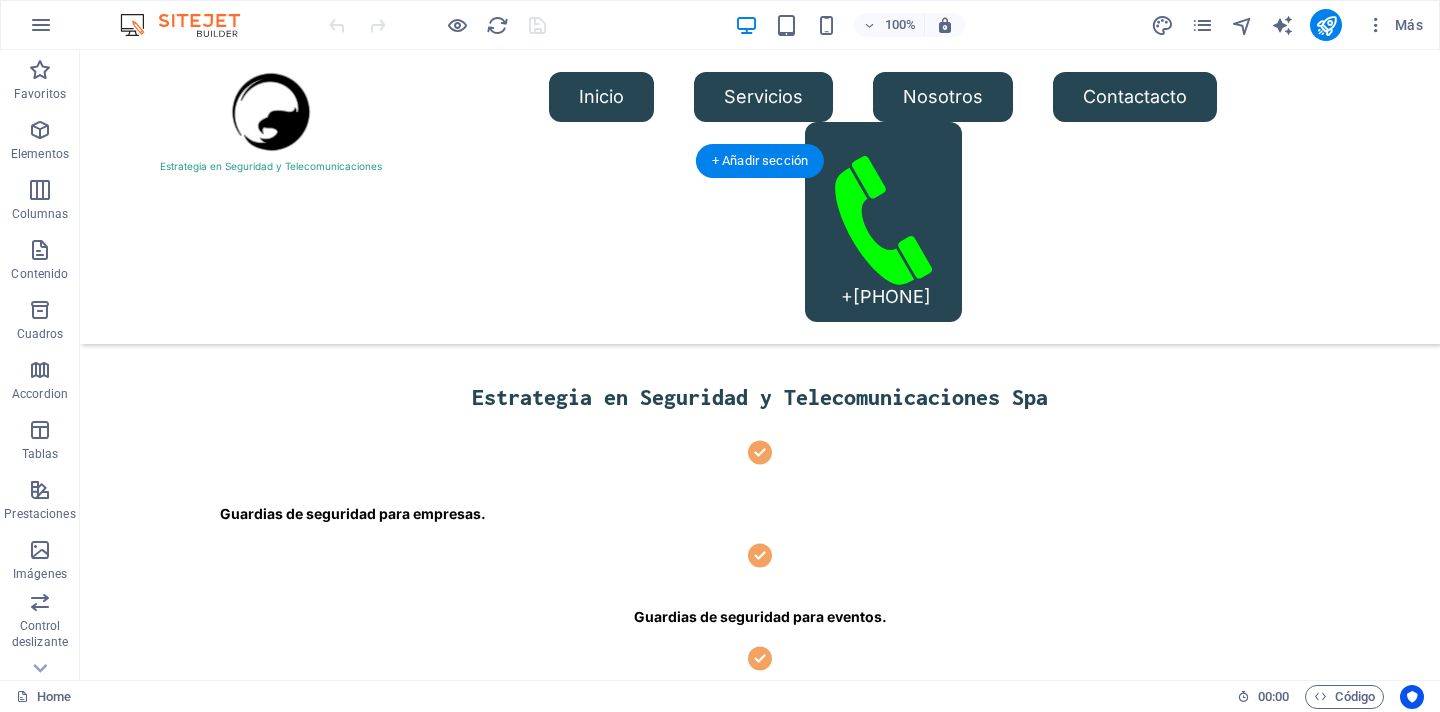 scroll, scrollTop: 465, scrollLeft: 0, axis: vertical 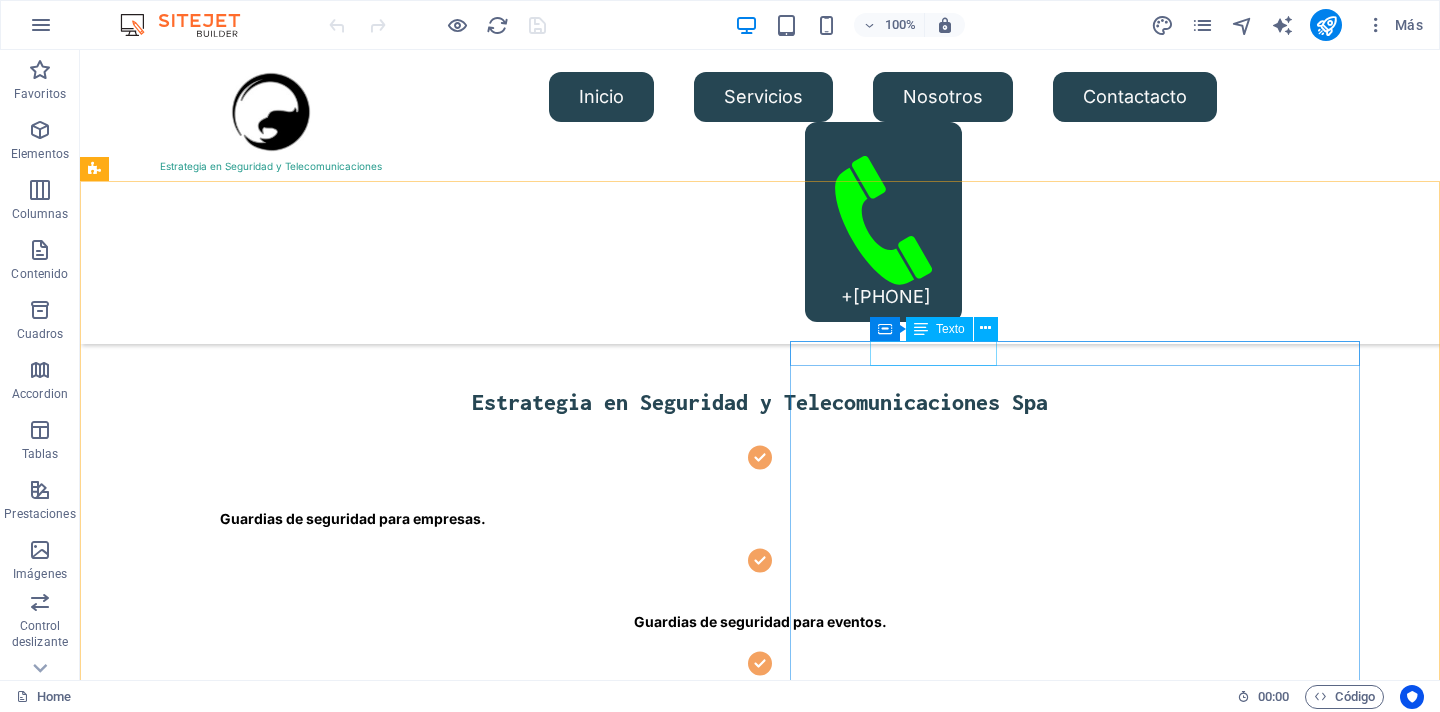 click on "Texto" at bounding box center (950, 329) 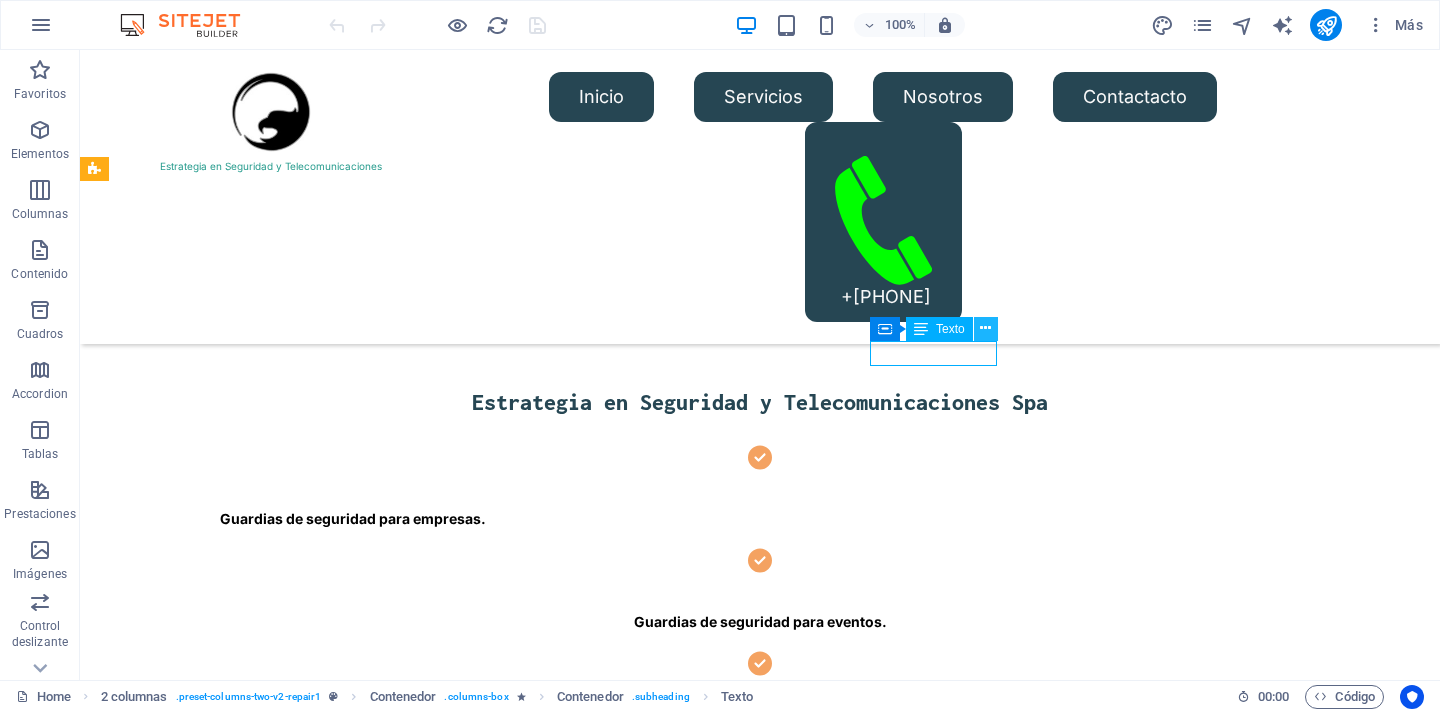 click at bounding box center (986, 329) 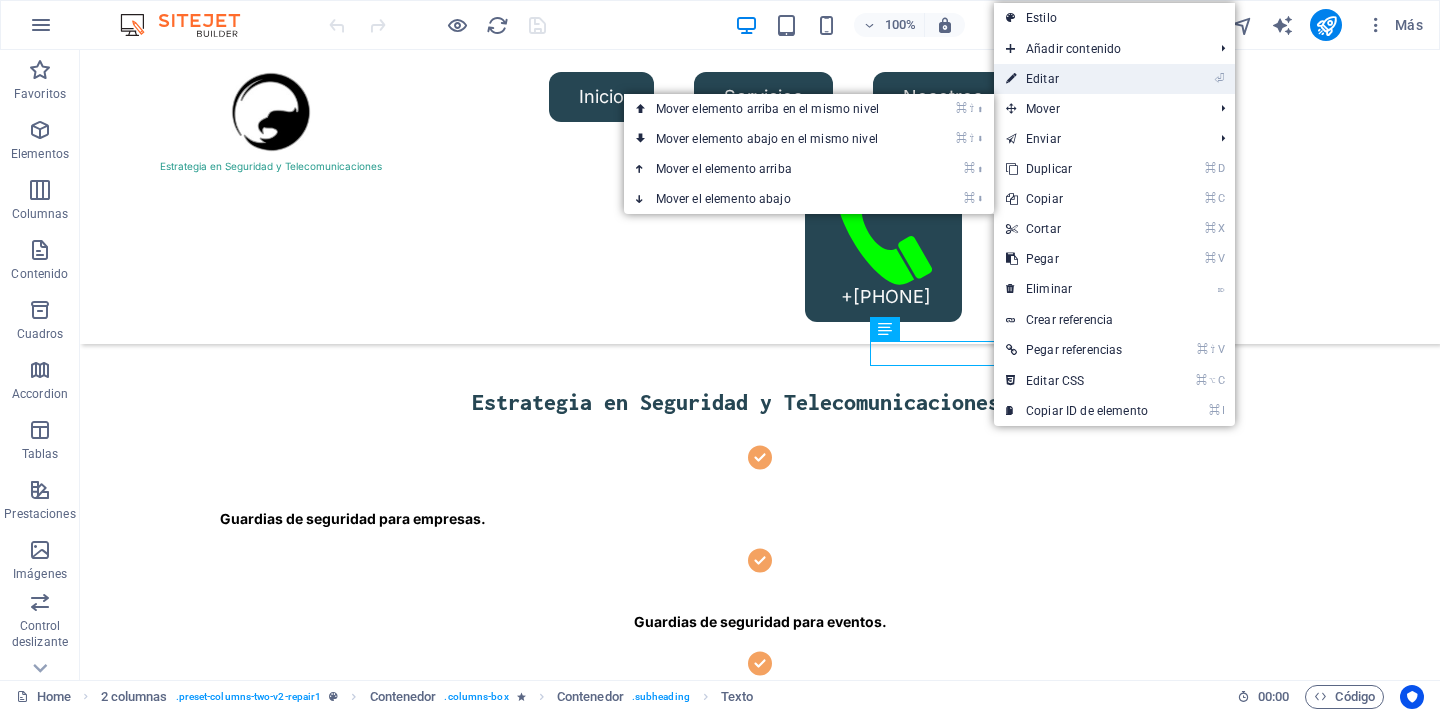 click on "⏎  Editar" at bounding box center (1077, 79) 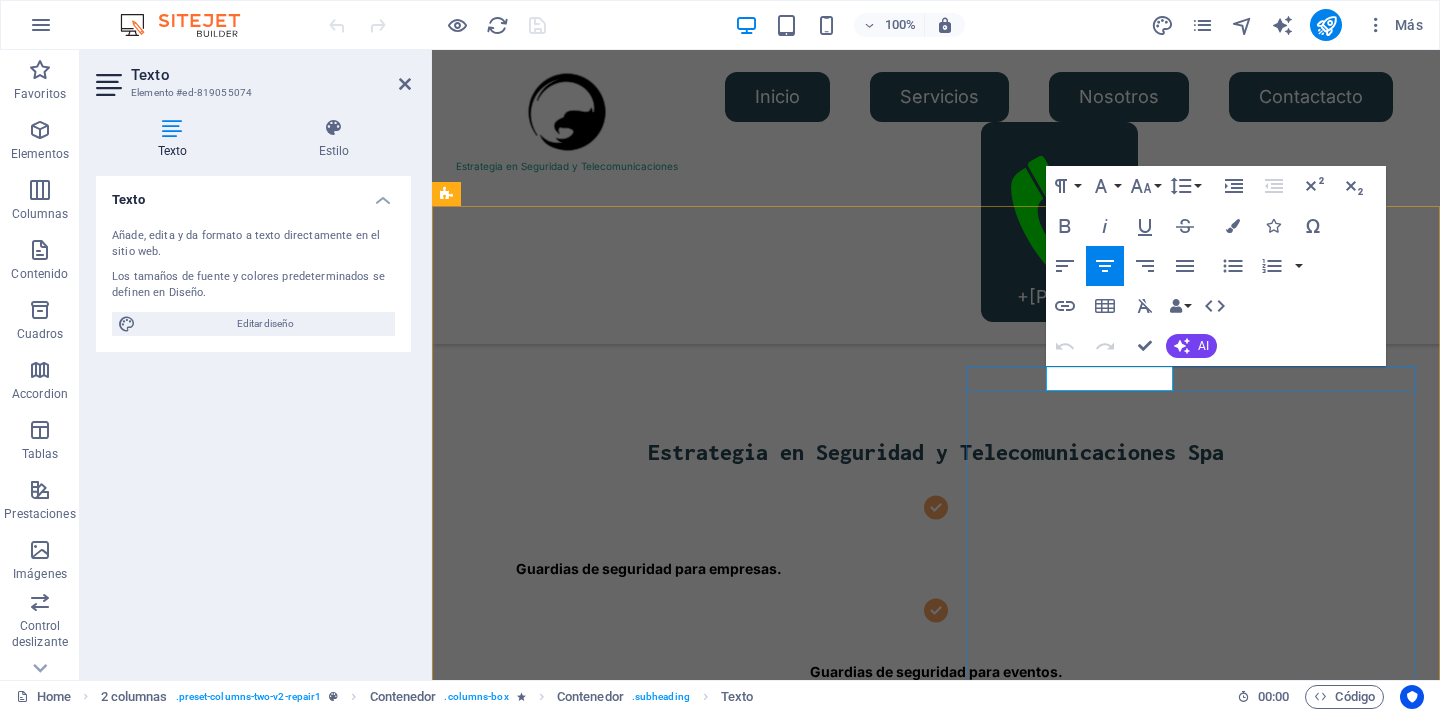 click on "OUR SERVICE" at bounding box center [681, 2069] 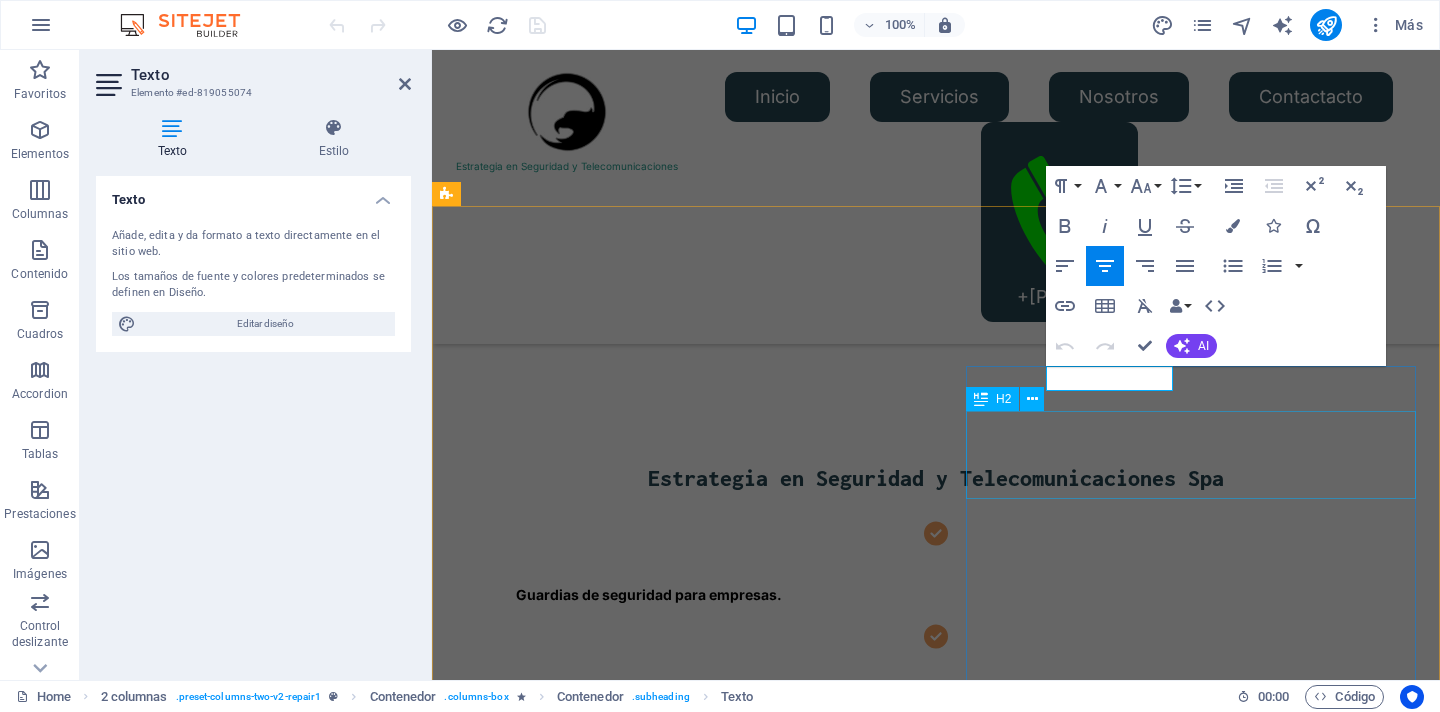 type 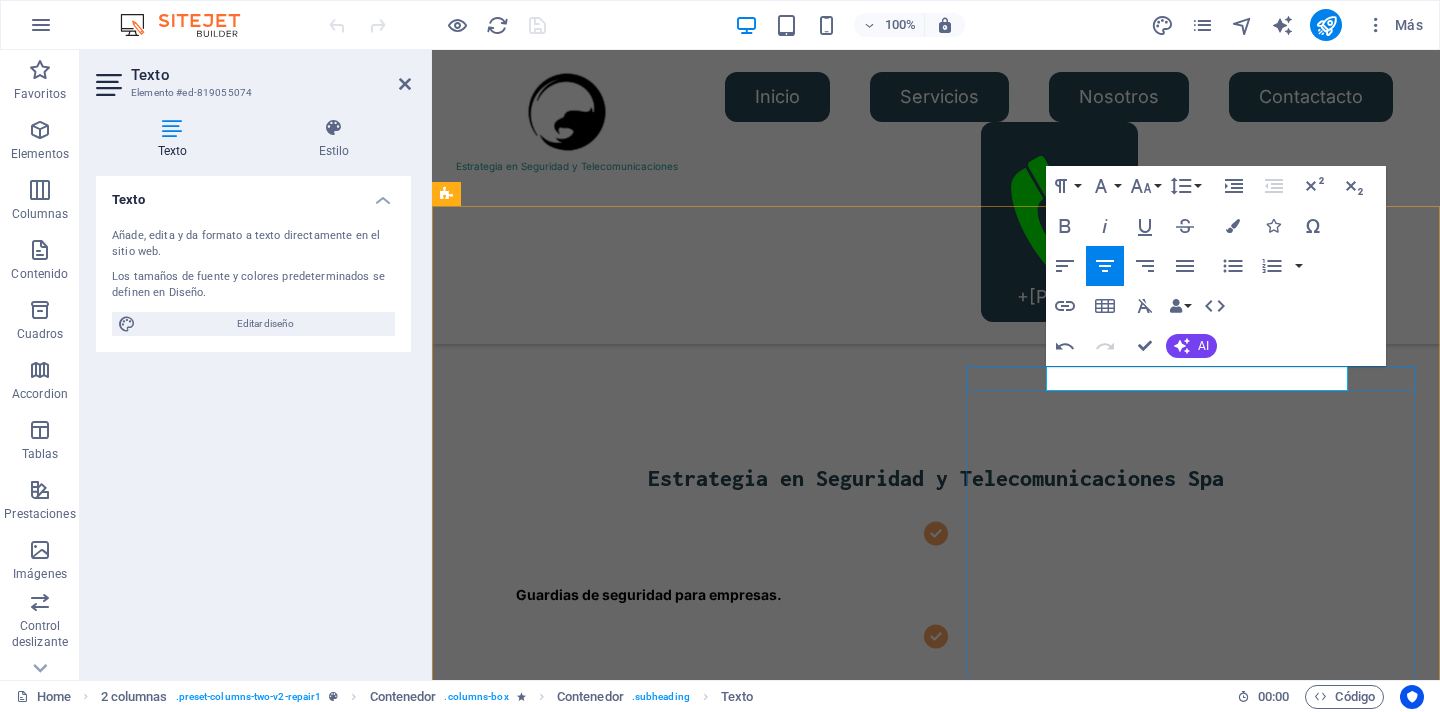click on "Servicios de Guardias Privados." at bounding box center [681, 2130] 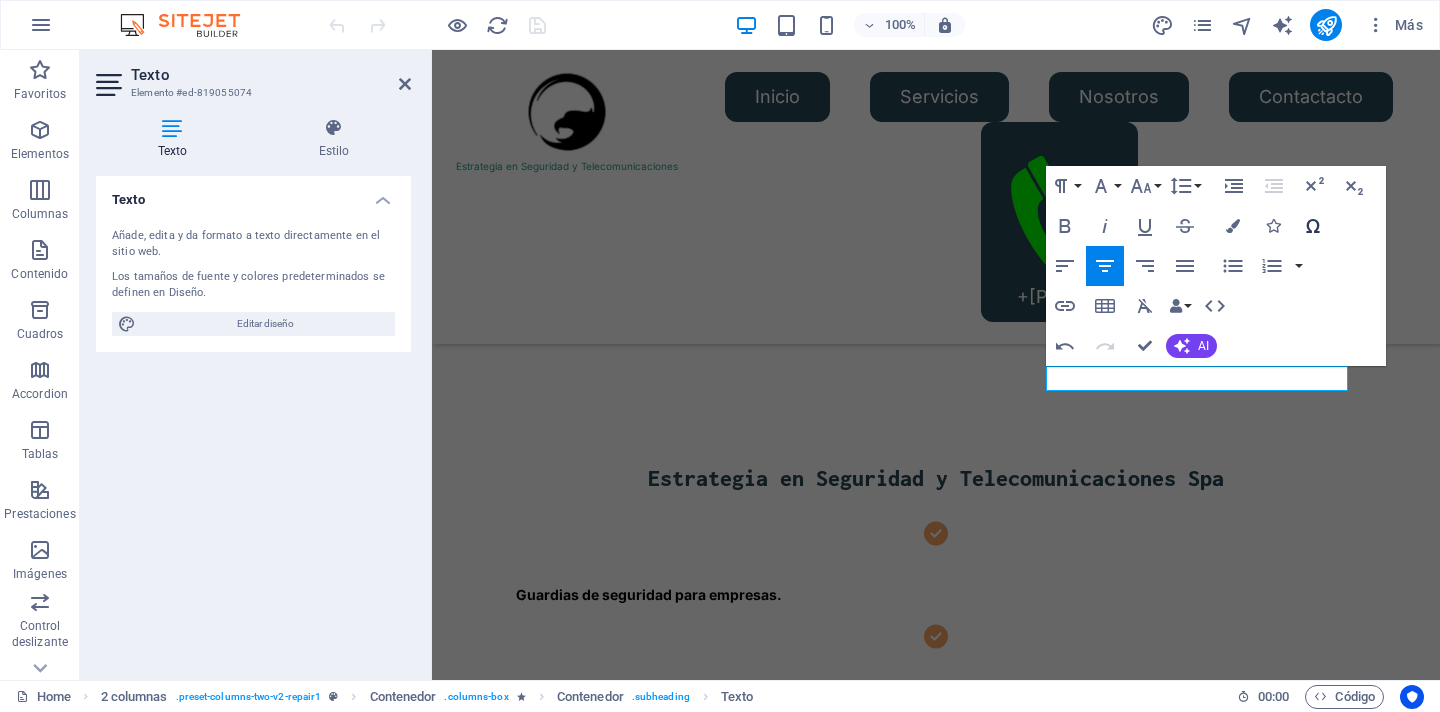 click 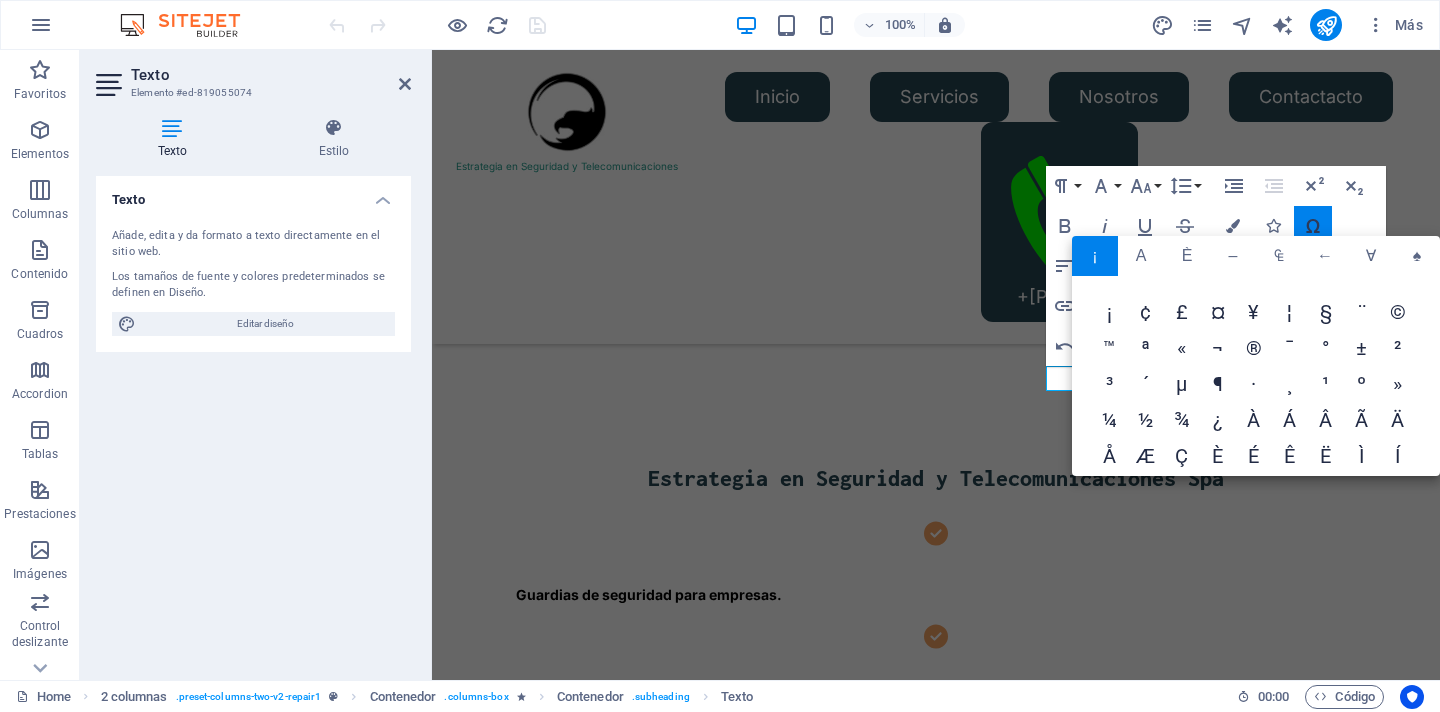 click 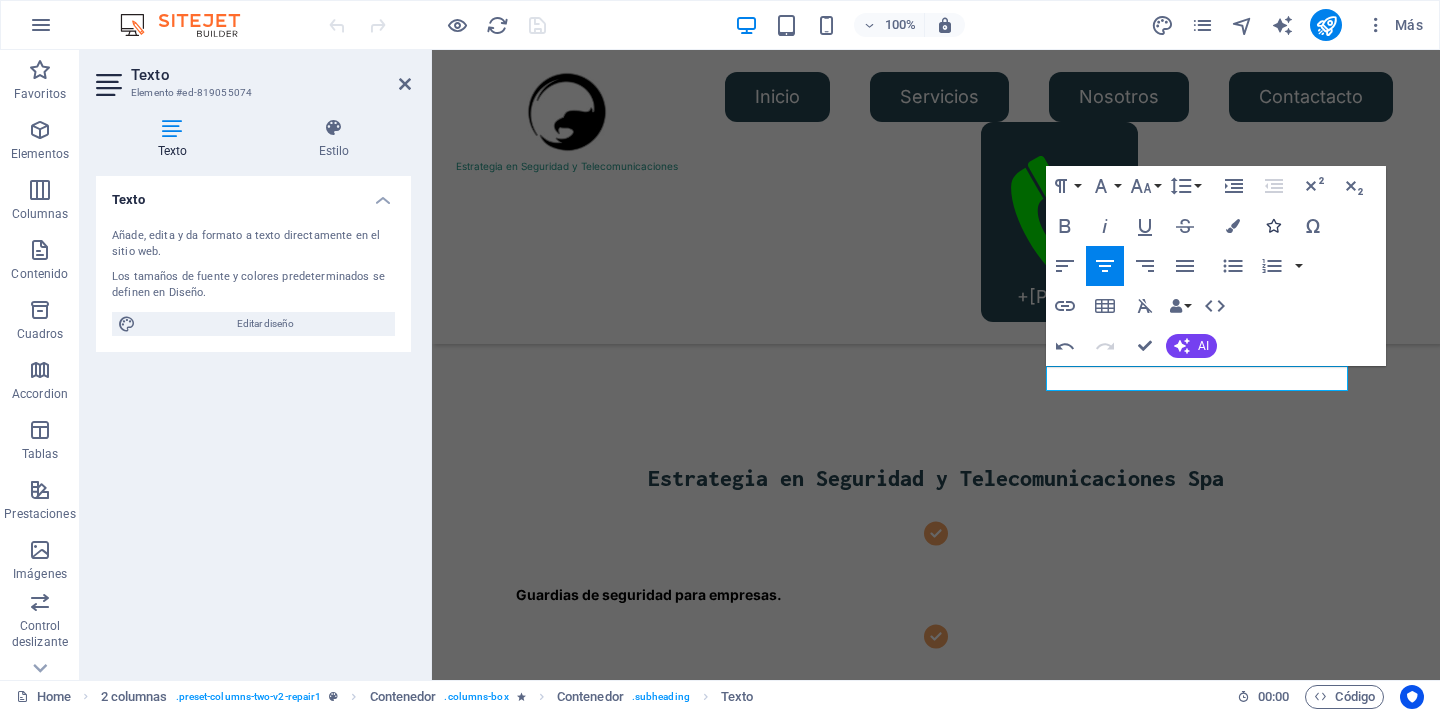 click at bounding box center (1273, 226) 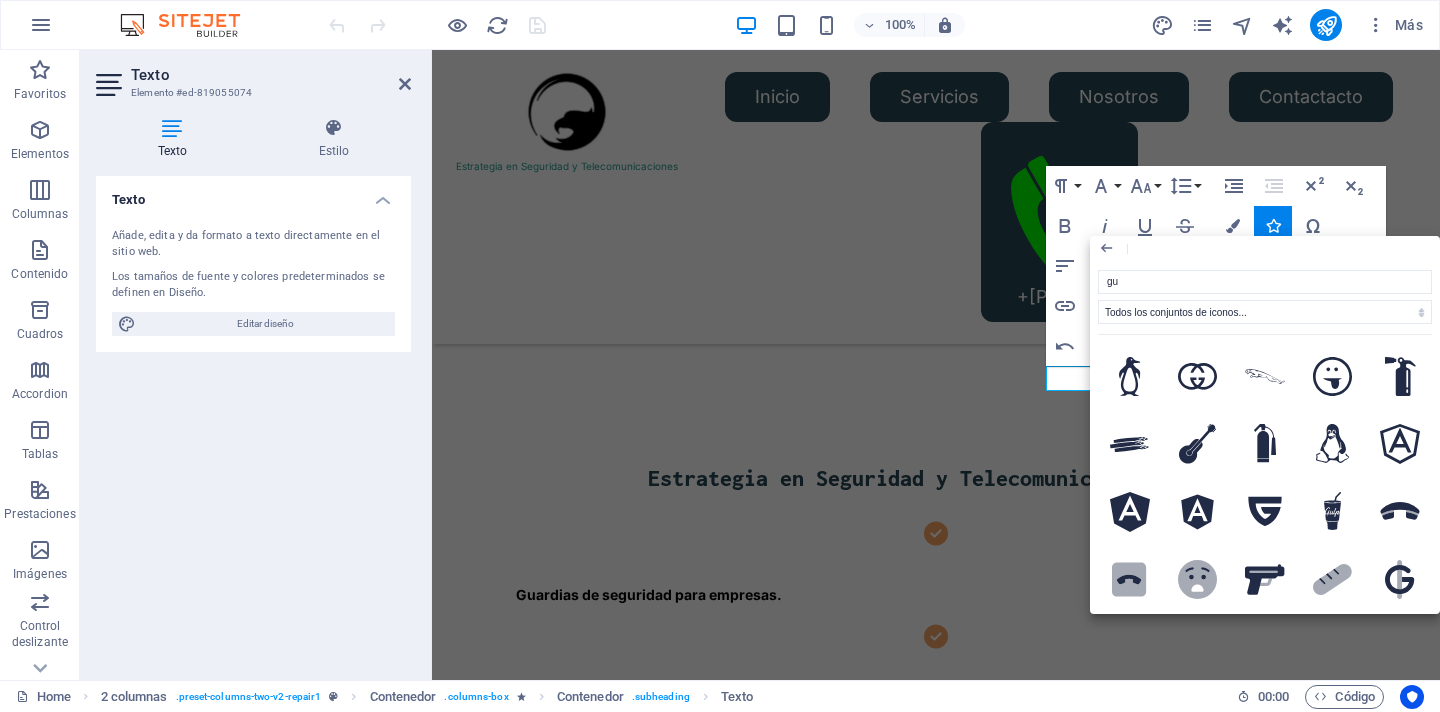 type on "g" 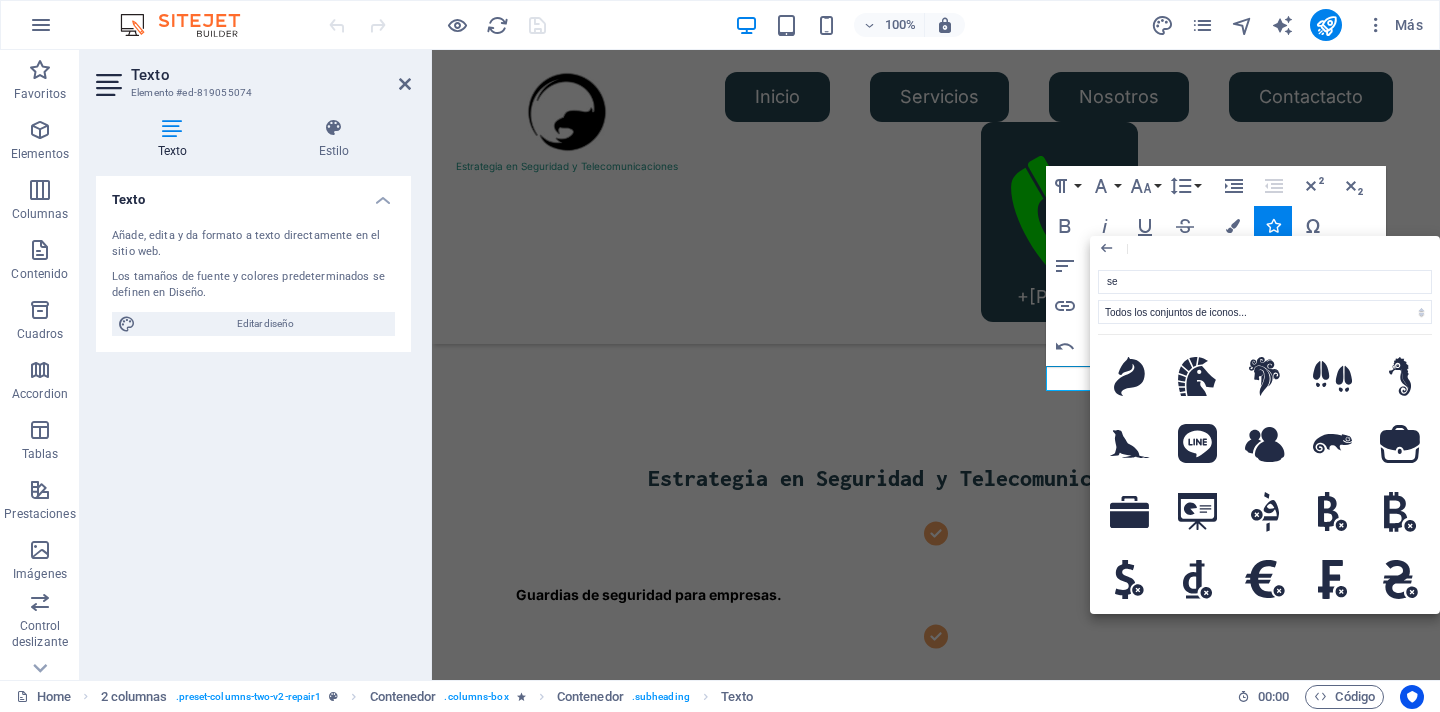 type on "s" 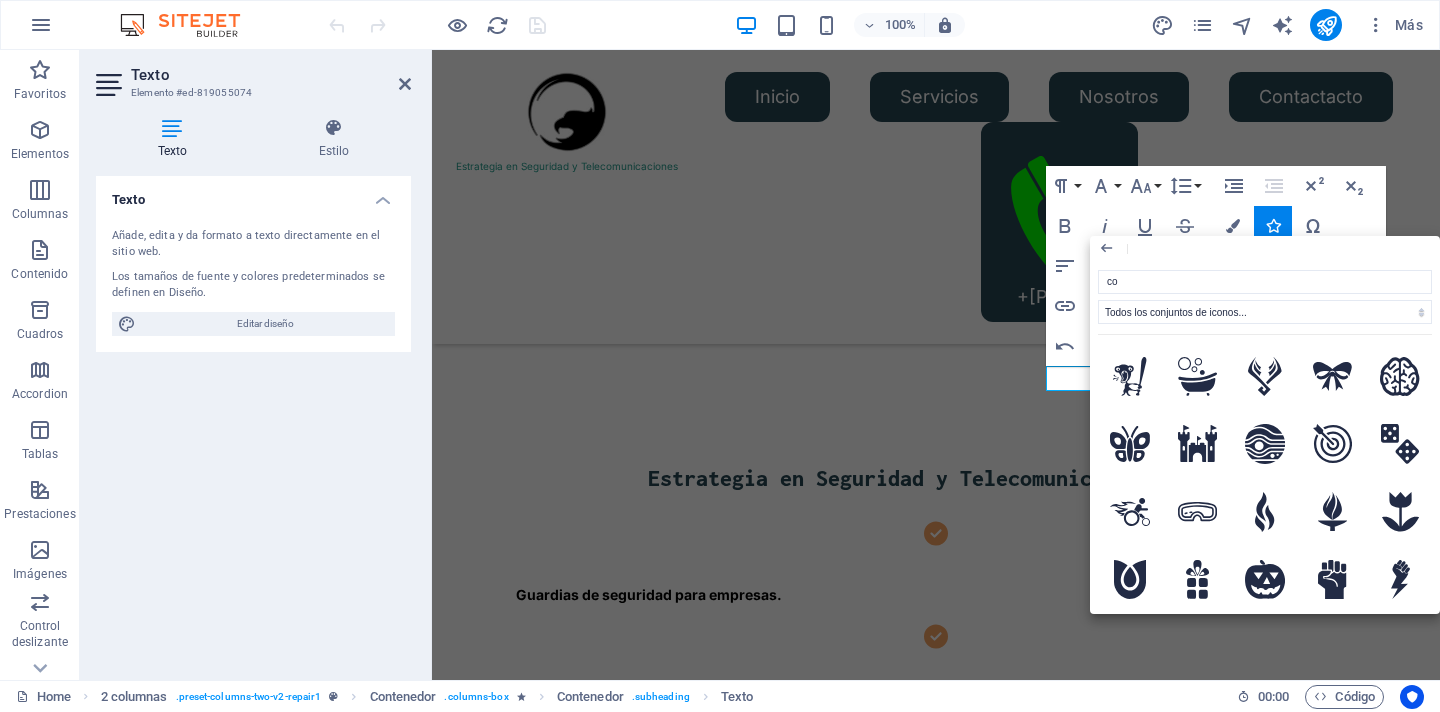 type on "cop" 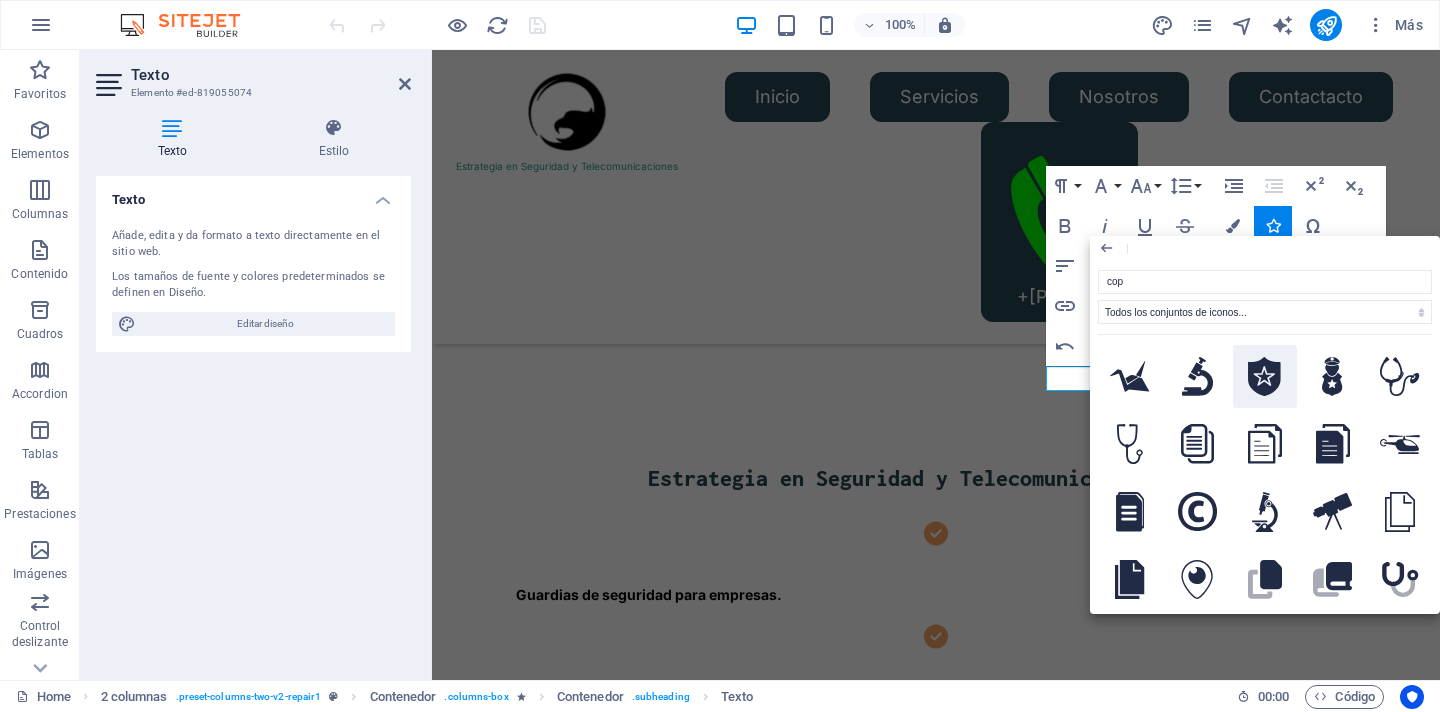 drag, startPoint x: 1264, startPoint y: 370, endPoint x: 840, endPoint y: 320, distance: 426.93793 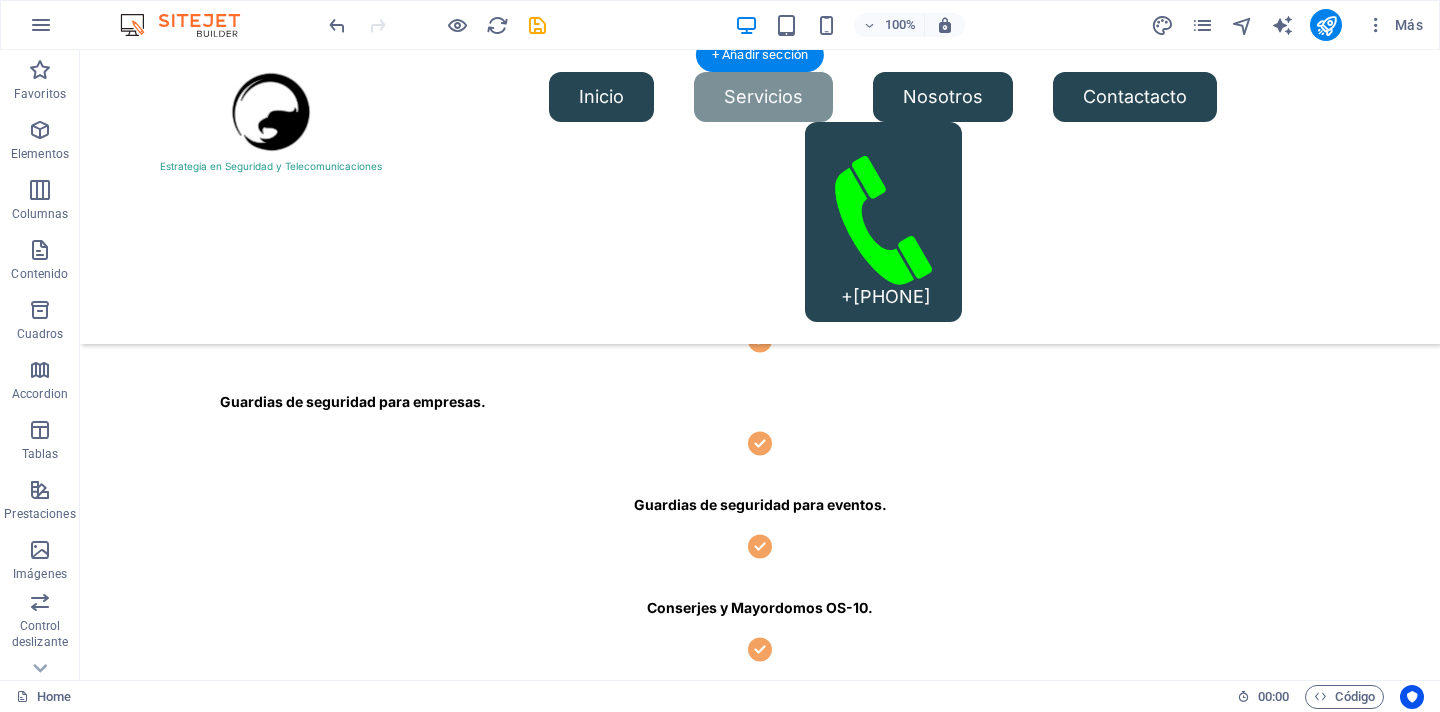 scroll, scrollTop: 579, scrollLeft: 0, axis: vertical 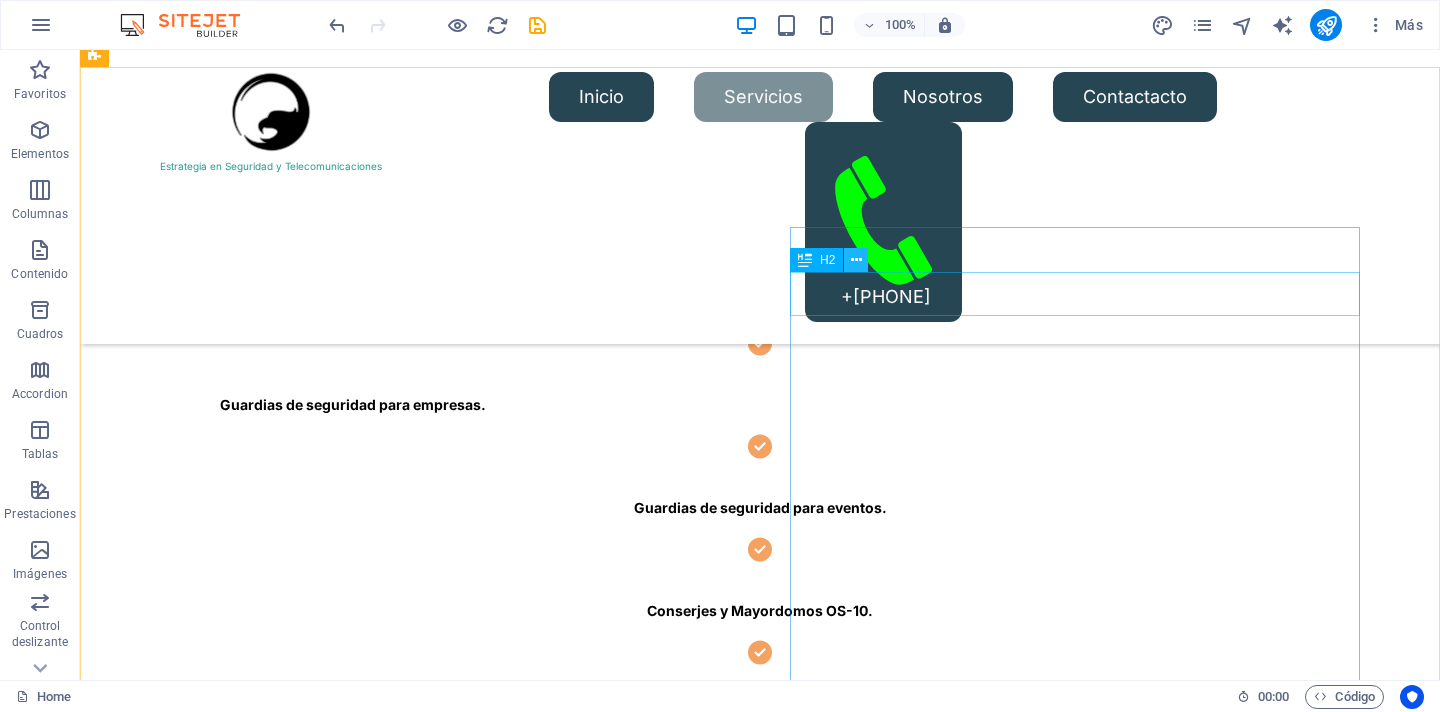 click at bounding box center (856, 260) 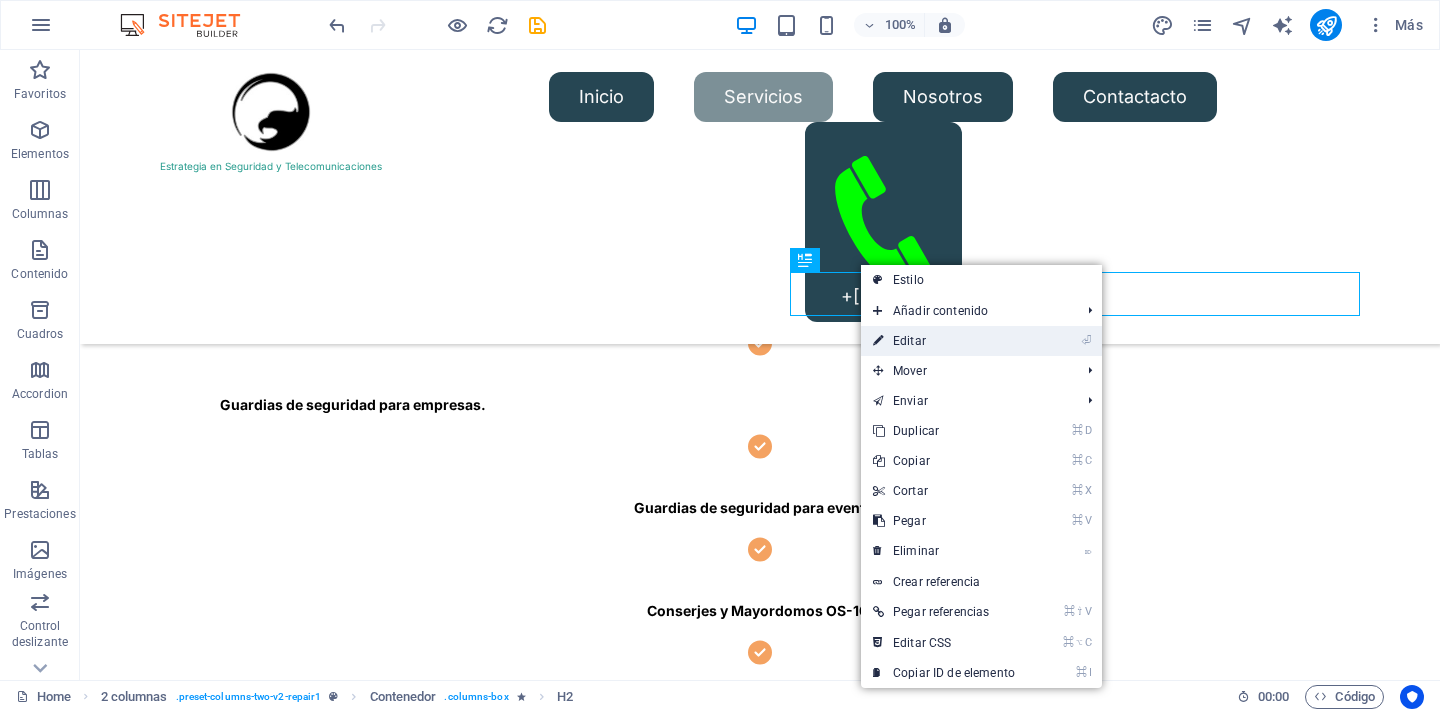 click on "⏎  Editar" at bounding box center (944, 341) 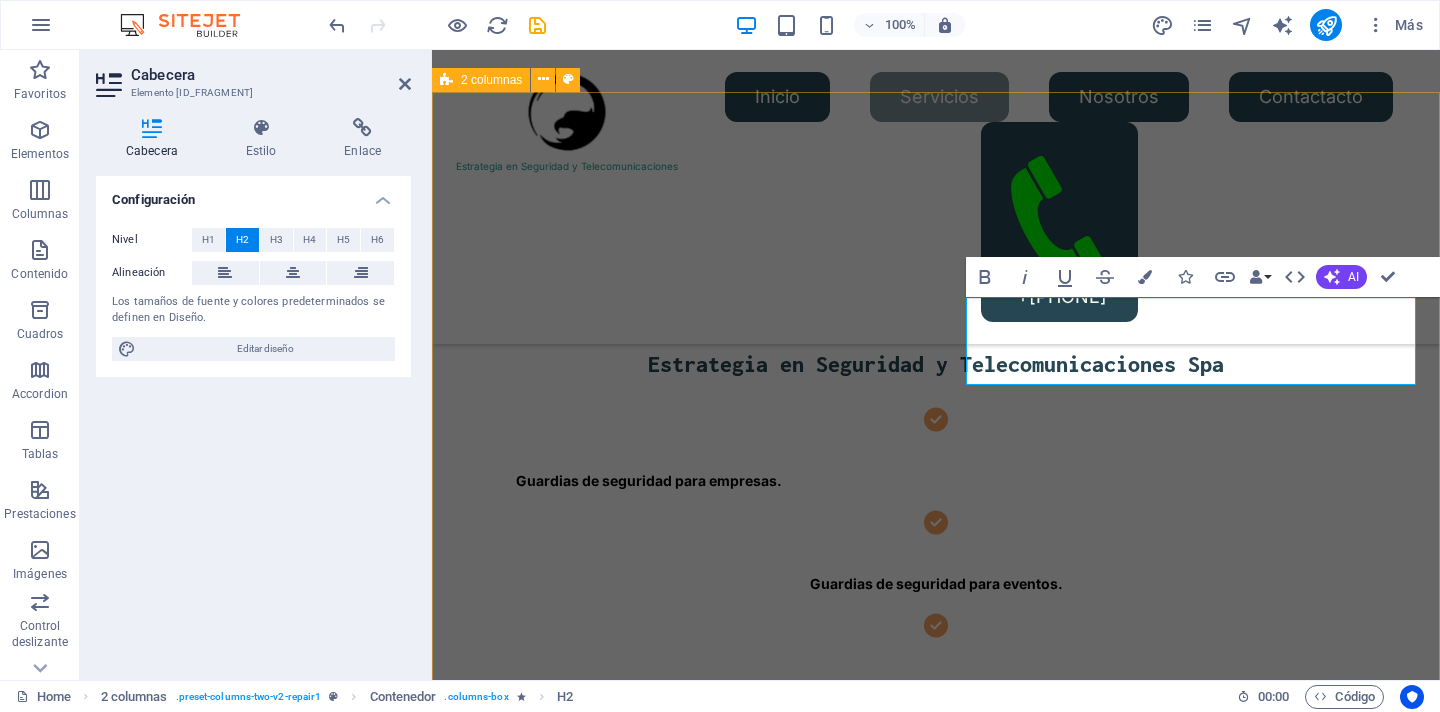 type 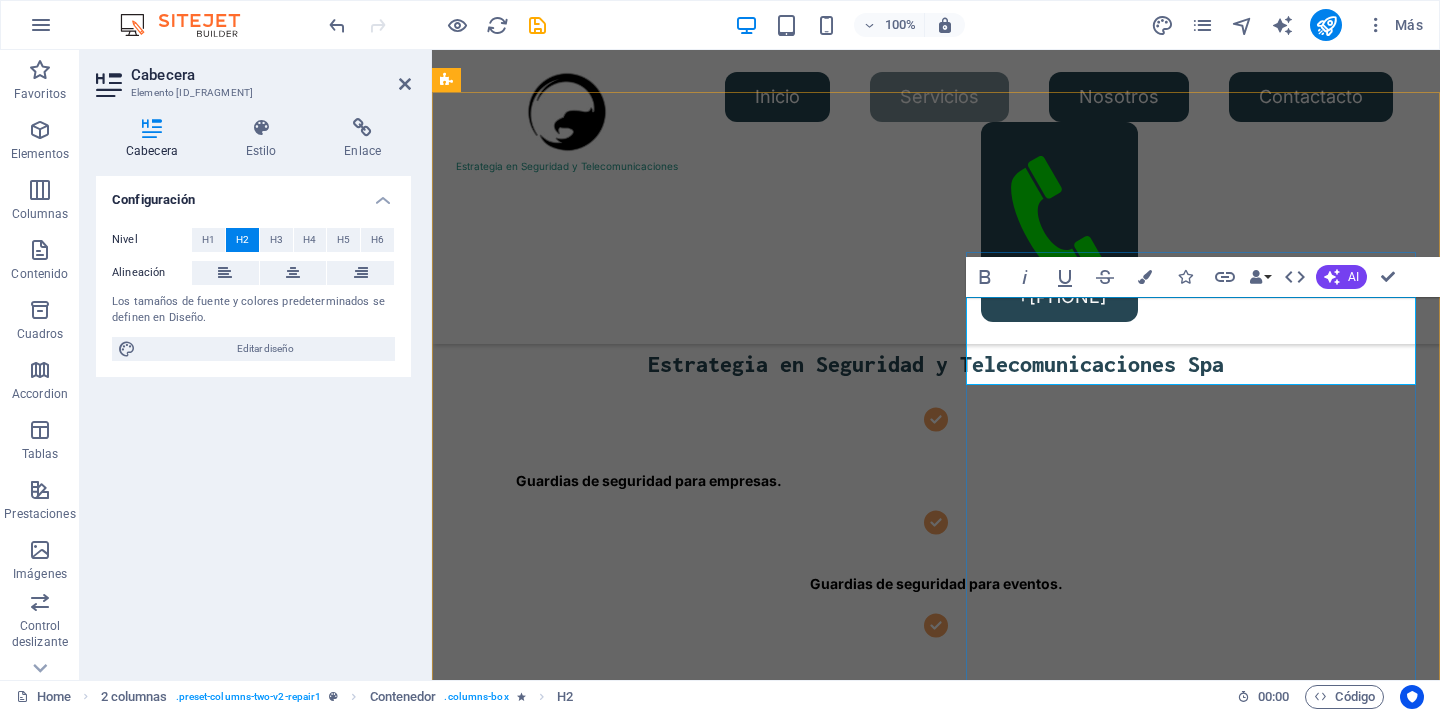 drag, startPoint x: 1332, startPoint y: 367, endPoint x: 1063, endPoint y: 319, distance: 273.24896 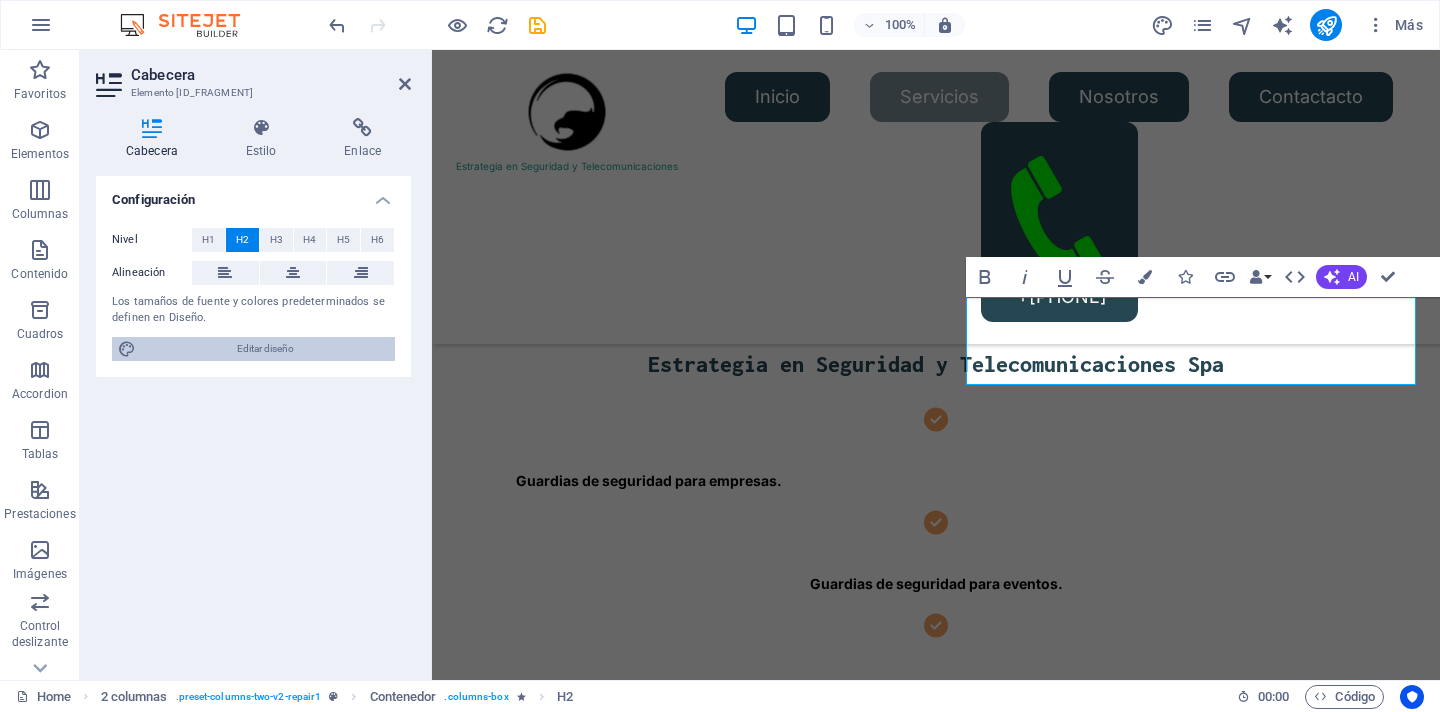 drag, startPoint x: 301, startPoint y: 346, endPoint x: 498, endPoint y: 402, distance: 204.80478 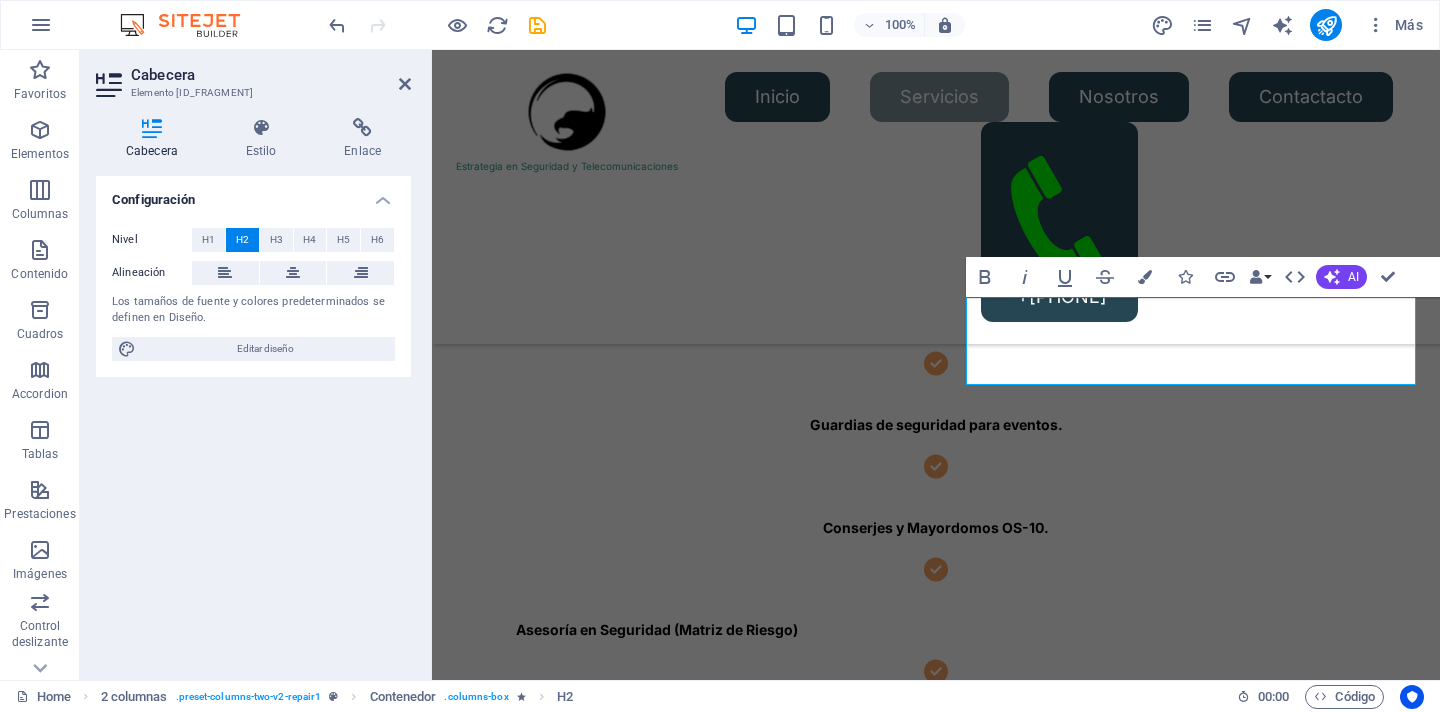 select on "px" 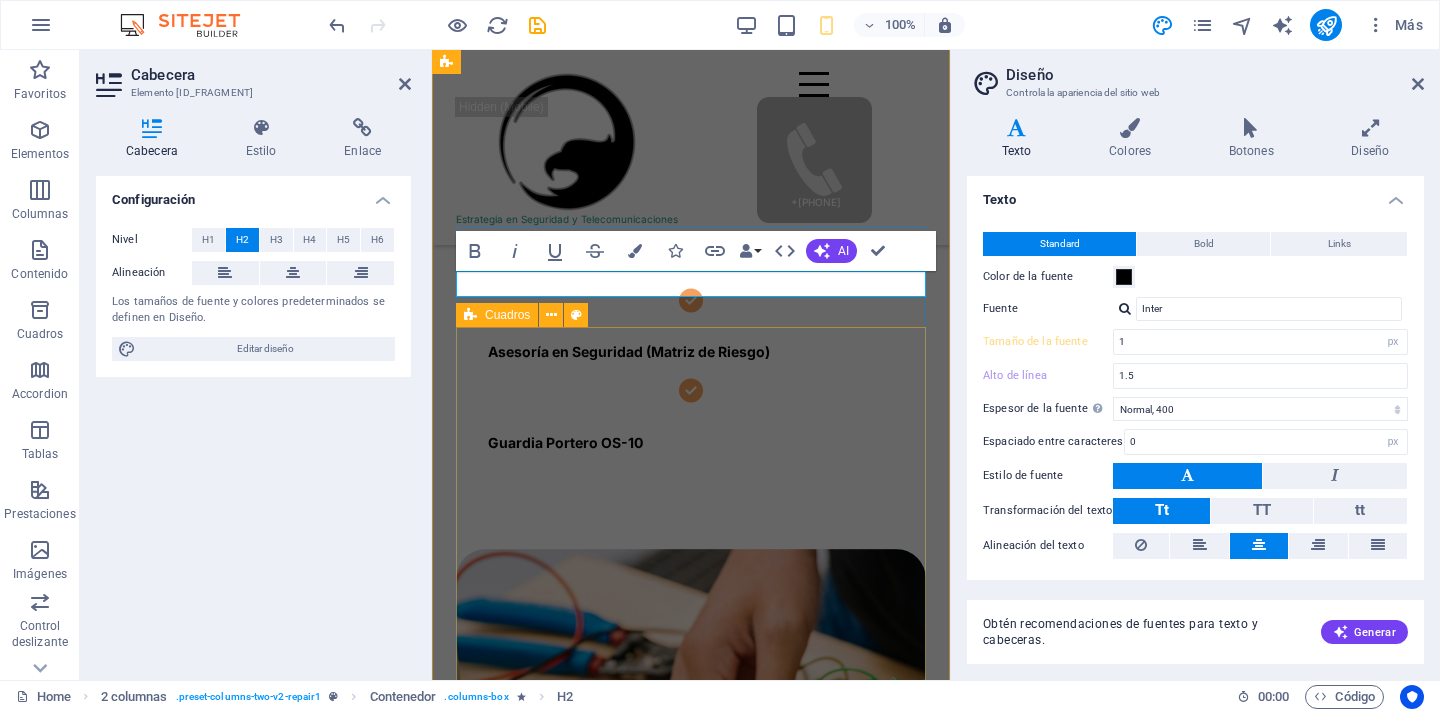 scroll, scrollTop: 880, scrollLeft: 0, axis: vertical 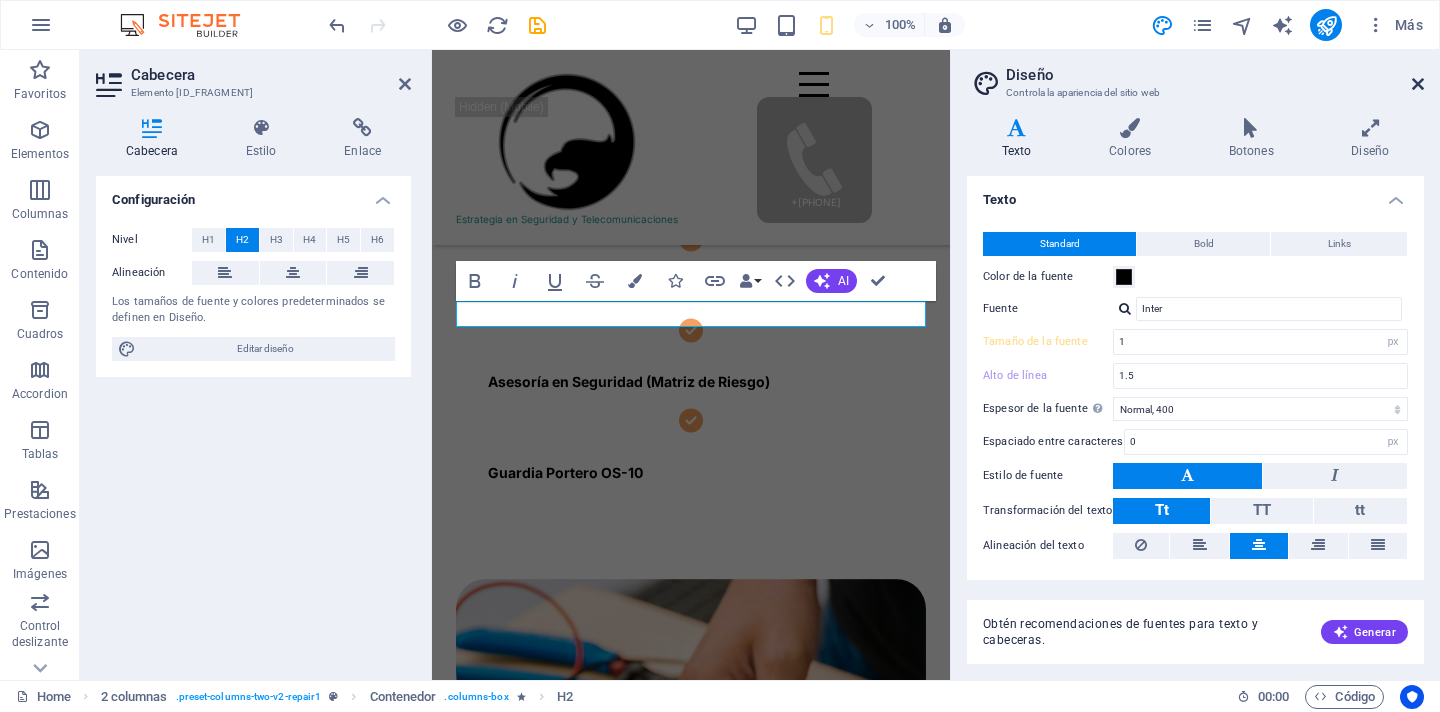 click at bounding box center [1418, 84] 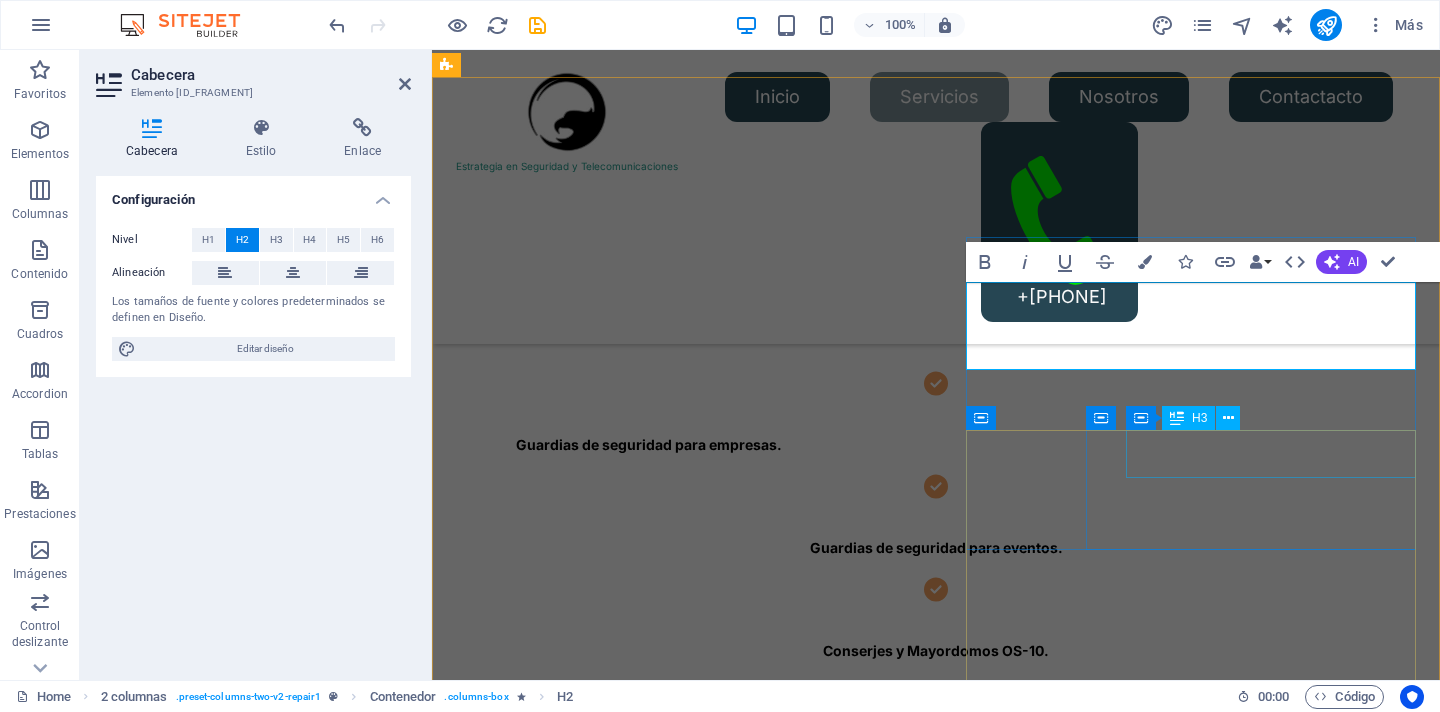 scroll, scrollTop: 573, scrollLeft: 0, axis: vertical 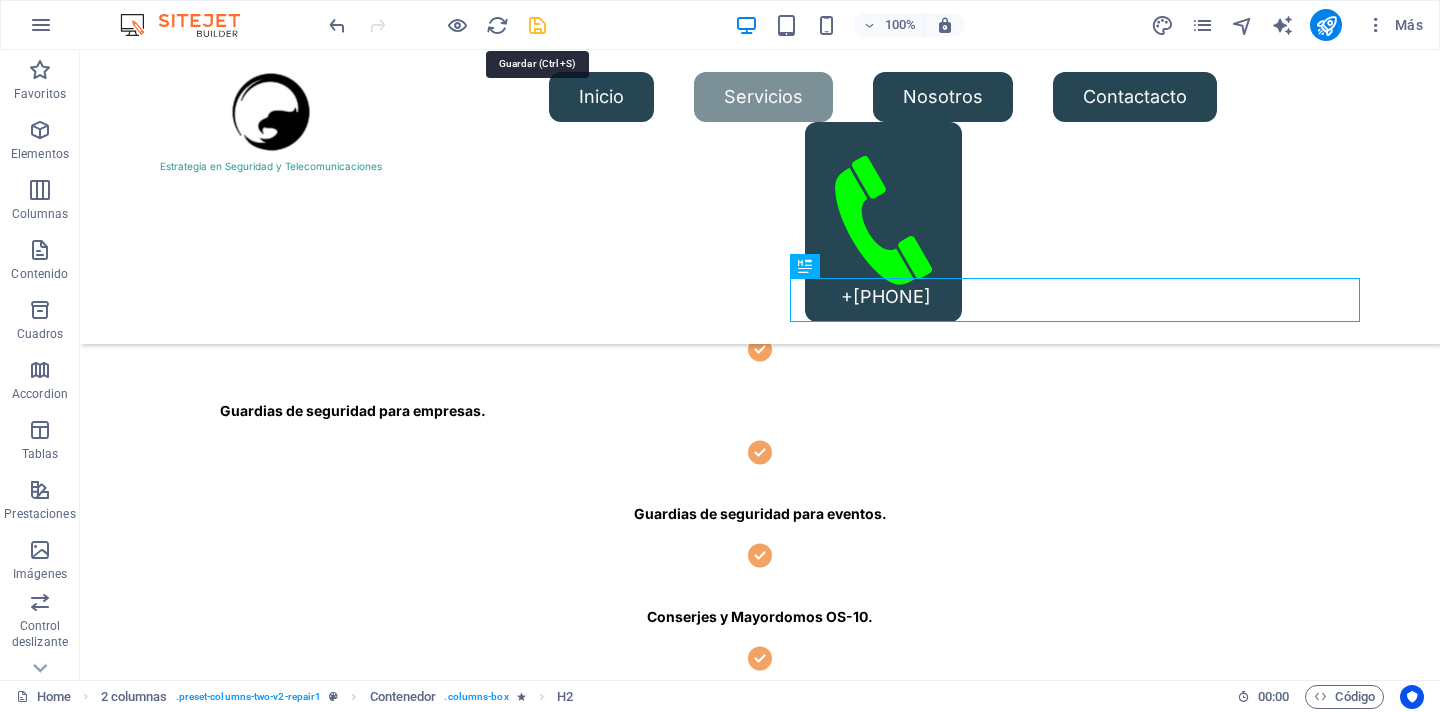 click at bounding box center (537, 25) 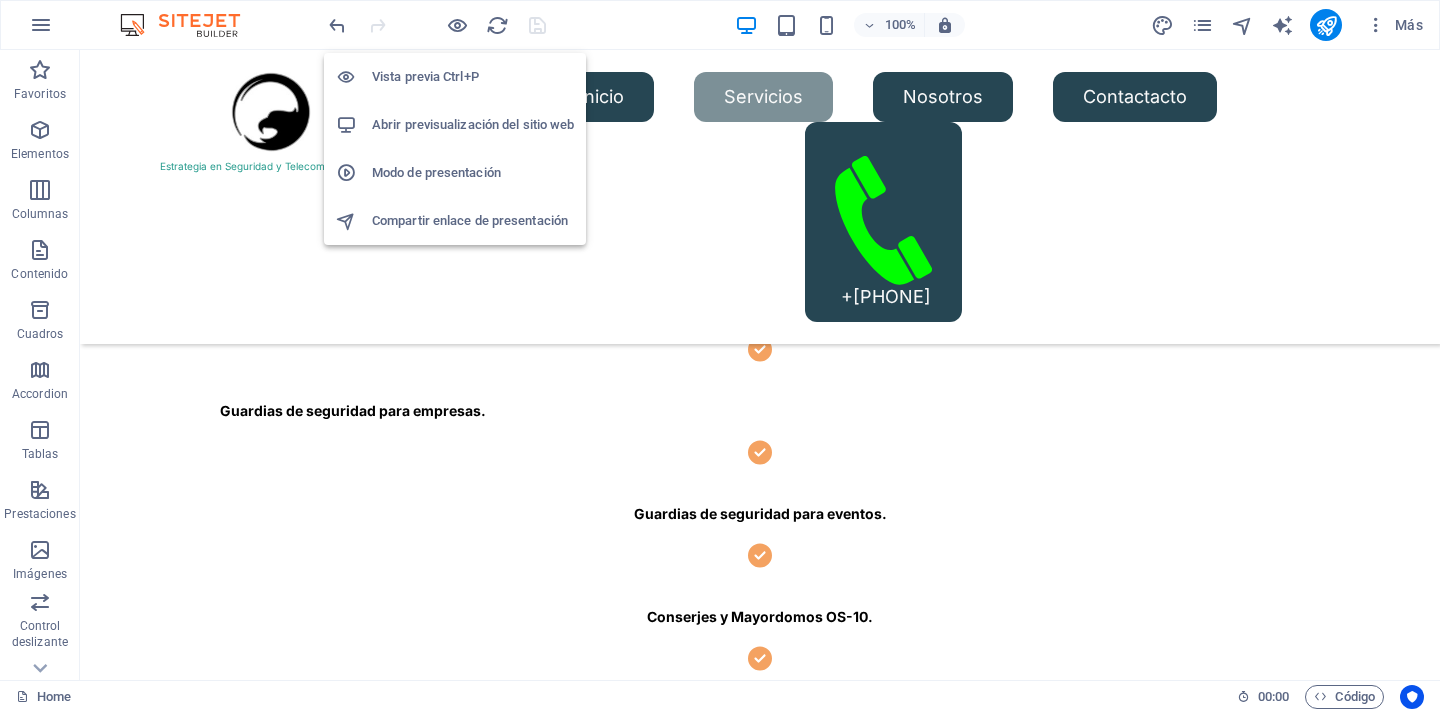 click on "Abrir previsualización del sitio web" at bounding box center [473, 125] 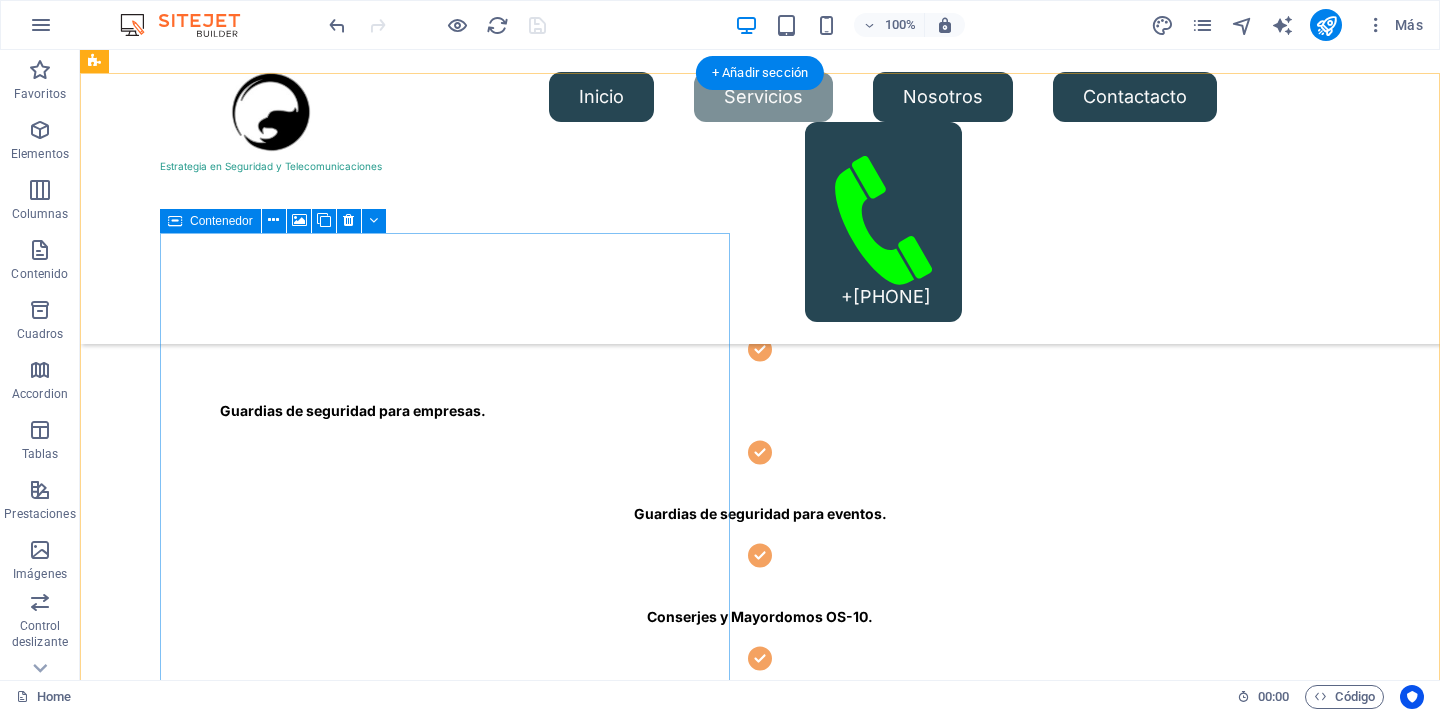 click on "Añadir elementos" at bounding box center (318, 1795) 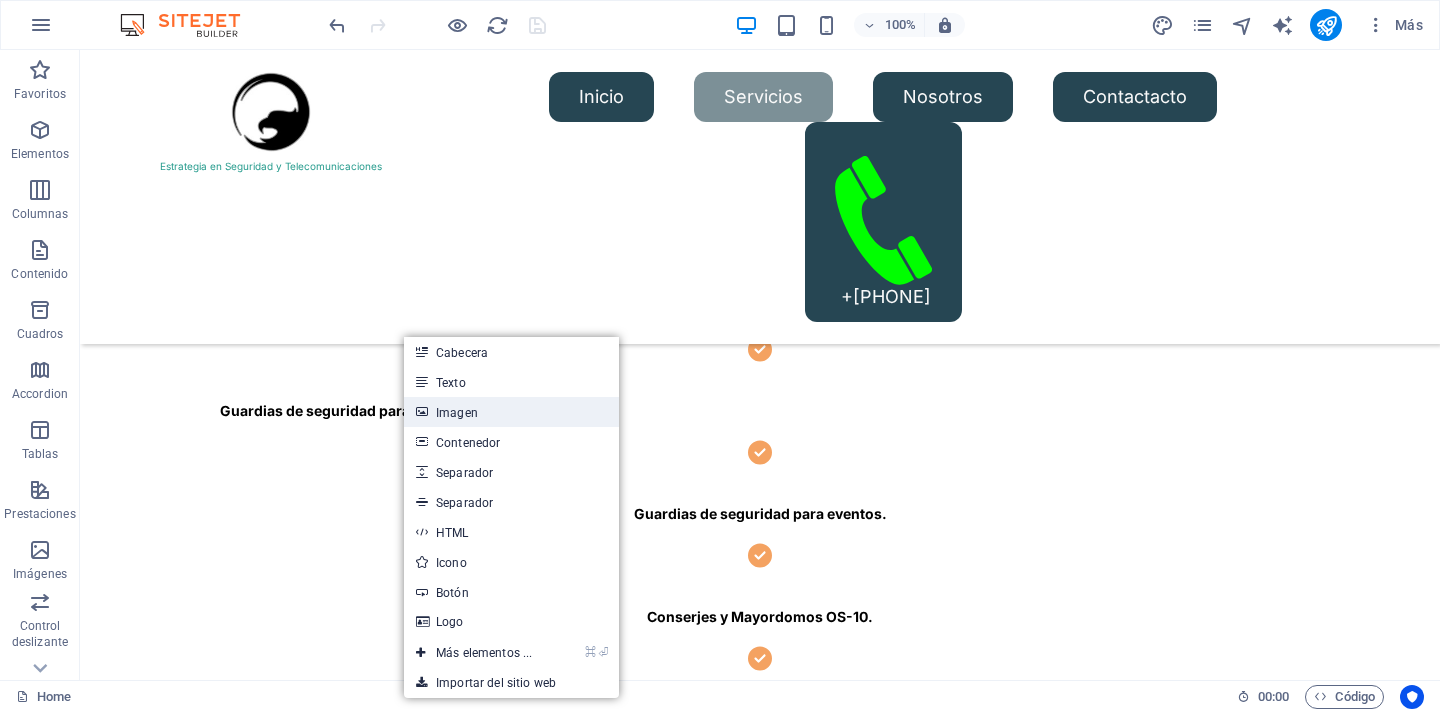 click on "Imagen" at bounding box center [511, 412] 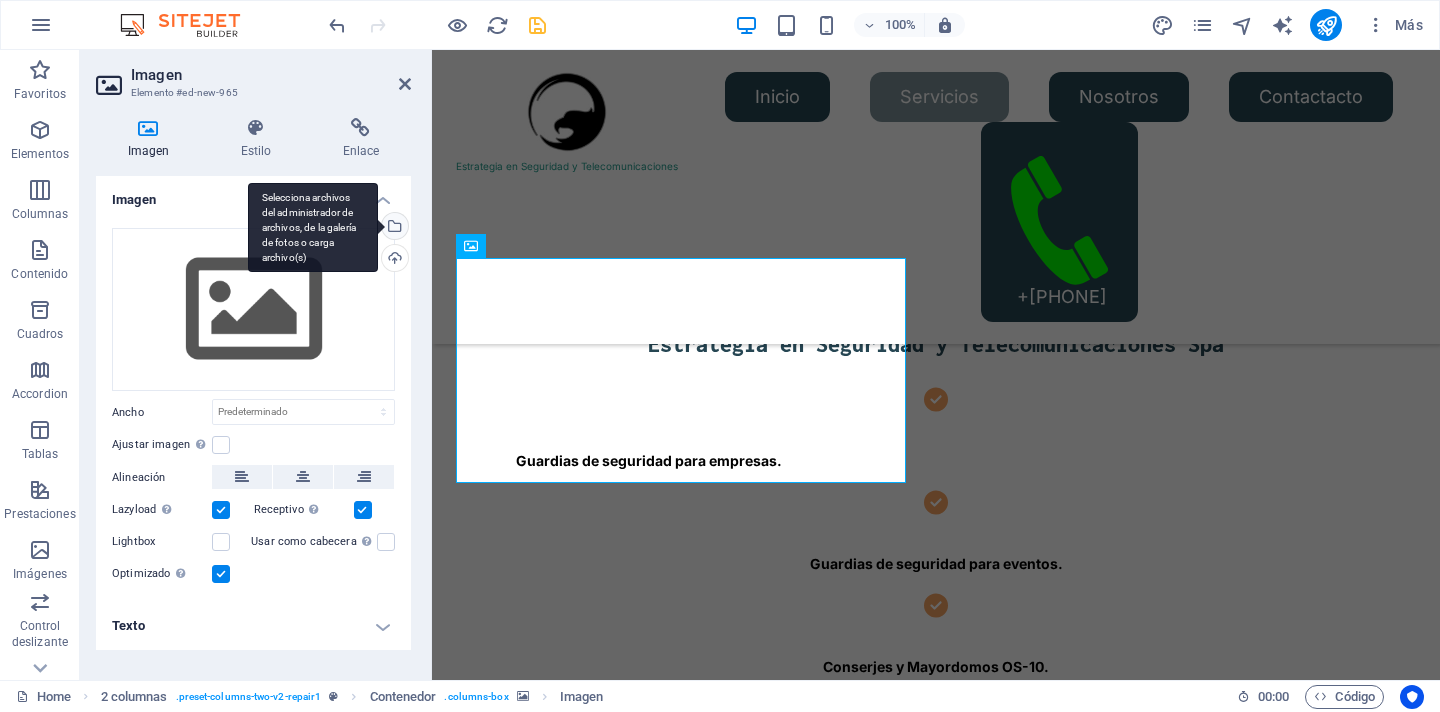 click on "Selecciona archivos del administrador de archivos, de la galería de fotos o carga archivo(s)" at bounding box center (393, 228) 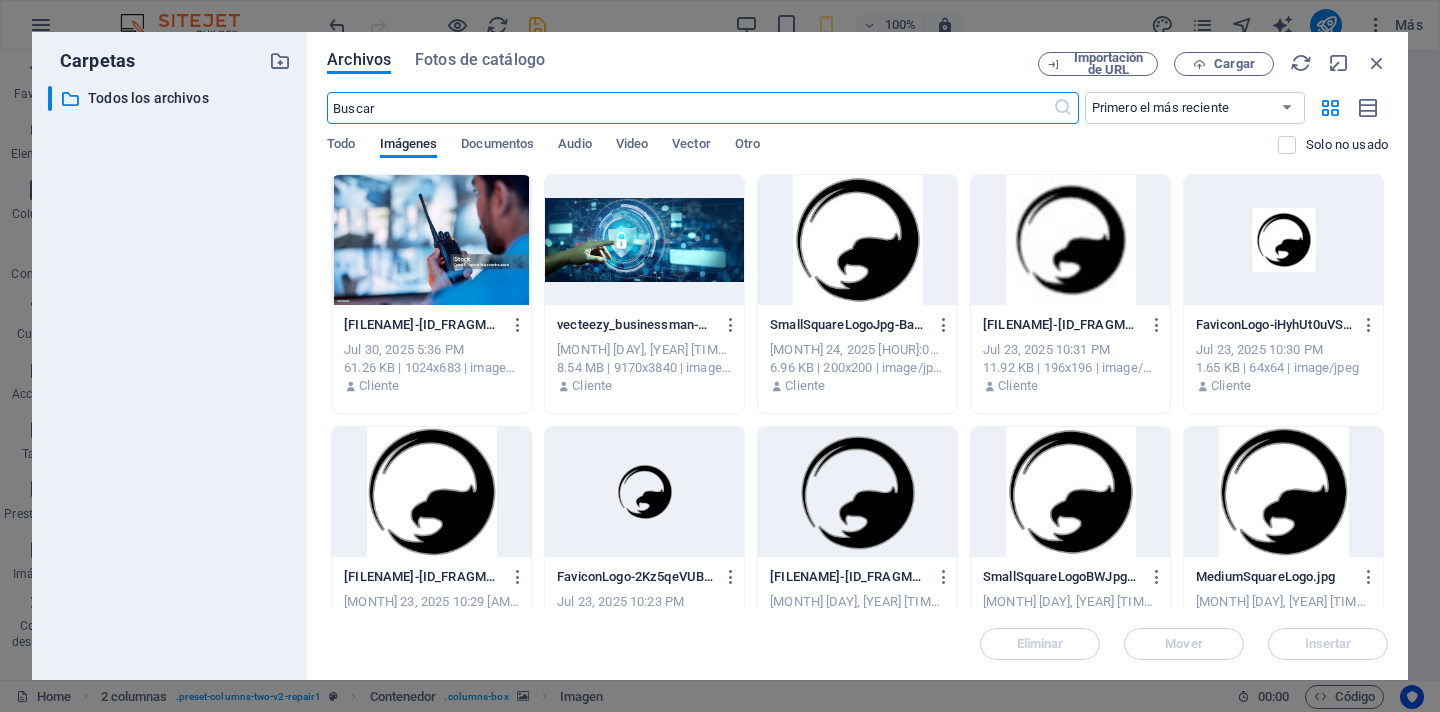 click at bounding box center [431, 240] 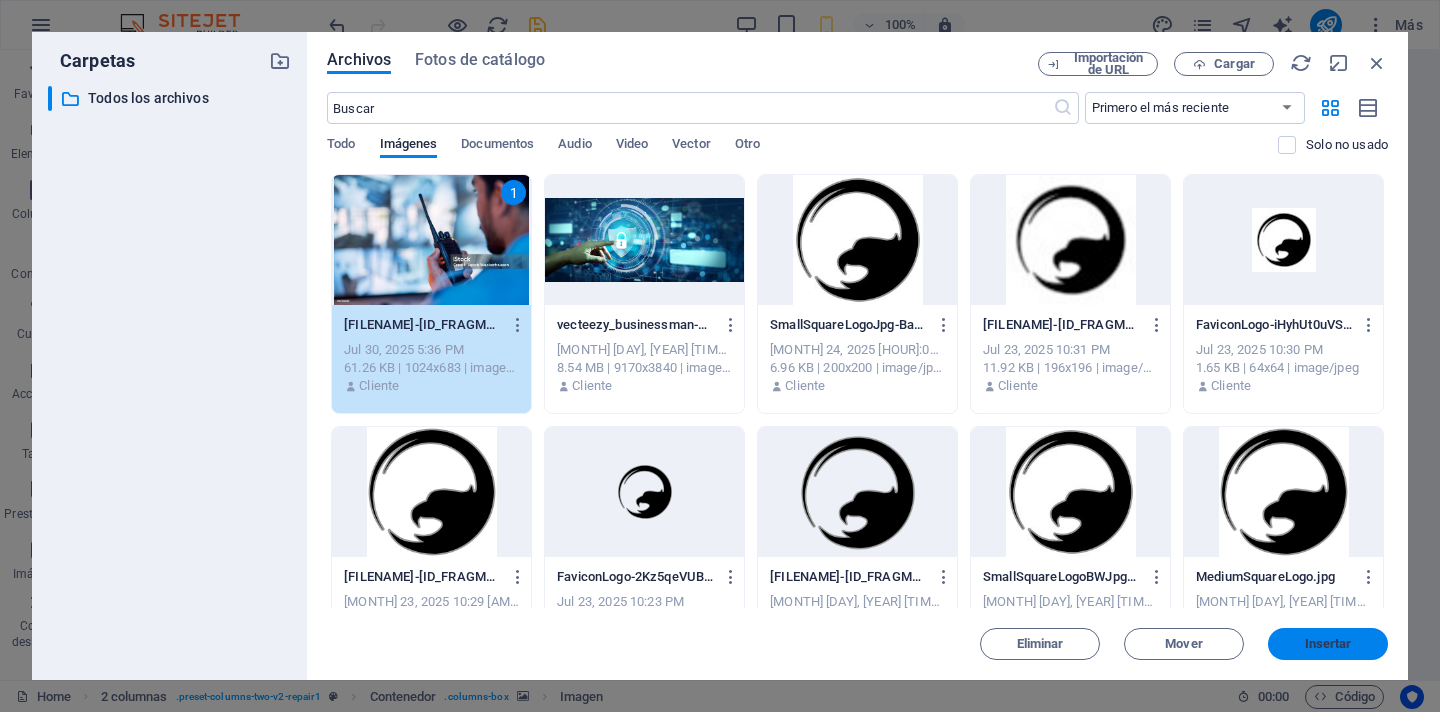 click on "Insertar" at bounding box center [1328, 644] 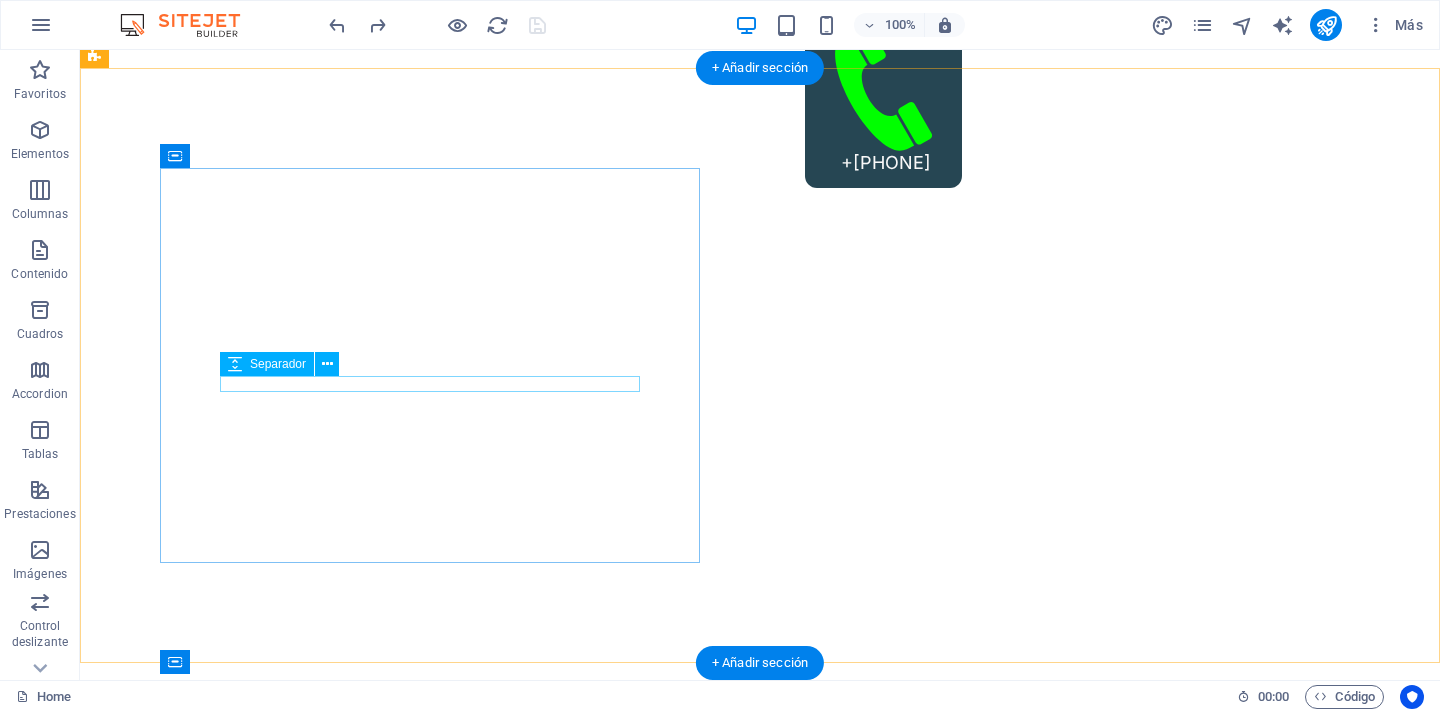 scroll, scrollTop: 128, scrollLeft: 0, axis: vertical 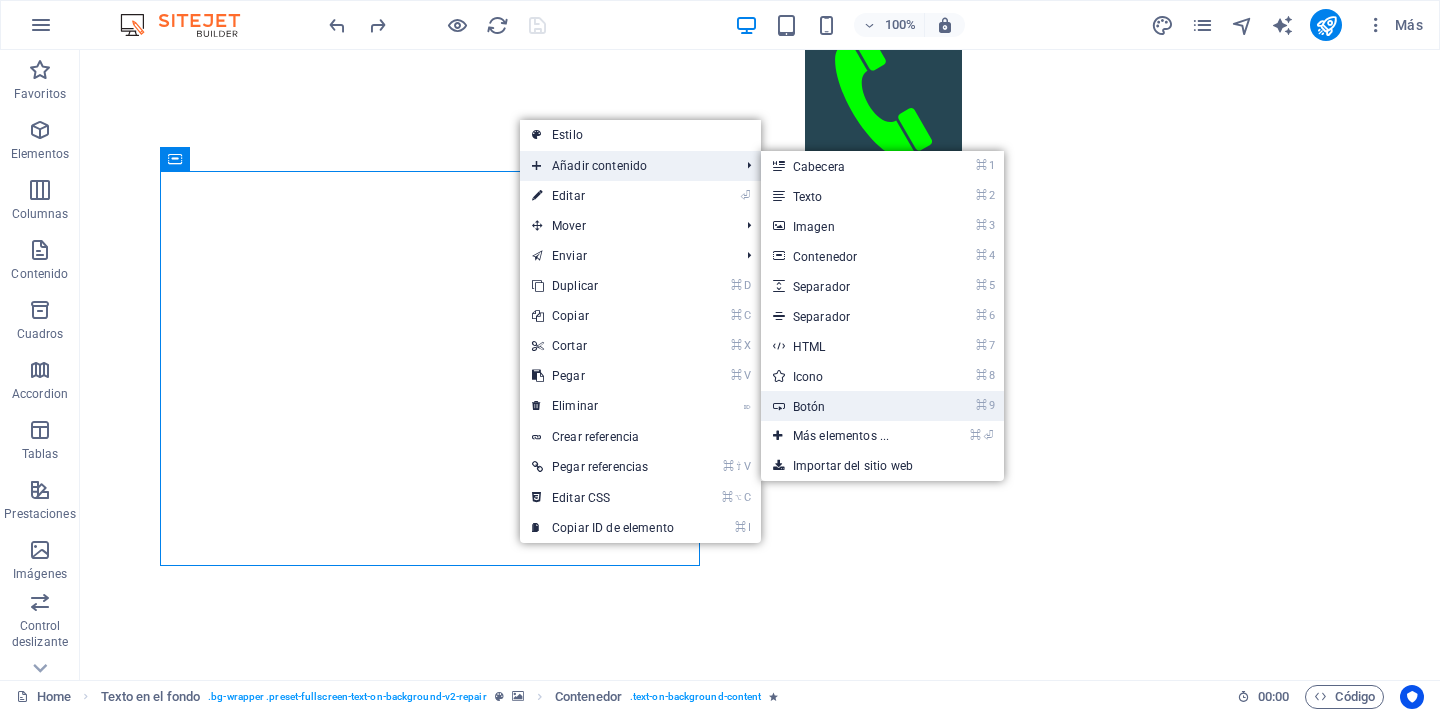click on "⌘ 9  Botón" at bounding box center [845, 406] 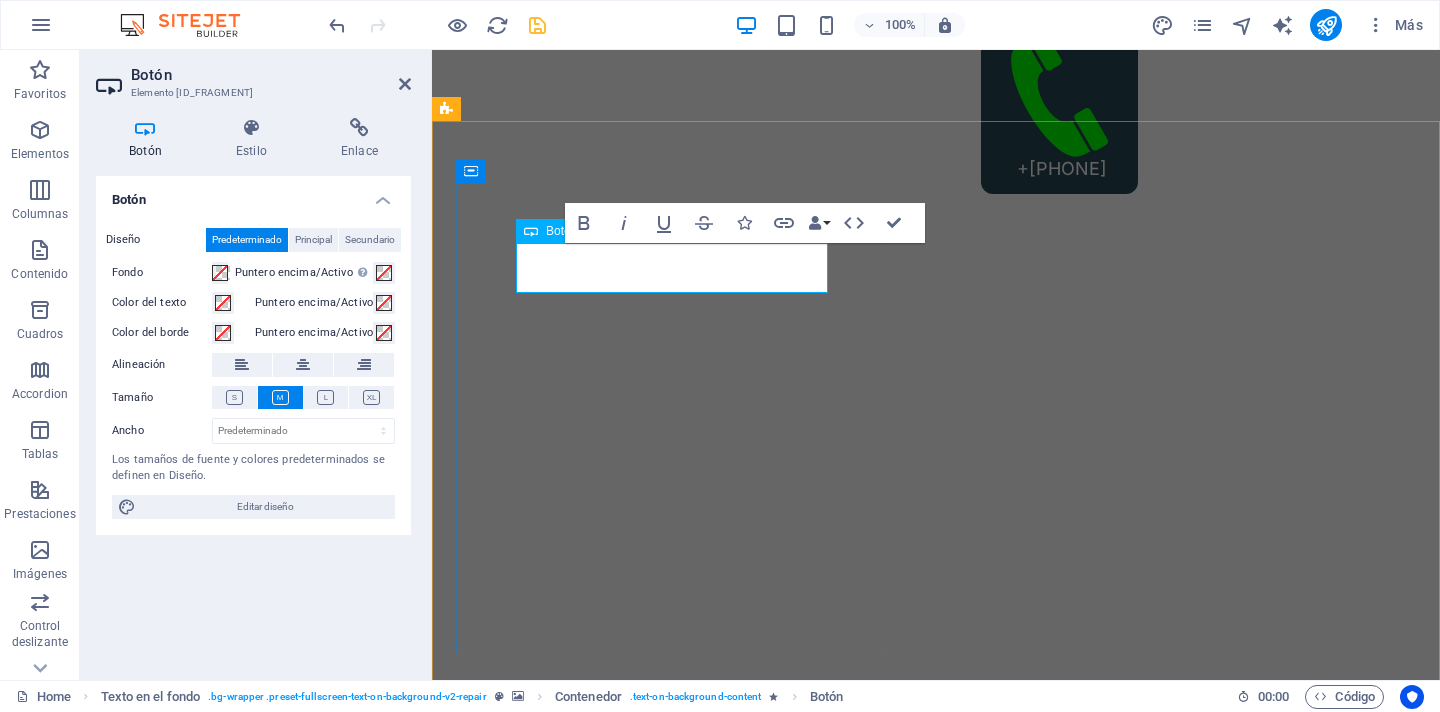 type 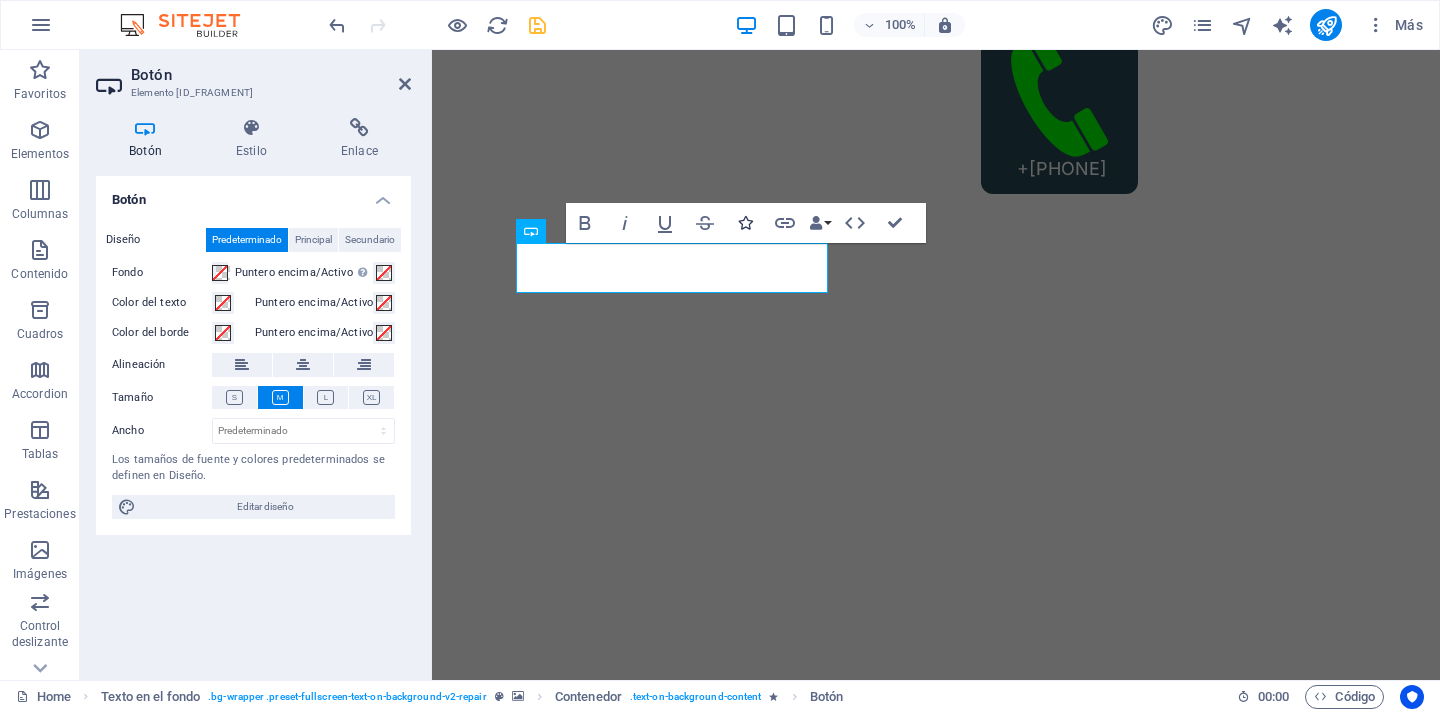 click at bounding box center (745, 223) 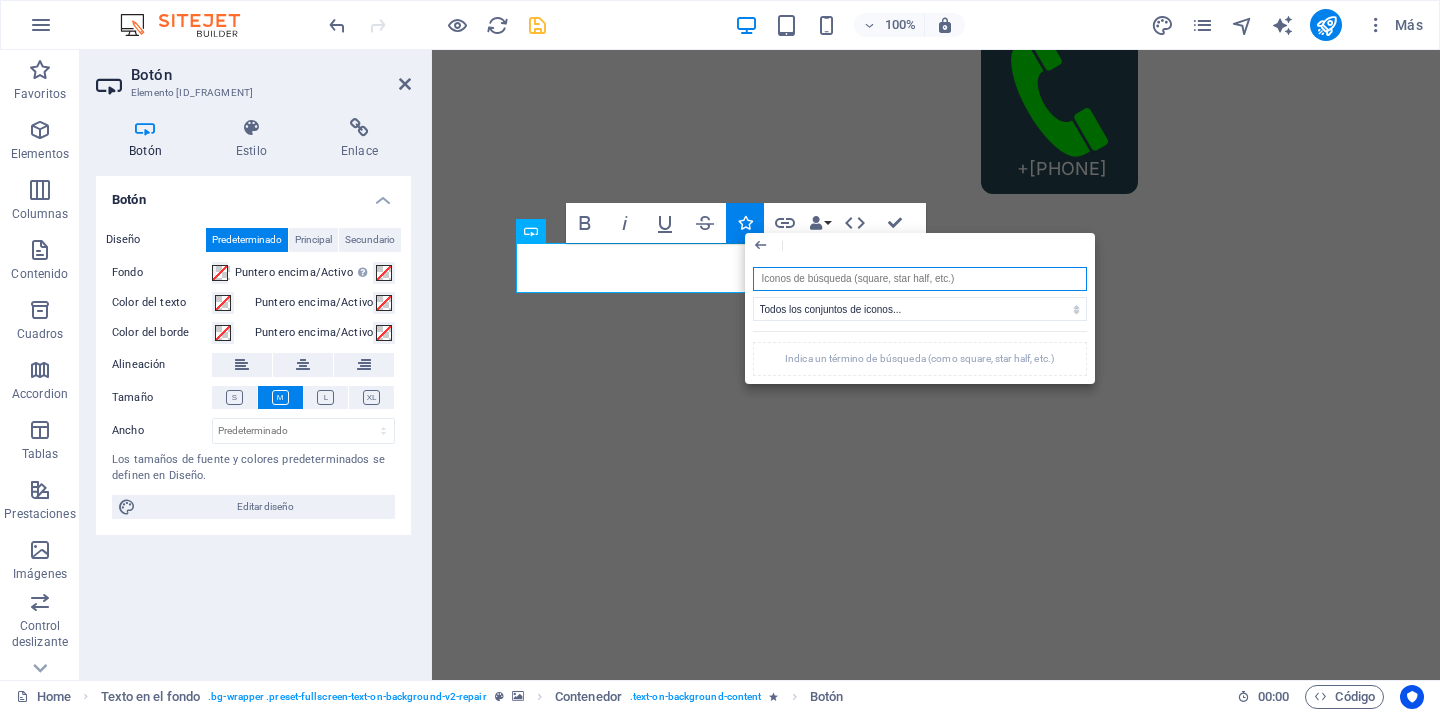 click at bounding box center (920, 279) 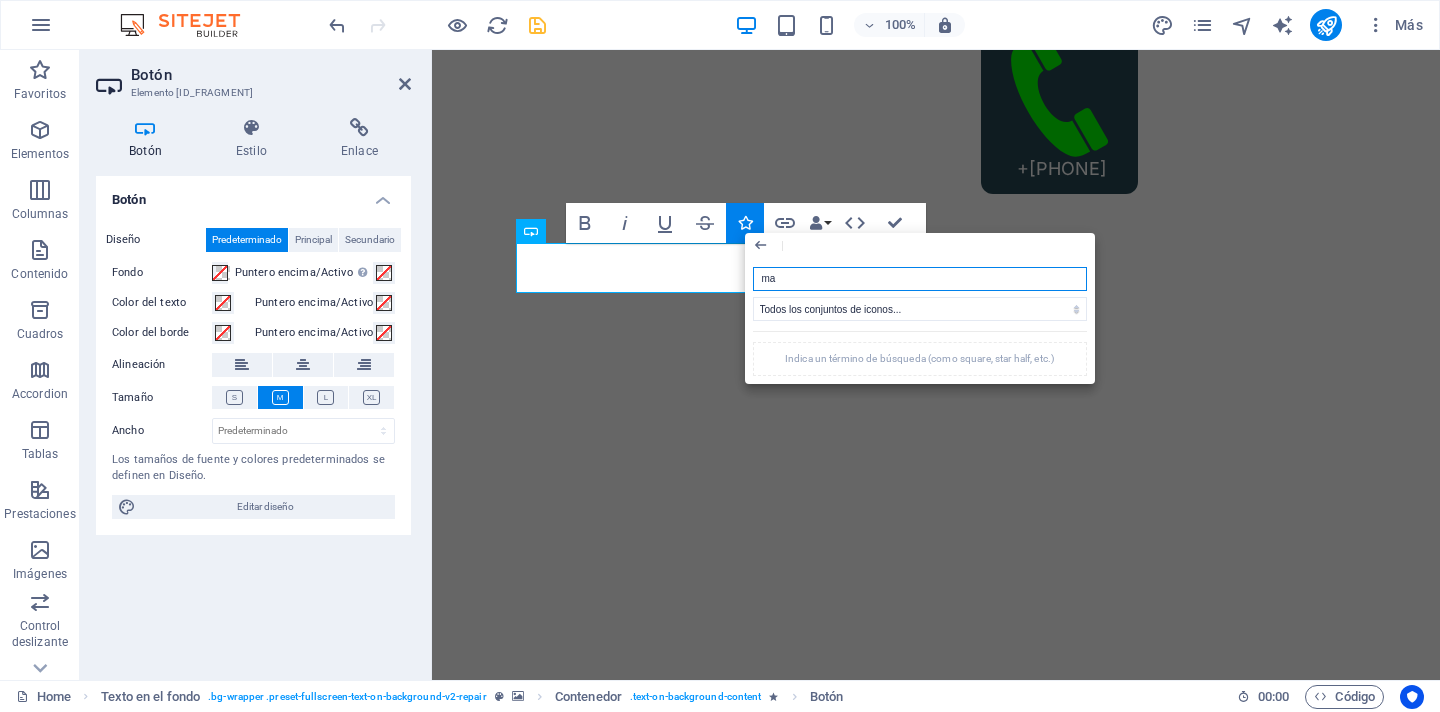type on "mar" 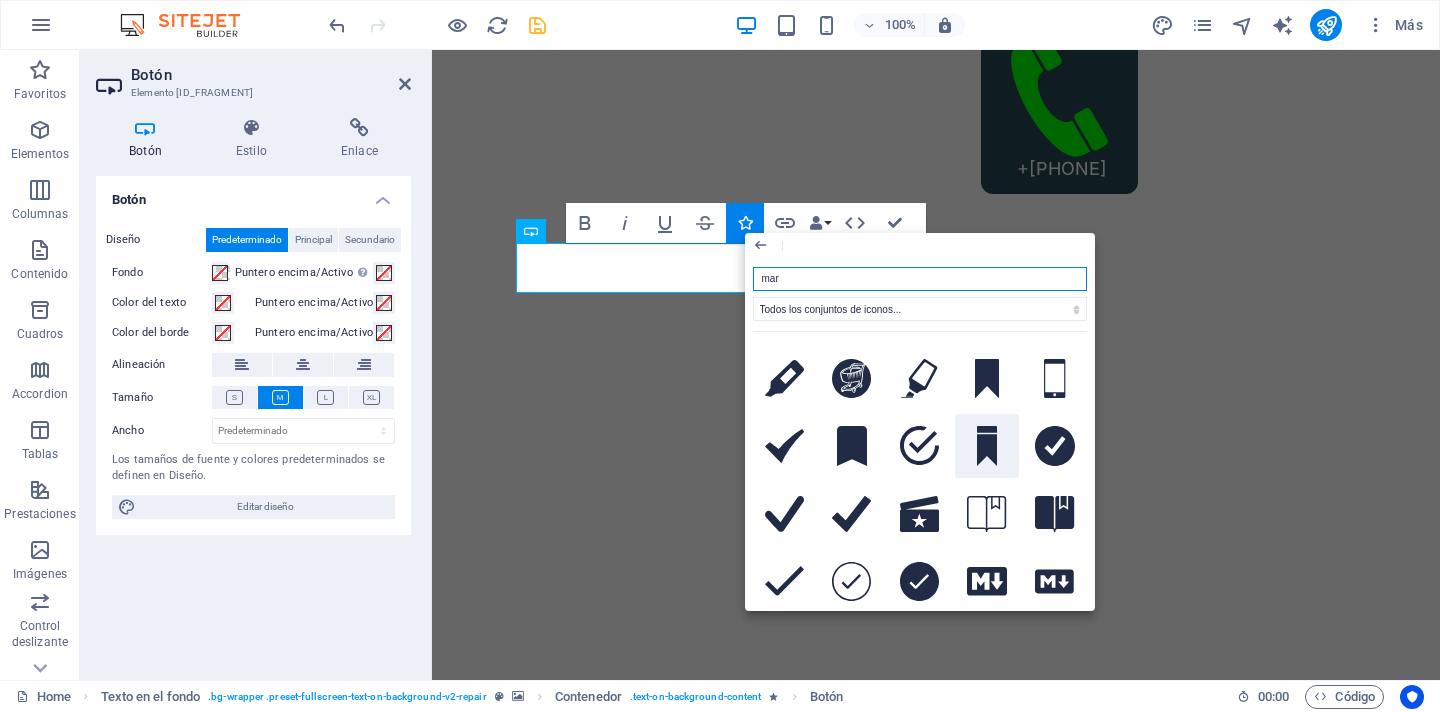 scroll, scrollTop: 60, scrollLeft: 0, axis: vertical 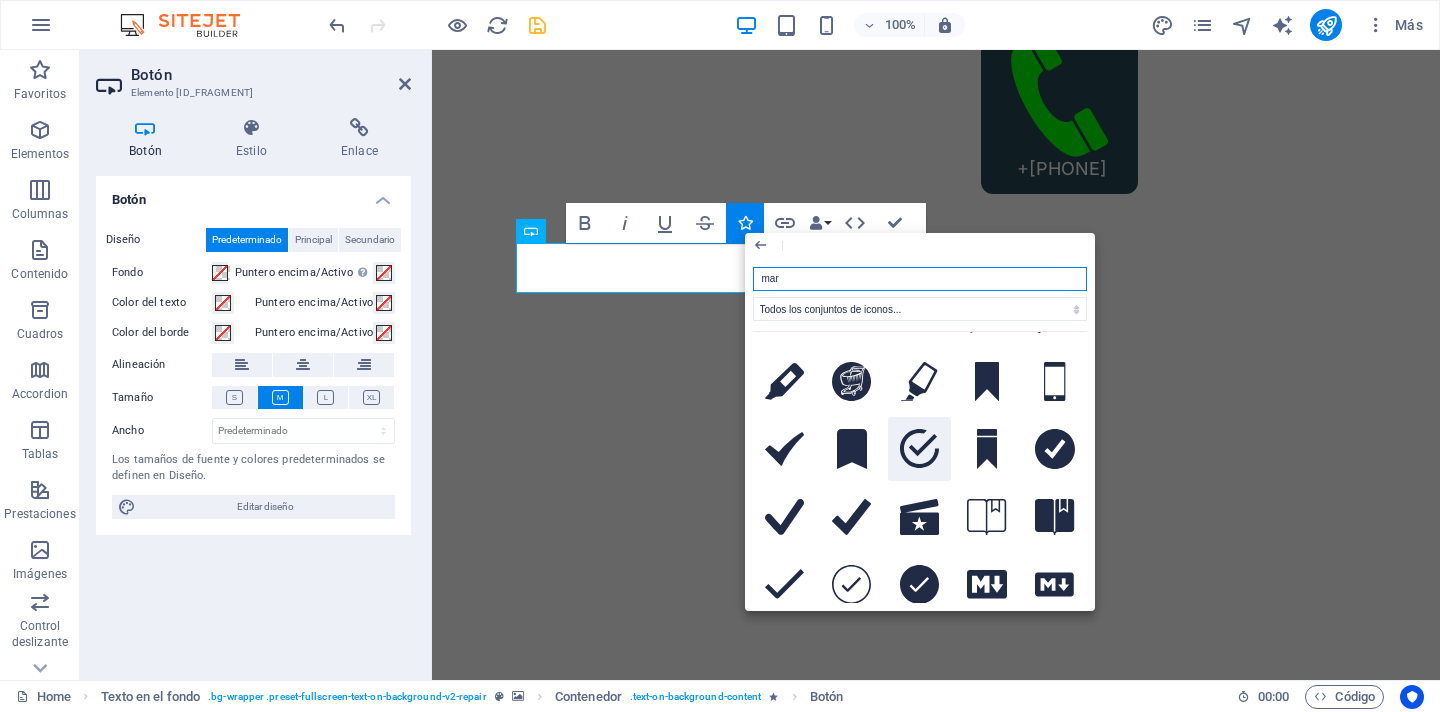 click 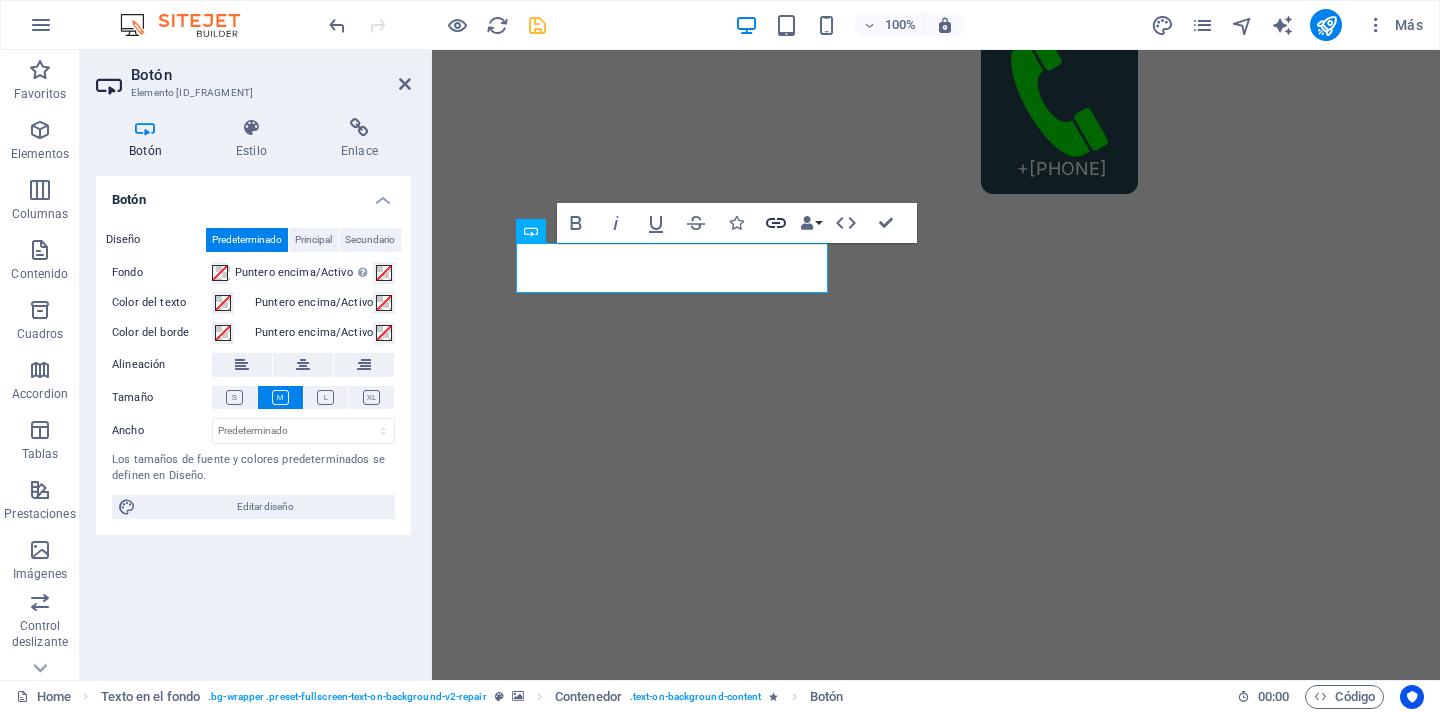 click 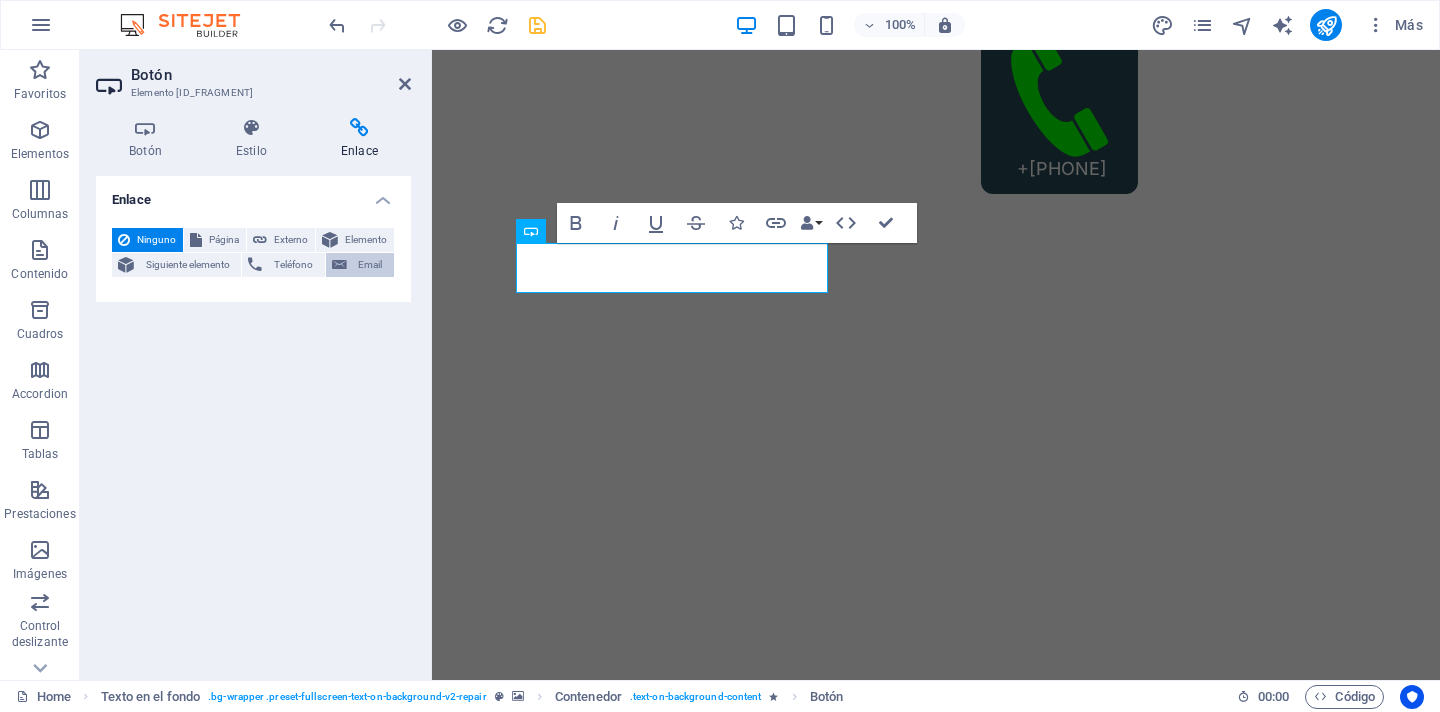 click on "Email" at bounding box center (370, 265) 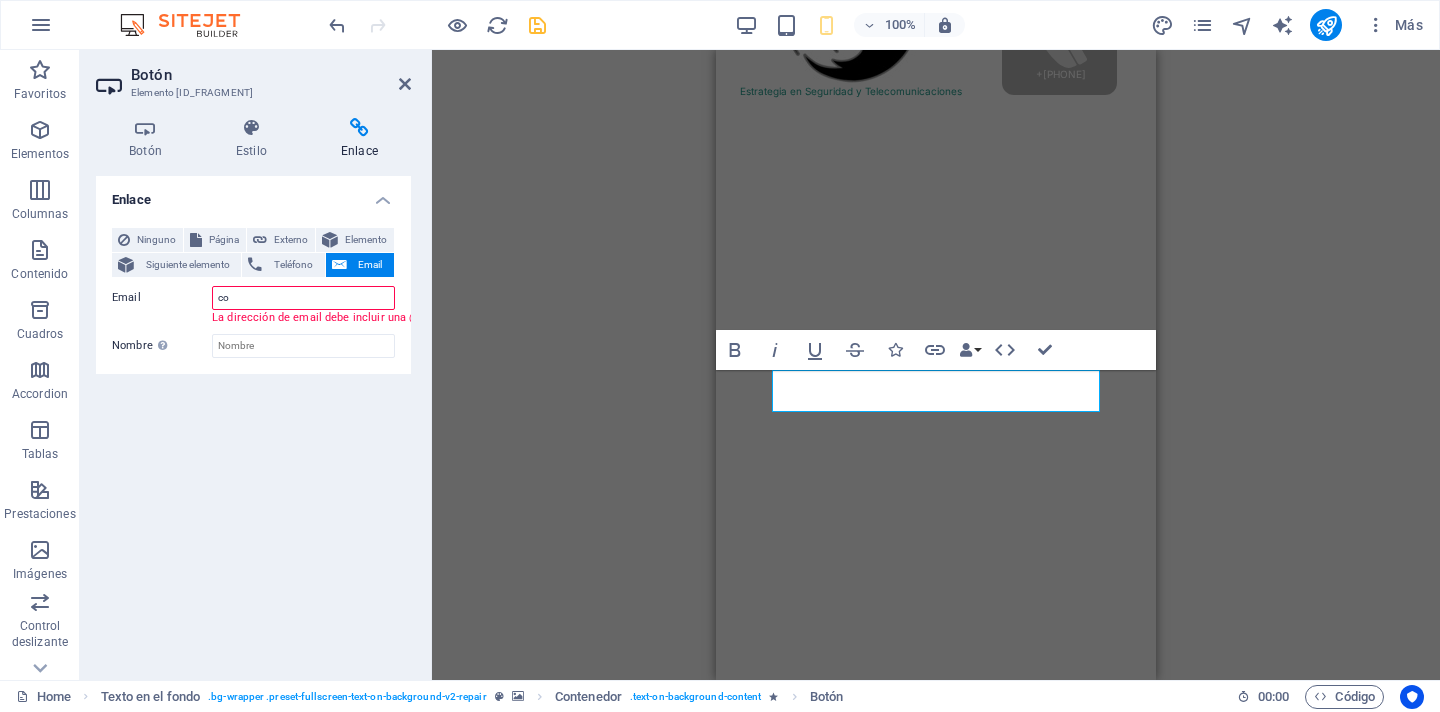 type on "c" 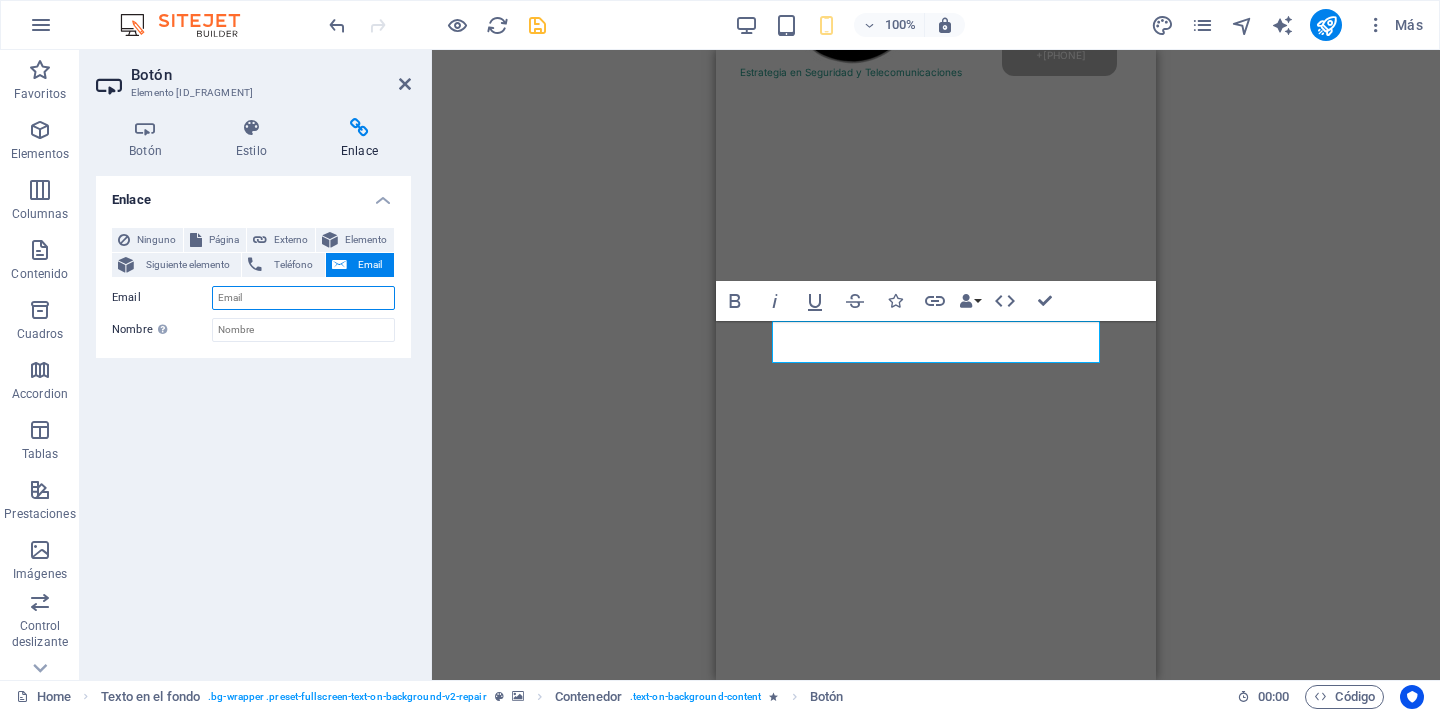 scroll, scrollTop: 288, scrollLeft: 0, axis: vertical 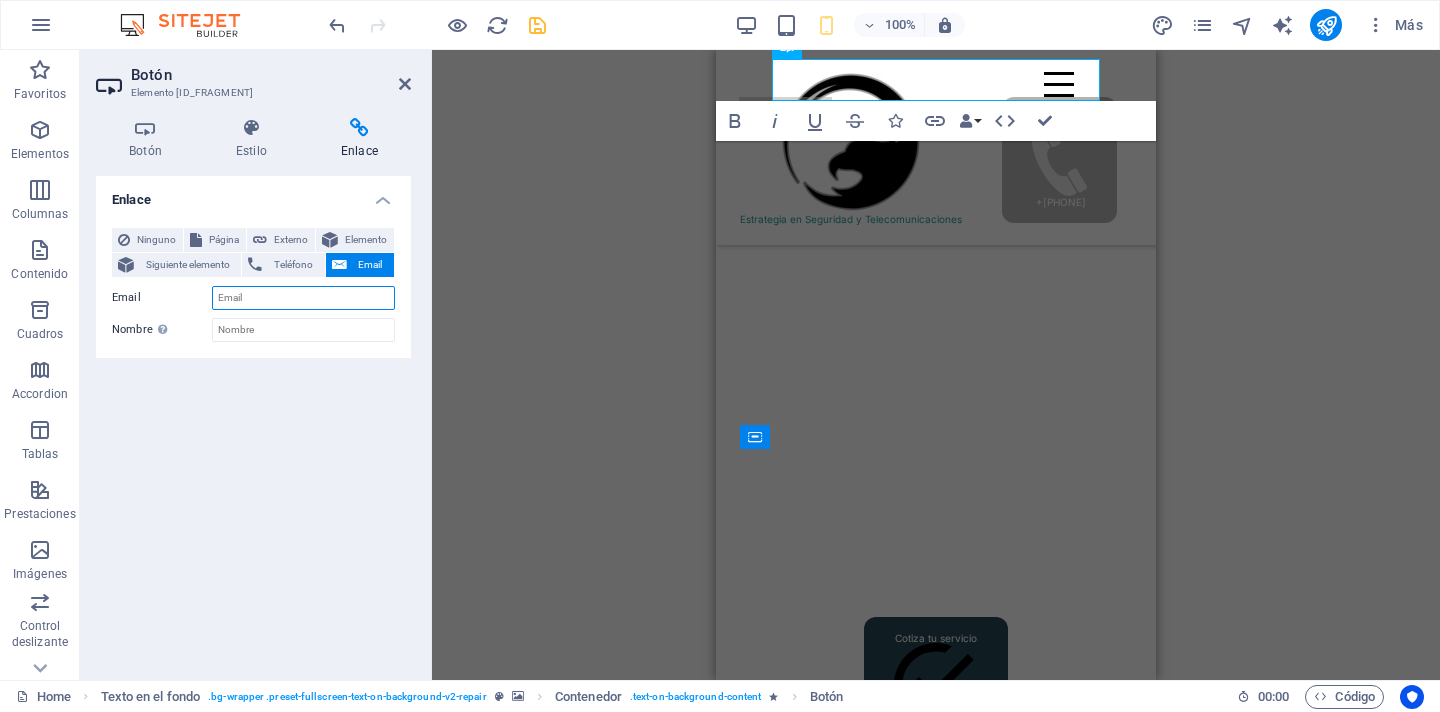 paste on "contacto@[EXAMPLE.COM]" 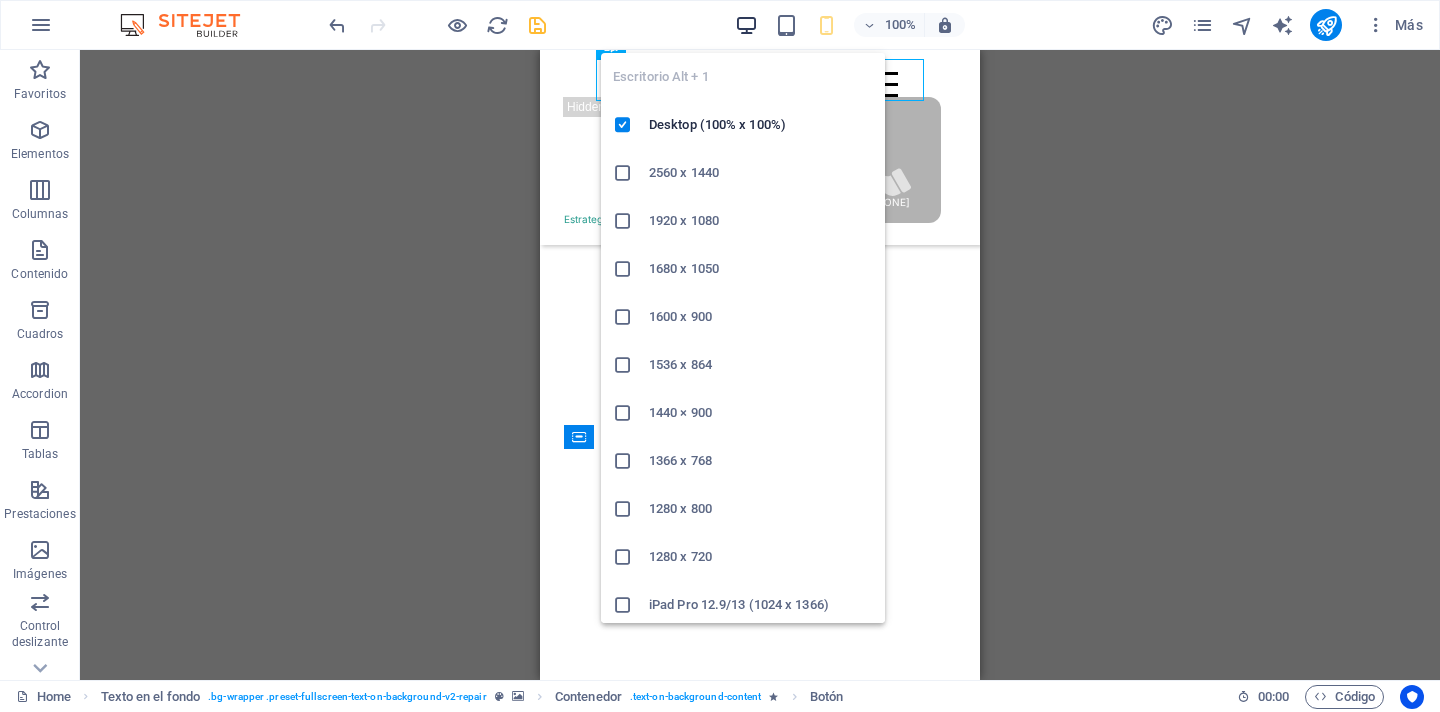 click at bounding box center (746, 25) 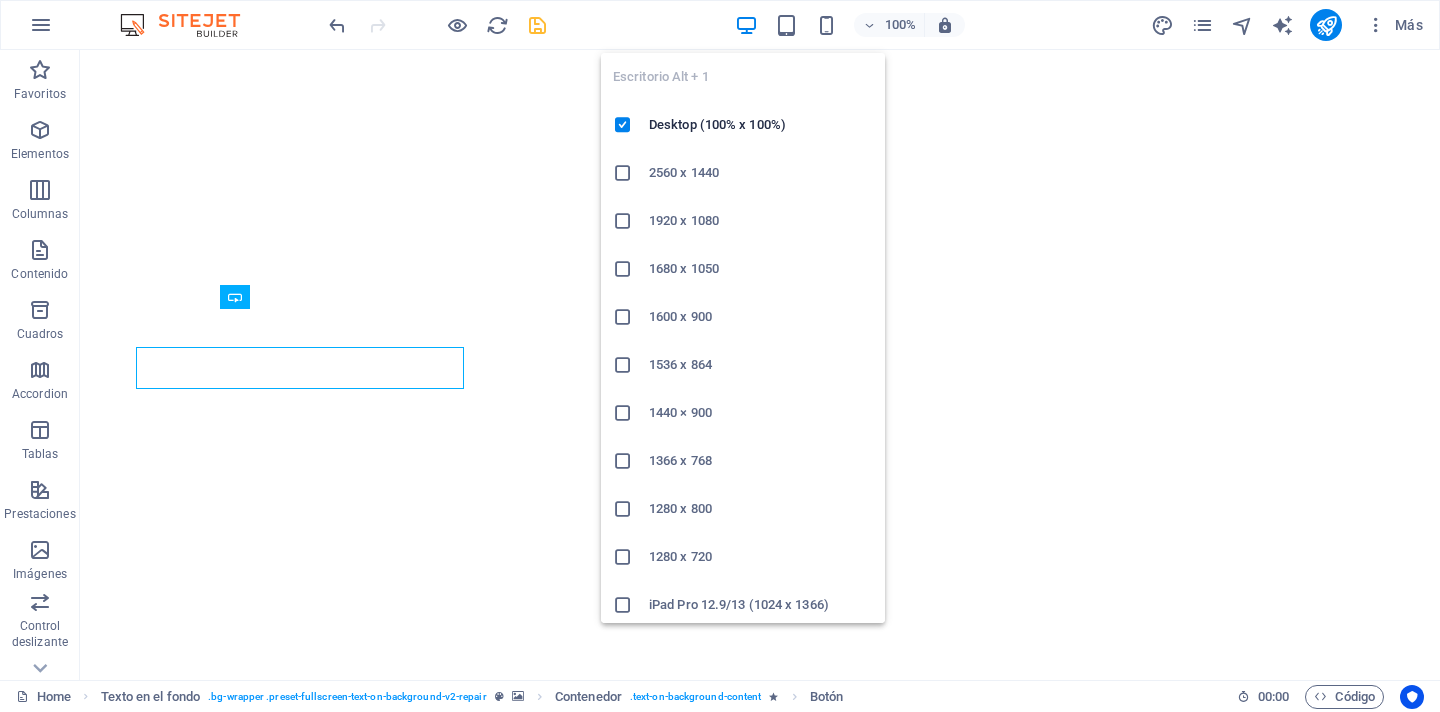 scroll, scrollTop: 0, scrollLeft: 0, axis: both 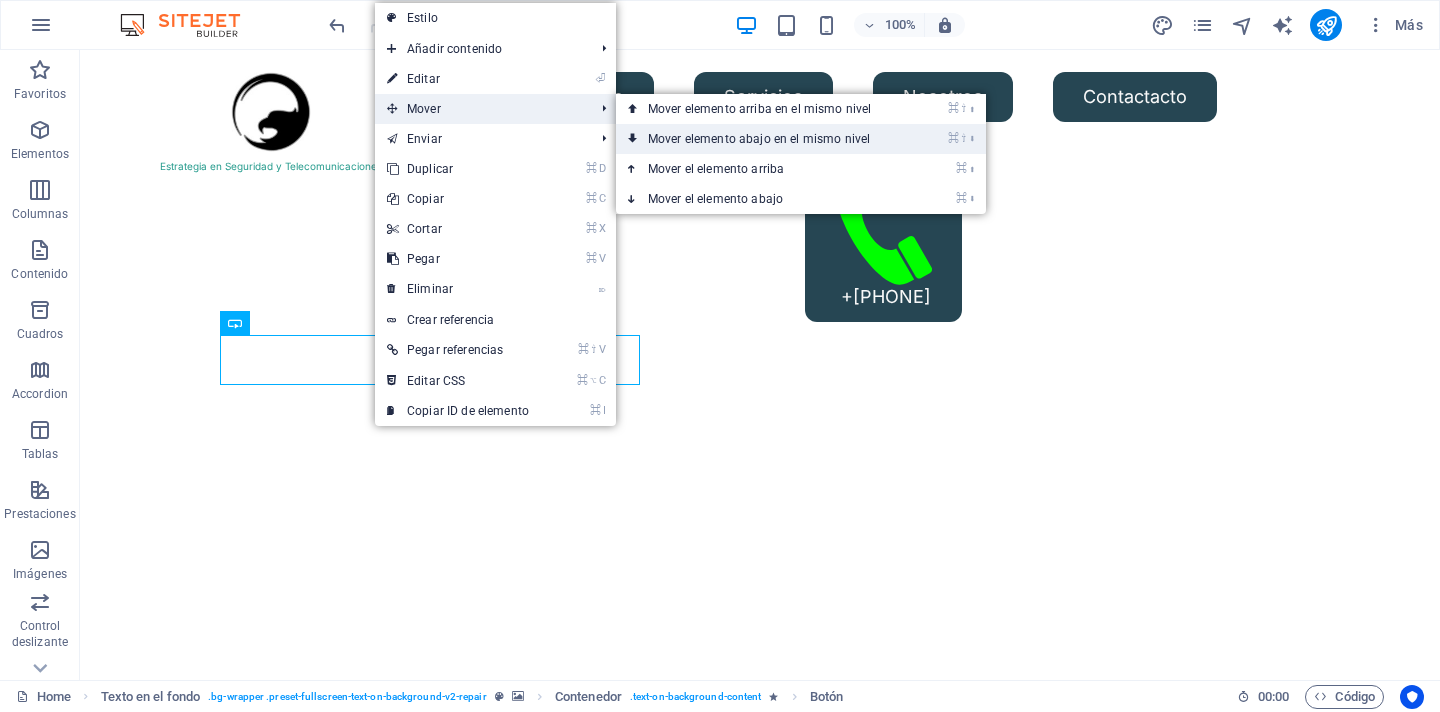 click on "⌘ ⇧ ⬇  Mover elemento abajo en el mismo nivel" at bounding box center [763, 139] 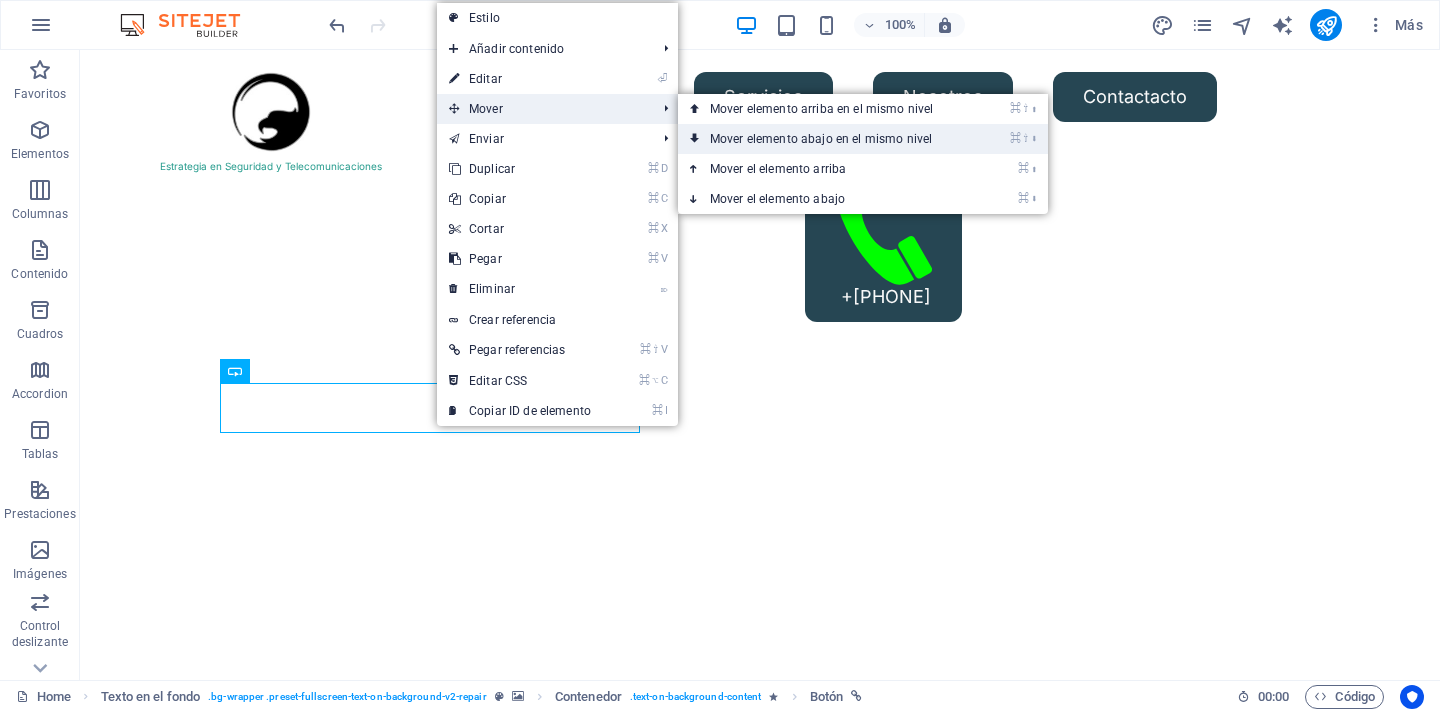 click on "⌘ ⇧ ⬇  Mover elemento abajo en el mismo nivel" at bounding box center (825, 139) 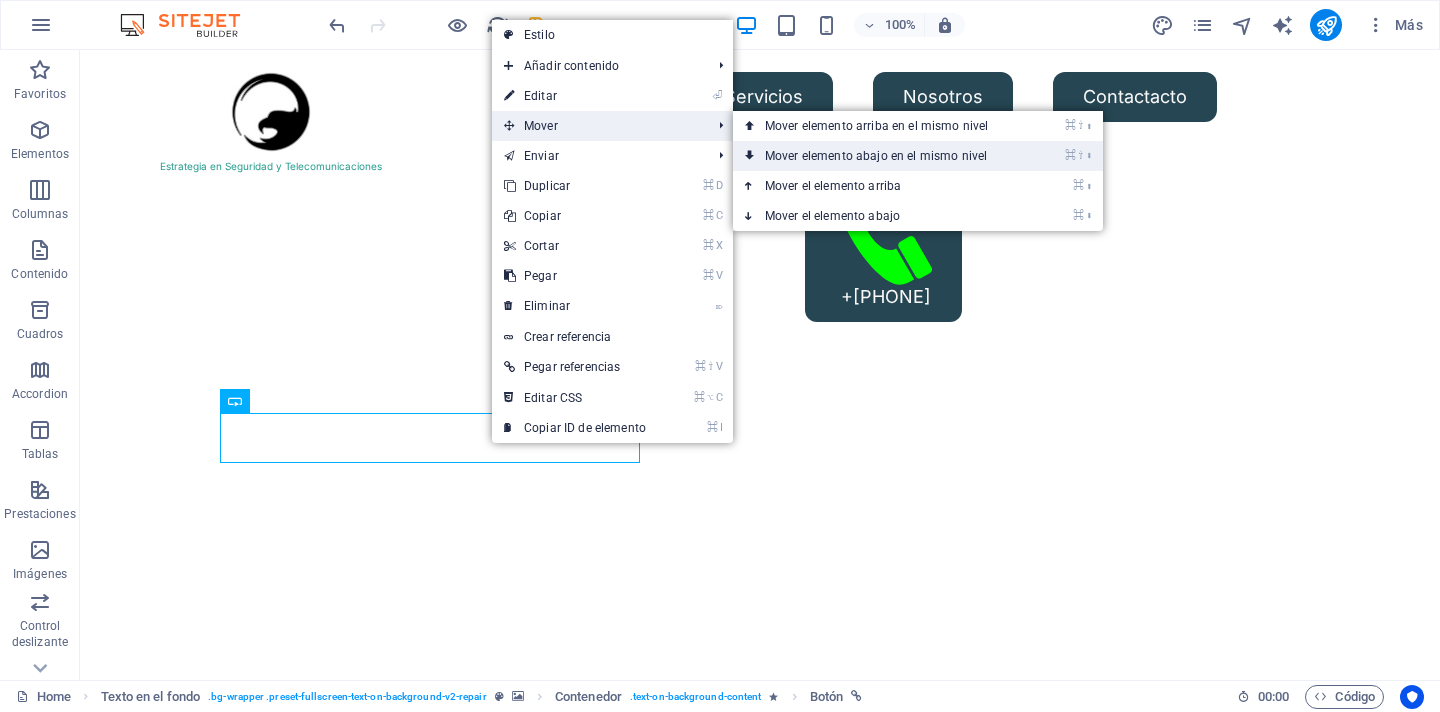 click on "⌘ ⇧ ⬇  Mover elemento abajo en el mismo nivel" at bounding box center (880, 156) 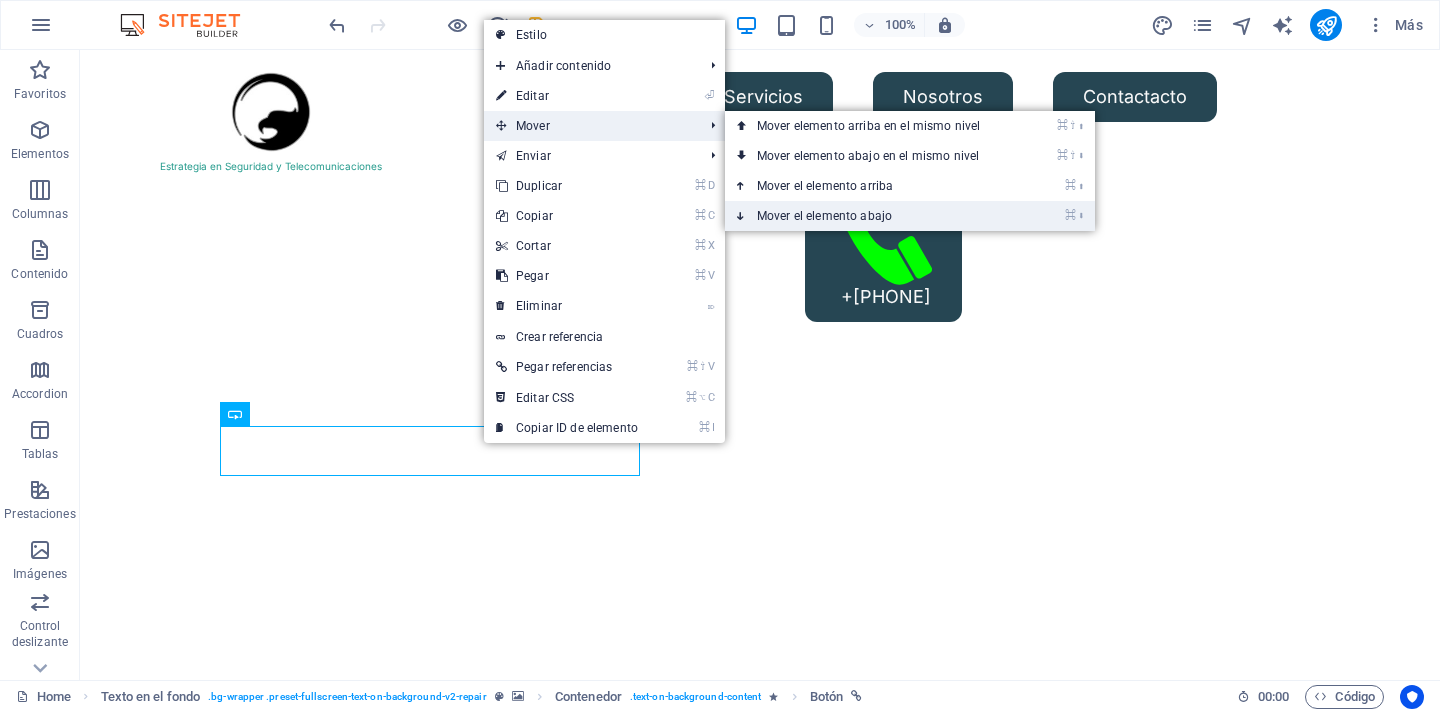 click on "⌘ ⬇  Mover el elemento abajo" at bounding box center (872, 216) 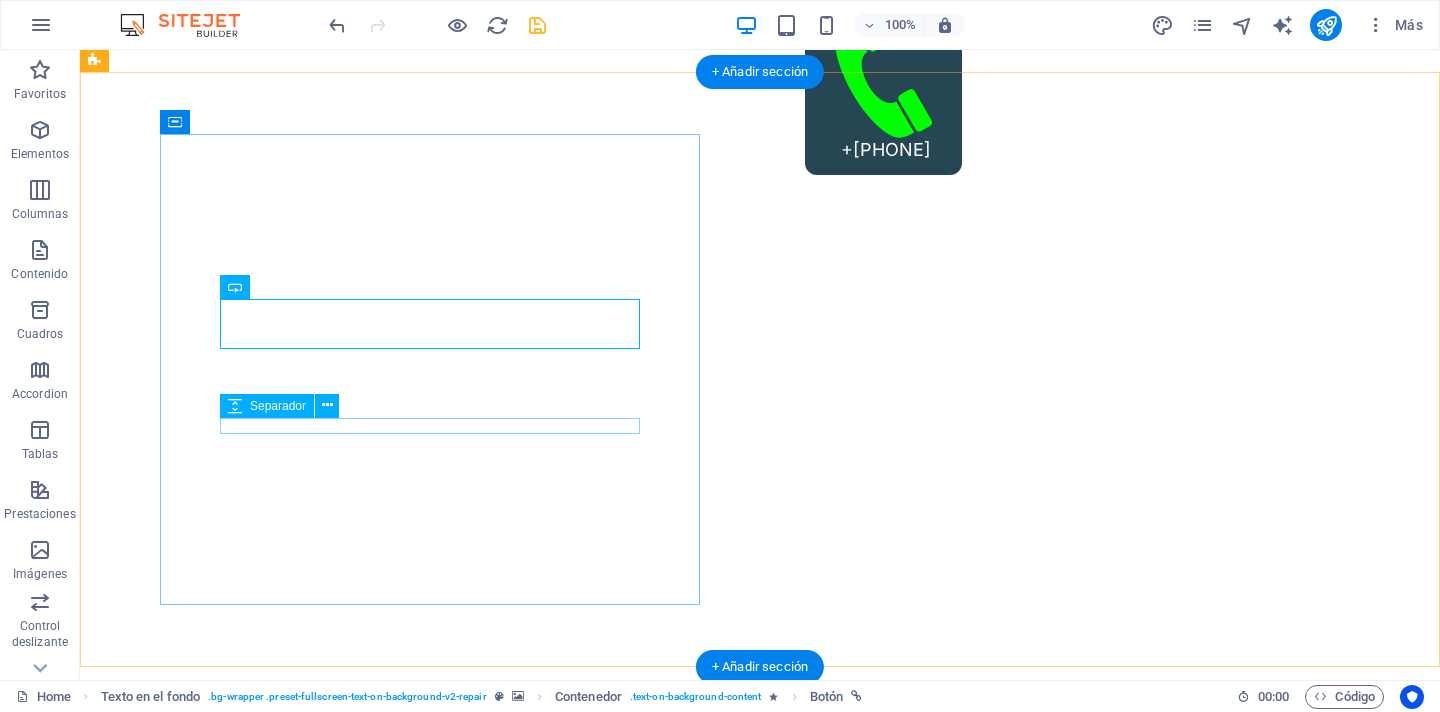 scroll, scrollTop: 163, scrollLeft: 0, axis: vertical 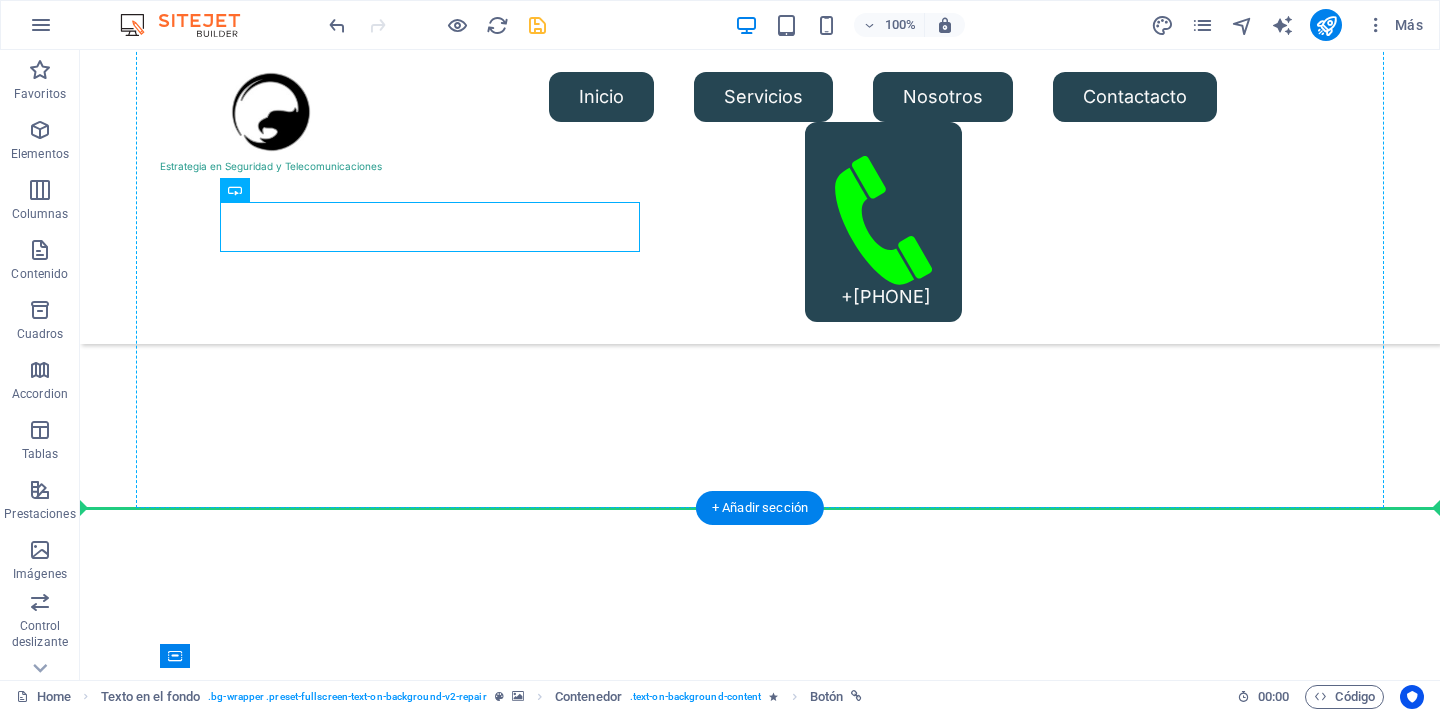 drag, startPoint x: 466, startPoint y: 226, endPoint x: 453, endPoint y: 480, distance: 254.33246 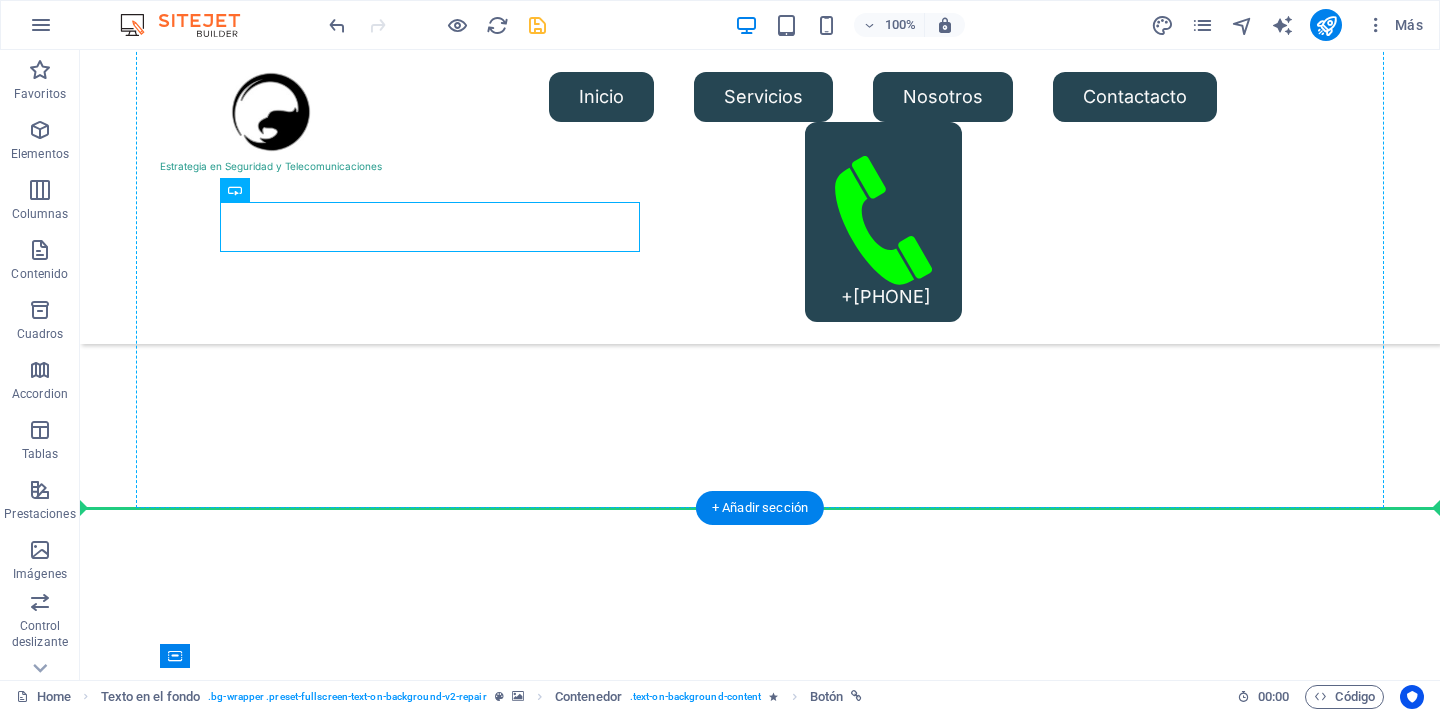 click on "Estrategia en Seguridad y Telecomunicaciones Spa Cotiza tu servicio      G uardias de seguridad para emp resas. Guardias de seguridad para eventos. Conserjes y Mayordomos OS-10. Asesoría en Seguridad (Matriz de Riesgo) Guardia Portero OS-10" at bounding box center (760, 1078) 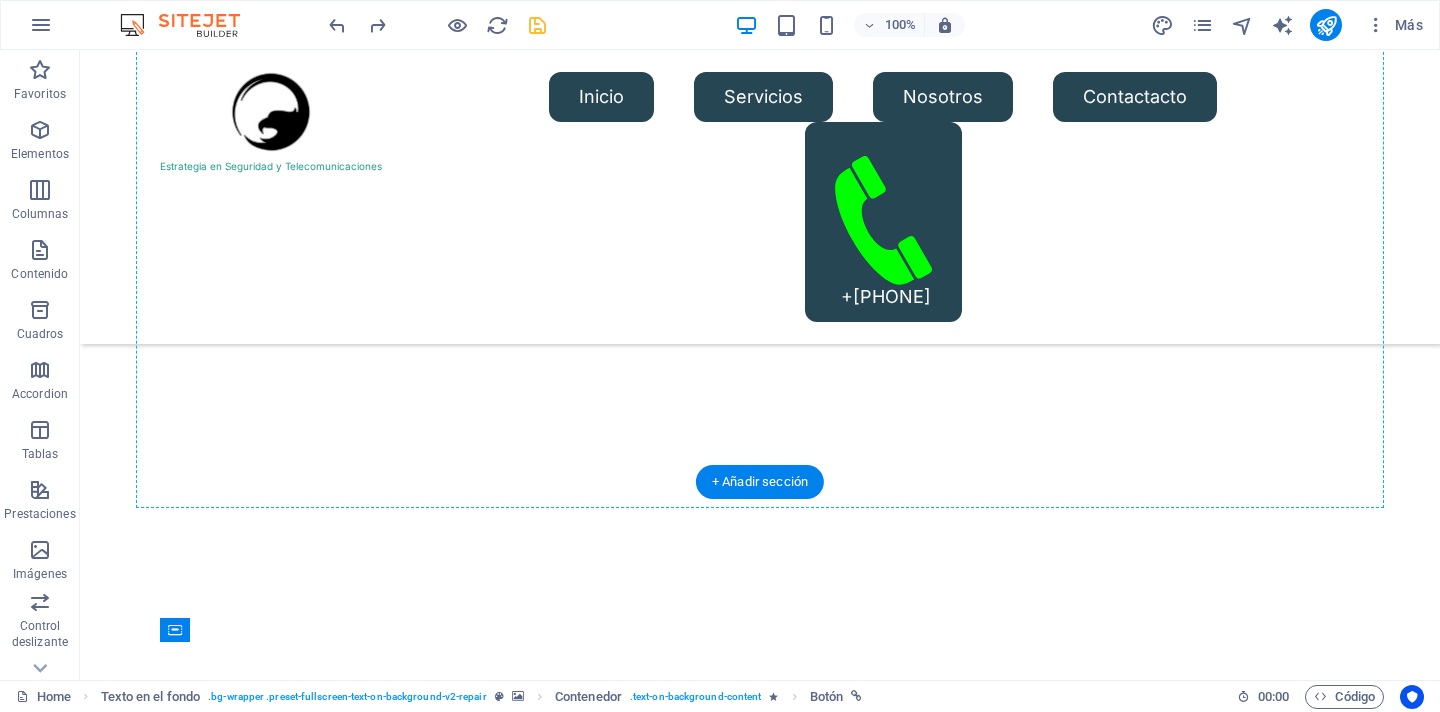 drag, startPoint x: 449, startPoint y: 233, endPoint x: 443, endPoint y: 410, distance: 177.10167 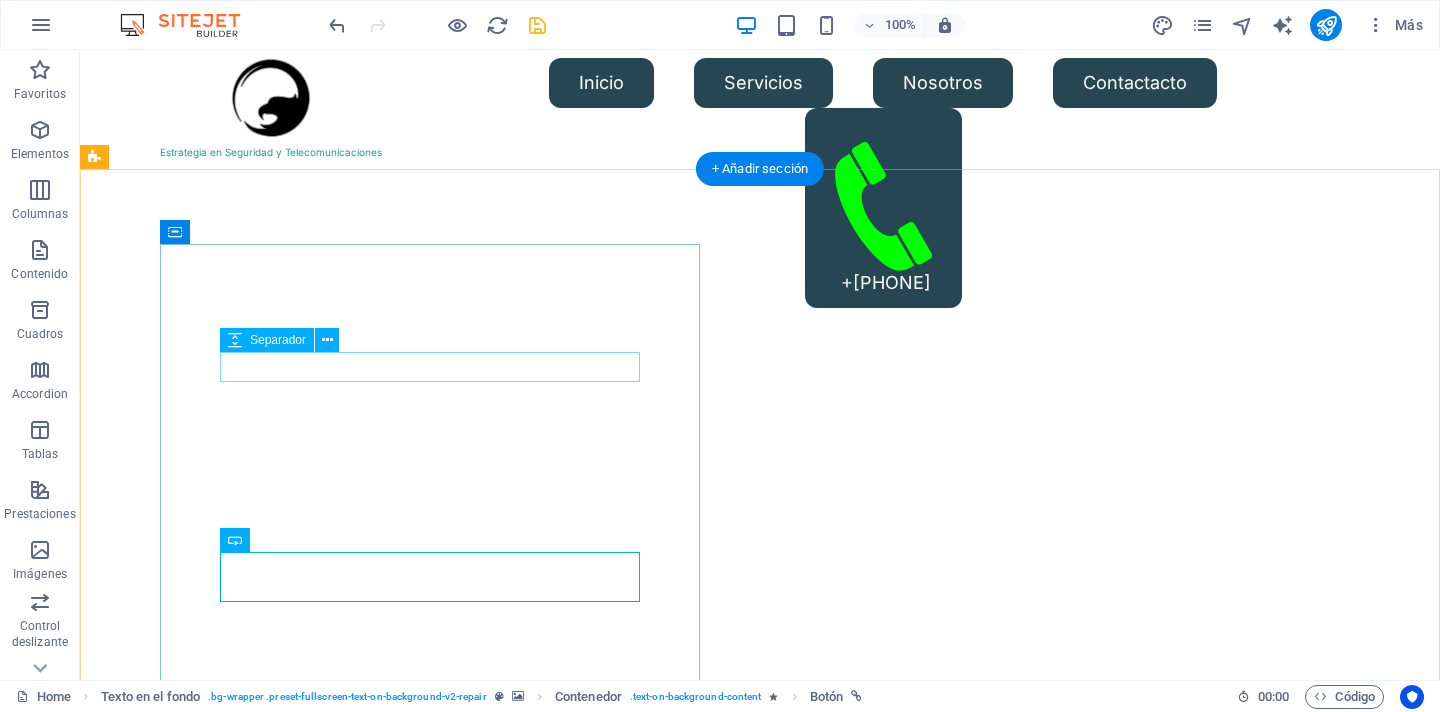 scroll, scrollTop: 44, scrollLeft: 0, axis: vertical 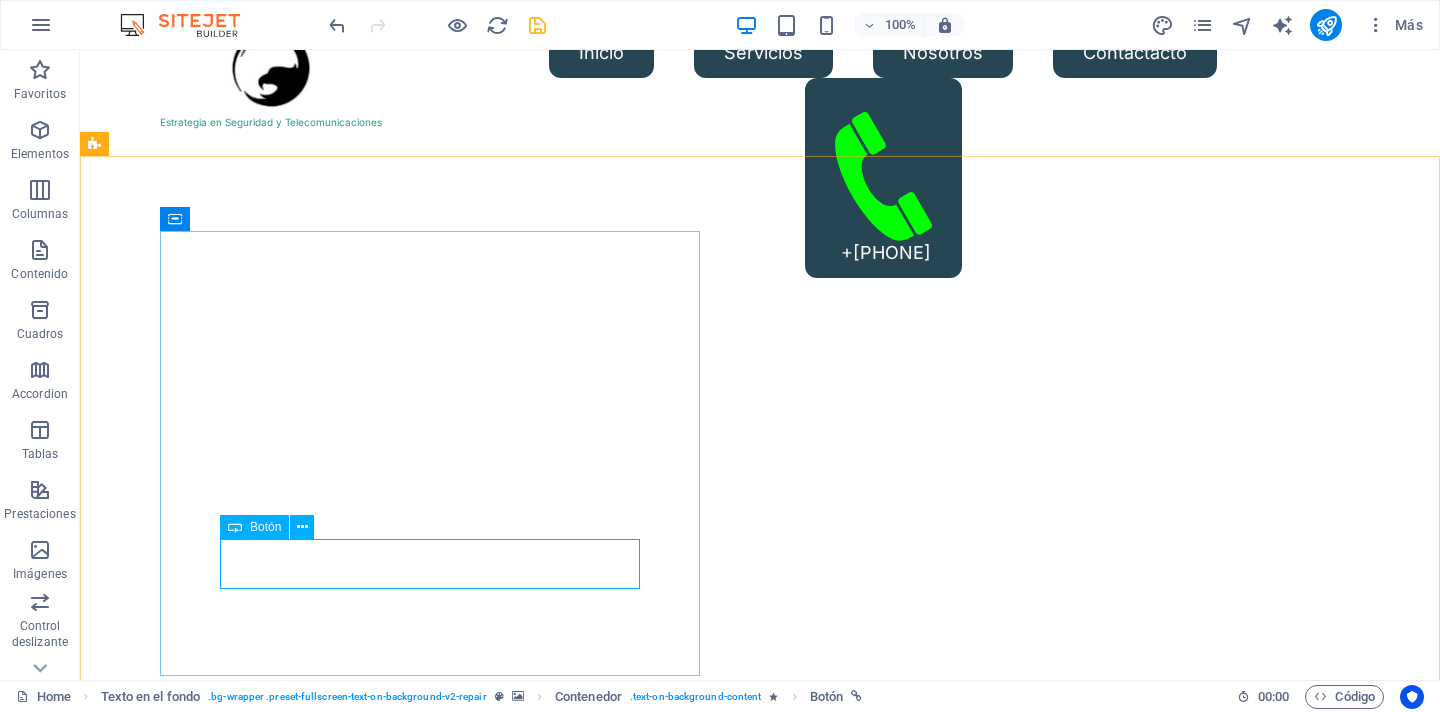 click on "Botón" at bounding box center (265, 527) 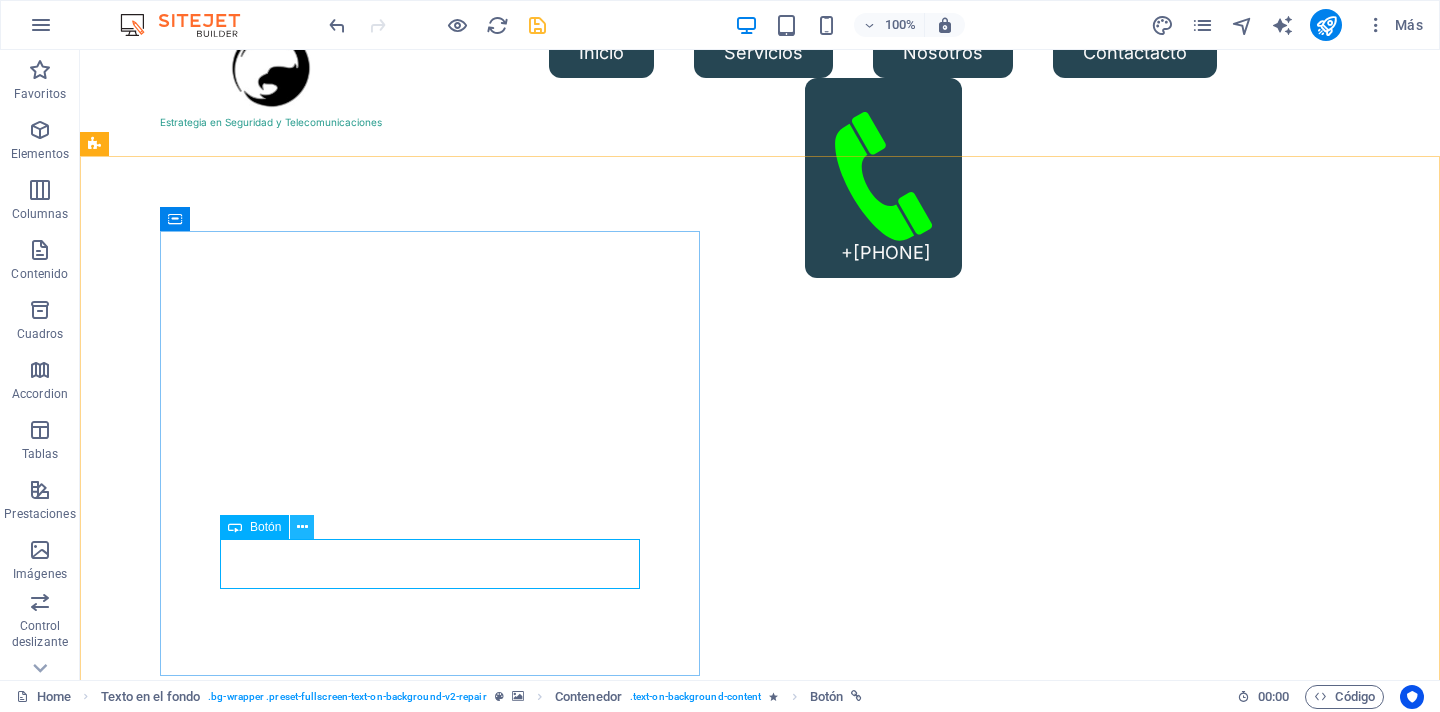 click at bounding box center (302, 527) 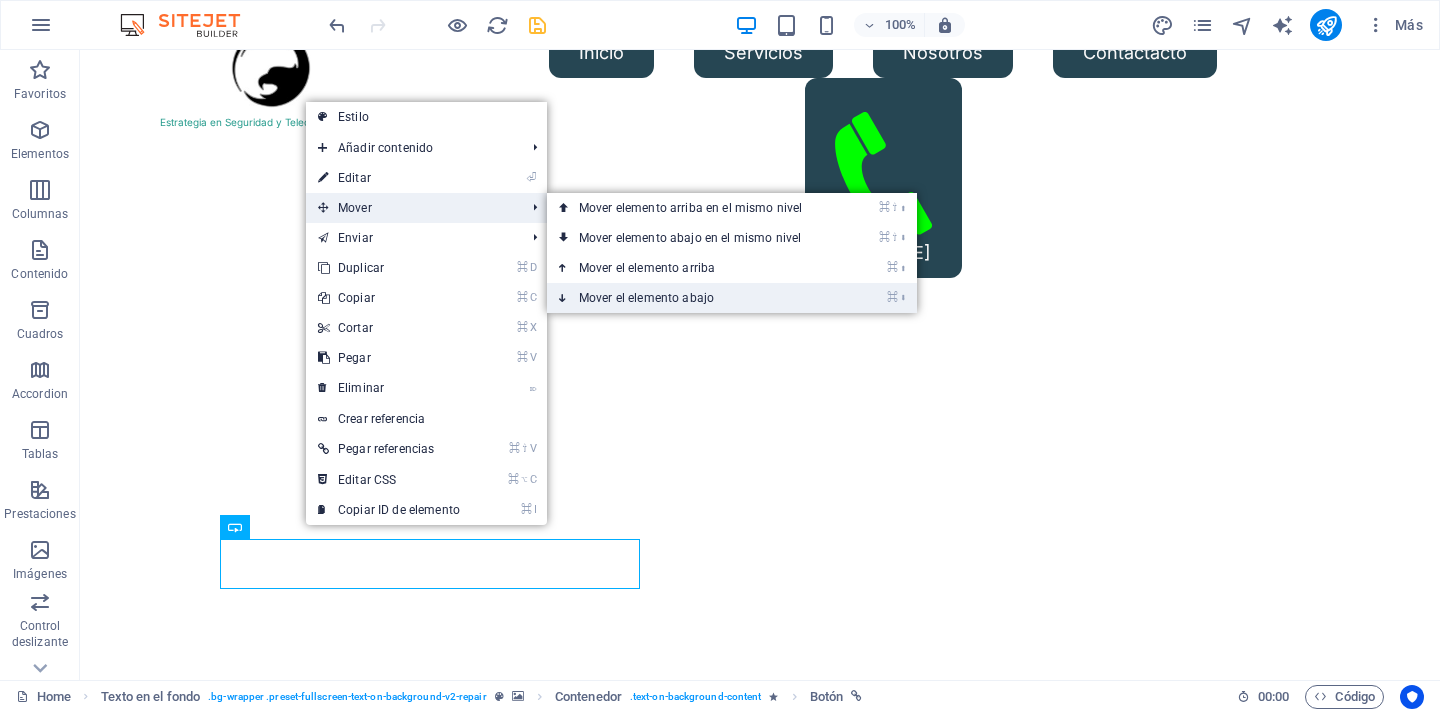 click on "⌘ ⬇  Mover el elemento abajo" at bounding box center [694, 298] 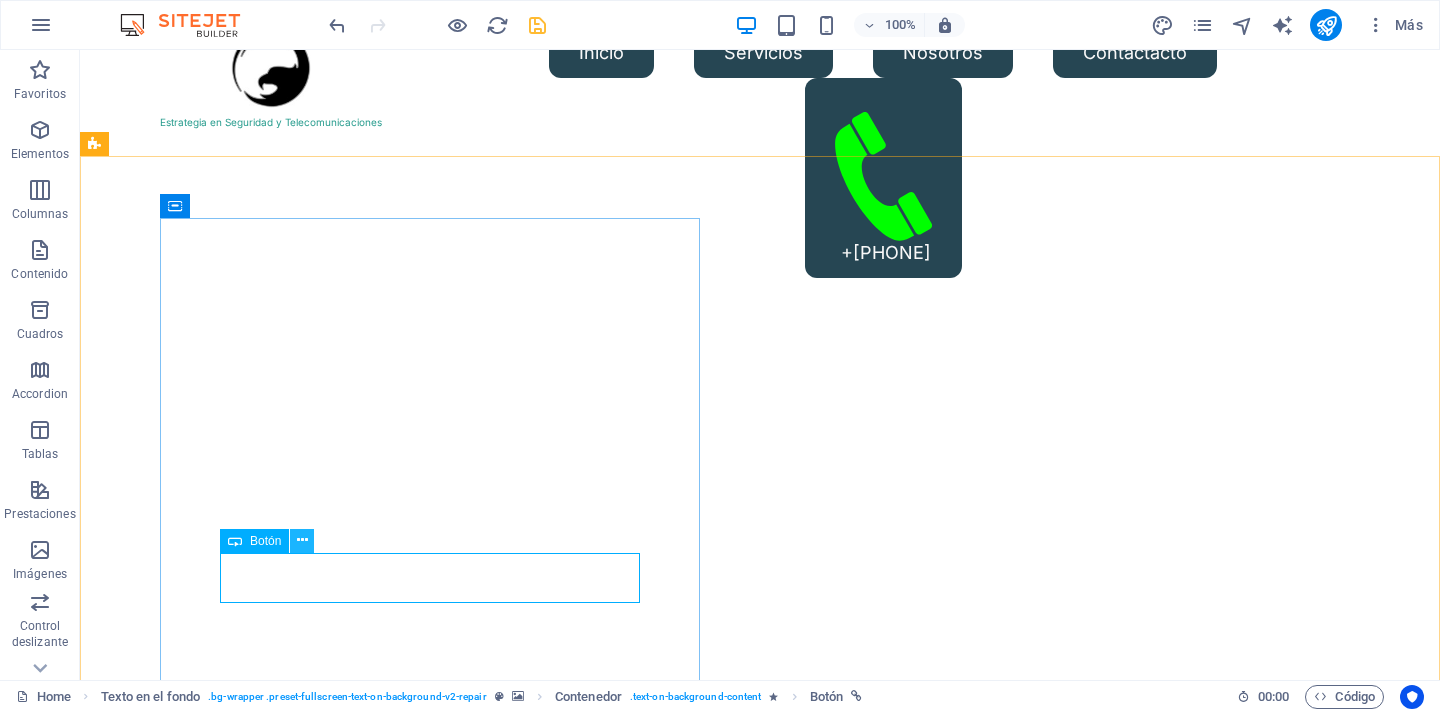 click at bounding box center (302, 540) 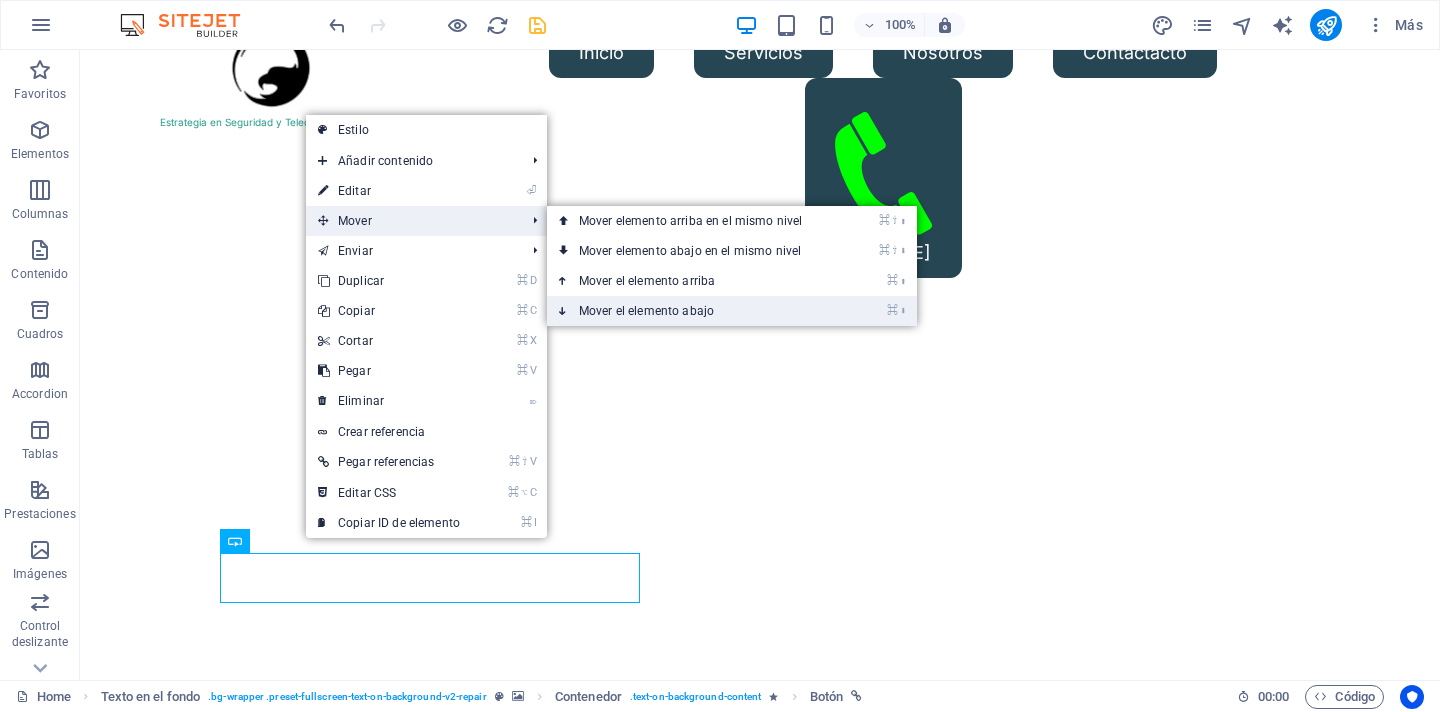 click on "⌘ ⬇  Mover el elemento abajo" at bounding box center (694, 311) 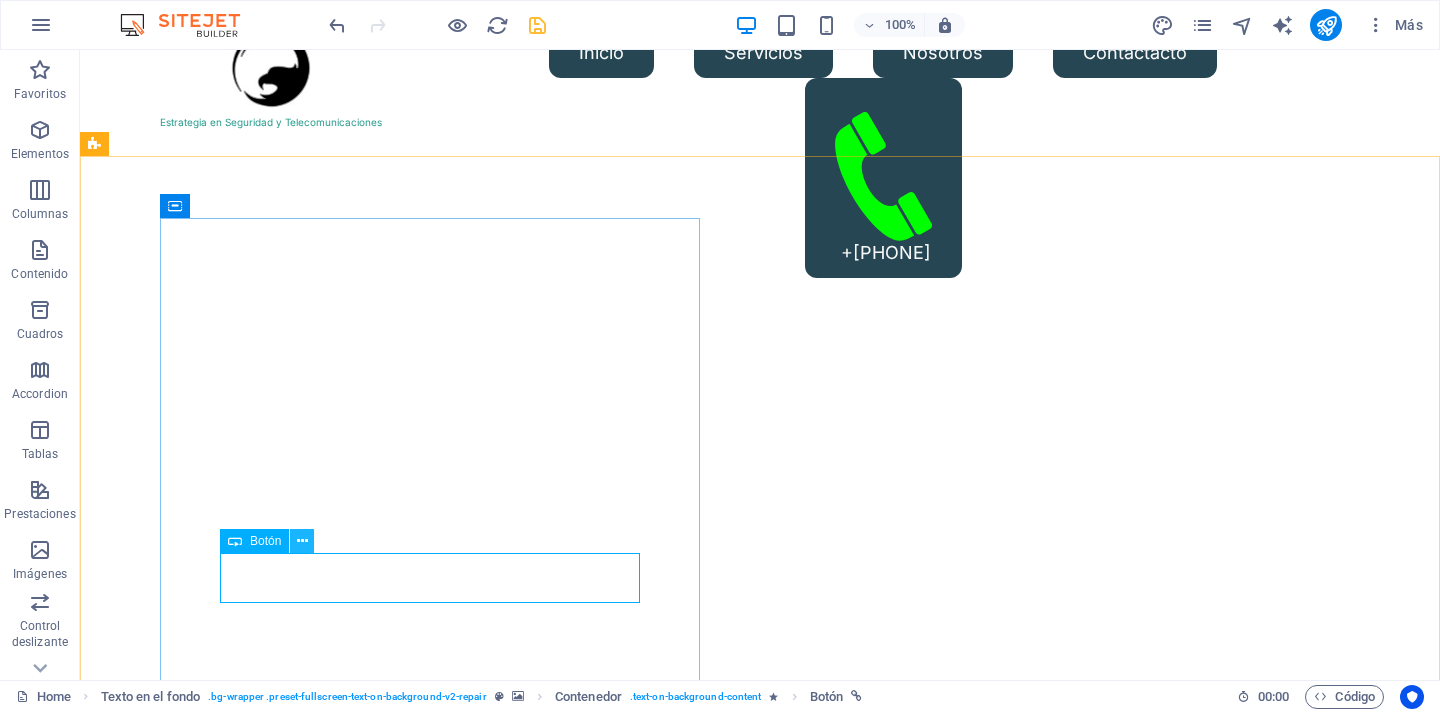 click at bounding box center (302, 541) 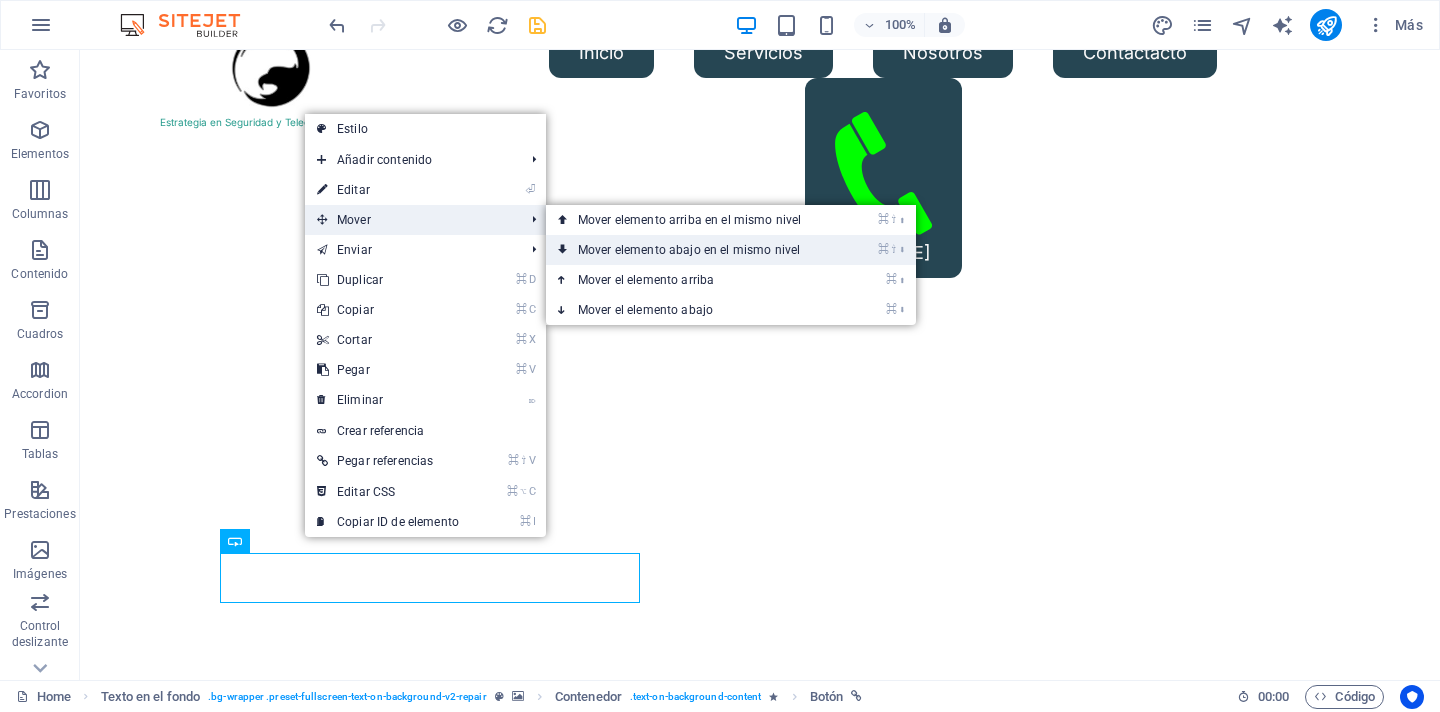 click on "⌘ ⇧ ⬇  Mover elemento abajo en el mismo nivel" at bounding box center [693, 250] 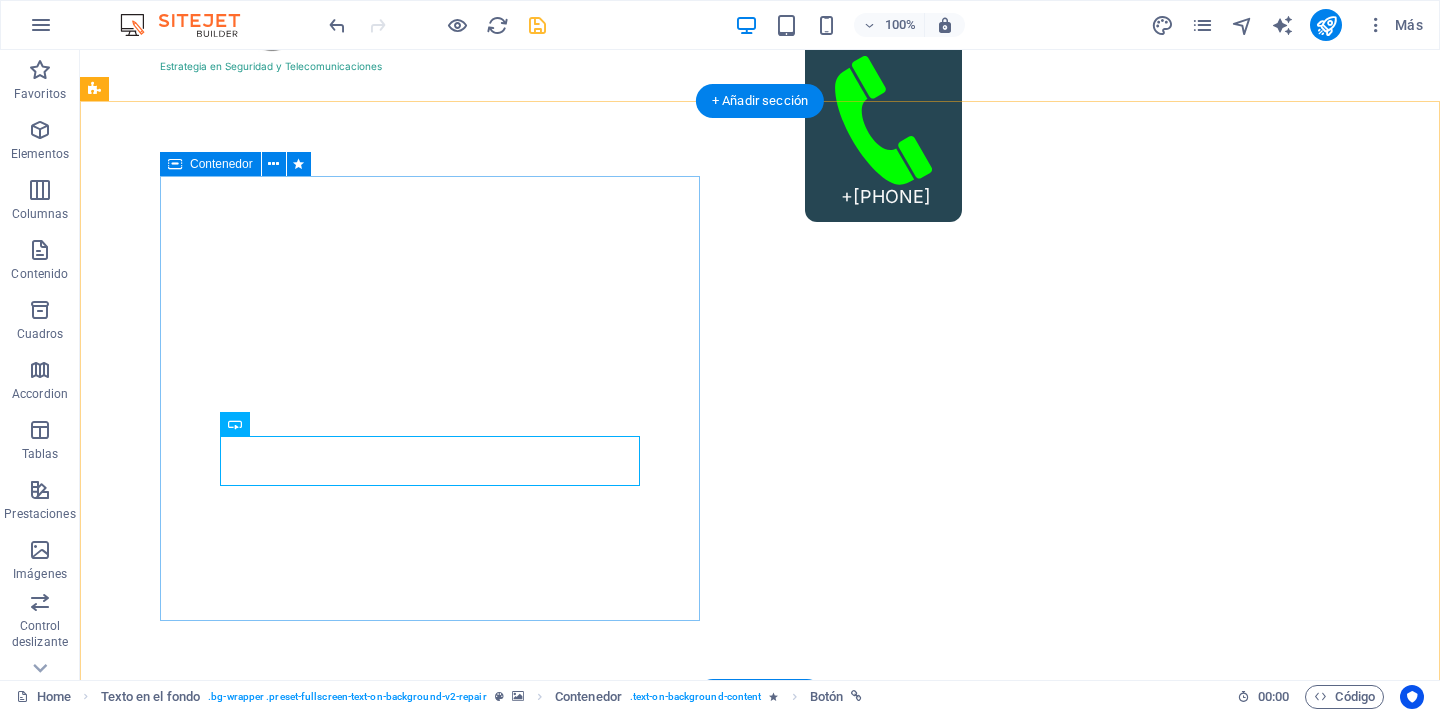 scroll, scrollTop: 99, scrollLeft: 0, axis: vertical 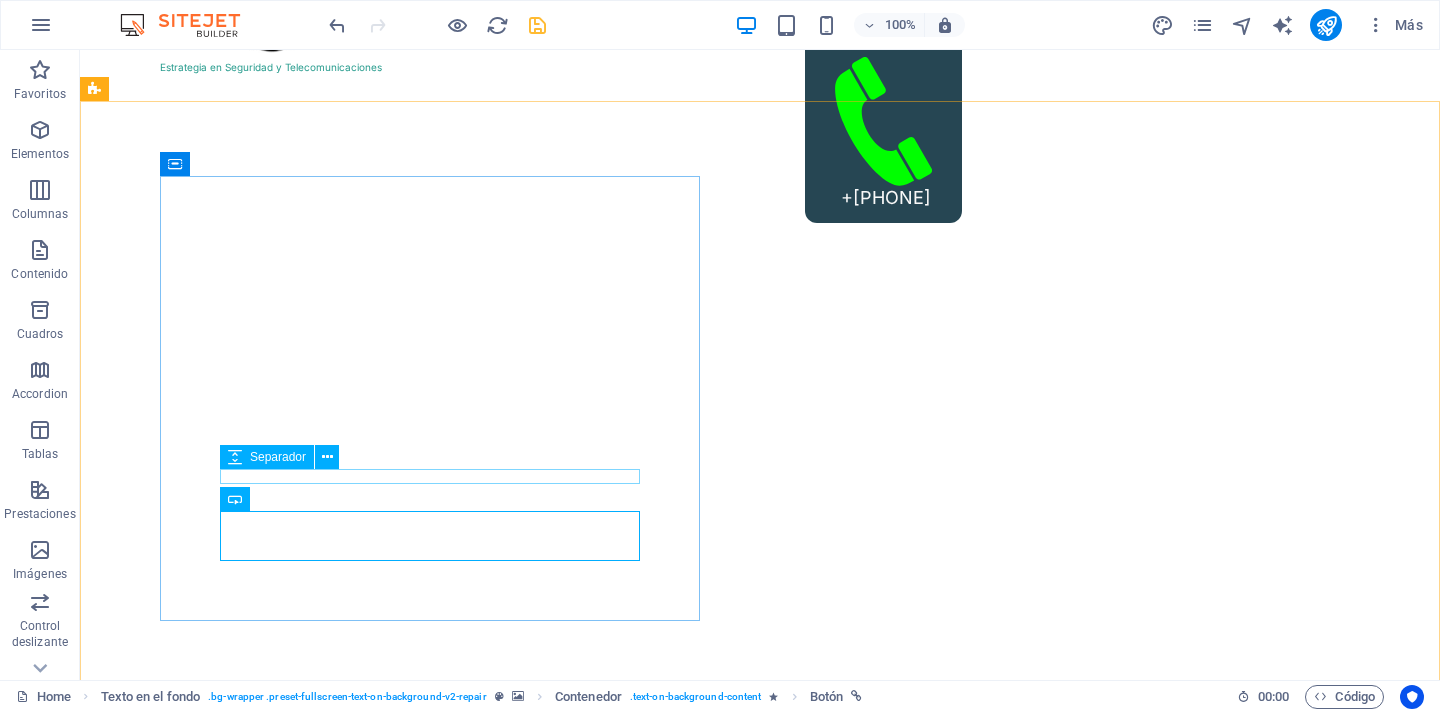 click on "Separador" at bounding box center (278, 457) 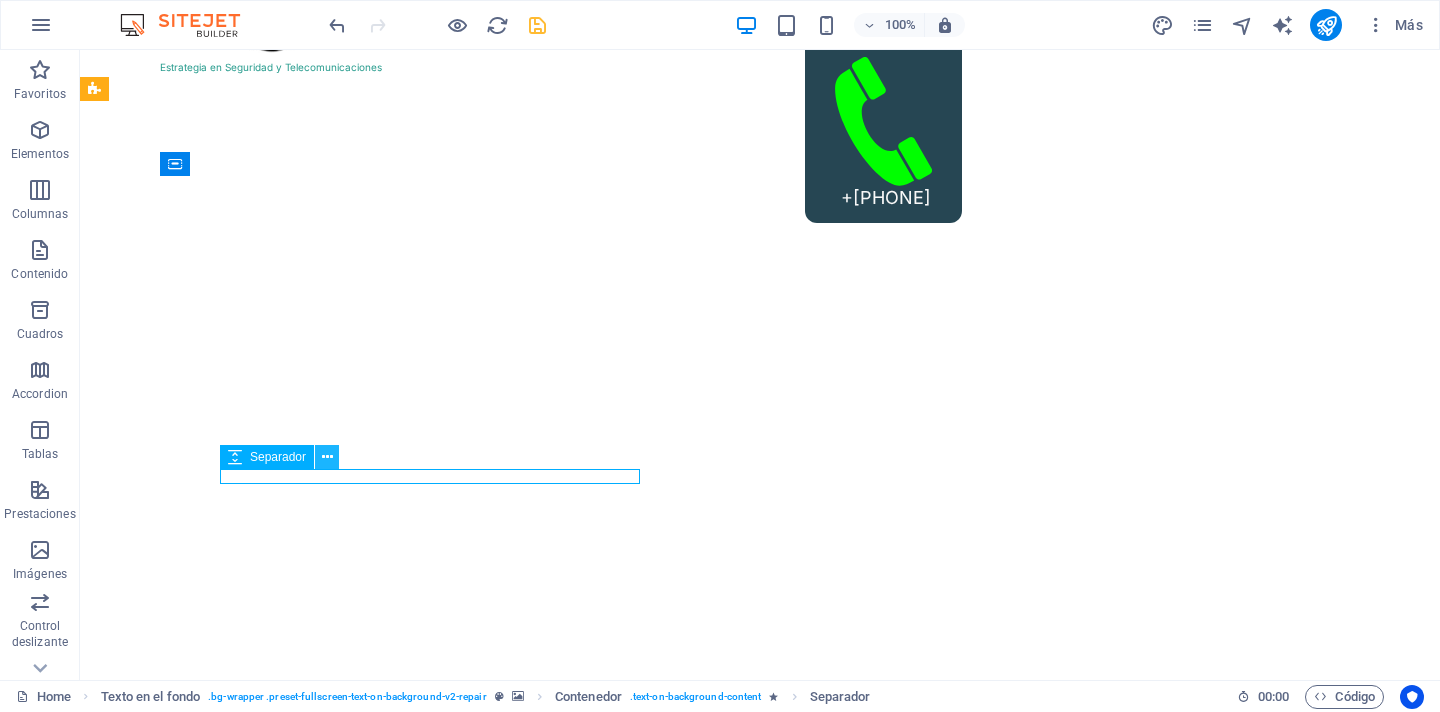 click at bounding box center (327, 457) 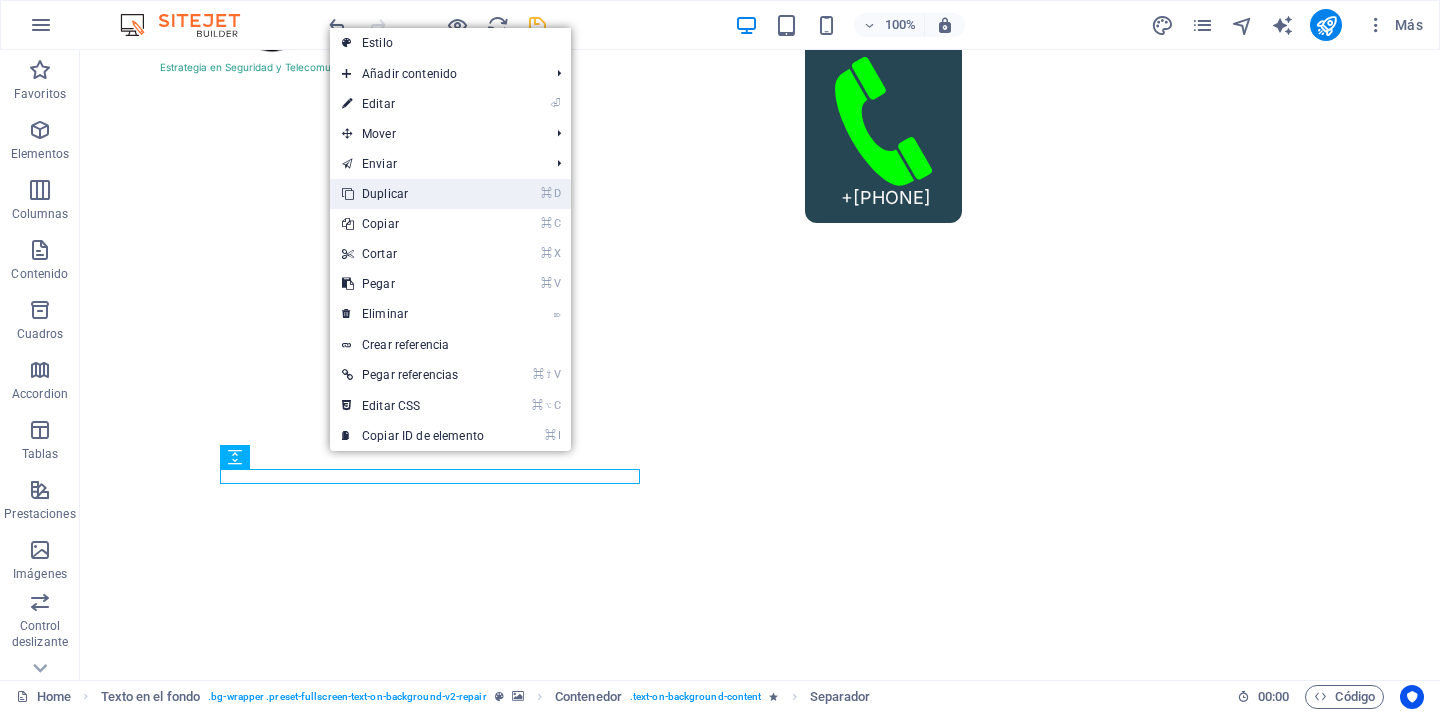 click on "⌘ D  Duplicar" at bounding box center [413, 194] 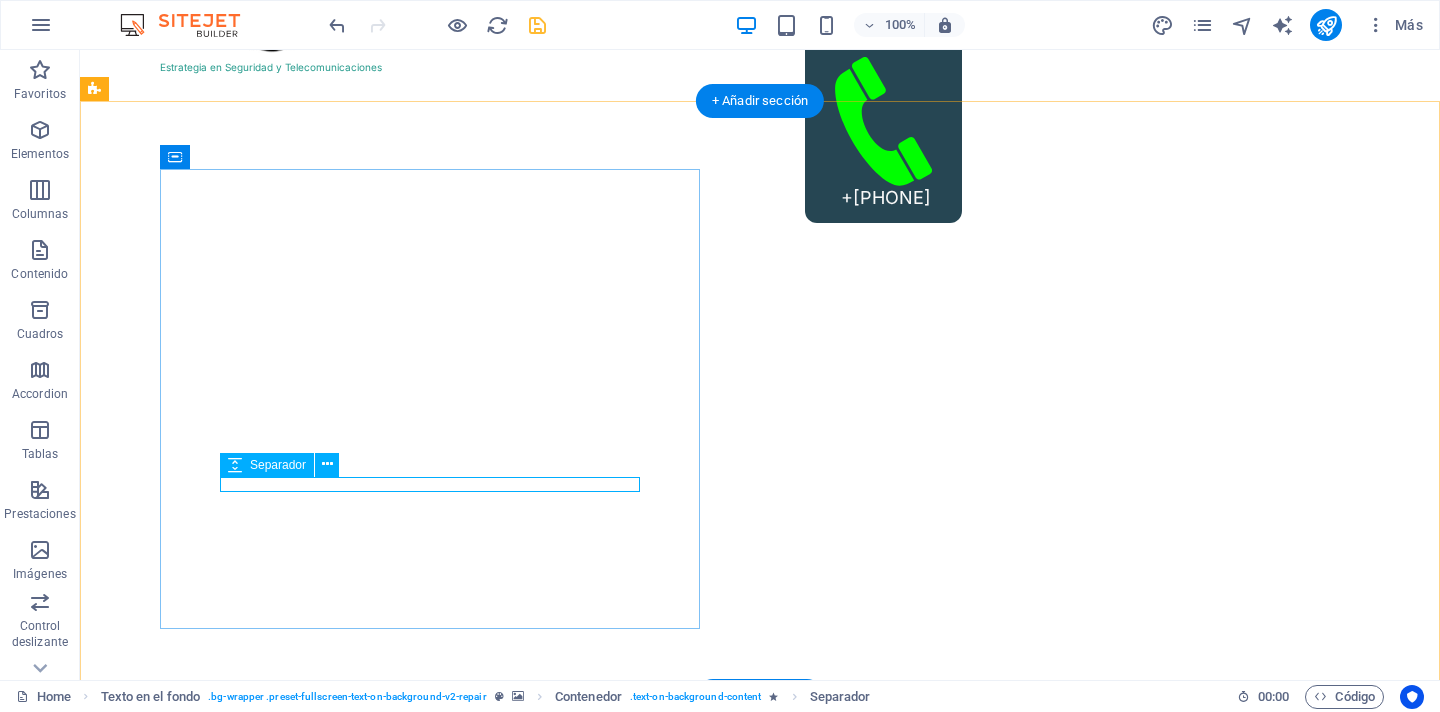 click at bounding box center [760, 1372] 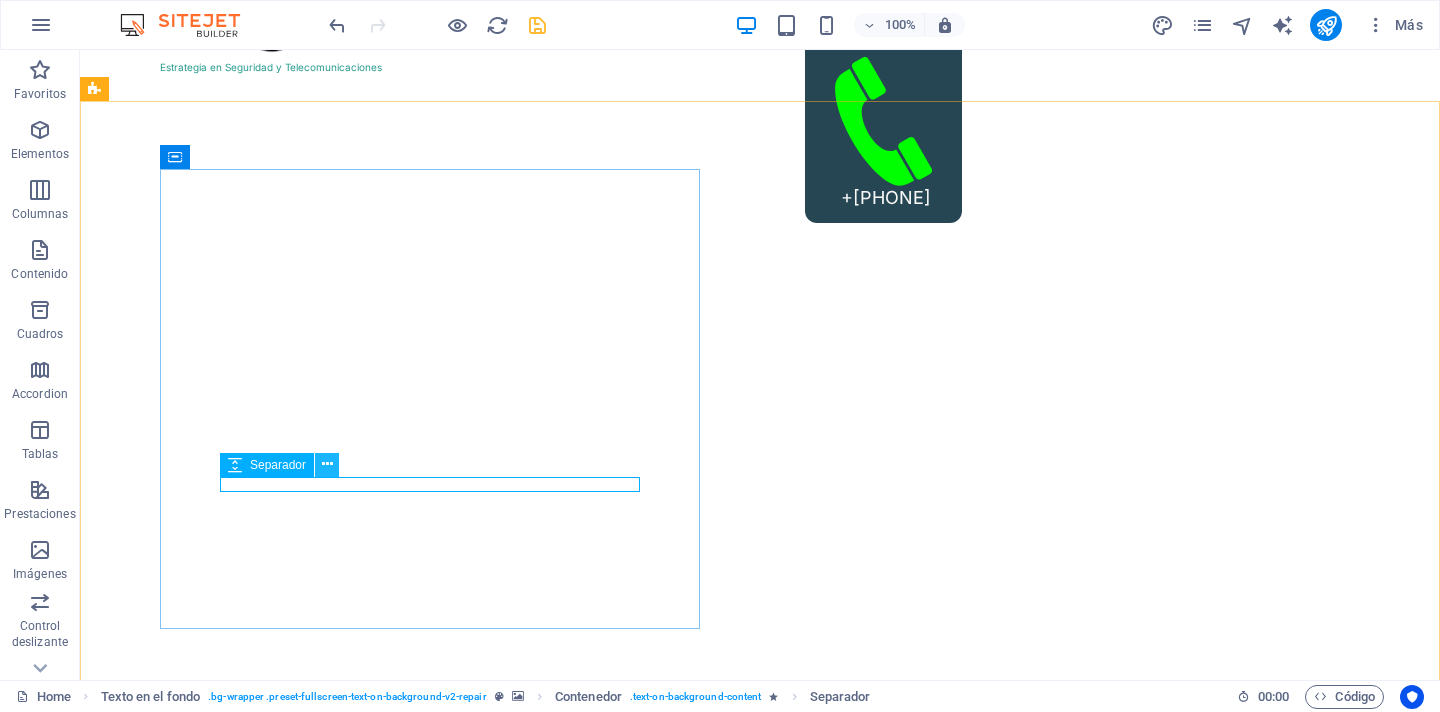 click at bounding box center [327, 464] 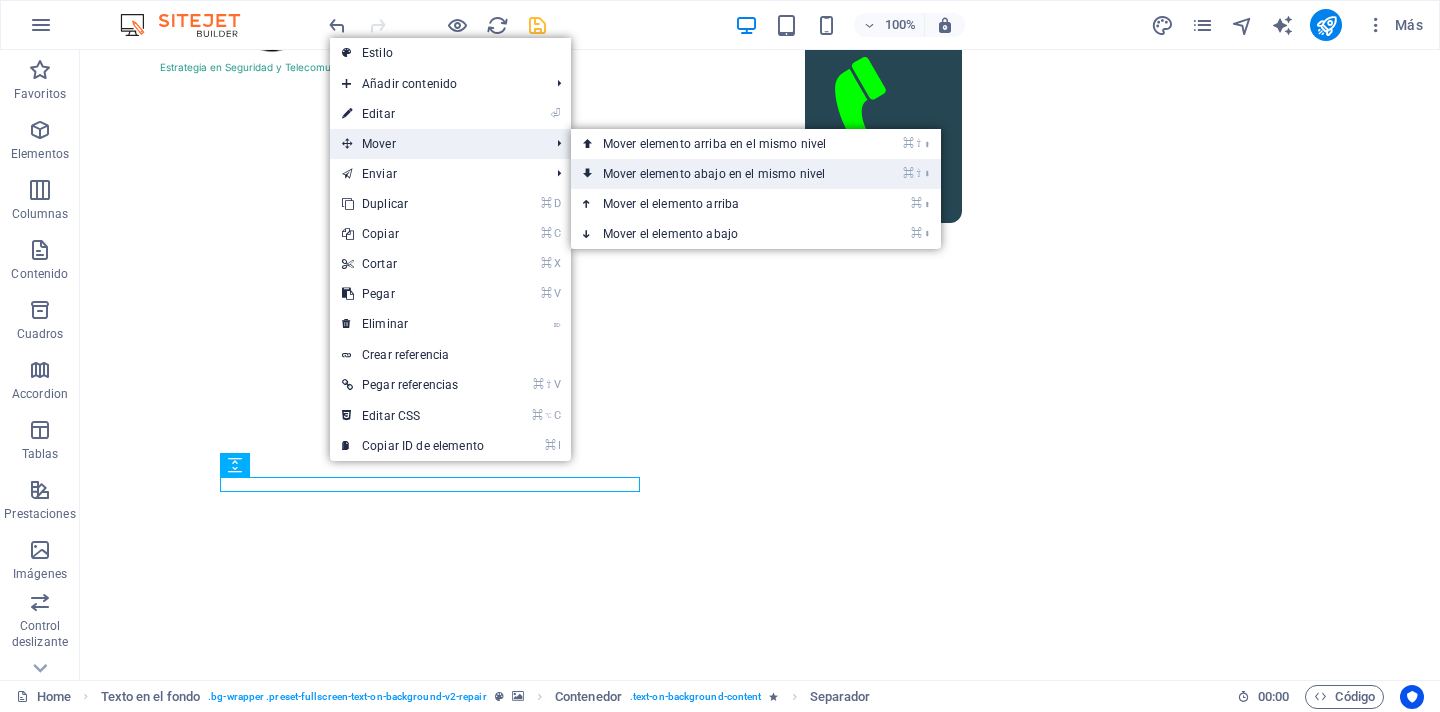 click on "⌘ ⇧ ⬇  Mover elemento abajo en el mismo nivel" at bounding box center [718, 174] 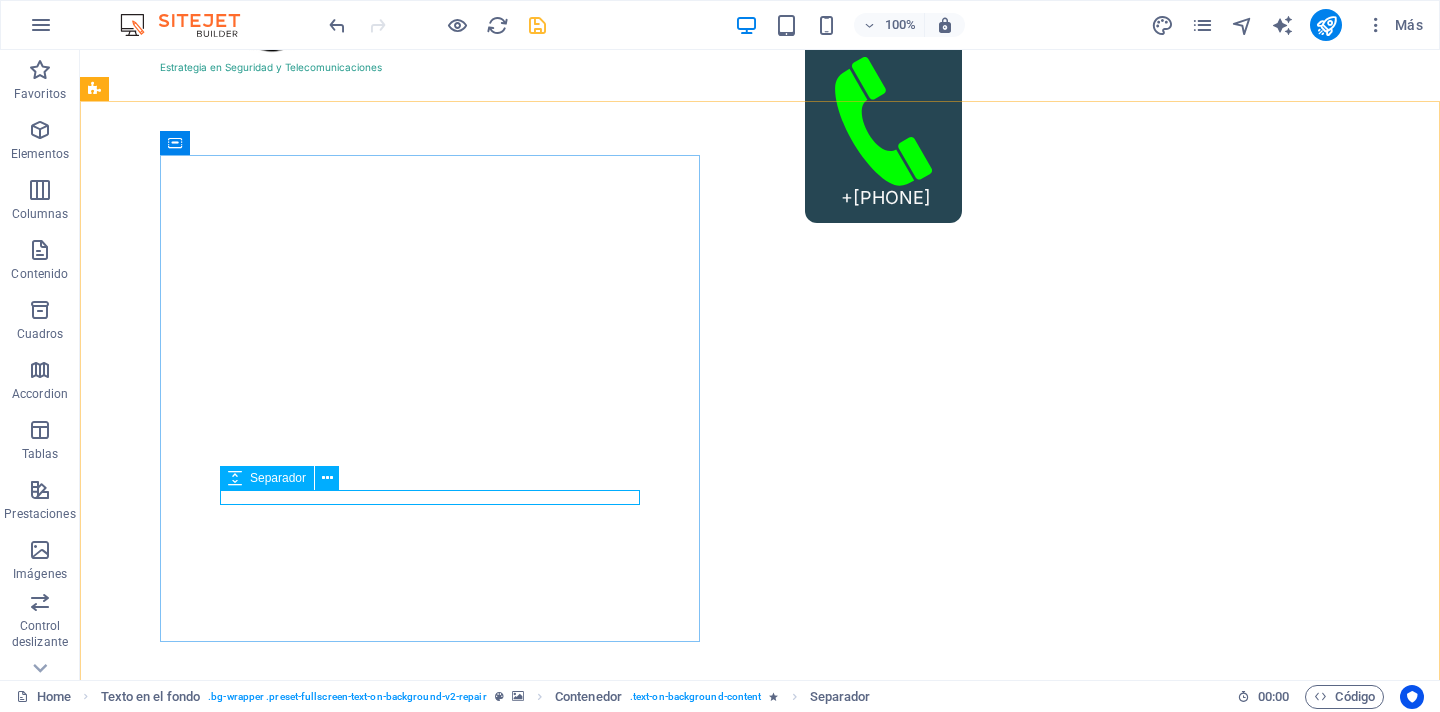 click on "Separador" at bounding box center [278, 478] 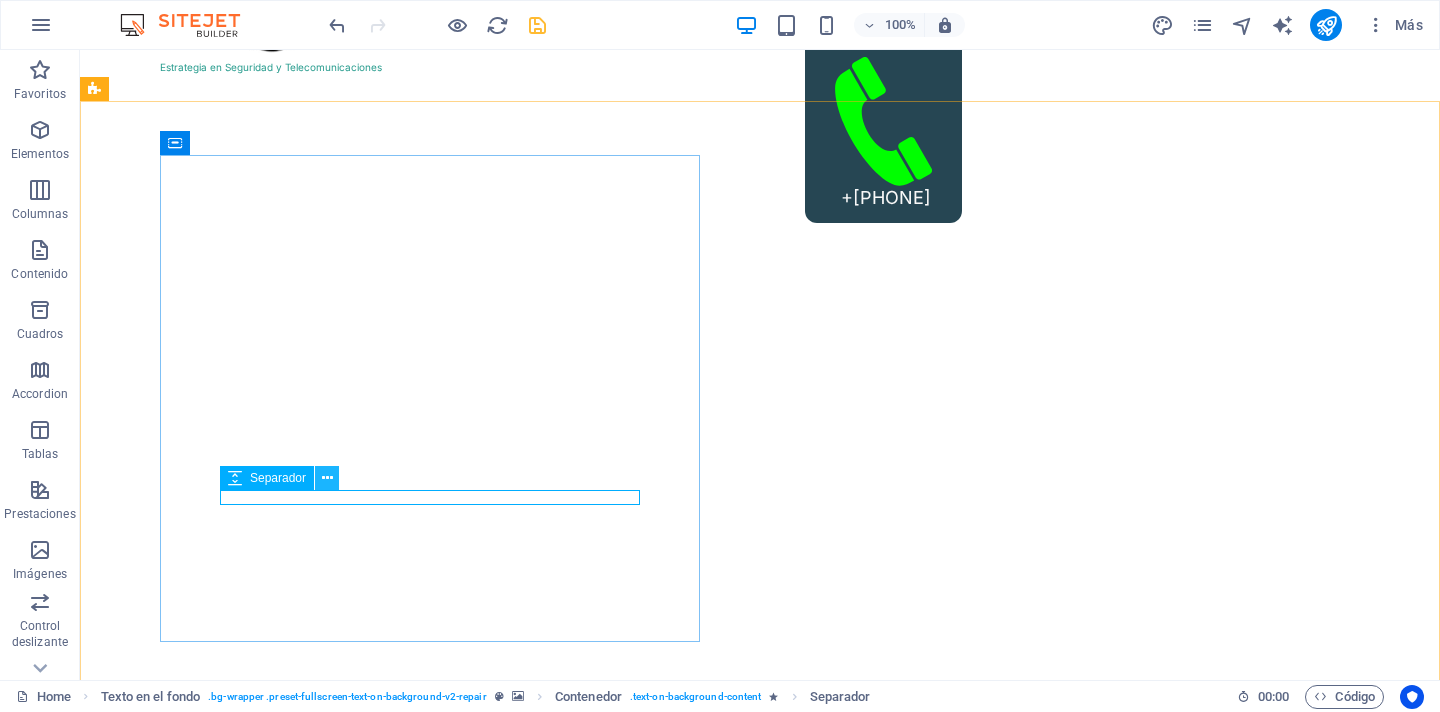 click at bounding box center [327, 478] 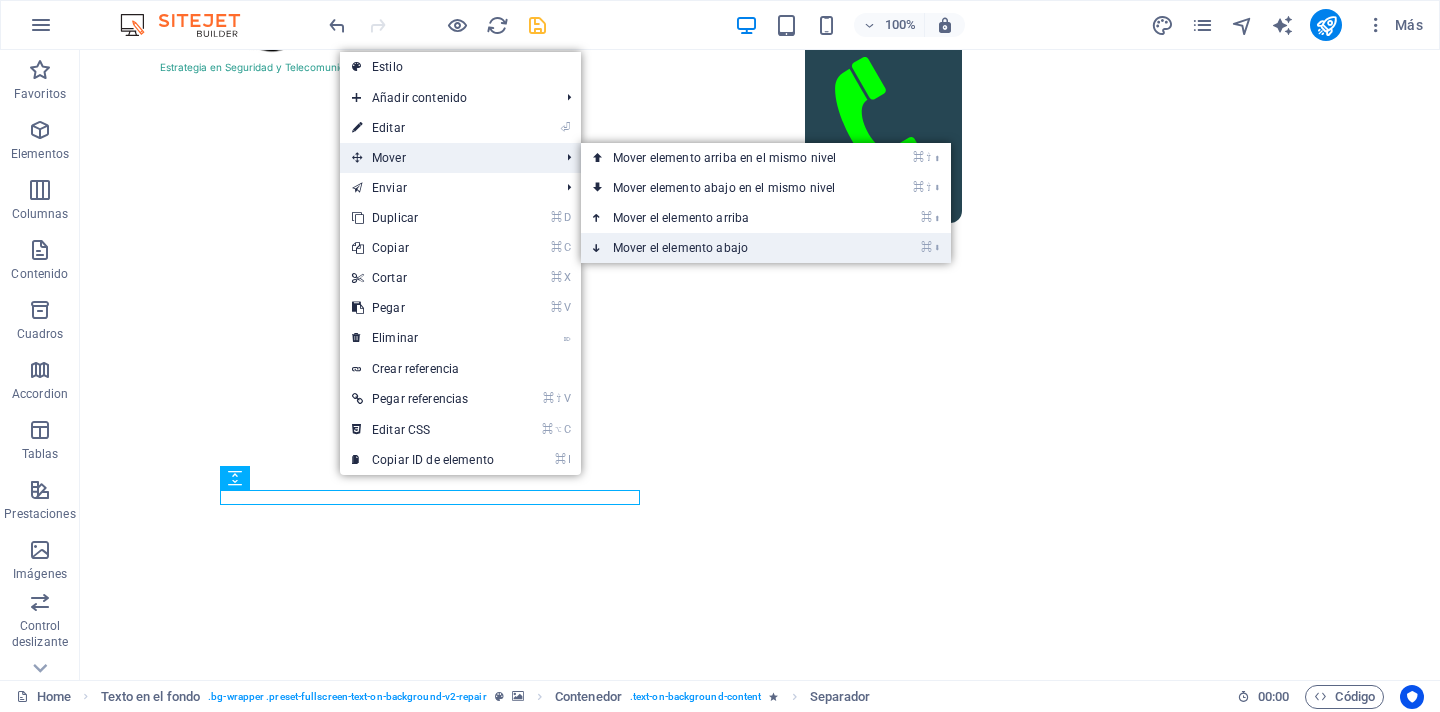 click on "⌘ ⬇  Mover el elemento abajo" at bounding box center [728, 248] 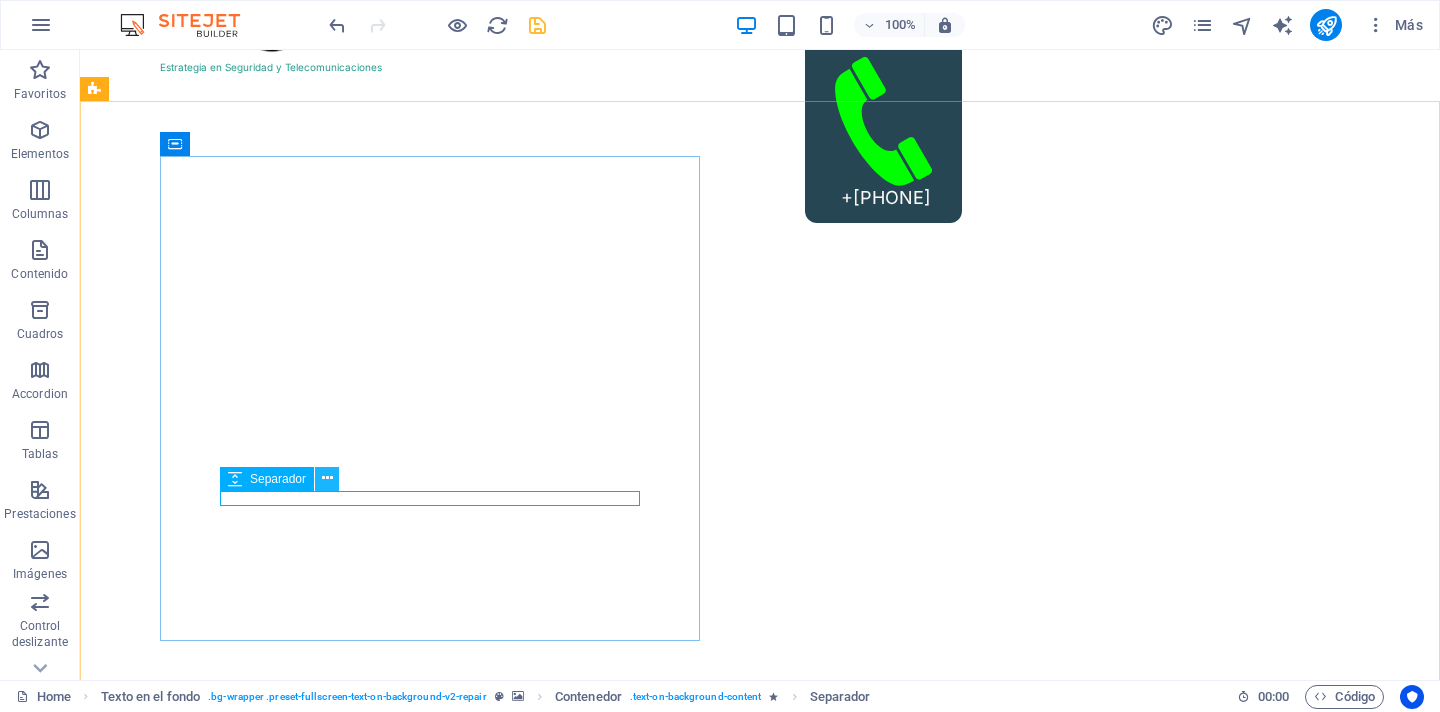 click at bounding box center (327, 478) 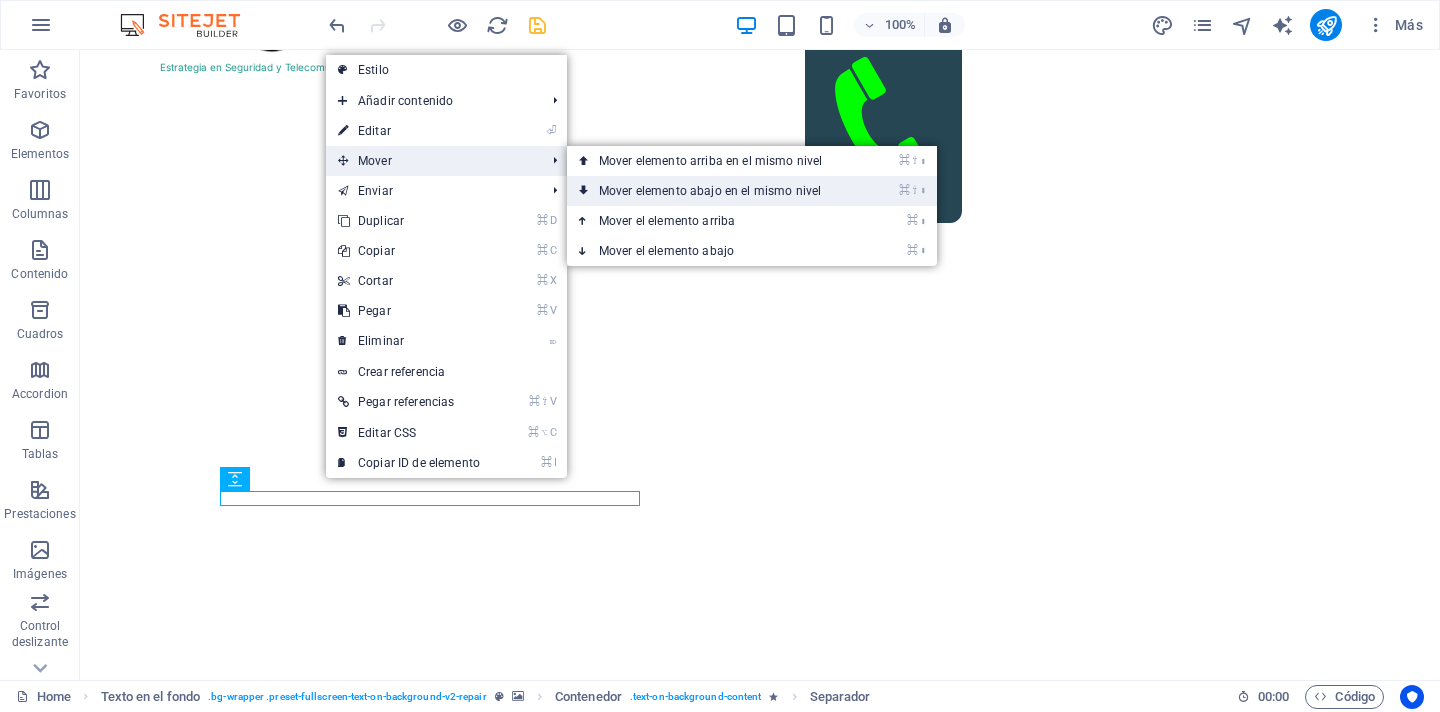 click on "⌘ ⇧ ⬇  Mover elemento abajo en el mismo nivel" at bounding box center (714, 191) 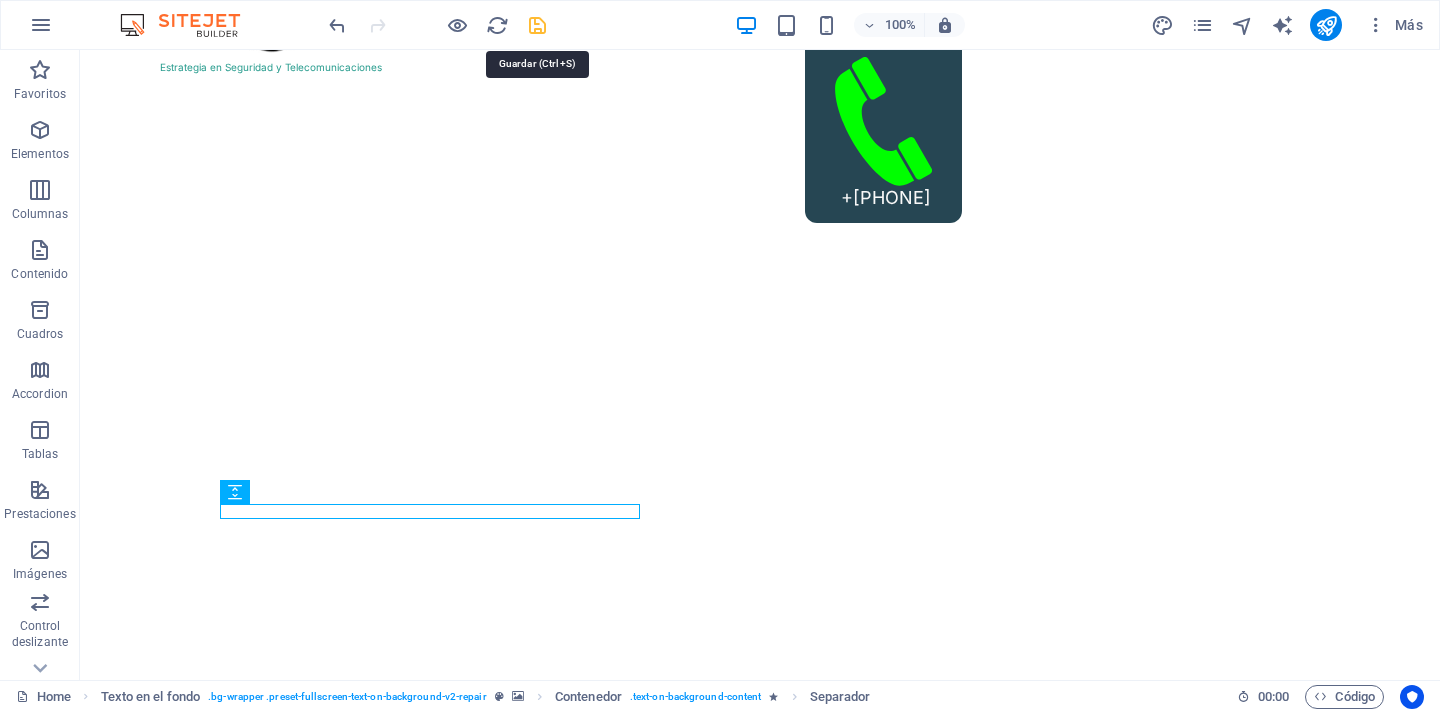 click at bounding box center (537, 25) 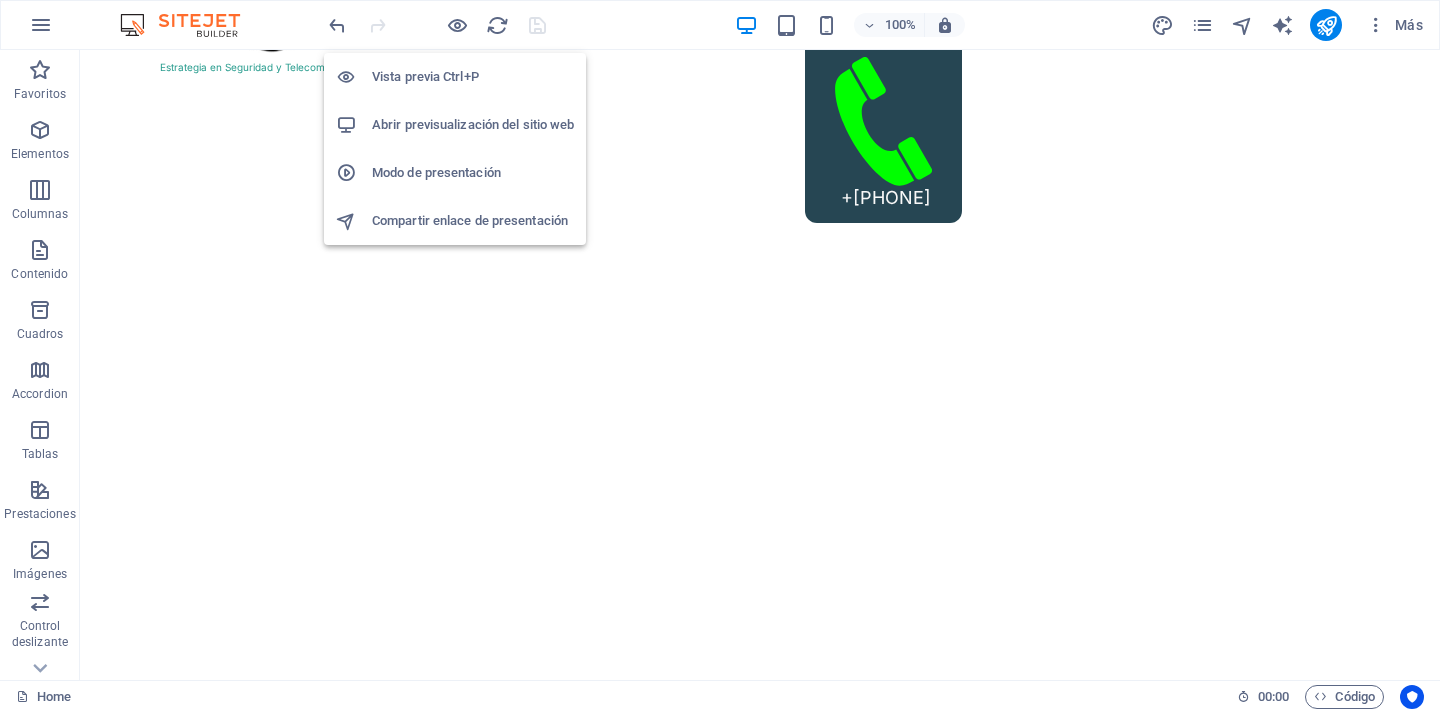 click on "Abrir previsualización del sitio web" at bounding box center (473, 125) 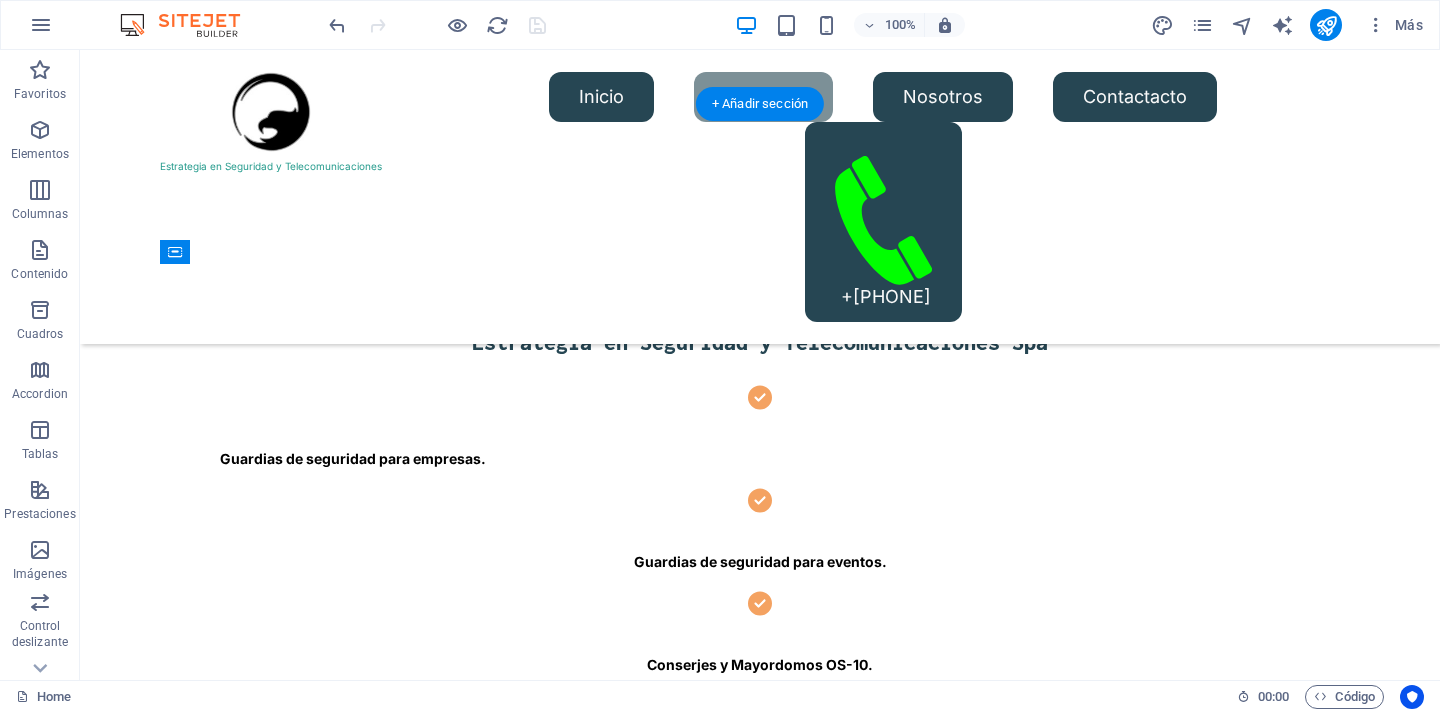 scroll, scrollTop: 558, scrollLeft: 0, axis: vertical 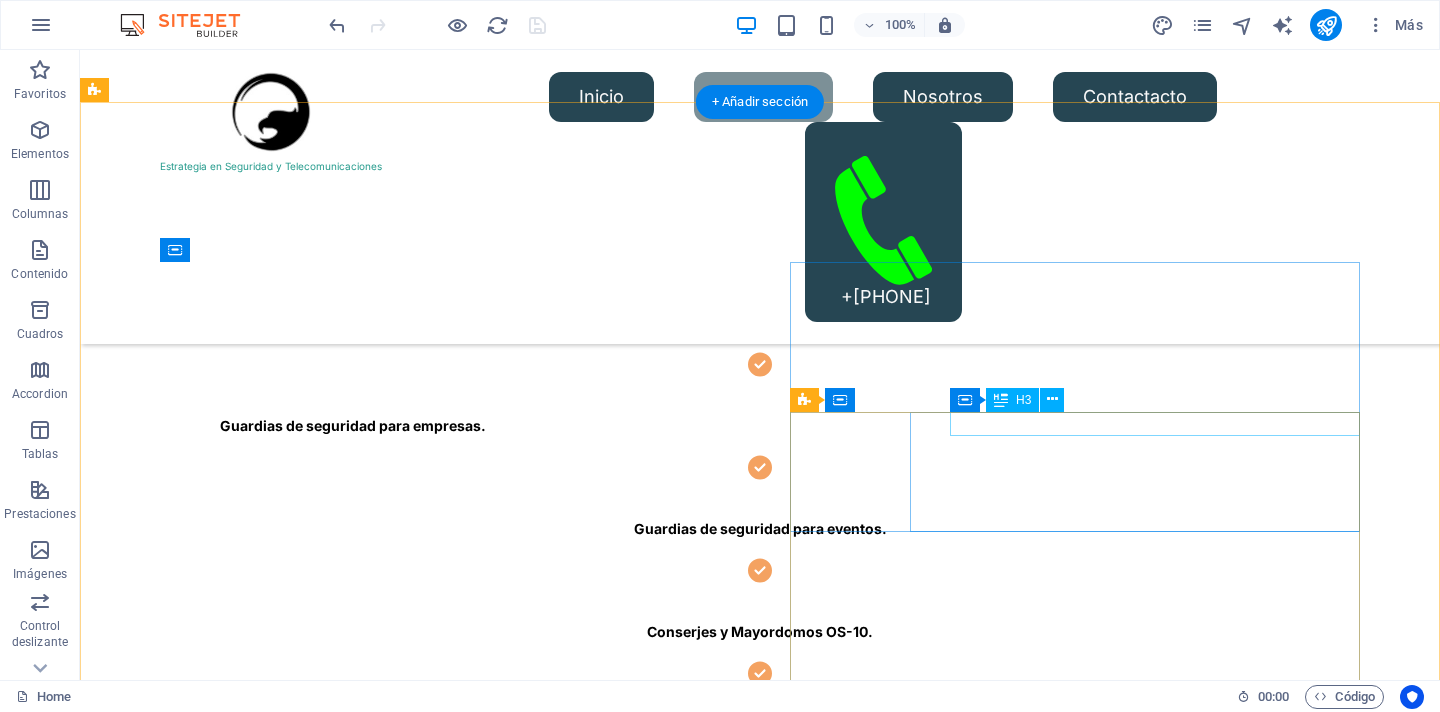 click on "Computer cleaning & repair" at bounding box center (409, 3148) 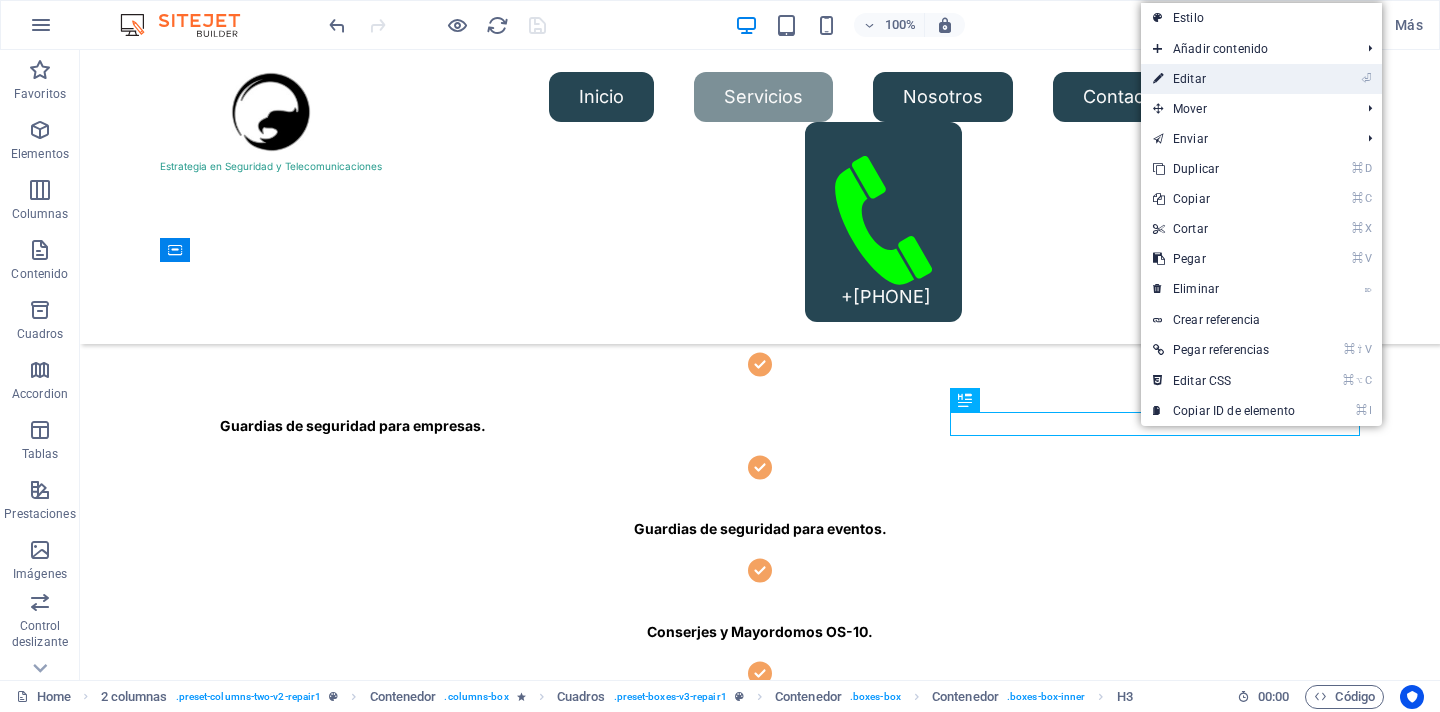 drag, startPoint x: 1198, startPoint y: 80, endPoint x: 740, endPoint y: 430, distance: 576.42346 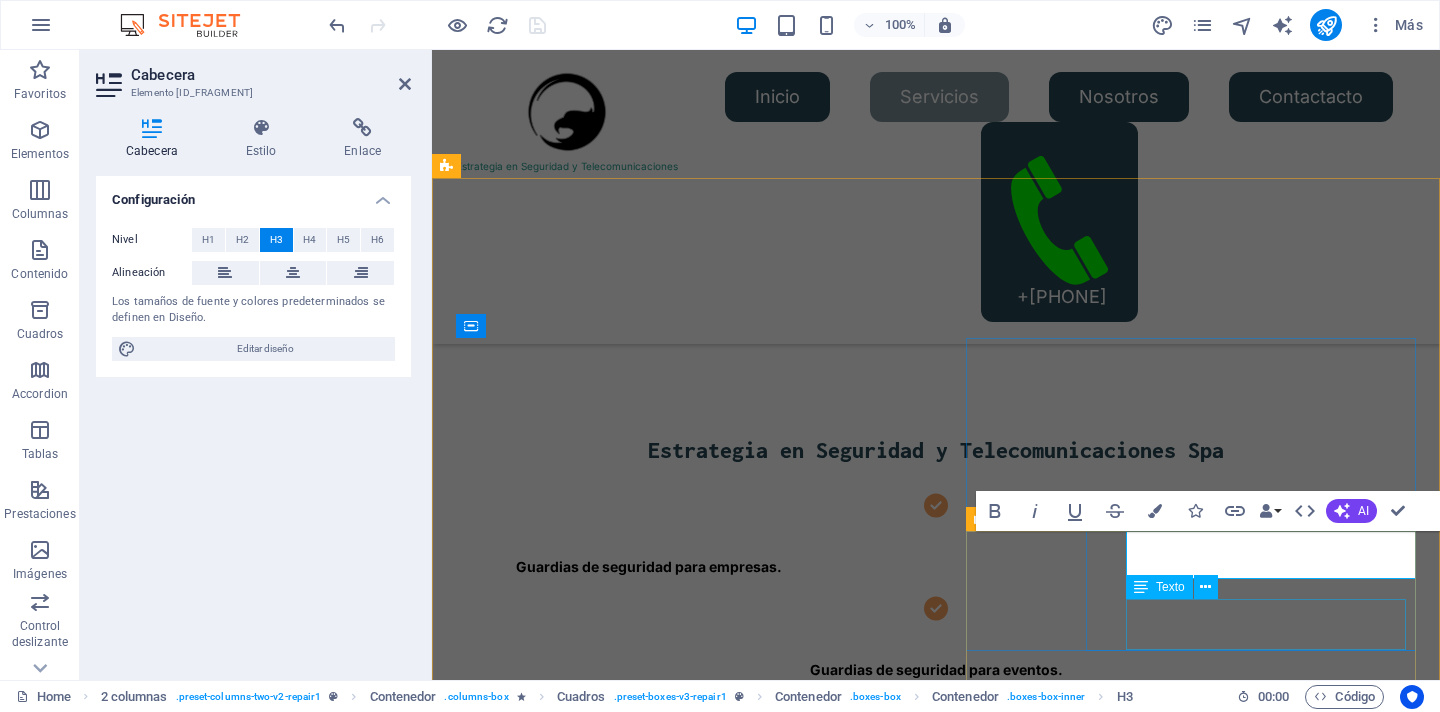 type 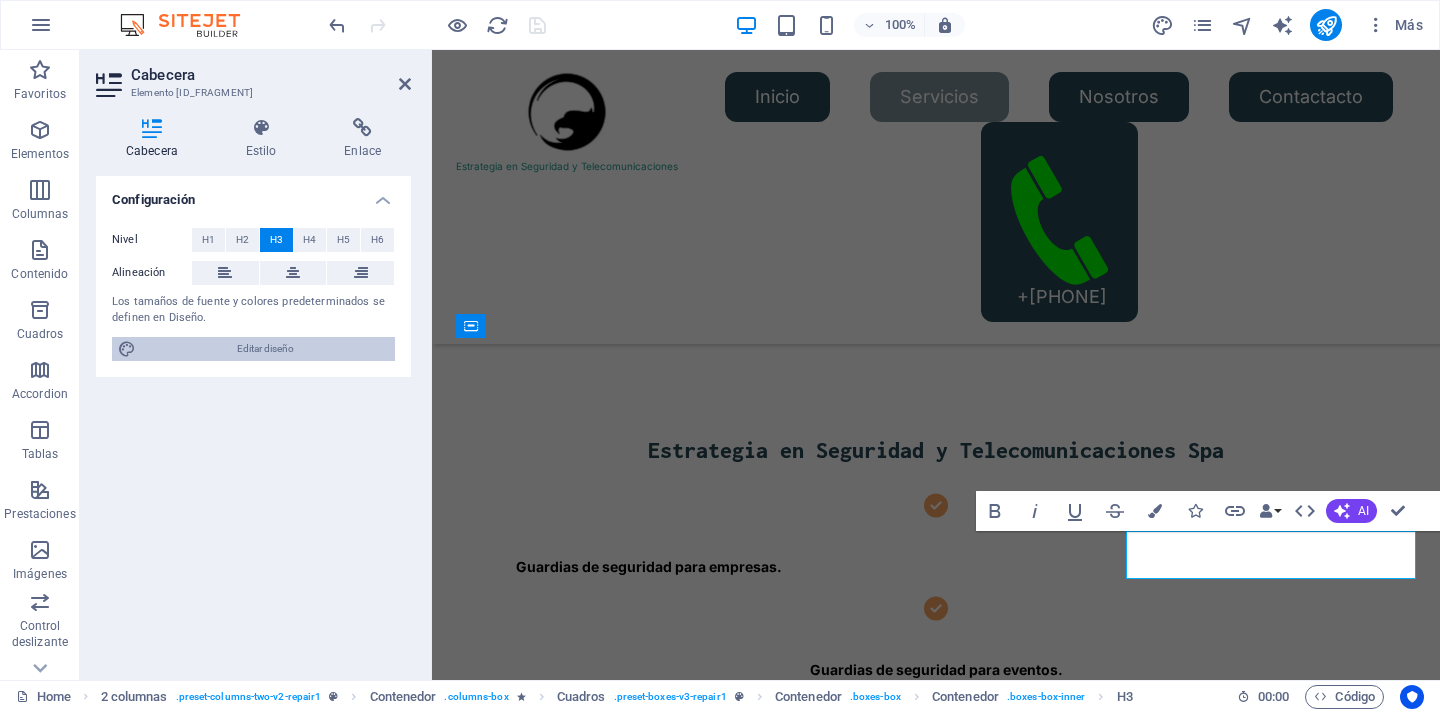 click on "Editar diseño" at bounding box center [265, 349] 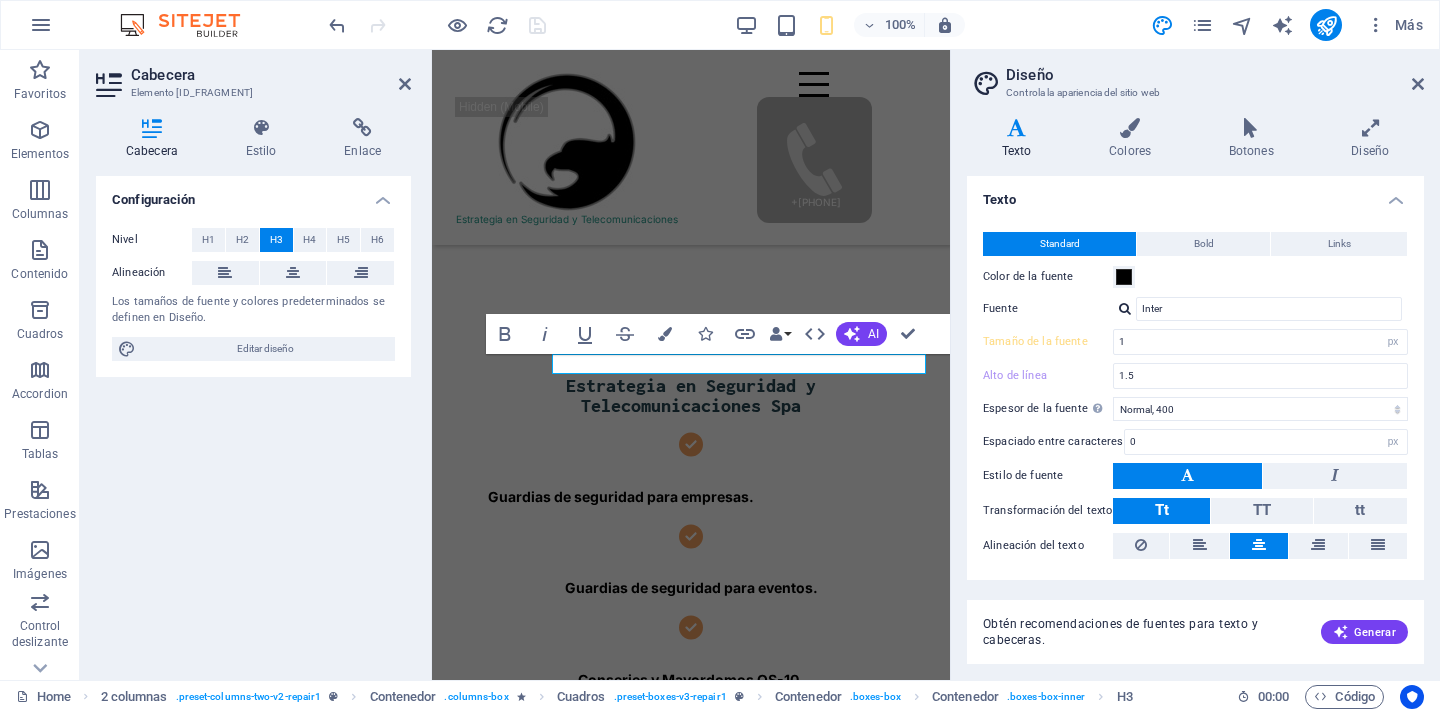 type on "1" 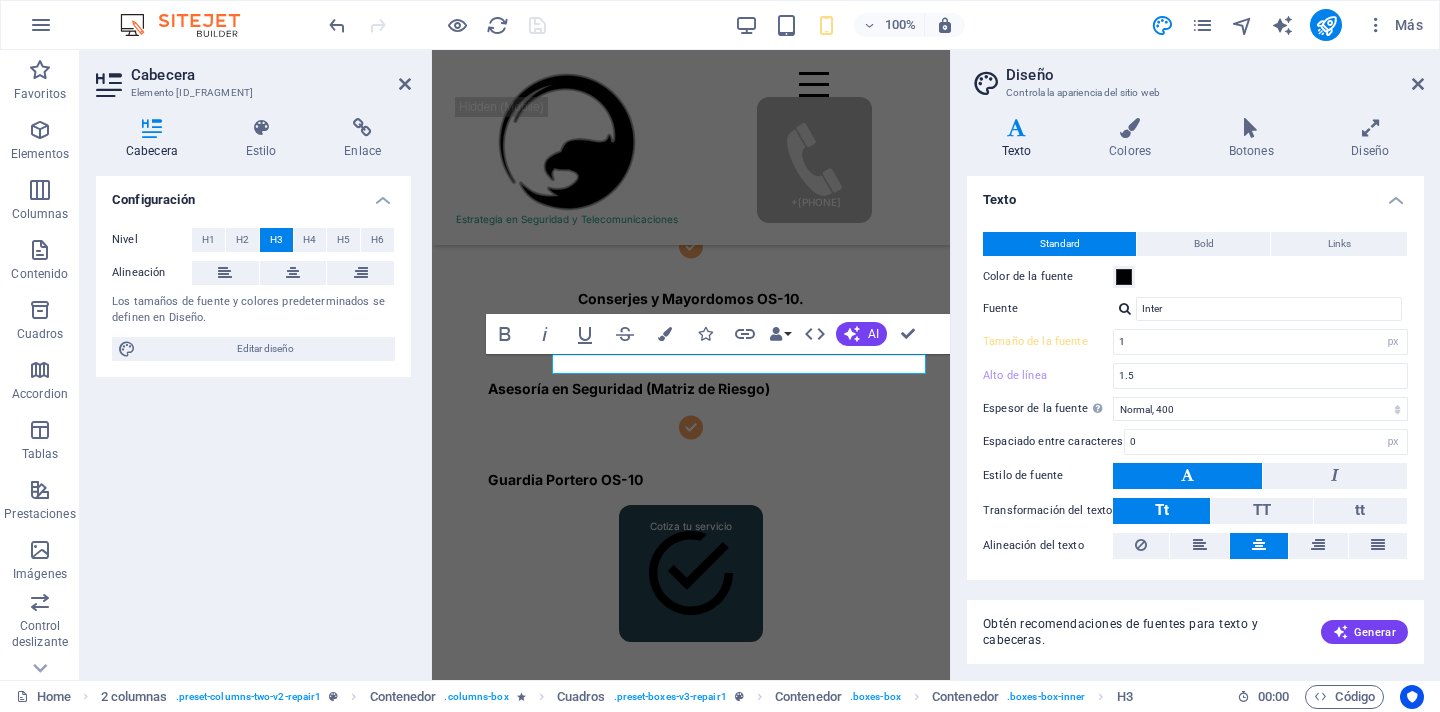 scroll, scrollTop: 46, scrollLeft: 0, axis: vertical 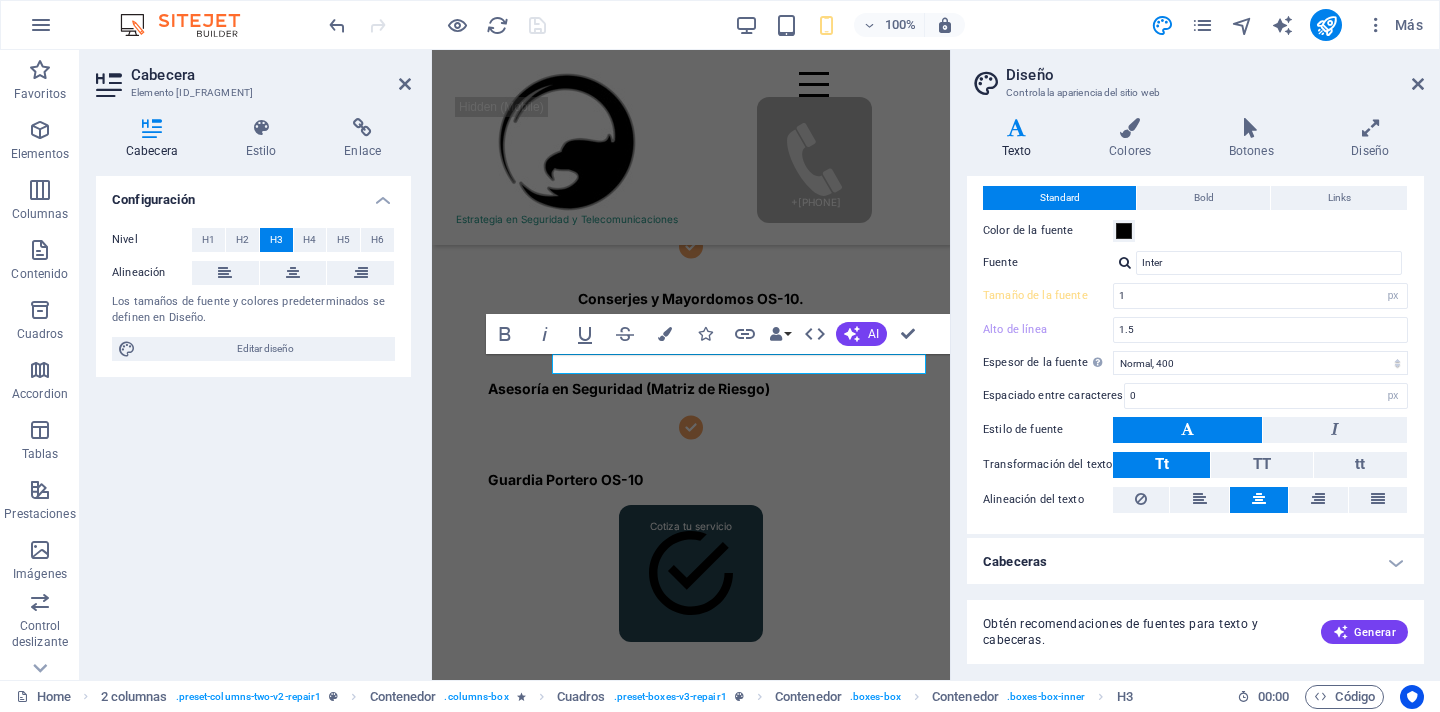 click on "Cabeceras" at bounding box center (1195, 562) 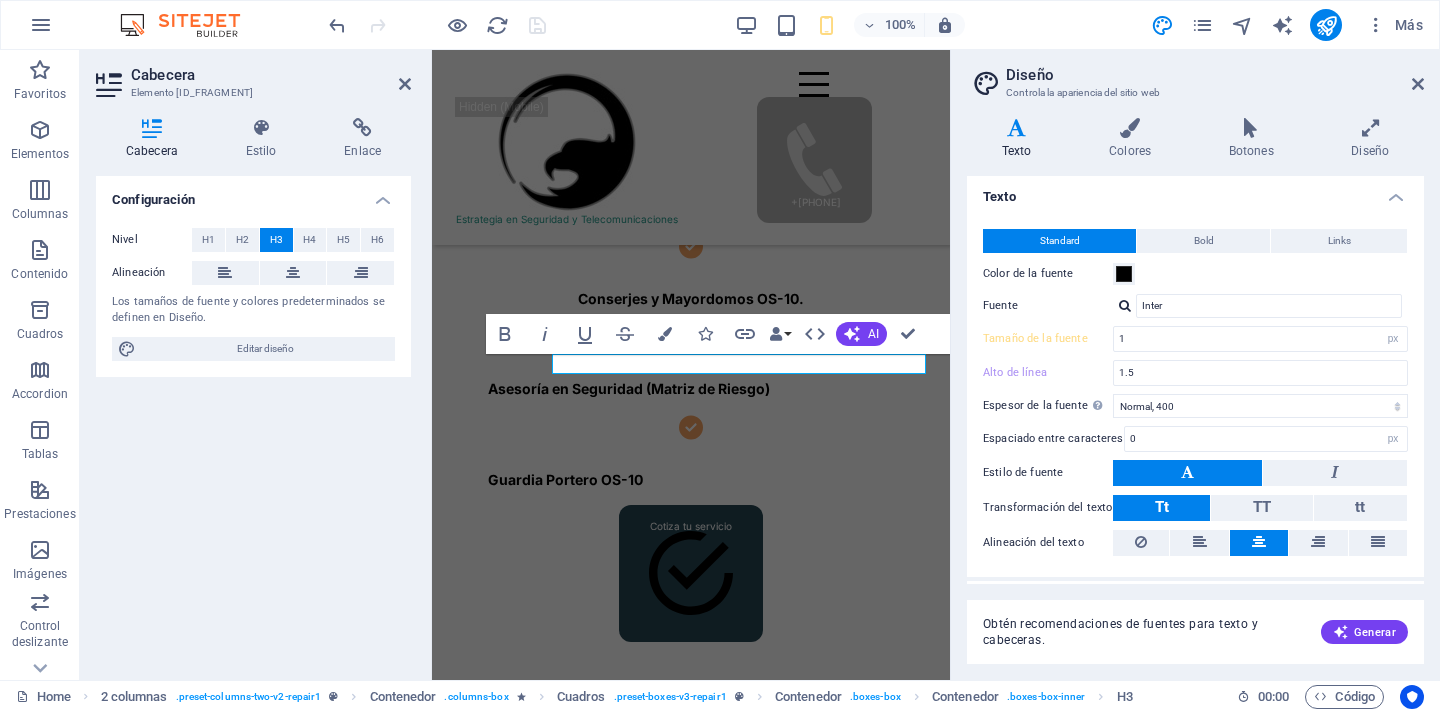 scroll, scrollTop: 0, scrollLeft: 0, axis: both 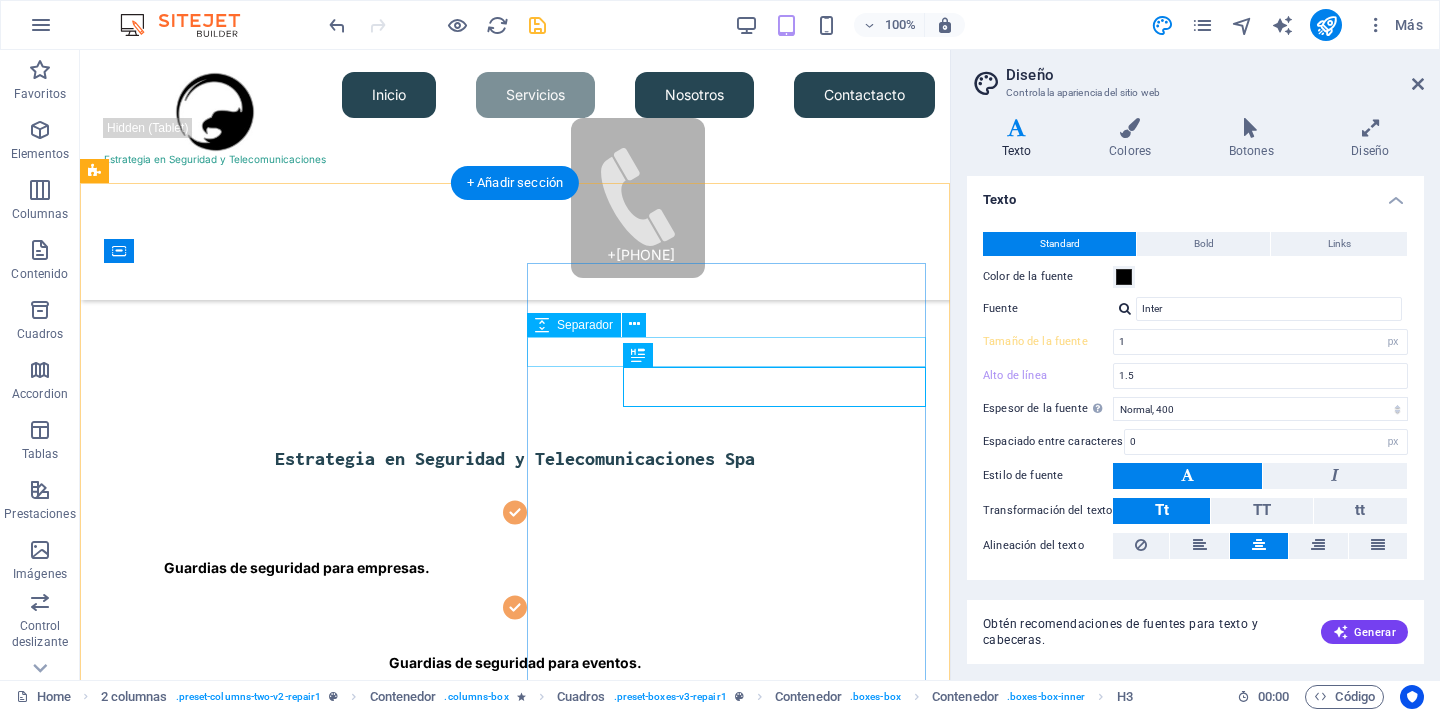 type on "10" 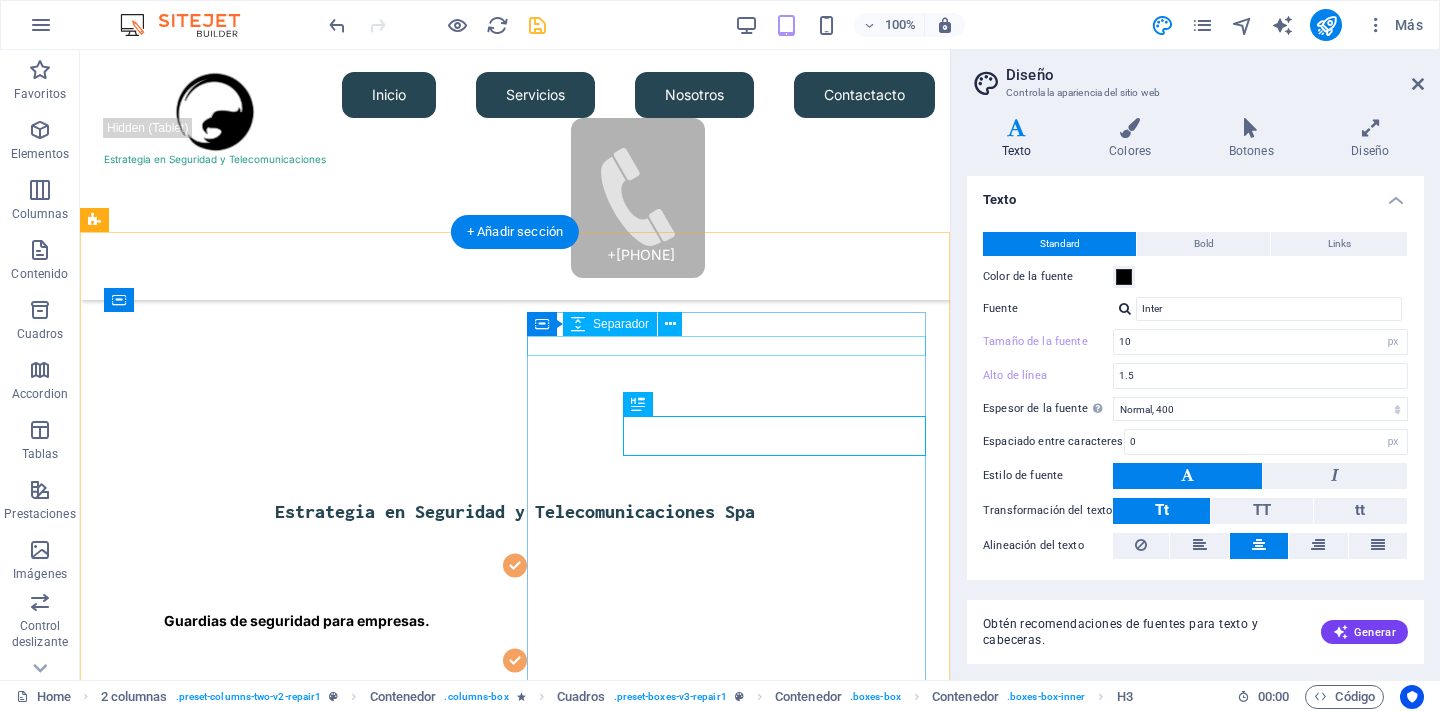 scroll, scrollTop: 370, scrollLeft: 0, axis: vertical 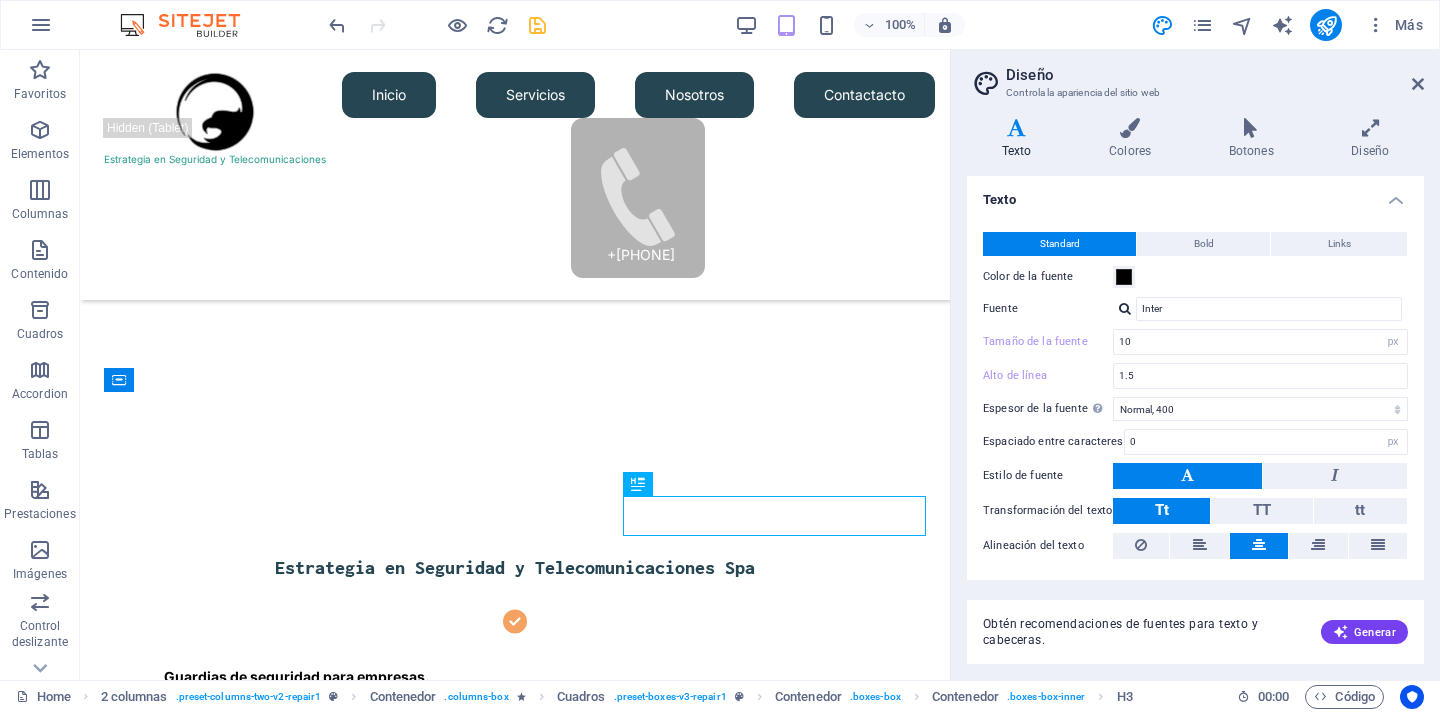 click on "Diseño Controla la apariencia del sitio web Variantes  Texto  Colores  Botones  Diseño Texto Standard Bold Links Color de la fuente Fuente Inter Tamaño de la fuente 10 rem px Alto de línea 1.5 Espesor de la fuente Para mostrar el espesor de la fuente correctamente, puede que deba activarse.  Gestionar fuentes Fino, 100 Extra delgado, 200 Delgado, 300 Normal, 400 Medio, 500 Seminegrita, 600 Negrita, 700 Extra negrita, 800 Negro, 900 Espaciado entre caracteres 0 rem px Estilo de fuente Transformación del texto Tt TT tt Alineación del texto Espesor de la fuente Para mostrar el espesor de la fuente correctamente, puede que deba activarse.  Gestionar fuentes Fino, 100 Extra delgado, 200 Delgado, 300 Normal, 400 Medio, 500 Seminegrita, 600 Negrita, 700 Extra negrita, 800 Negro, 900 Default Hover / Active Color de la fuente Color de la fuente Decoración Decoración Duración de la transición 0.3 s Función de la transición Lentitud Entrada lenta Salida lenta Entrada/salida lenta Lineal Cabeceras Todo H2 H3" at bounding box center (1195, 365) 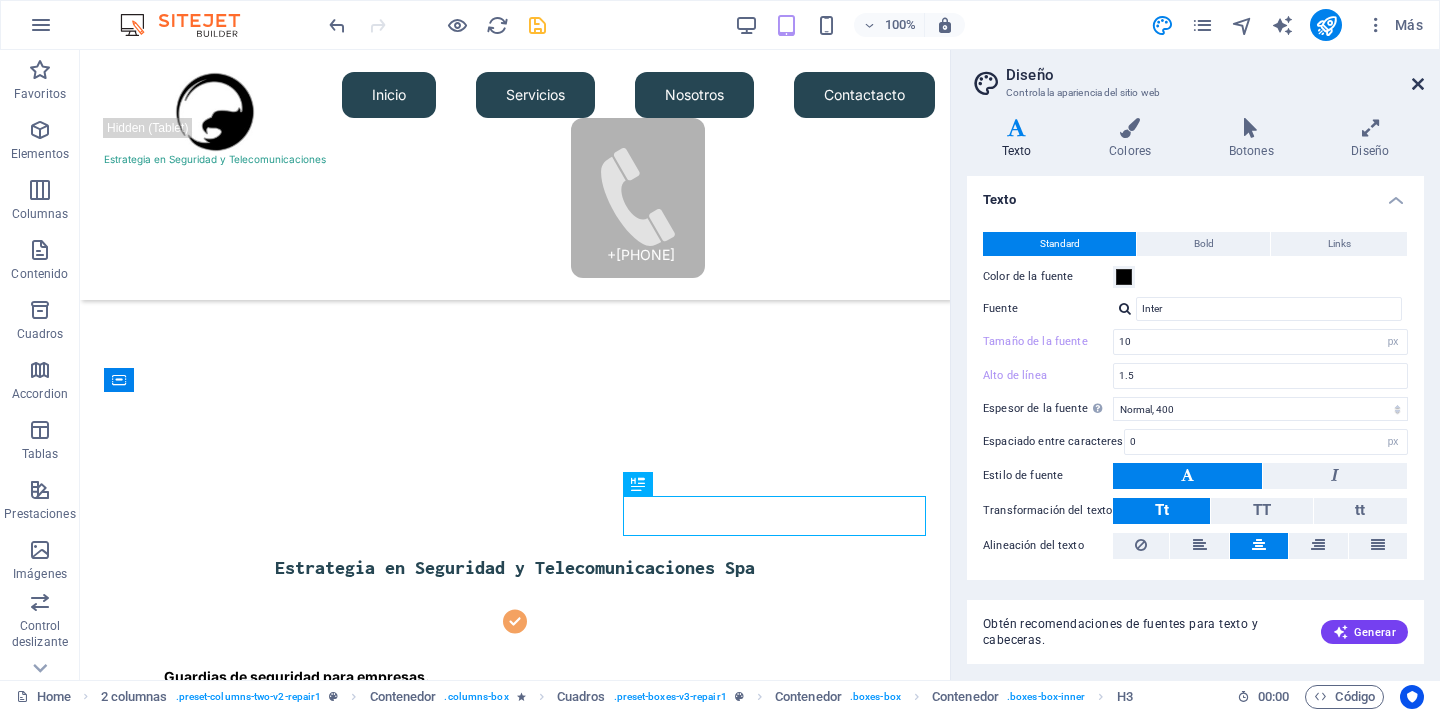 click at bounding box center (1418, 84) 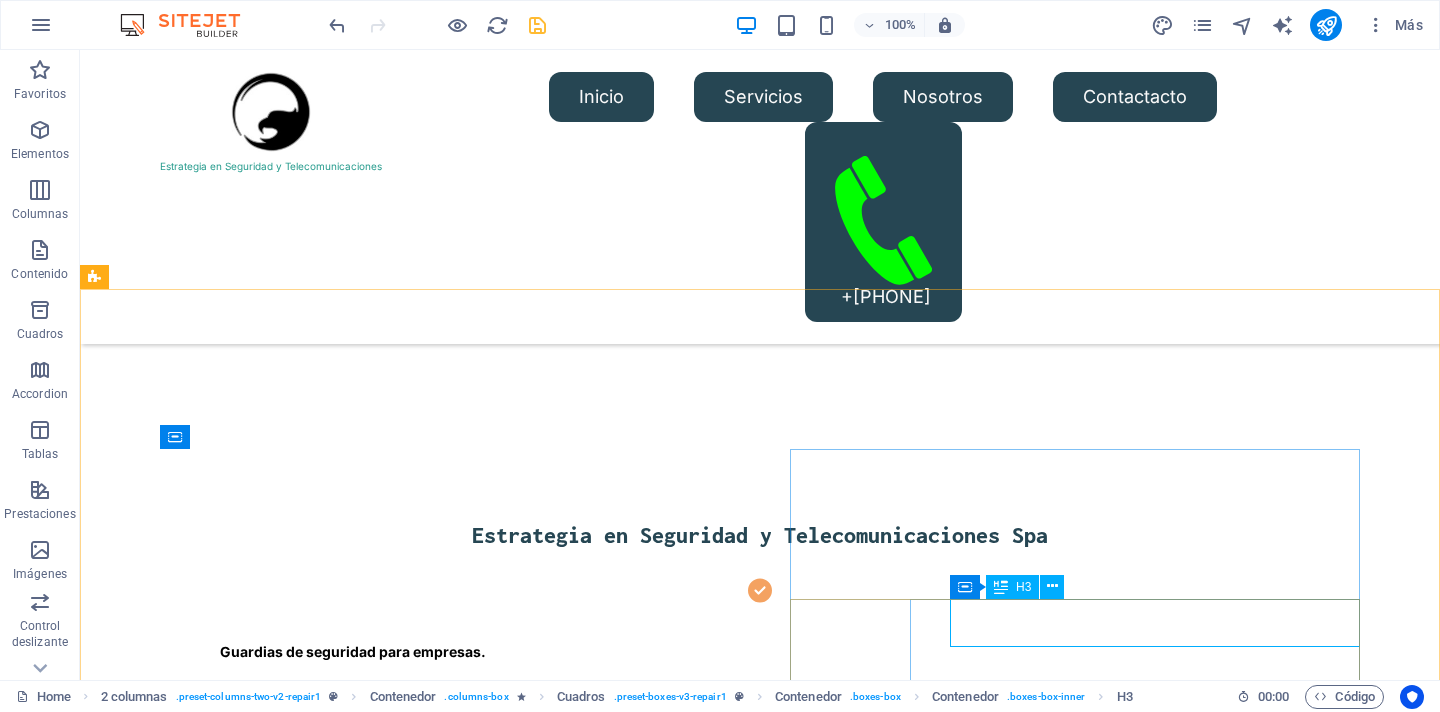 click on "H3" at bounding box center (1023, 587) 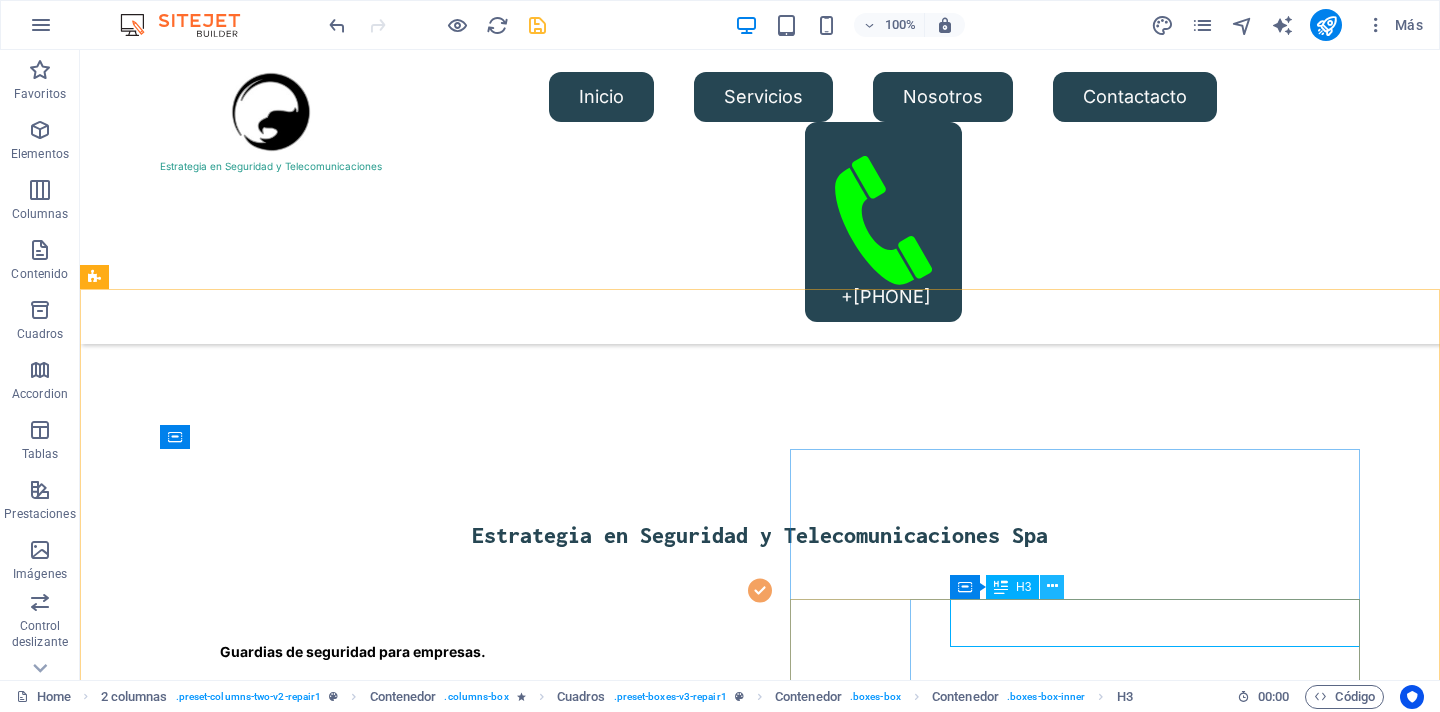 click at bounding box center [1052, 586] 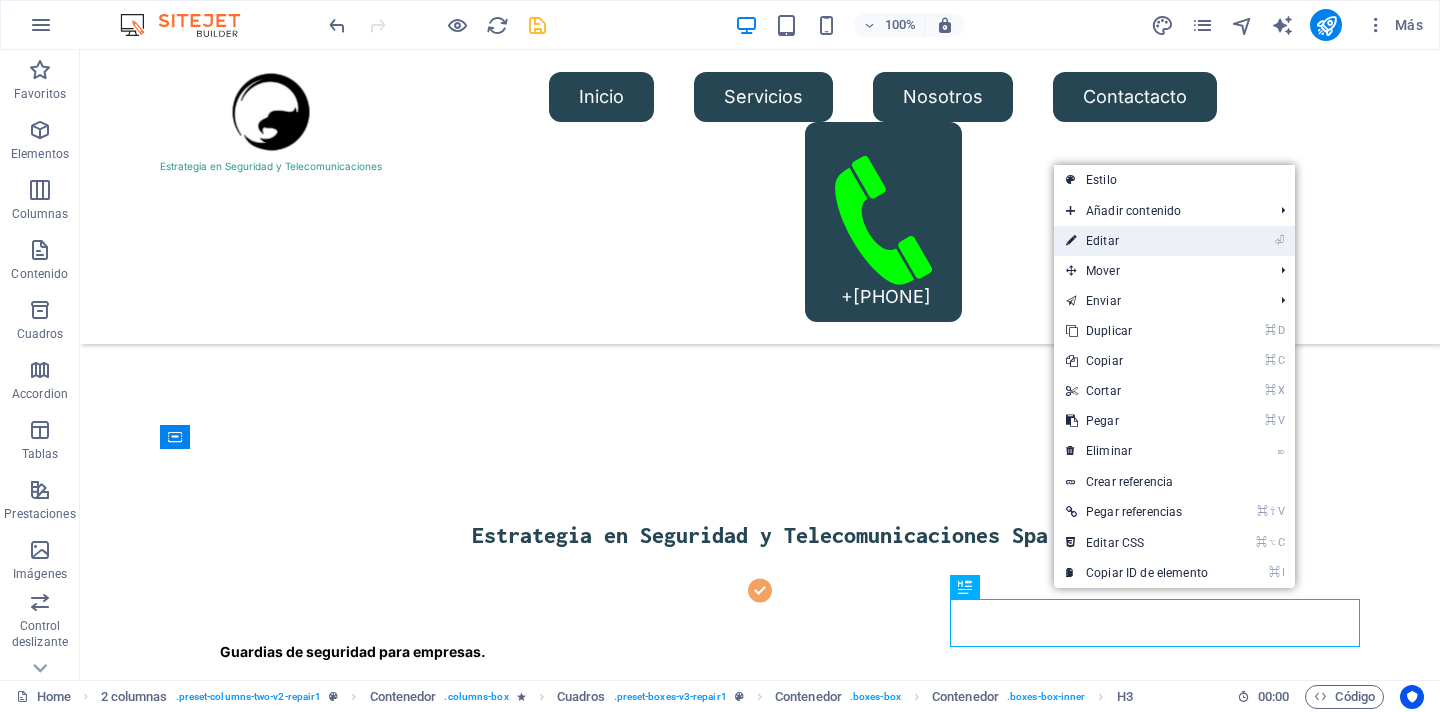 click on "⏎  Editar" at bounding box center [1137, 241] 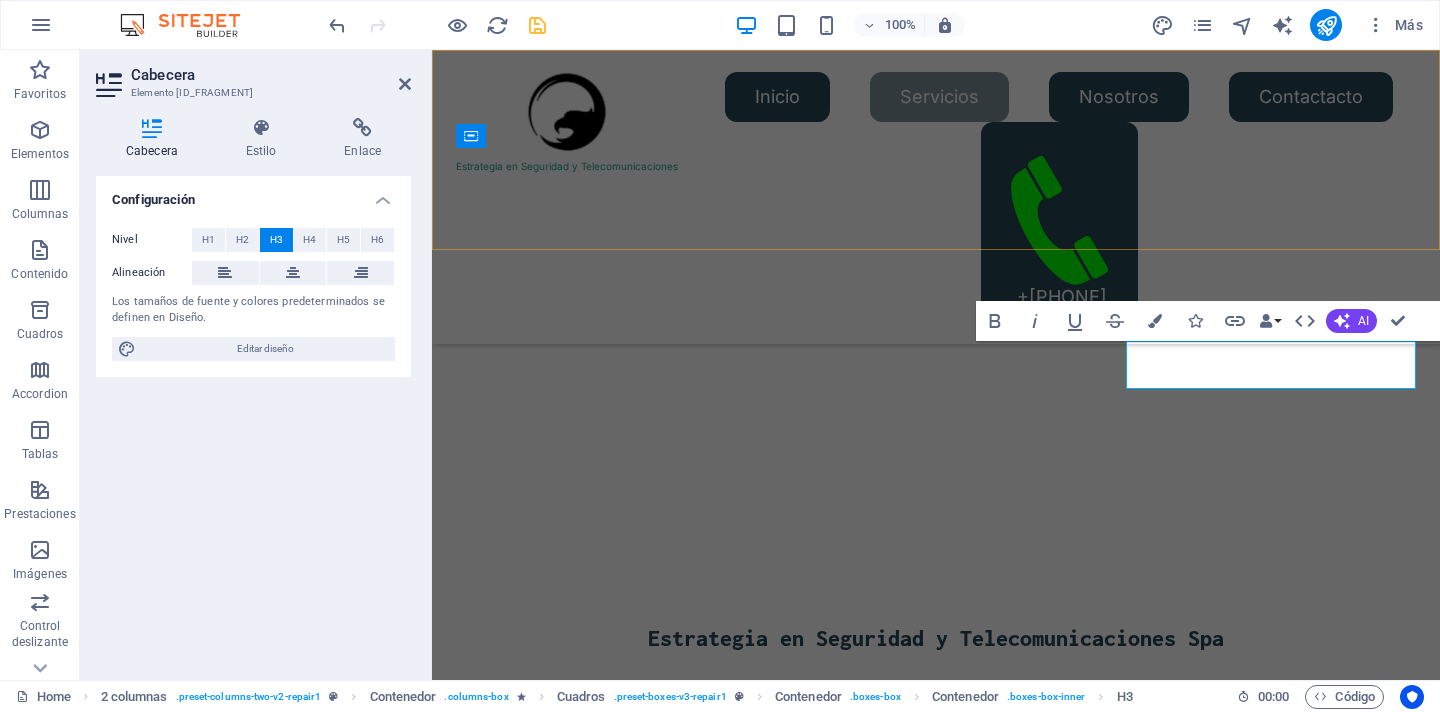 scroll, scrollTop: 747, scrollLeft: 0, axis: vertical 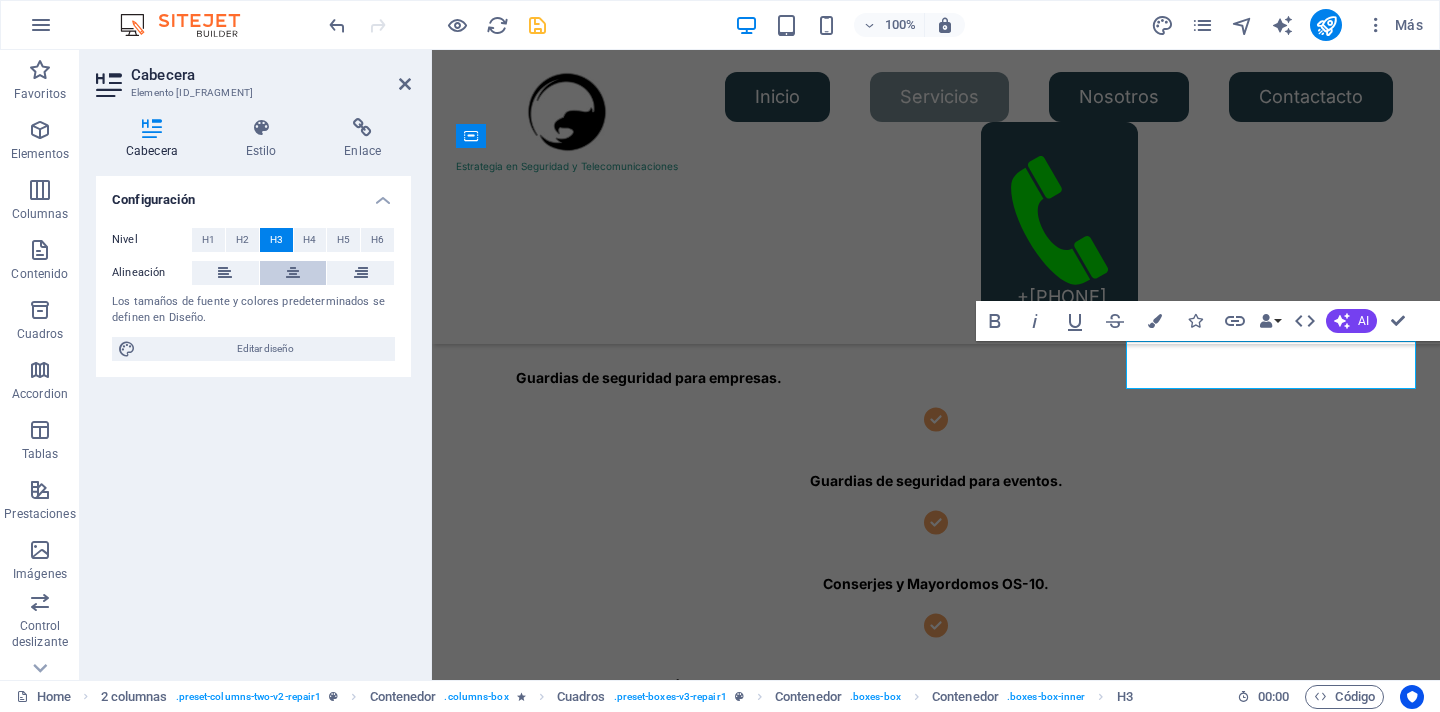 click at bounding box center [293, 273] 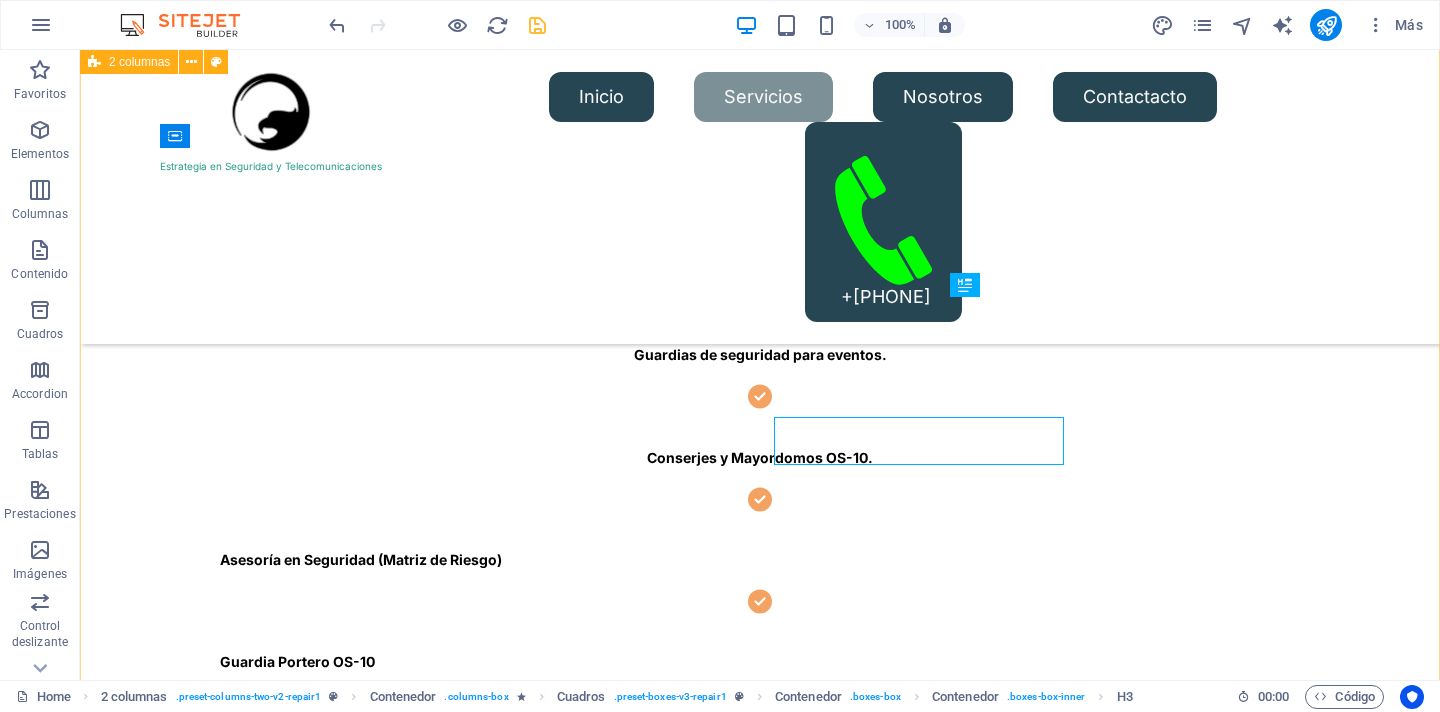 scroll, scrollTop: 672, scrollLeft: 0, axis: vertical 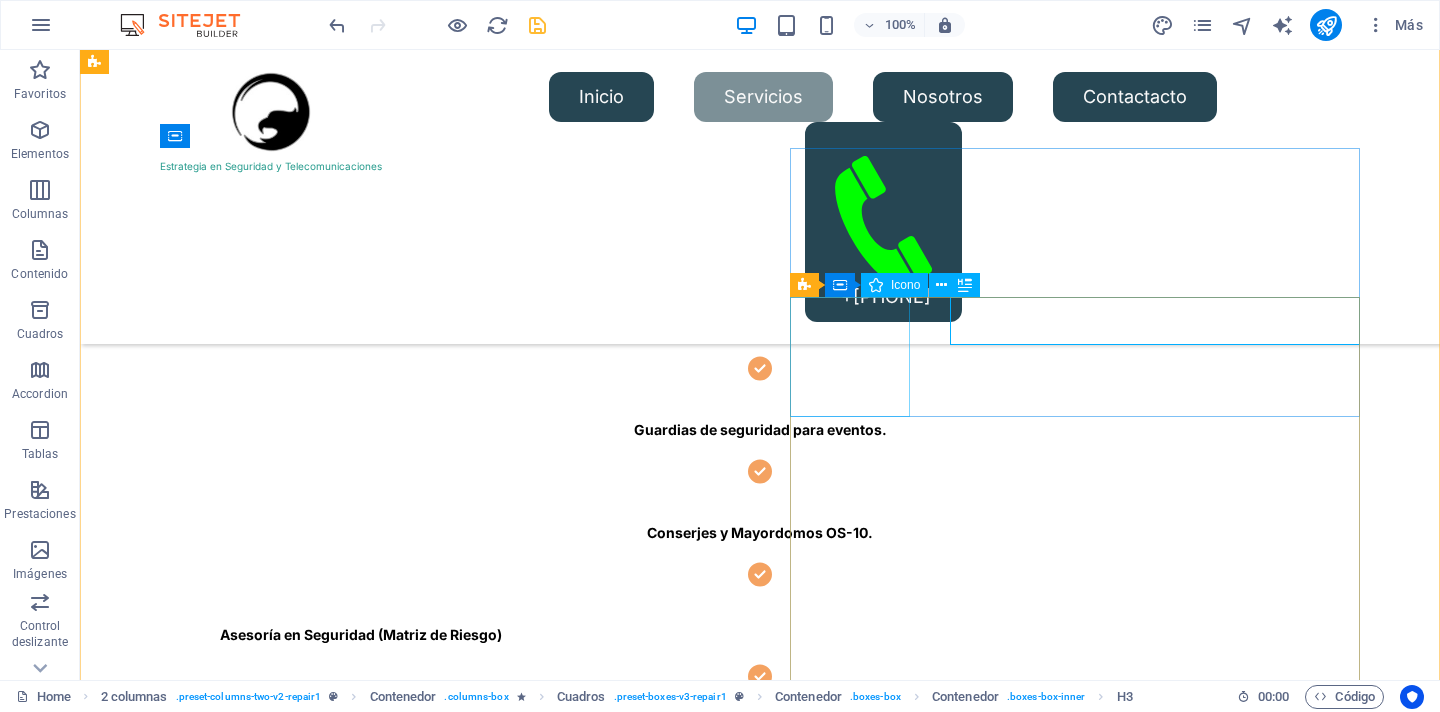 click at bounding box center (876, 285) 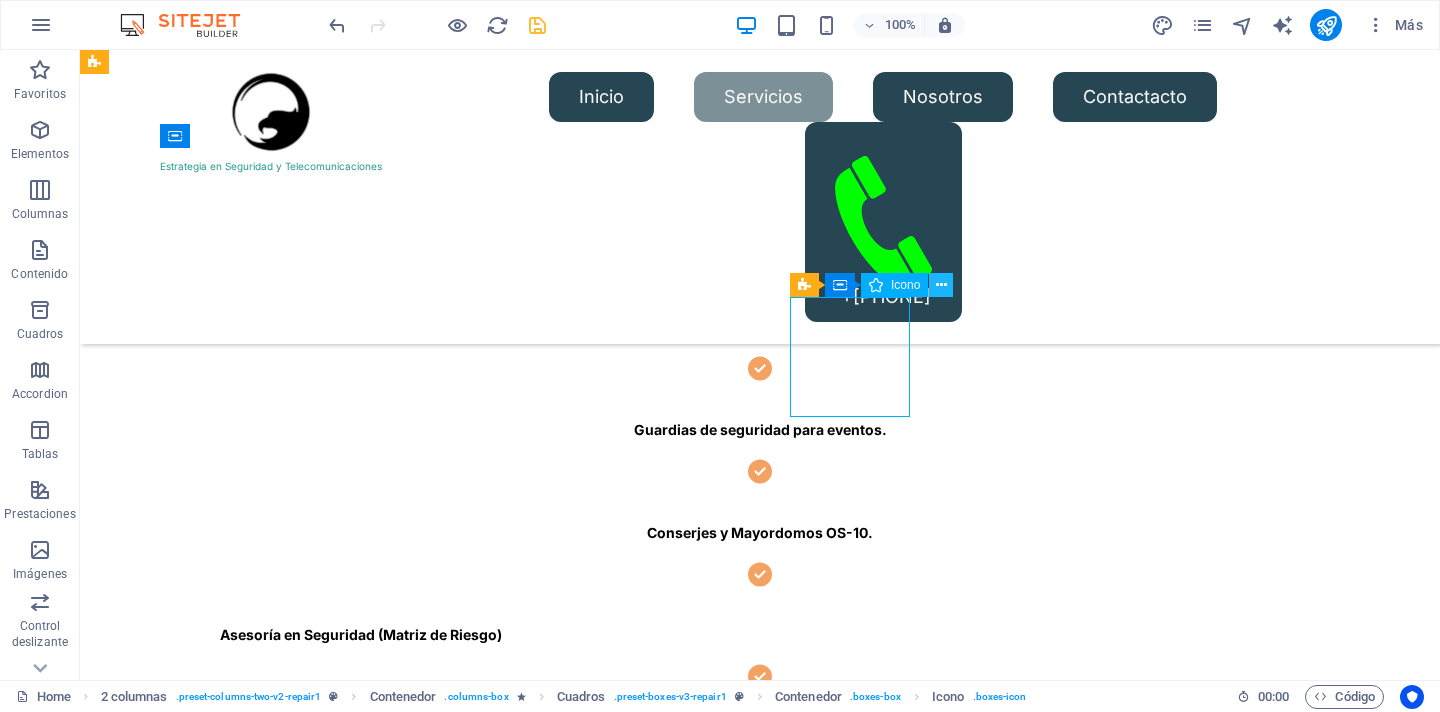 click at bounding box center (941, 285) 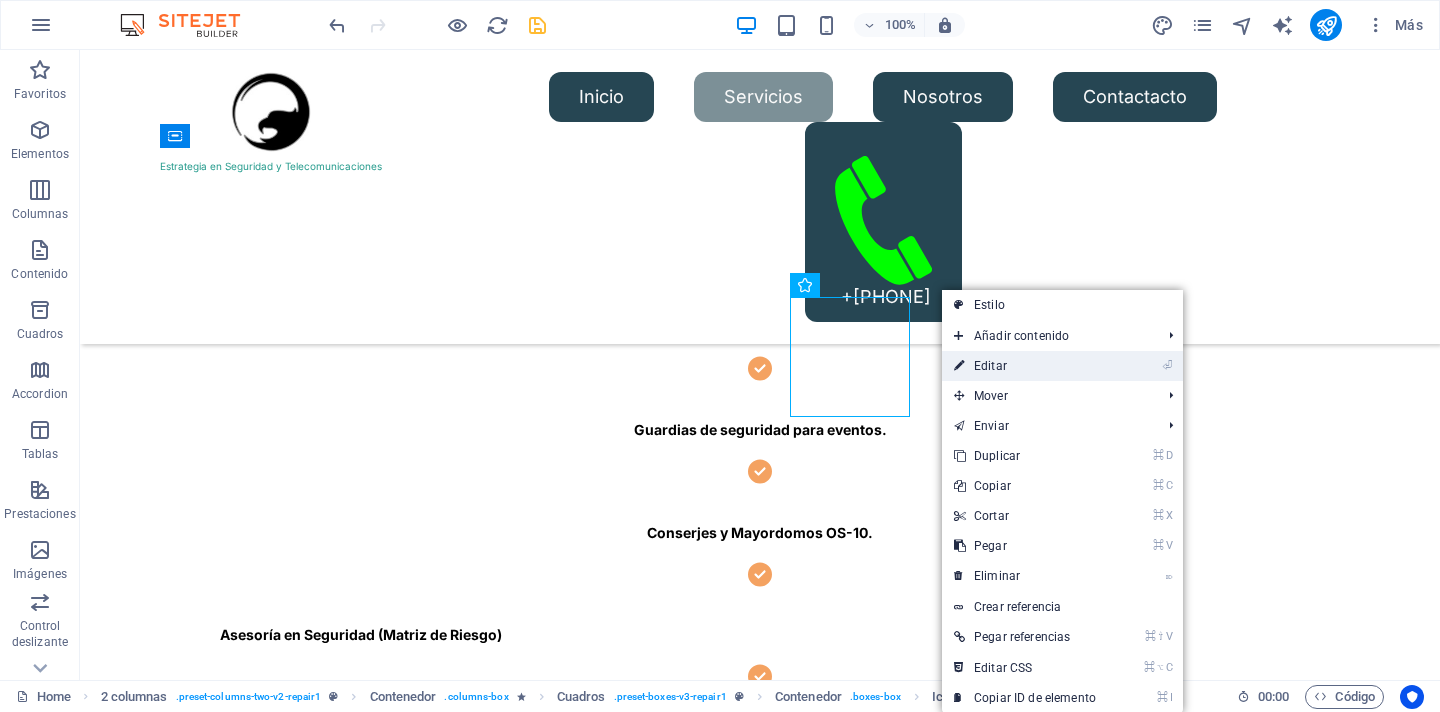 click on "⏎  Editar" at bounding box center (1025, 366) 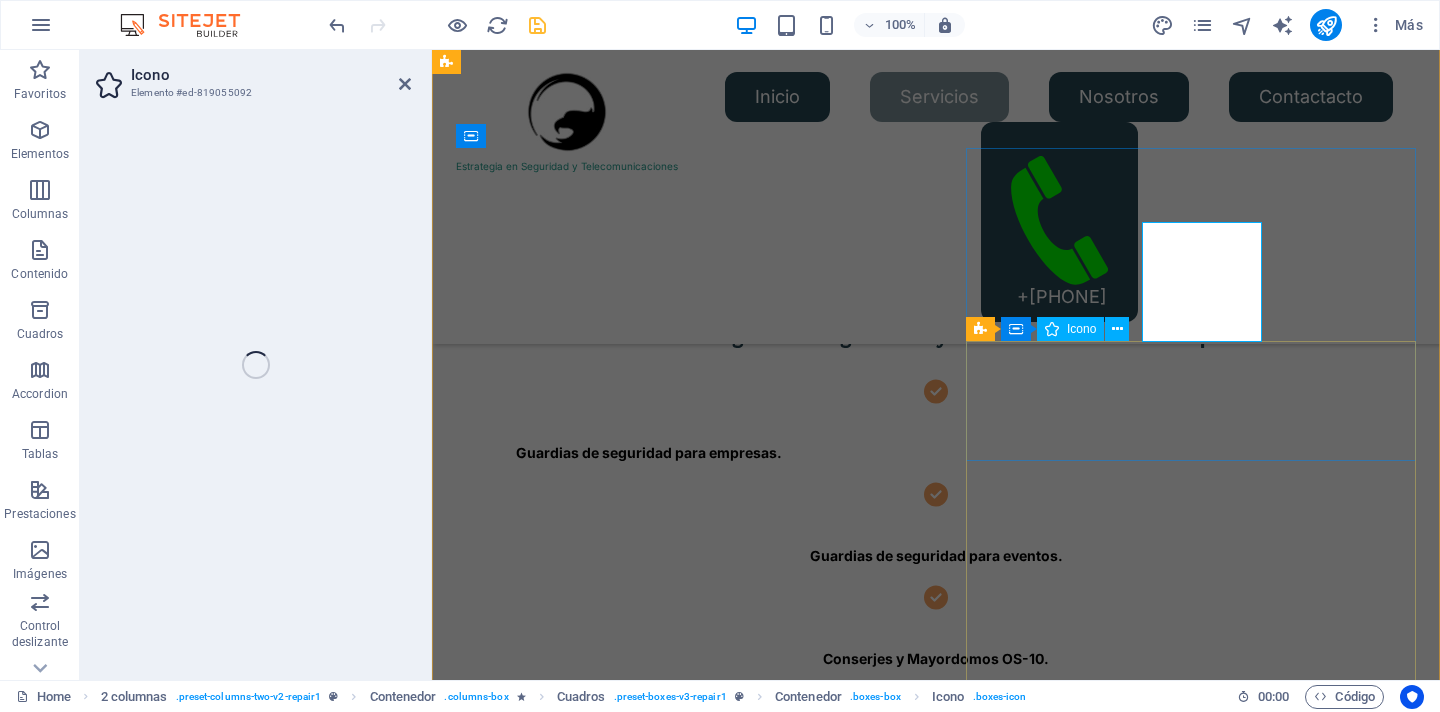 scroll, scrollTop: 747, scrollLeft: 0, axis: vertical 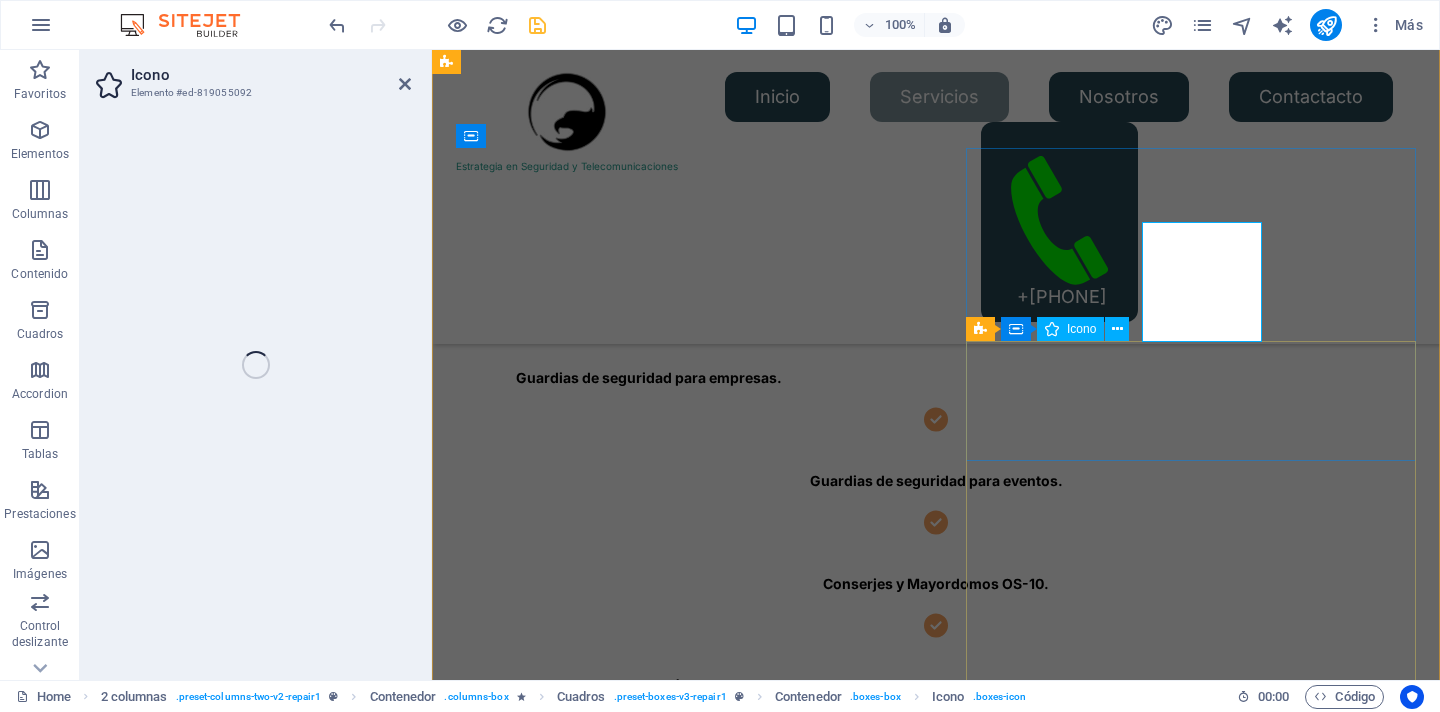 select on "xMidYMid" 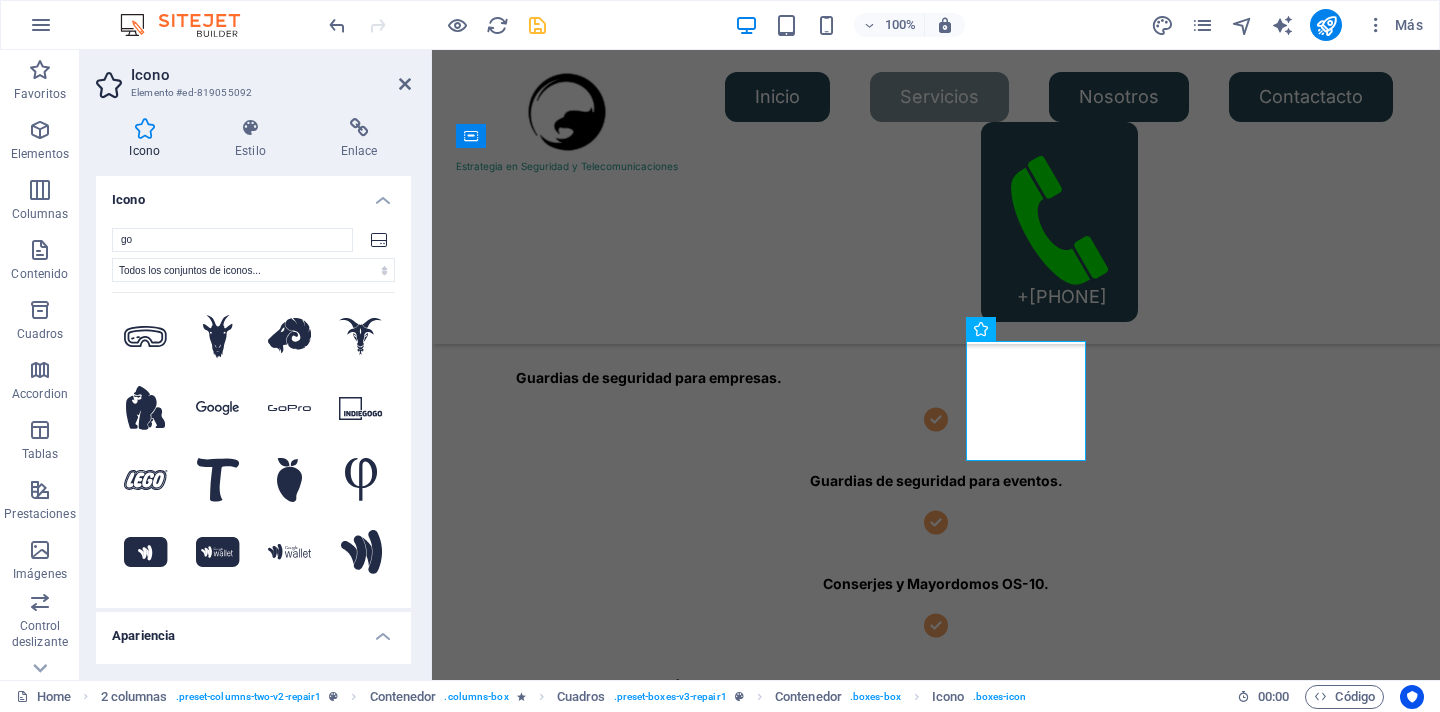type on "g" 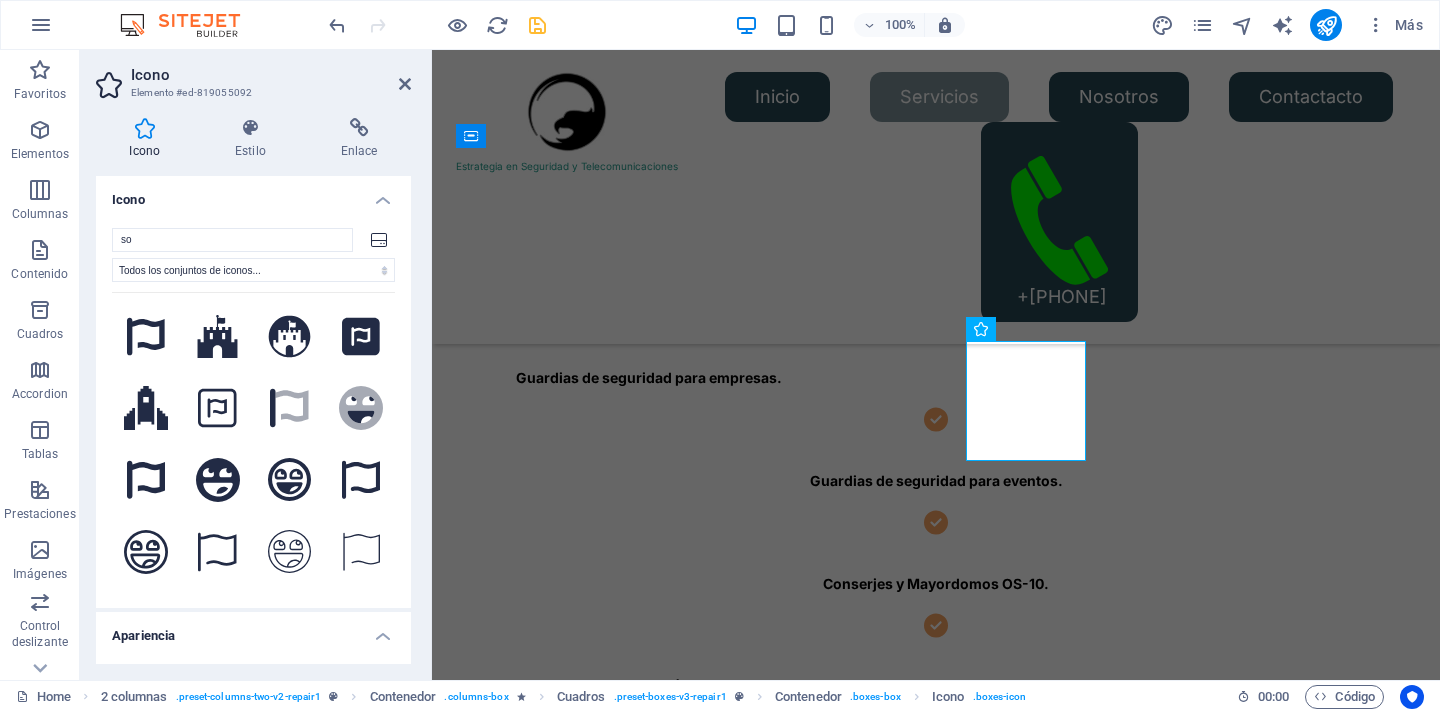 type on "s" 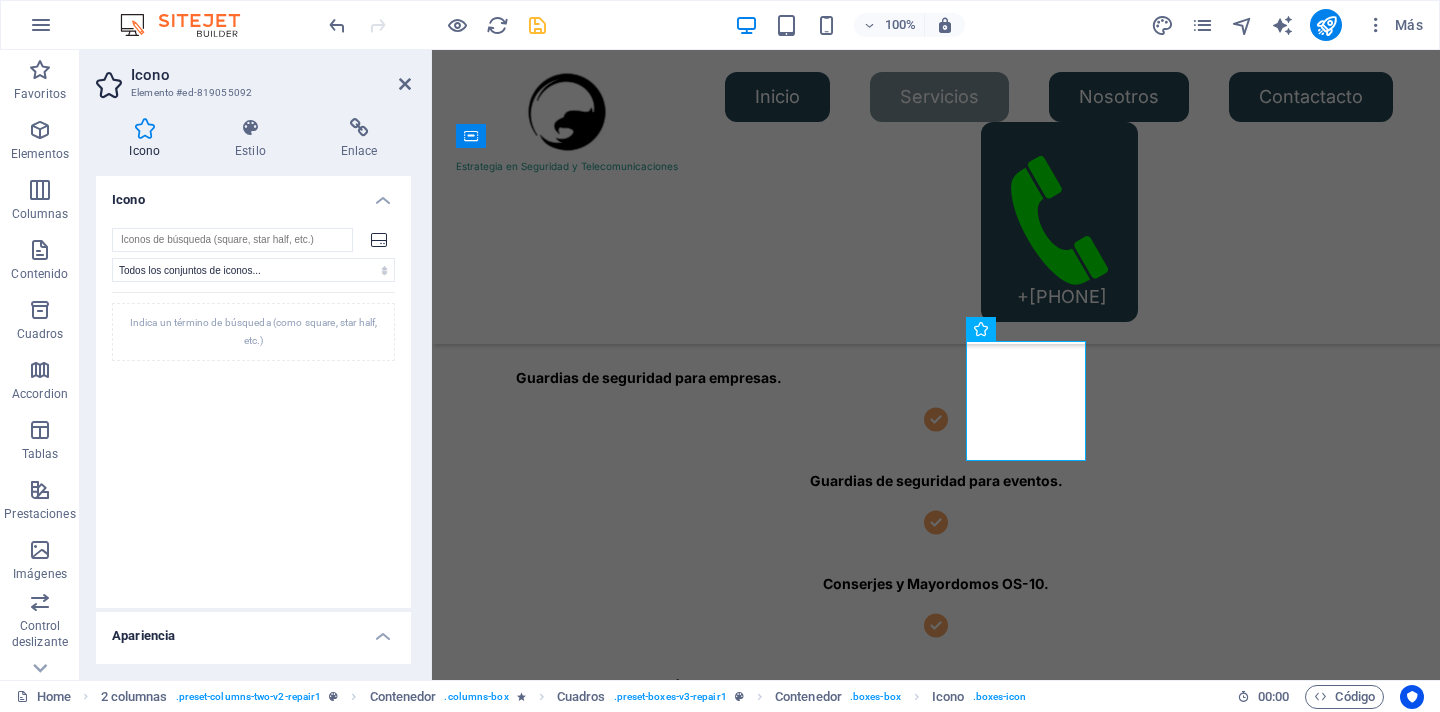 click 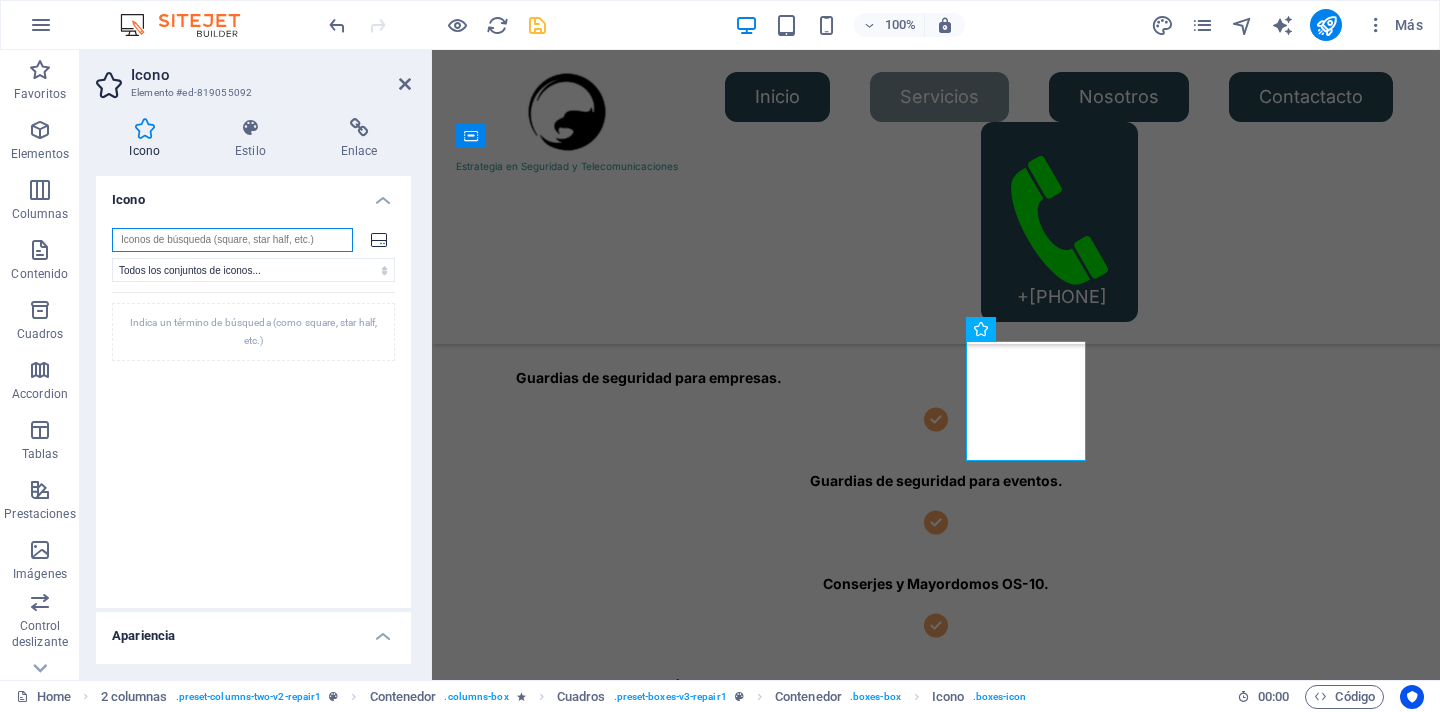 click at bounding box center (232, 240) 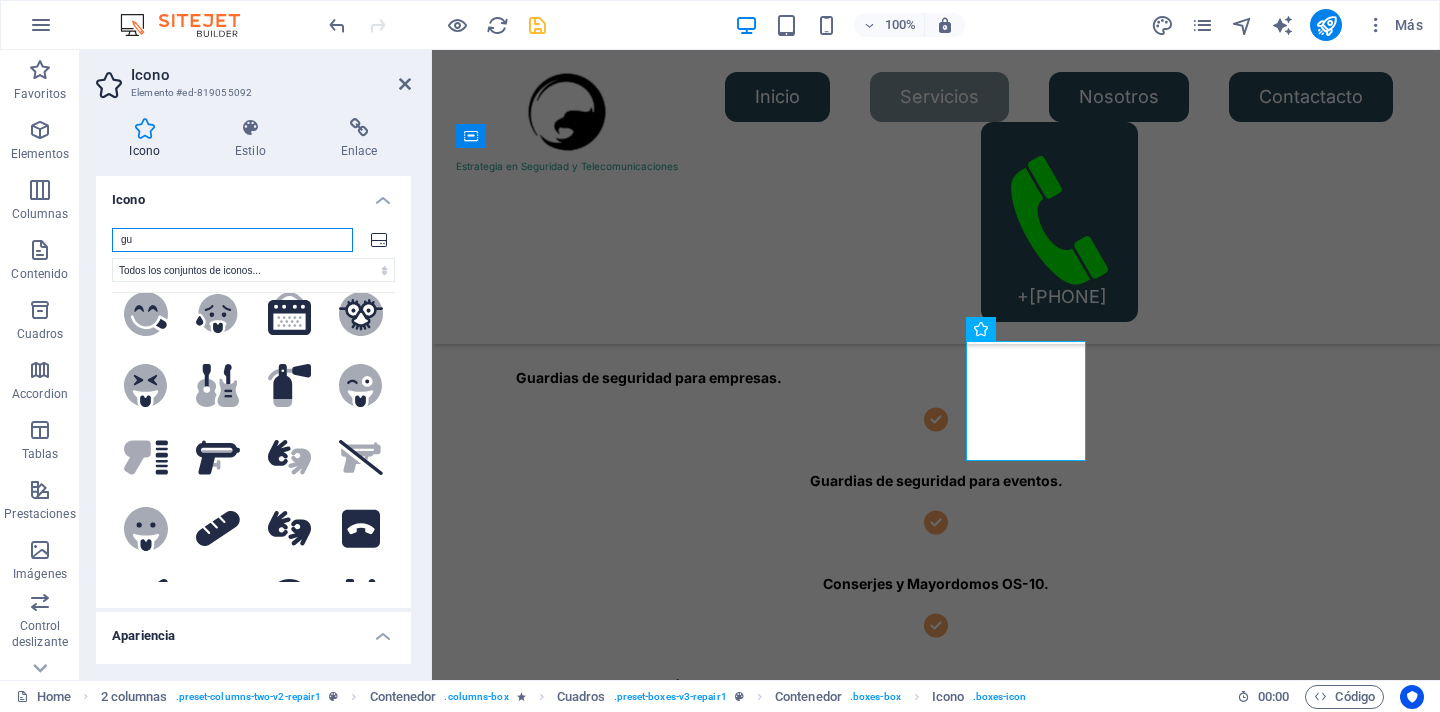 scroll, scrollTop: 537, scrollLeft: 0, axis: vertical 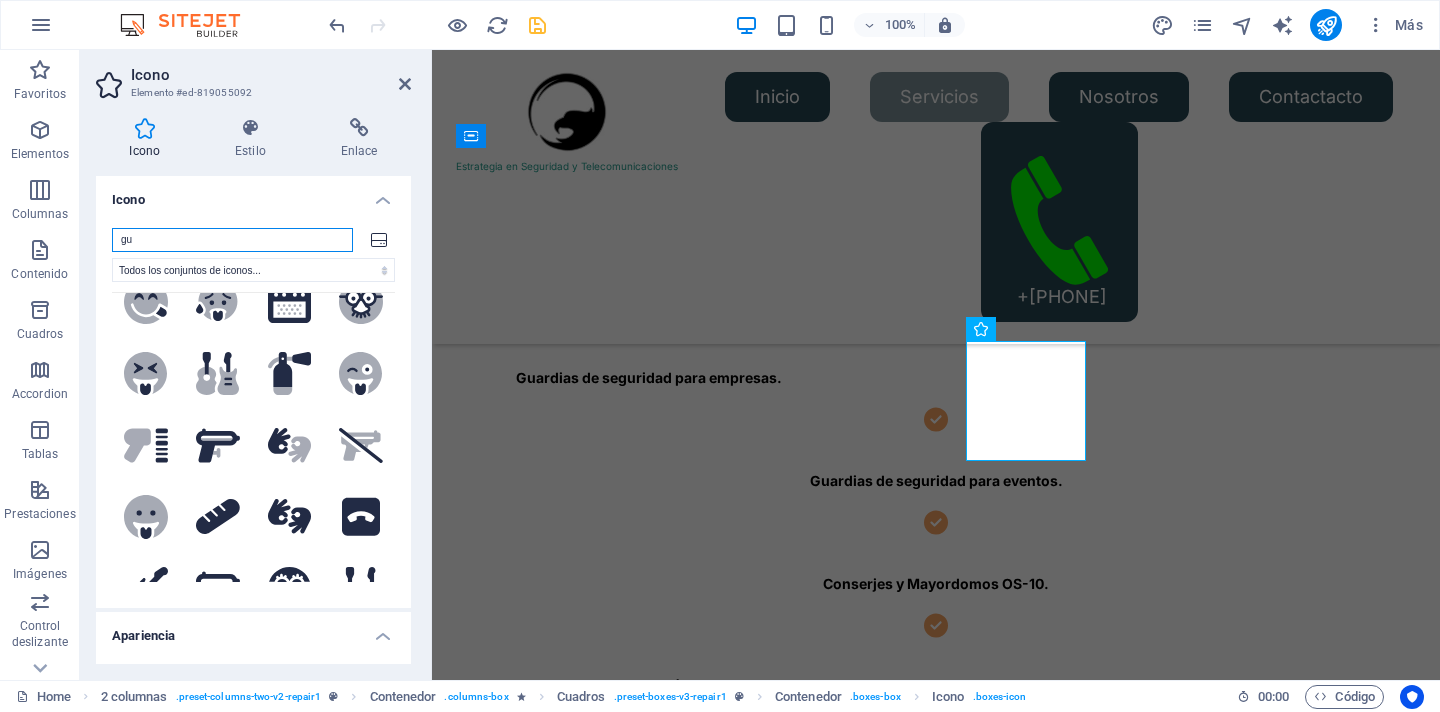 type on "g" 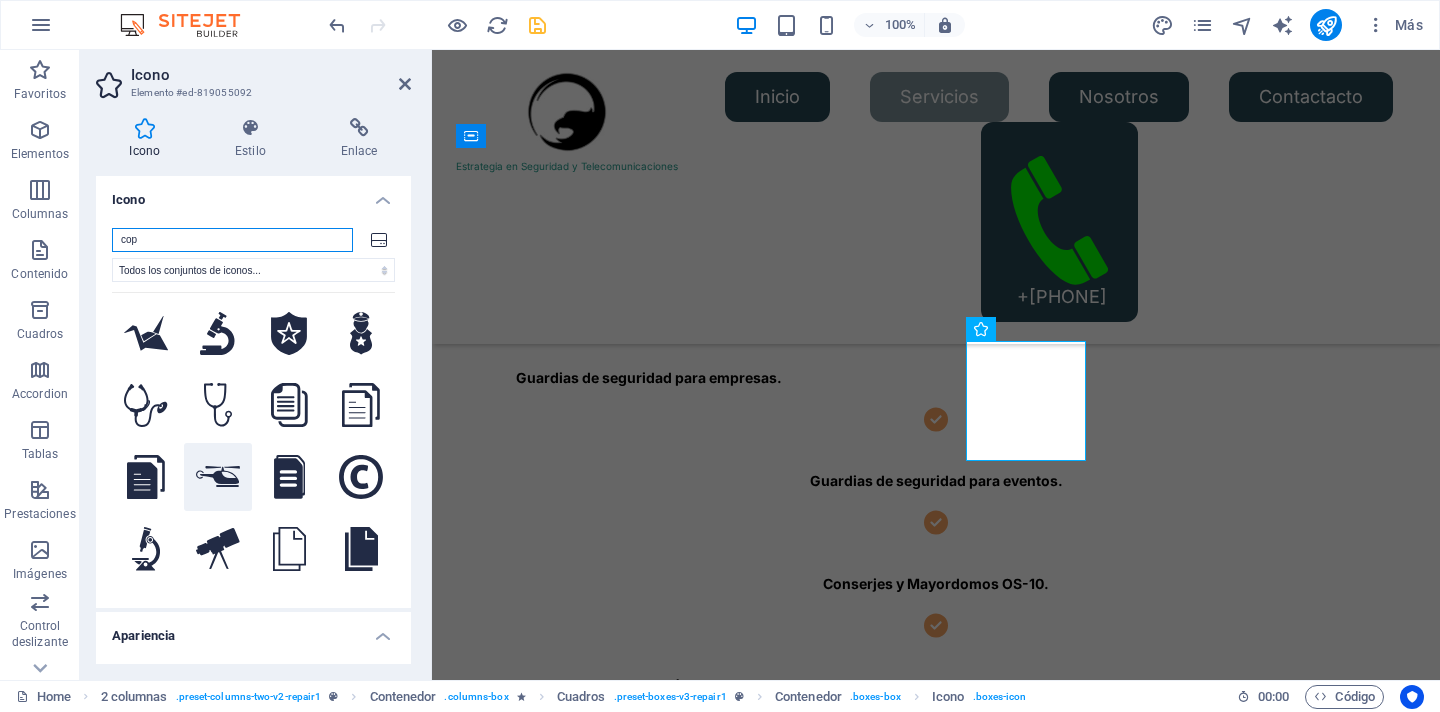 scroll, scrollTop: 0, scrollLeft: 0, axis: both 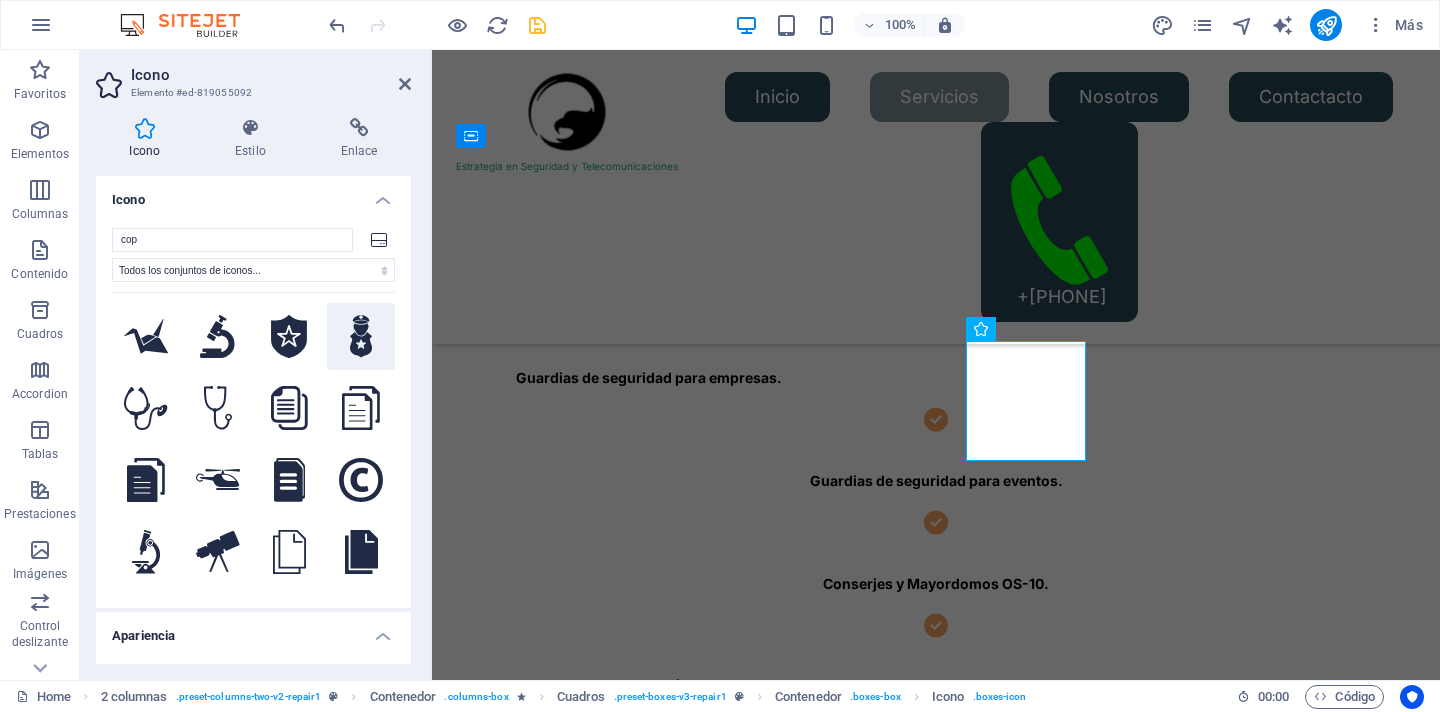 click 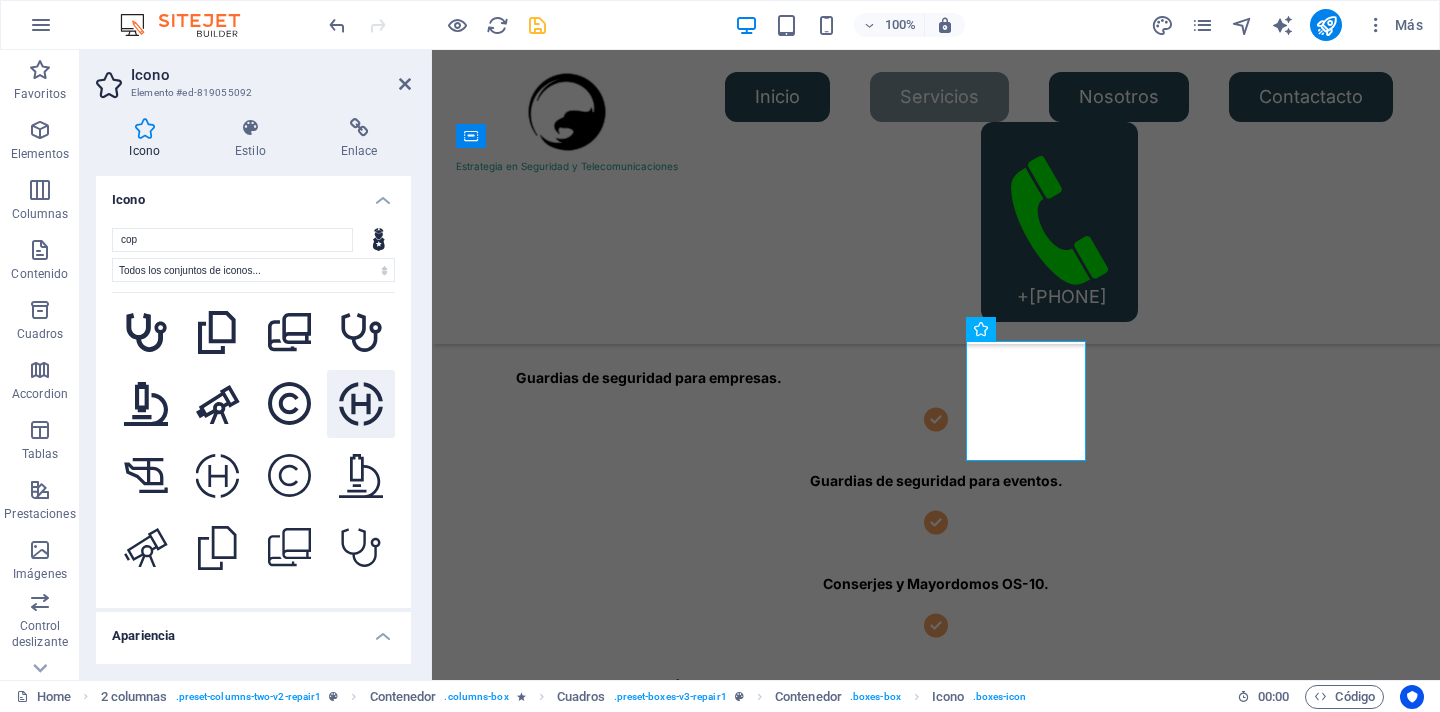 scroll, scrollTop: 1112, scrollLeft: 0, axis: vertical 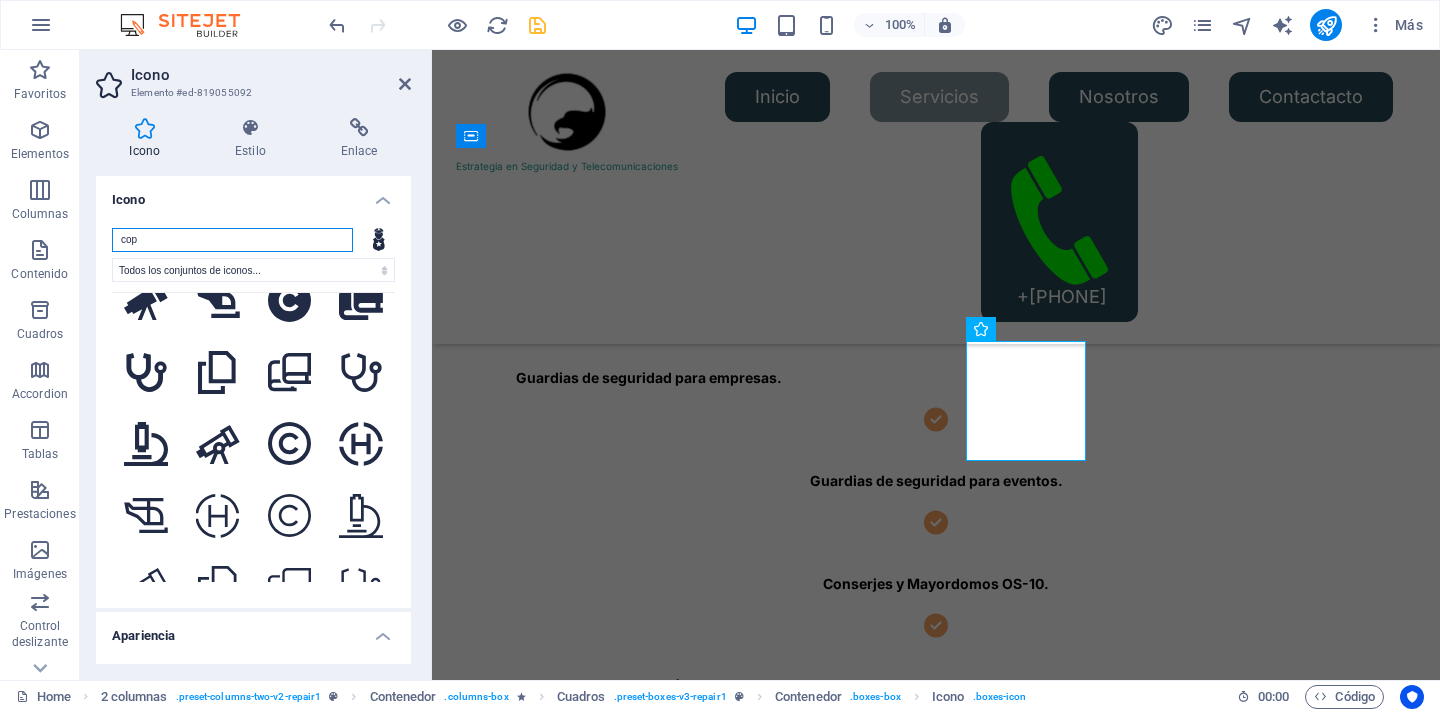 click on "cop" at bounding box center (232, 240) 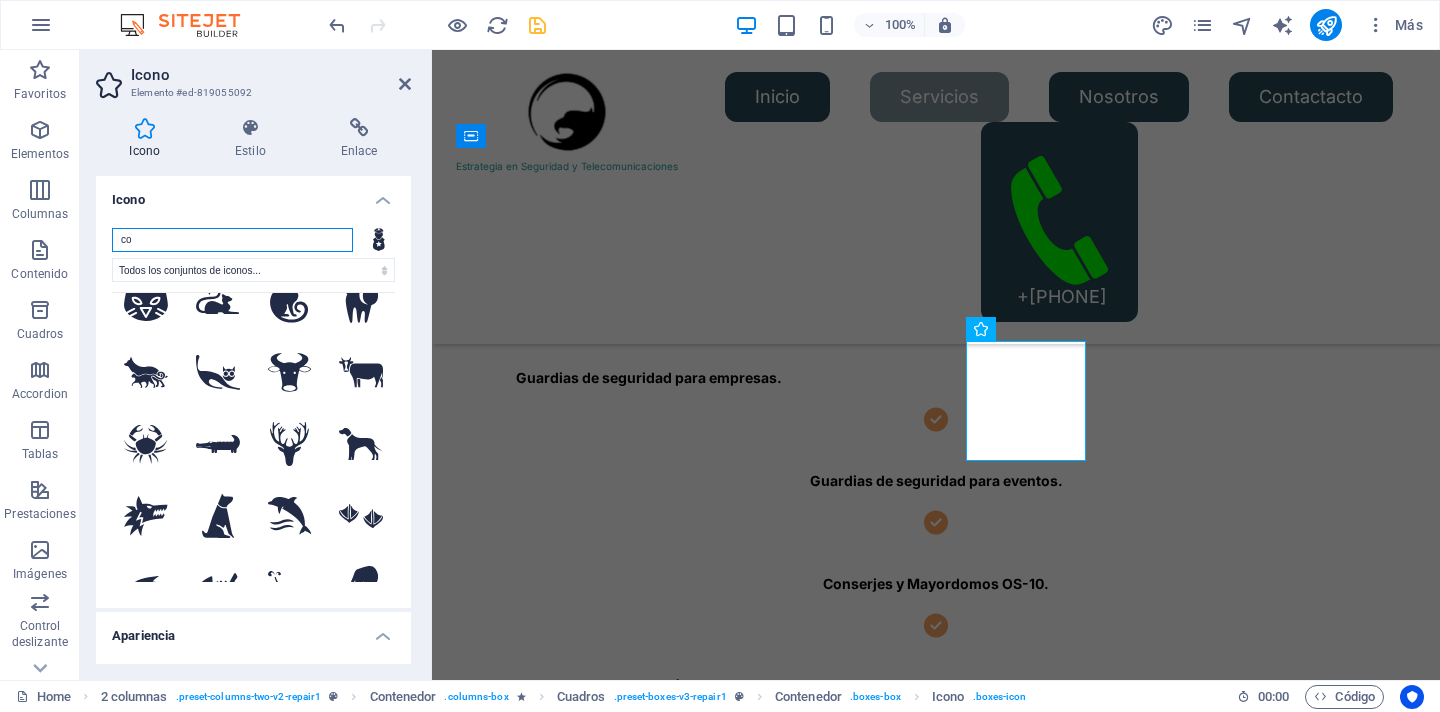 type on "c" 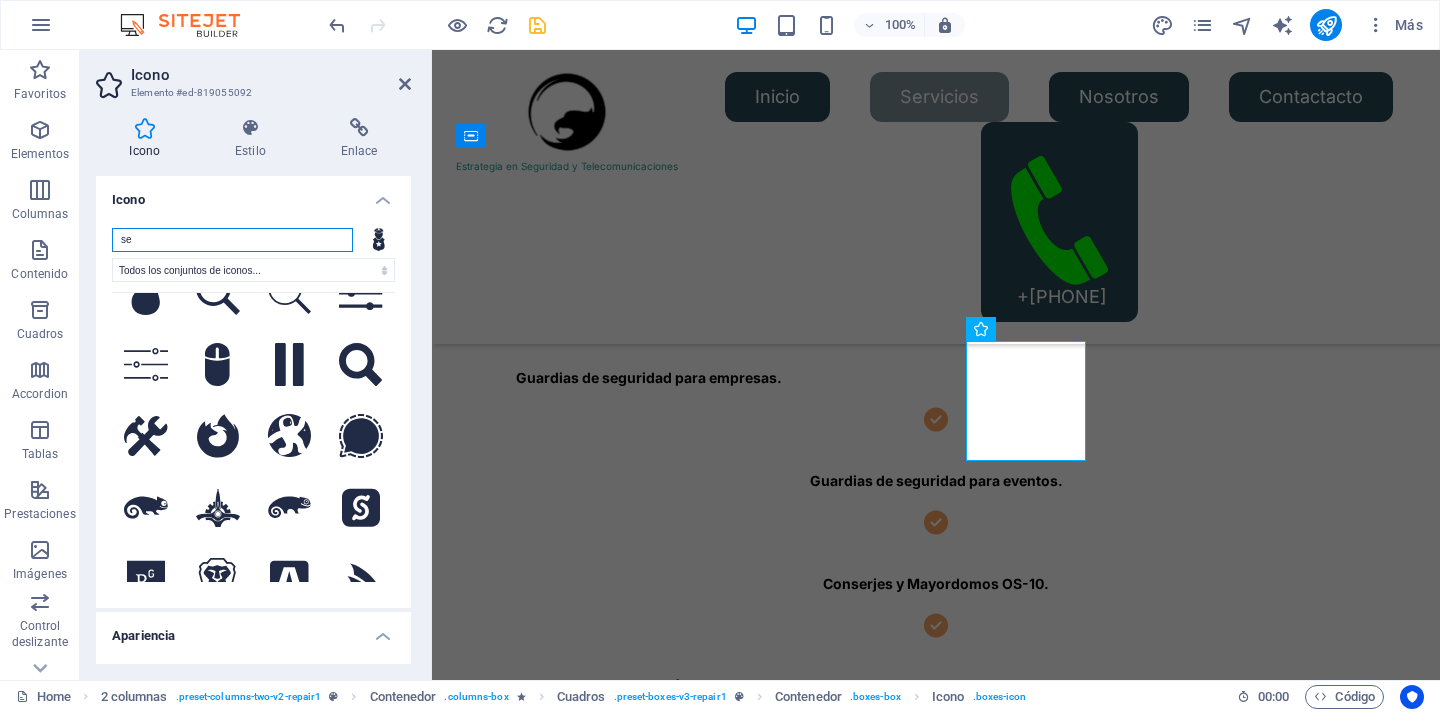 scroll, scrollTop: 2845, scrollLeft: 0, axis: vertical 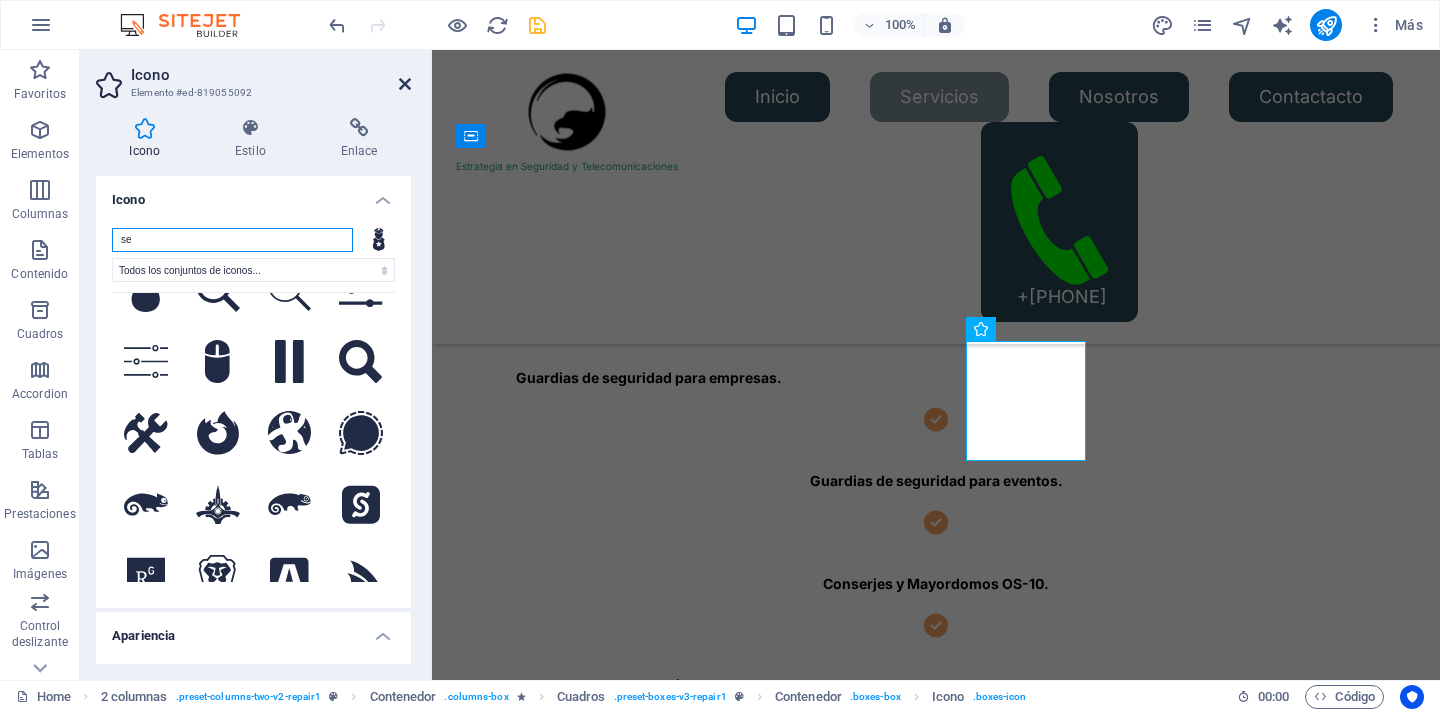 type on "se" 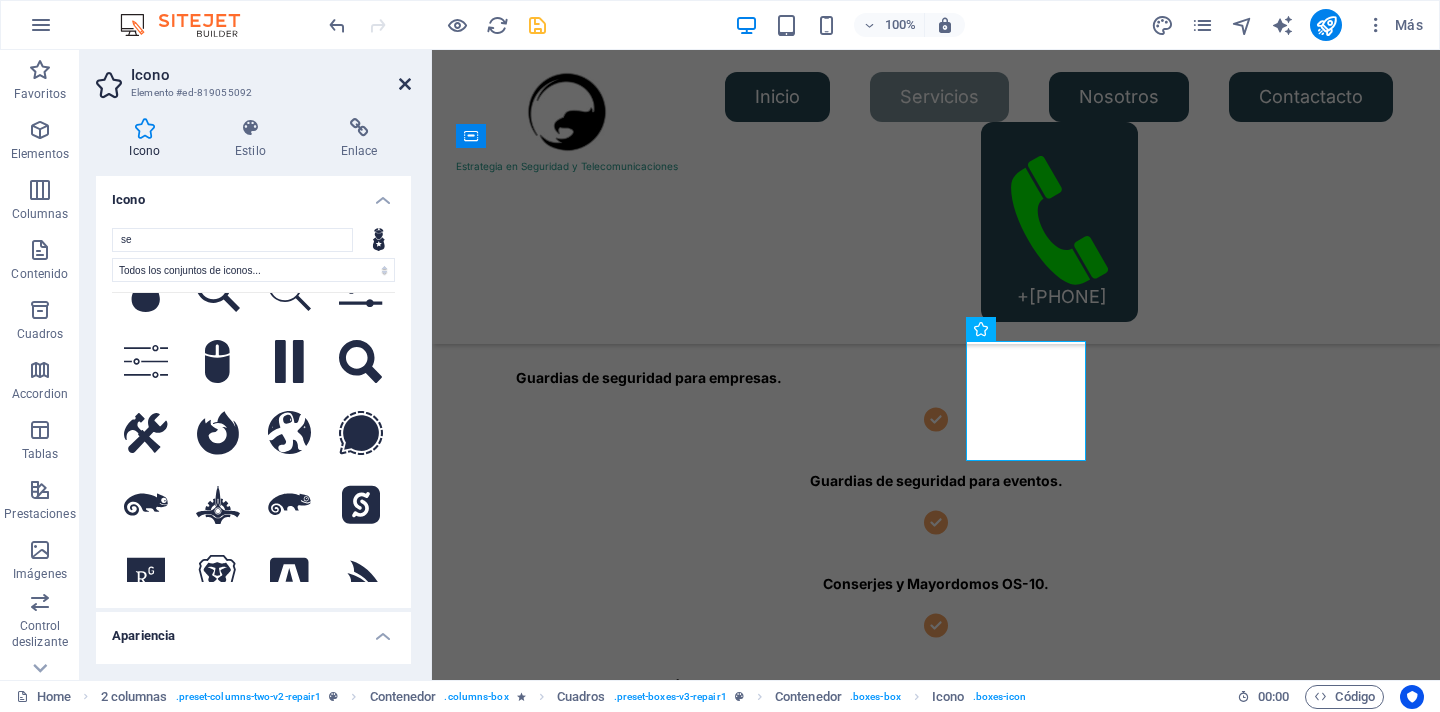 click at bounding box center [405, 84] 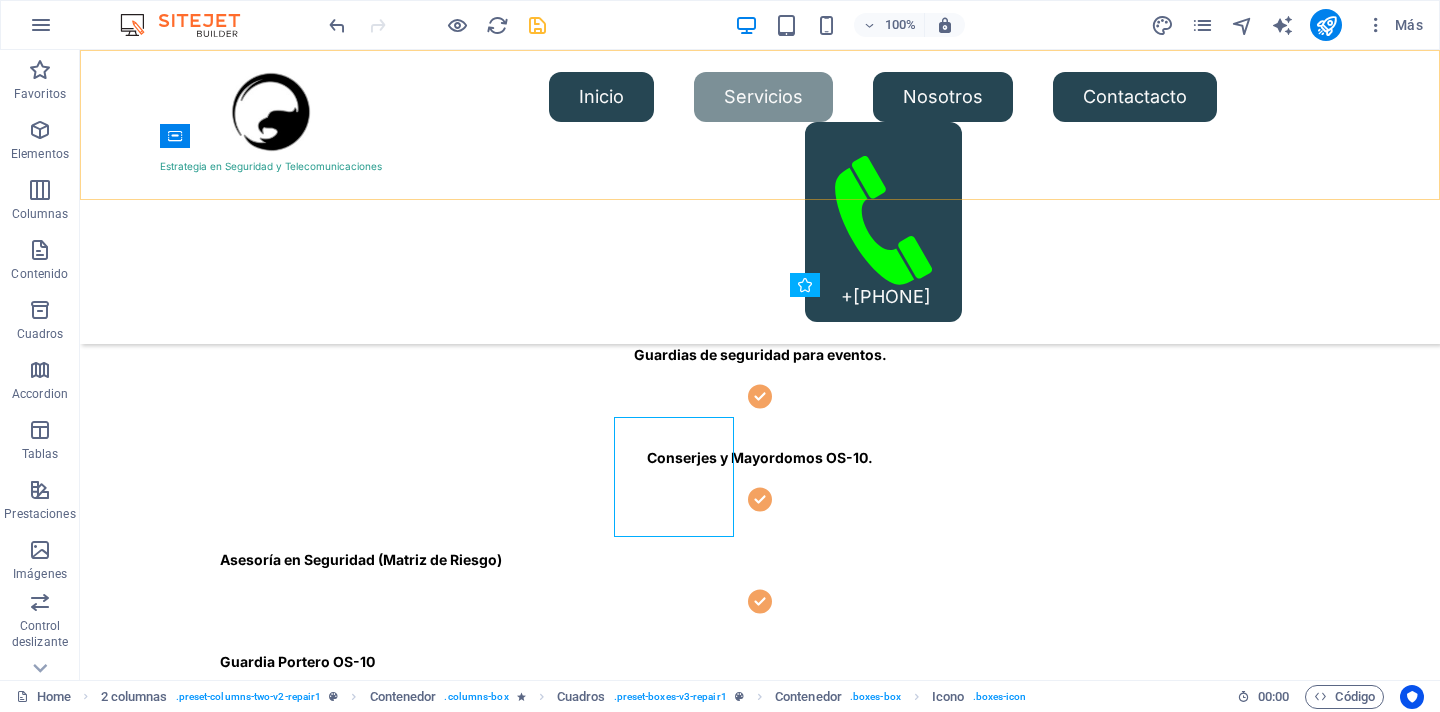 scroll, scrollTop: 672, scrollLeft: 0, axis: vertical 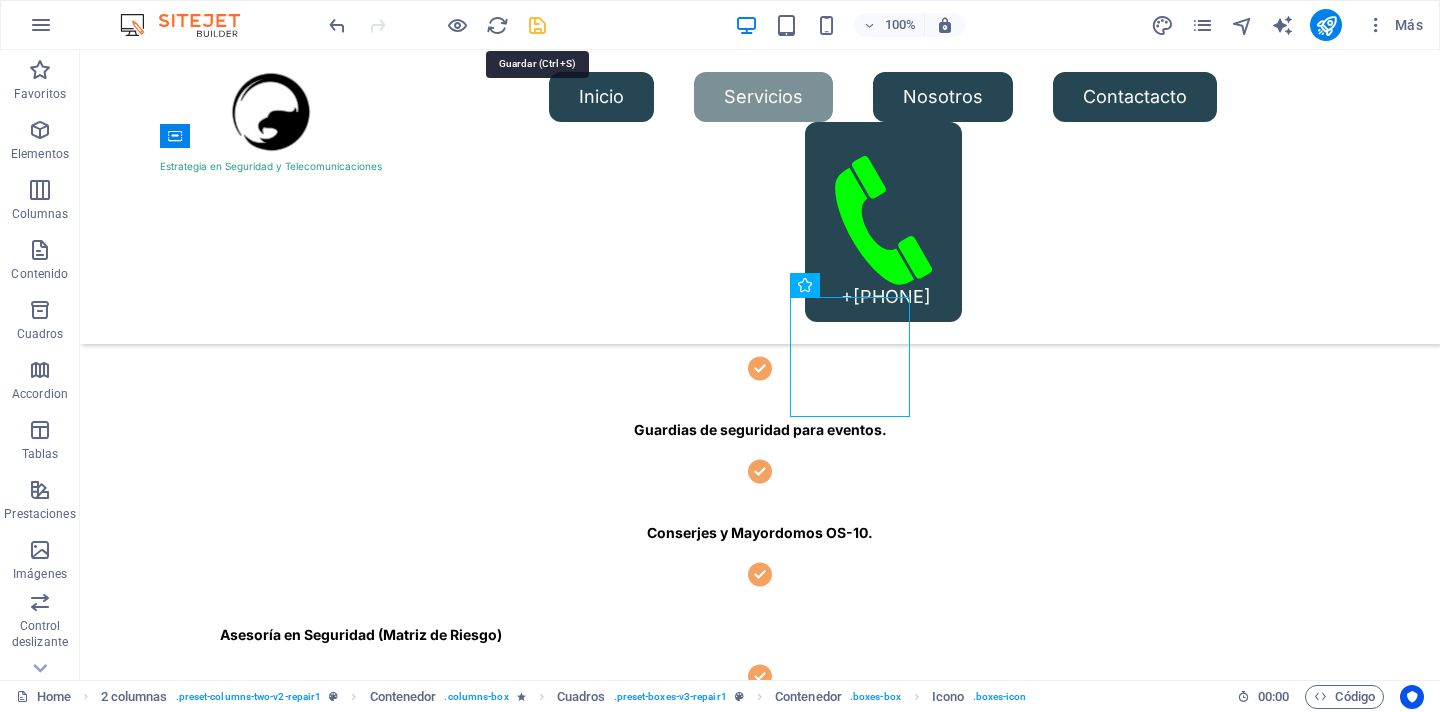click at bounding box center (537, 25) 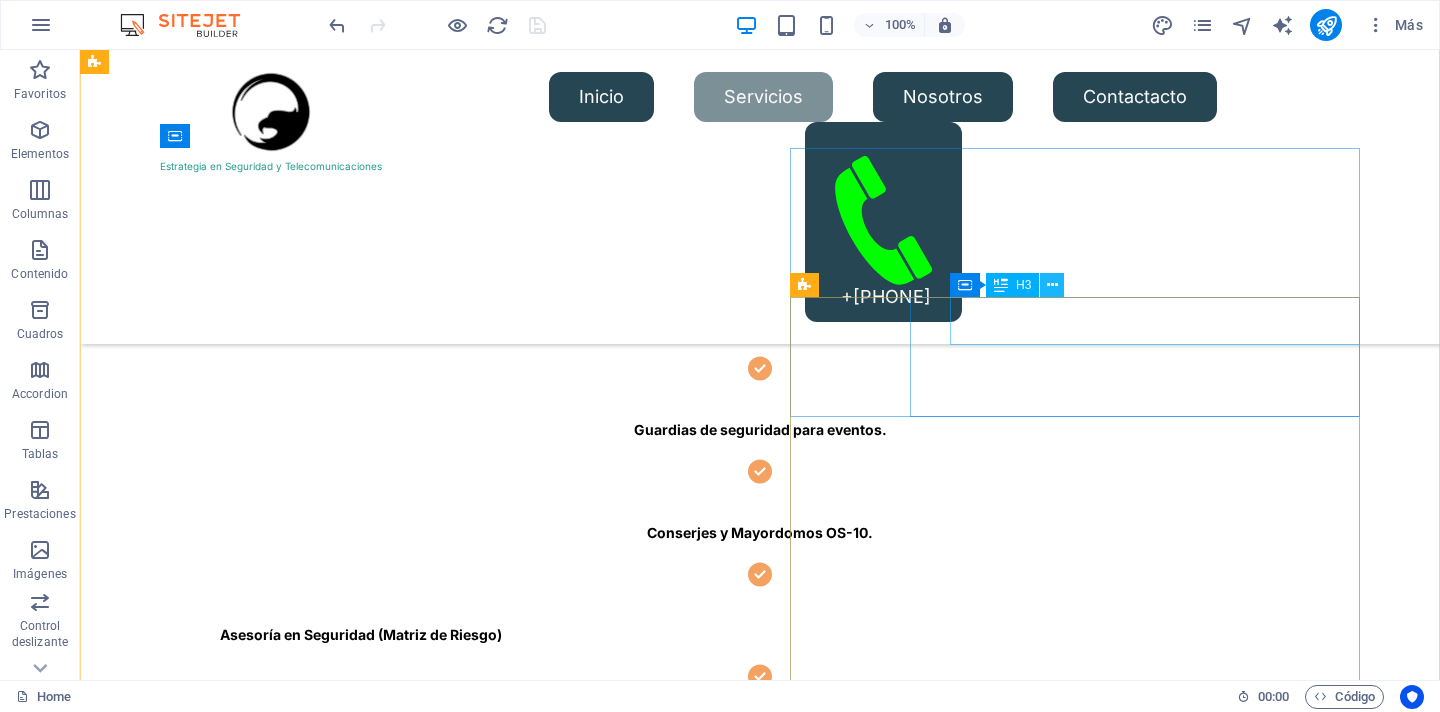 click at bounding box center (1052, 285) 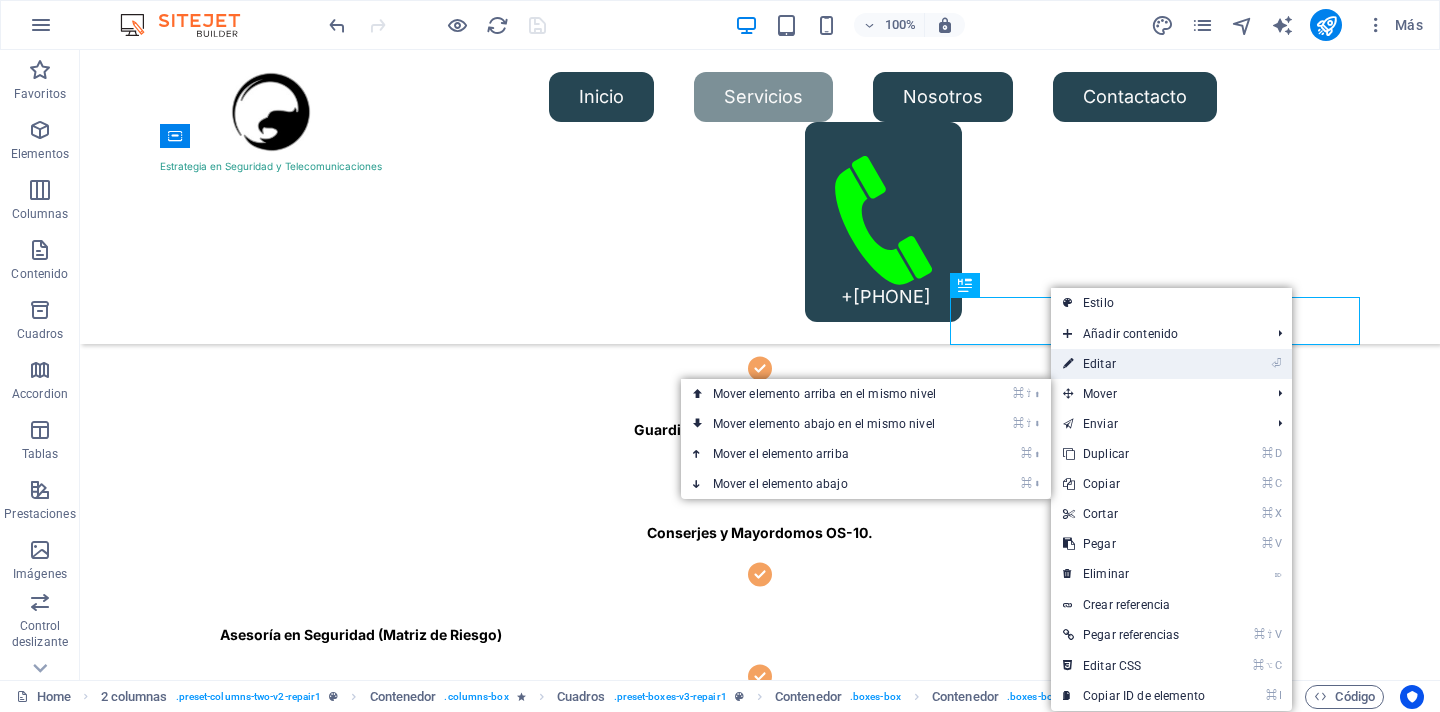 click on "⏎  Editar" at bounding box center (1134, 364) 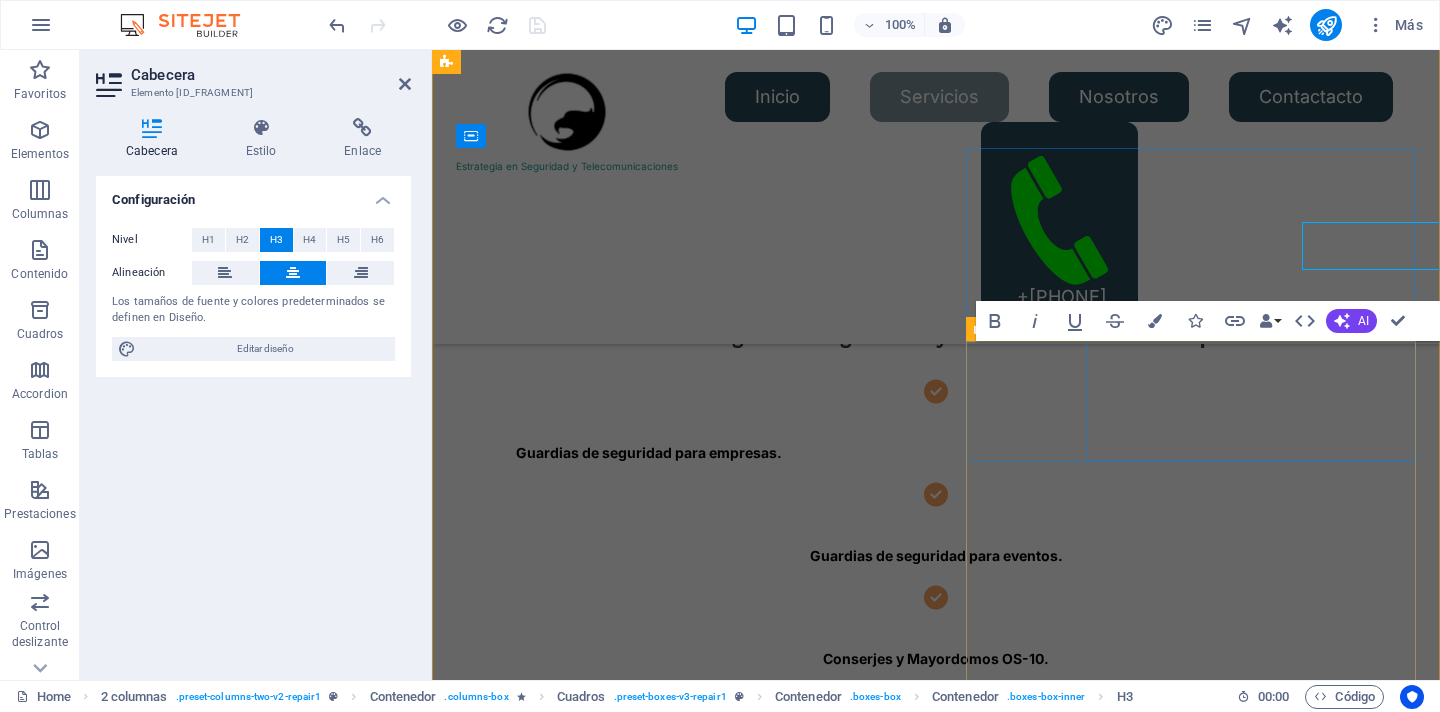 scroll, scrollTop: 747, scrollLeft: 0, axis: vertical 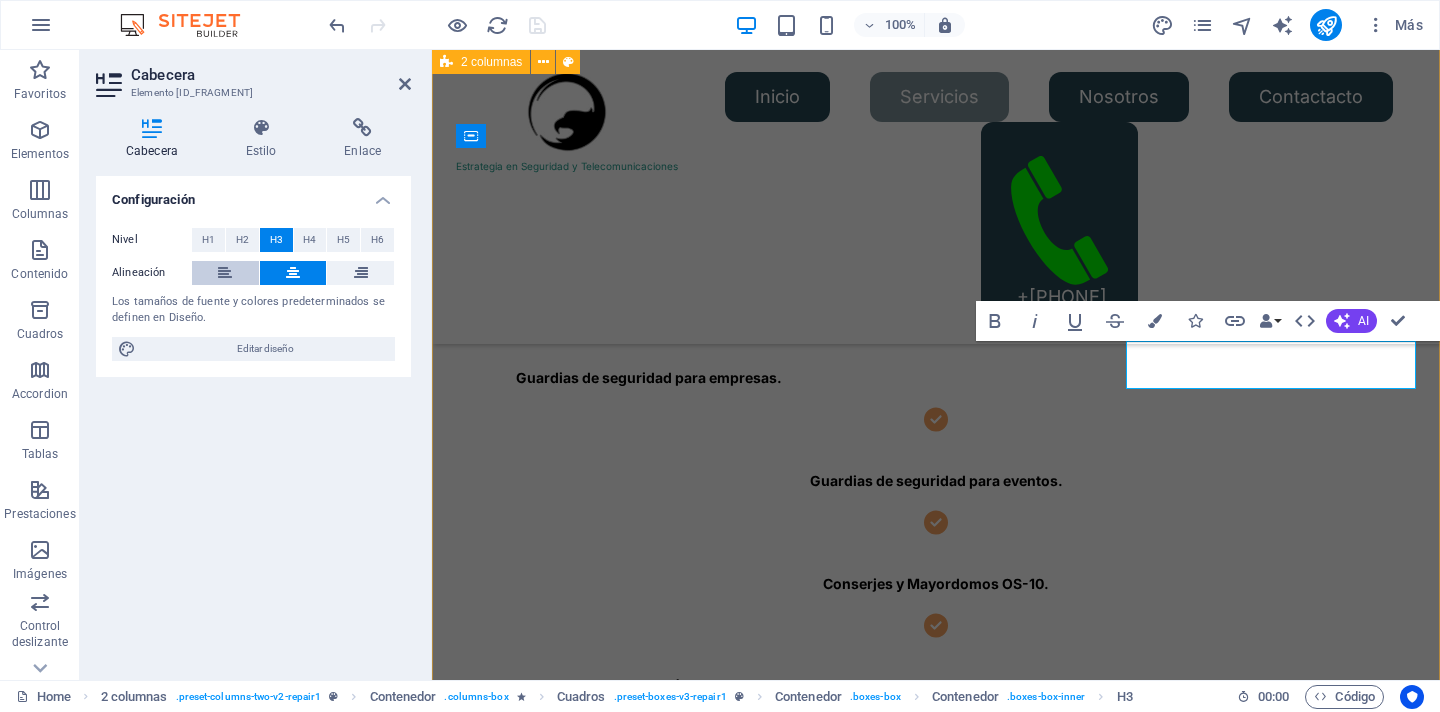 click at bounding box center (225, 273) 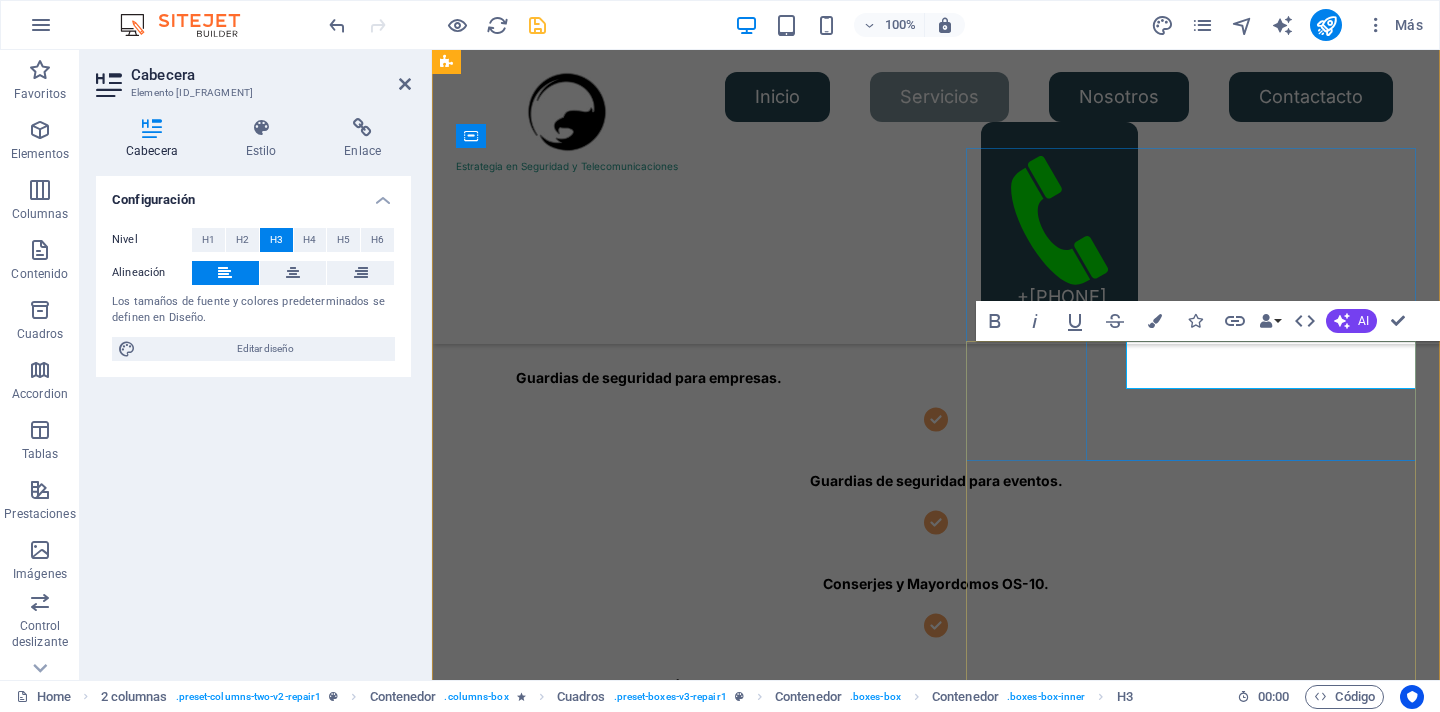 click on "Guardias de Seguridad para empresas" at bounding box center (701, 3046) 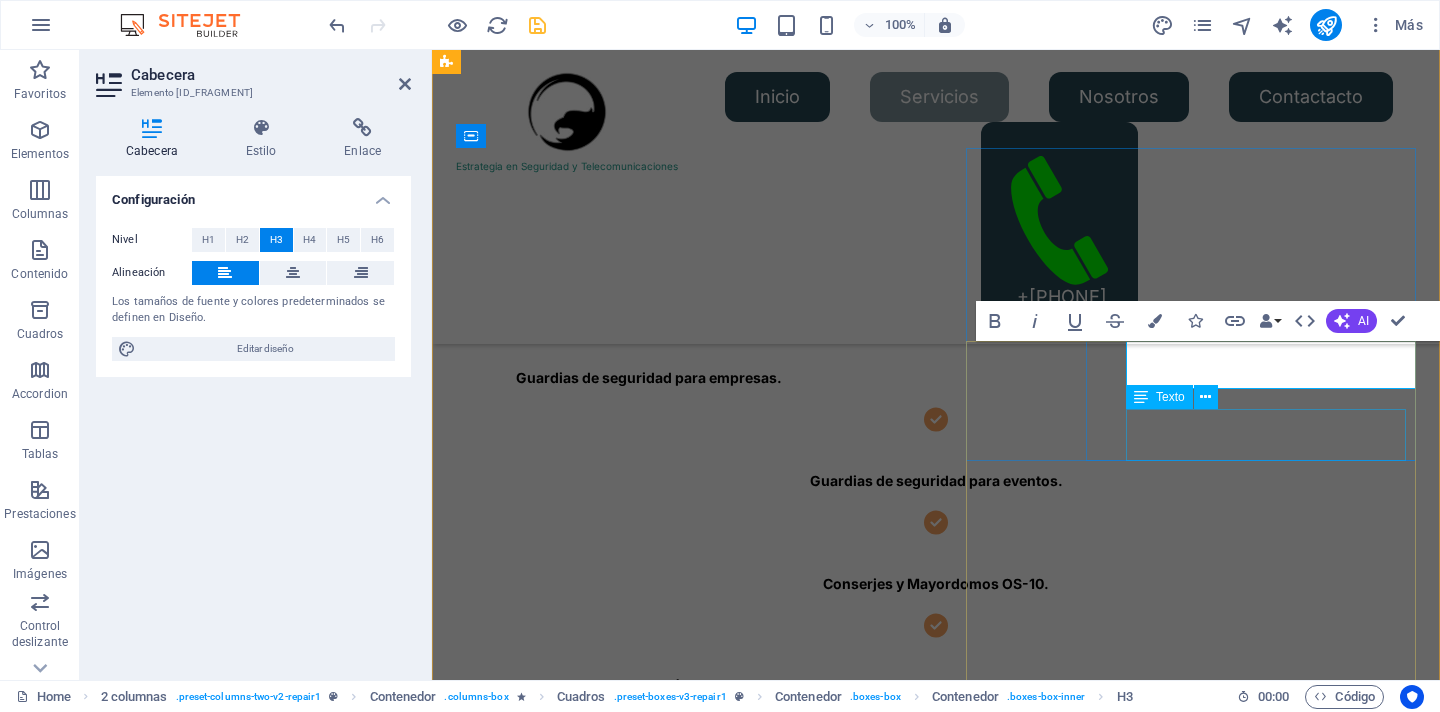 type 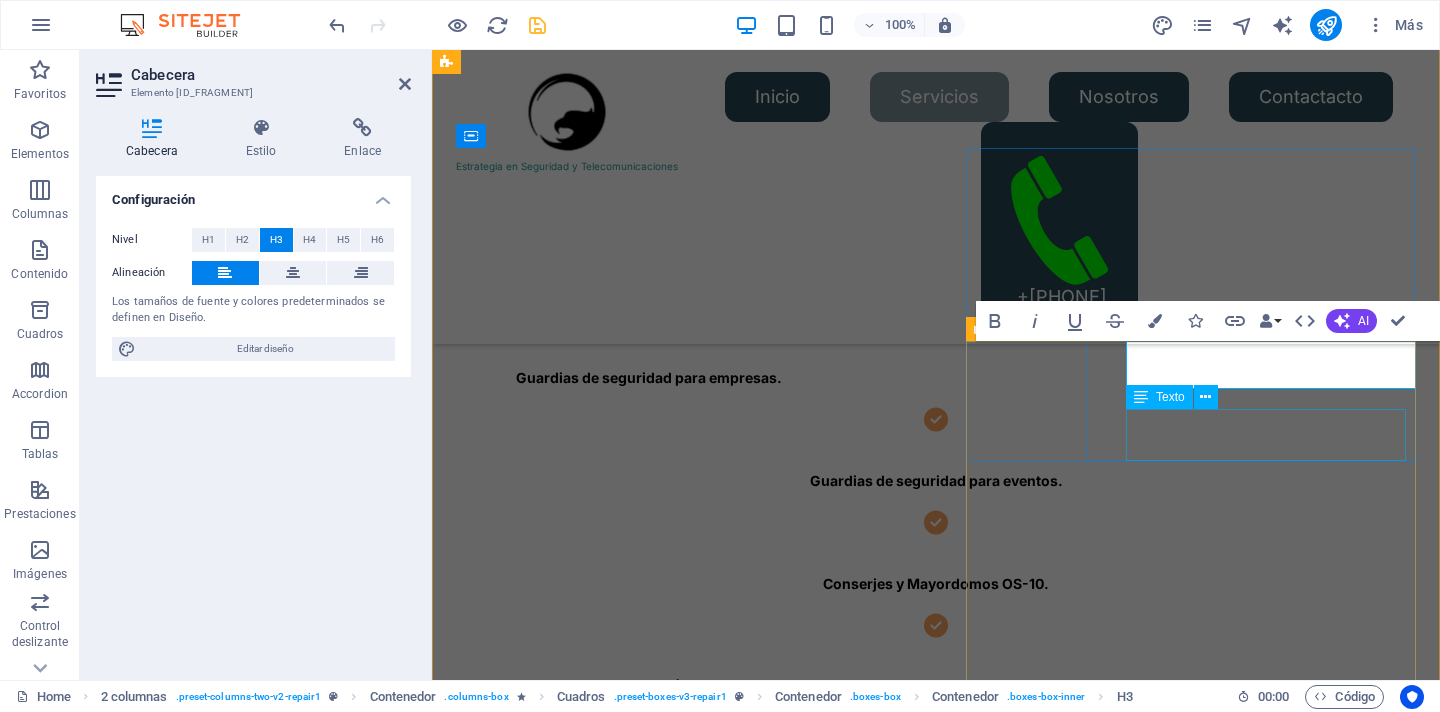 click on "Turpis nisl praesent tempor congue magna neque amet." at bounding box center (701, 3115) 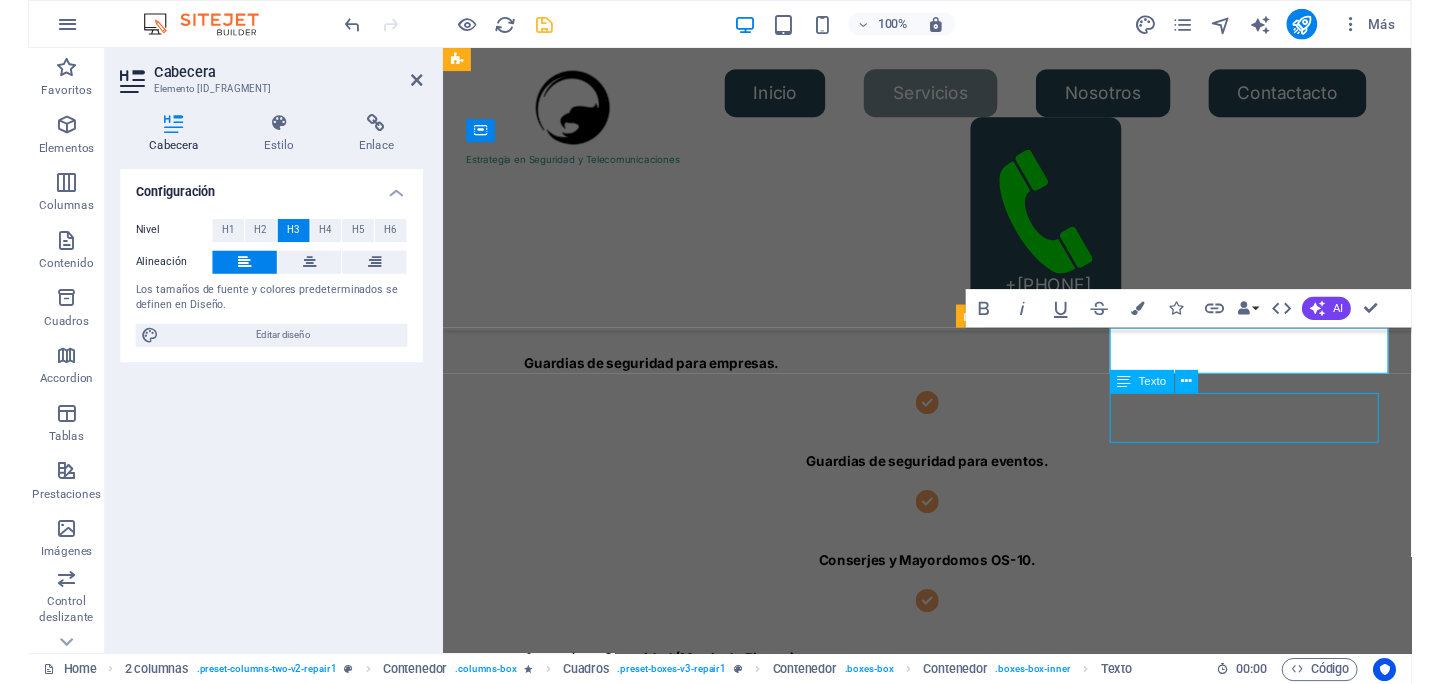 scroll, scrollTop: 672, scrollLeft: 0, axis: vertical 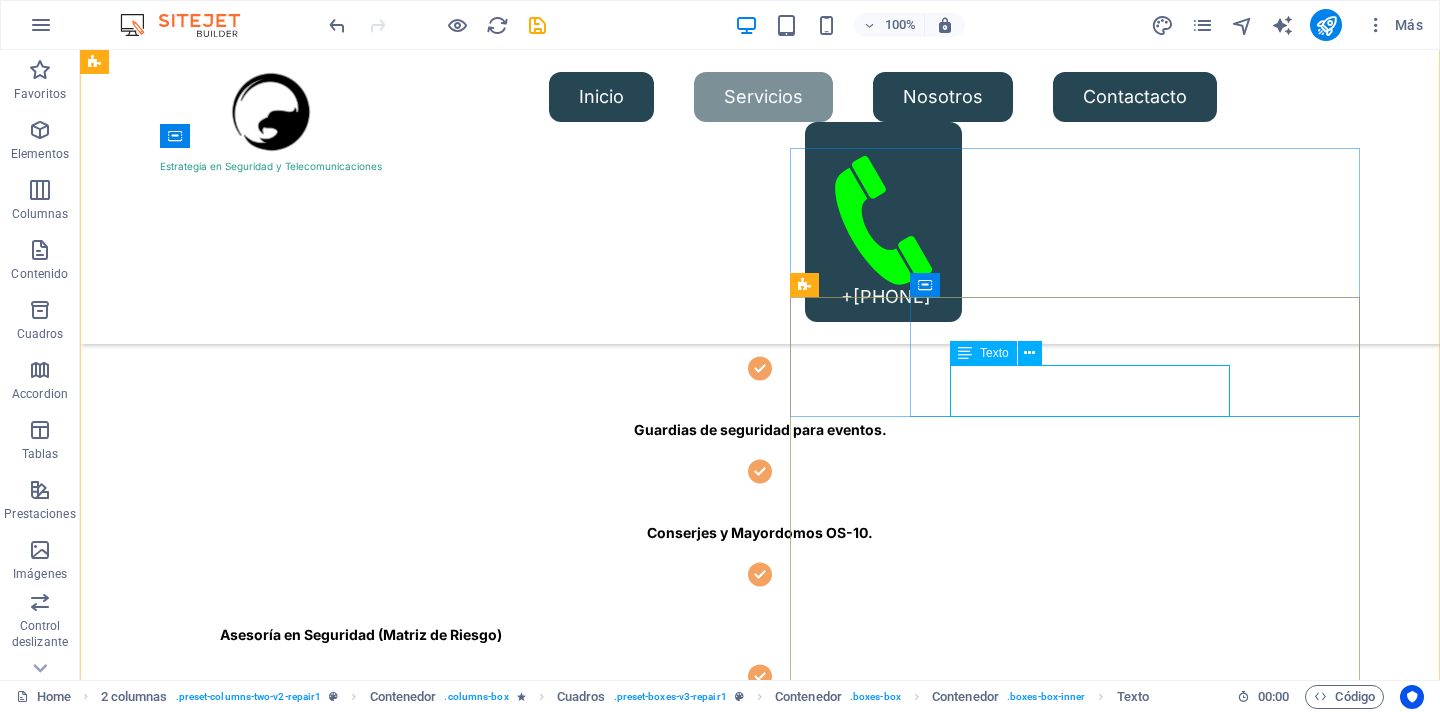 click on "Turpis nisl praesent tempor congue magna neque amet." at bounding box center [409, 3094] 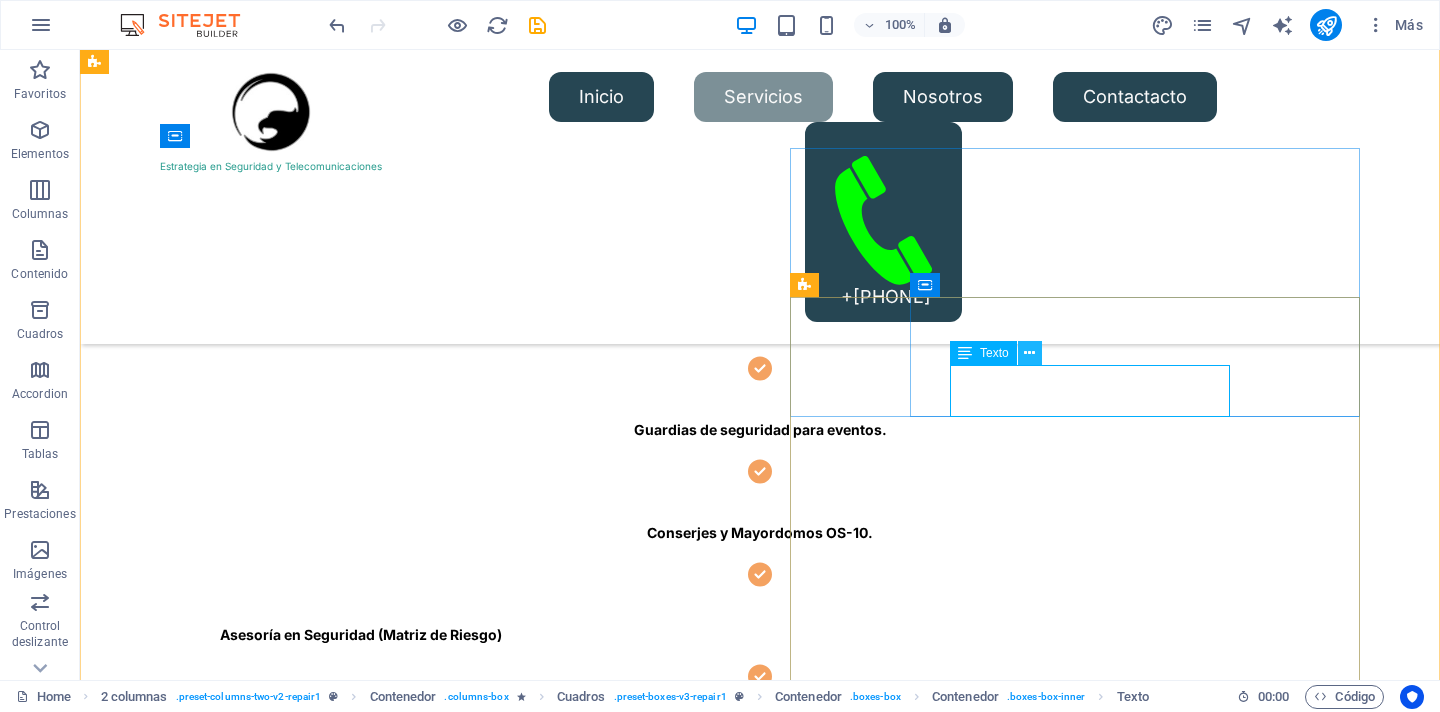 click at bounding box center (1029, 353) 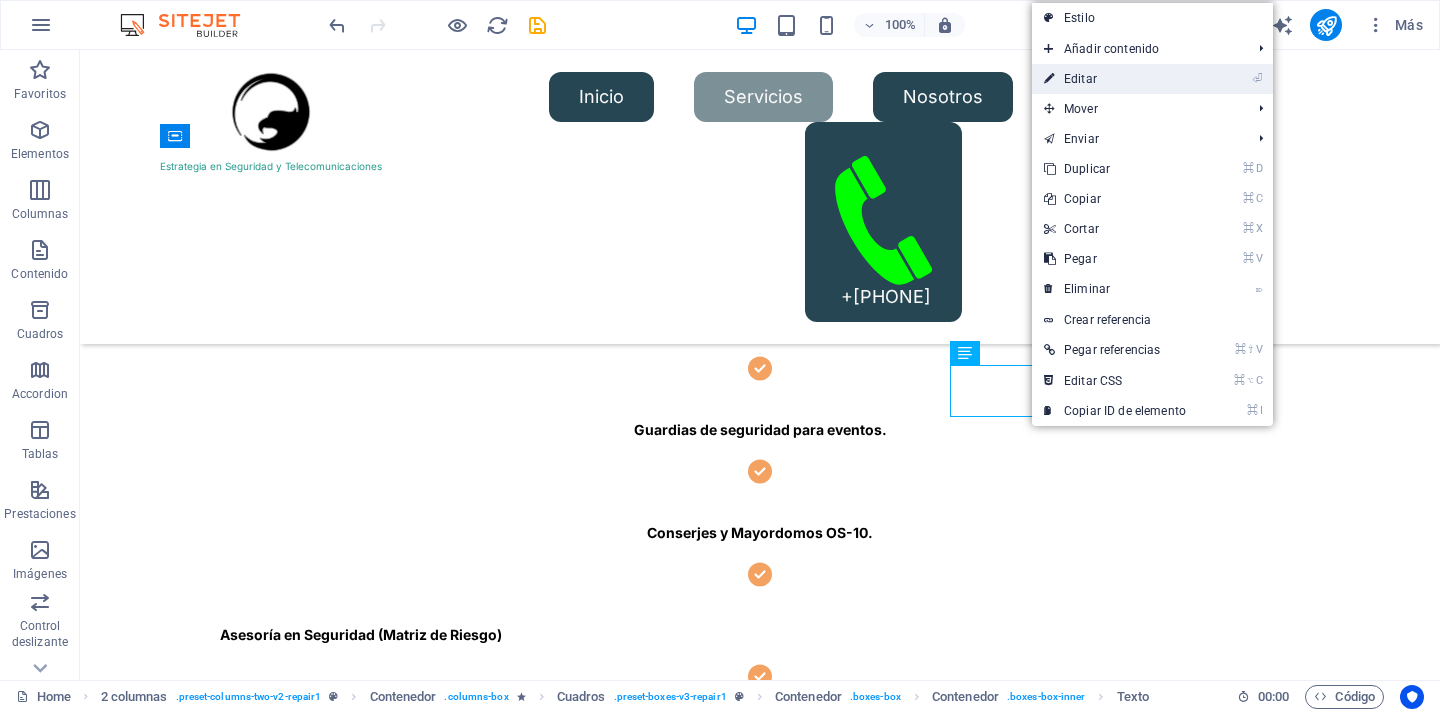 click on "⏎  Editar" at bounding box center (1115, 79) 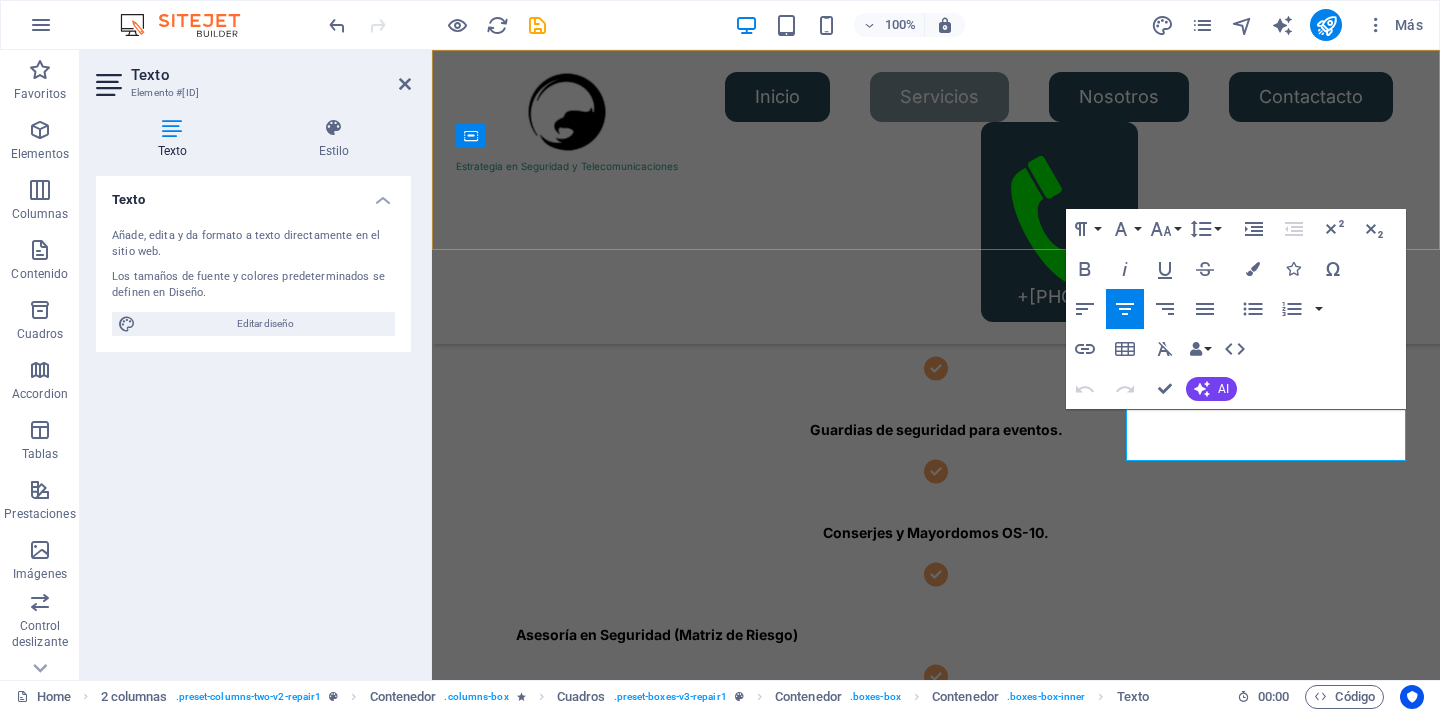 scroll, scrollTop: 747, scrollLeft: 0, axis: vertical 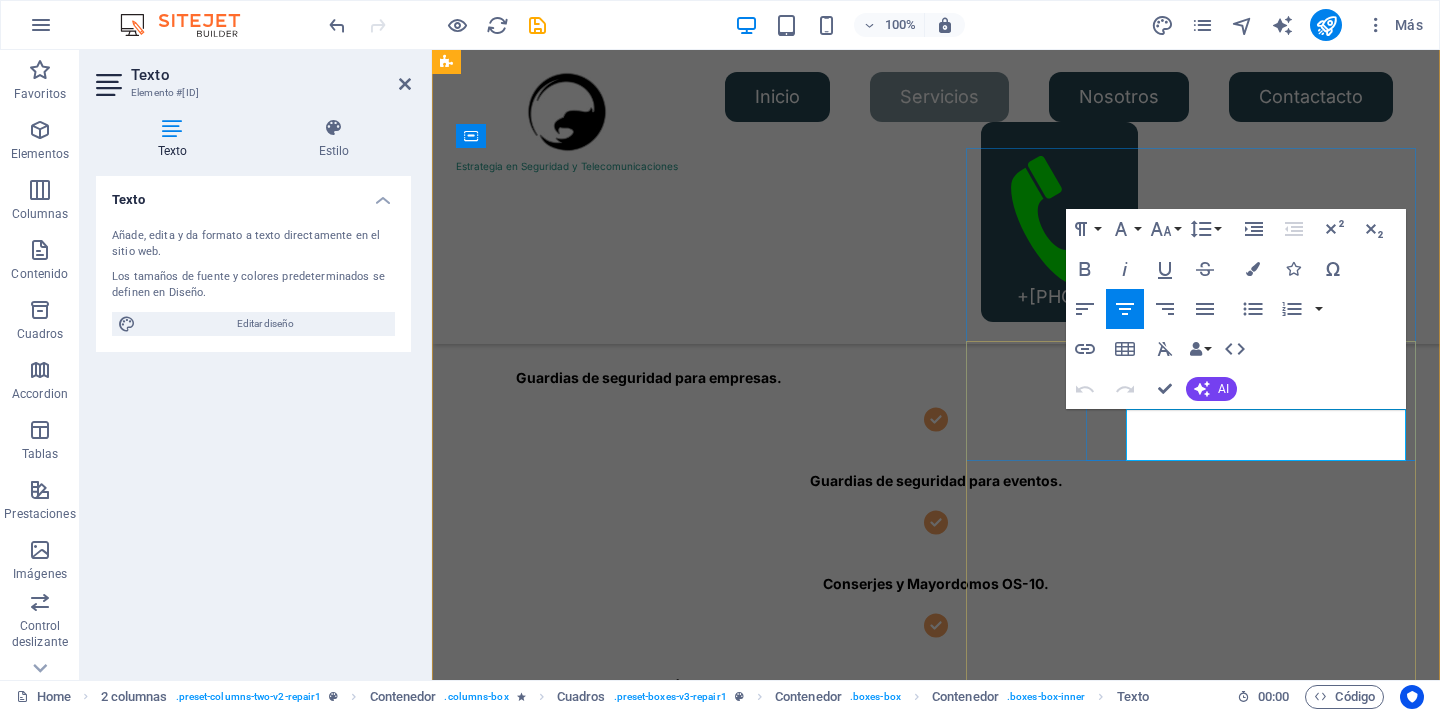 drag, startPoint x: 1136, startPoint y: 424, endPoint x: 1344, endPoint y: 450, distance: 209.6187 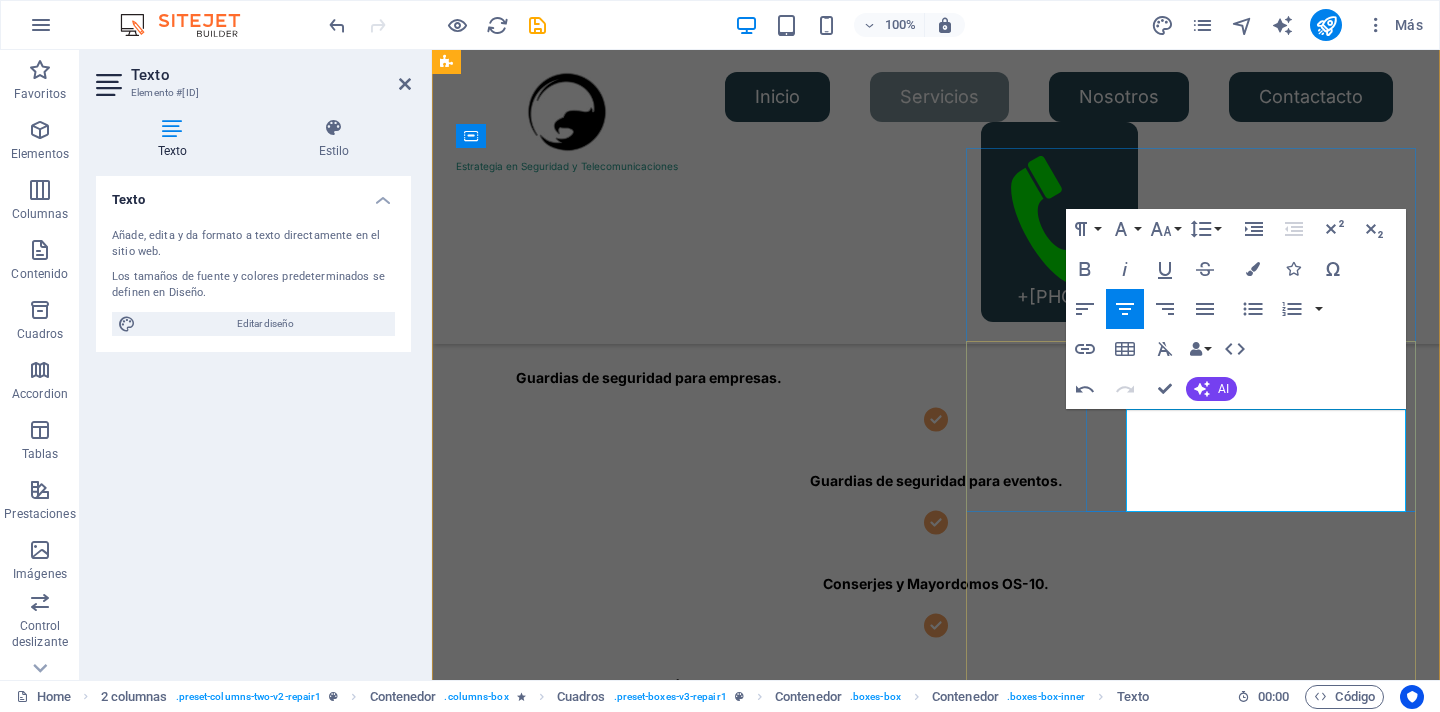click on "profesional contratado para proteger bienes, instalaciones y personas, previniendo robos, vandalismo y otros incidentes" at bounding box center [701, 3177] 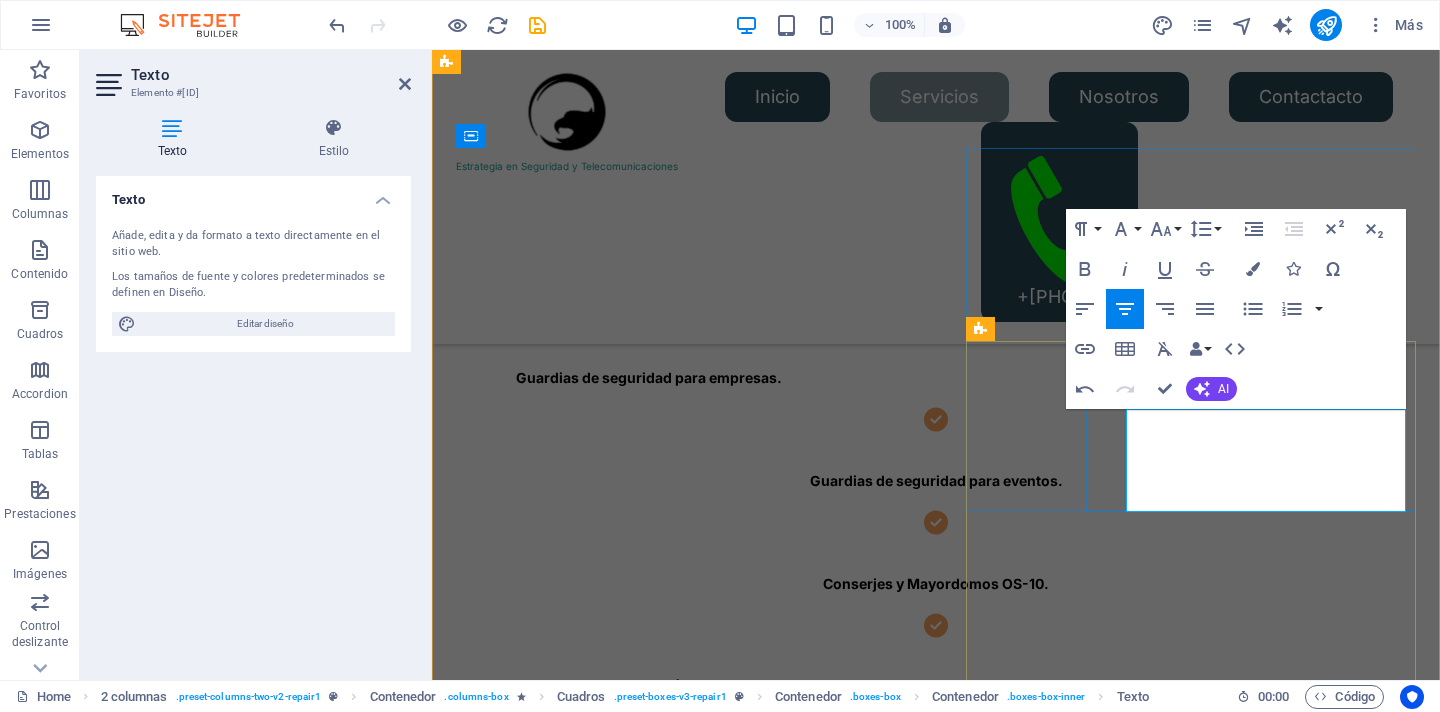 drag, startPoint x: 1317, startPoint y: 423, endPoint x: 1369, endPoint y: 422, distance: 52.009613 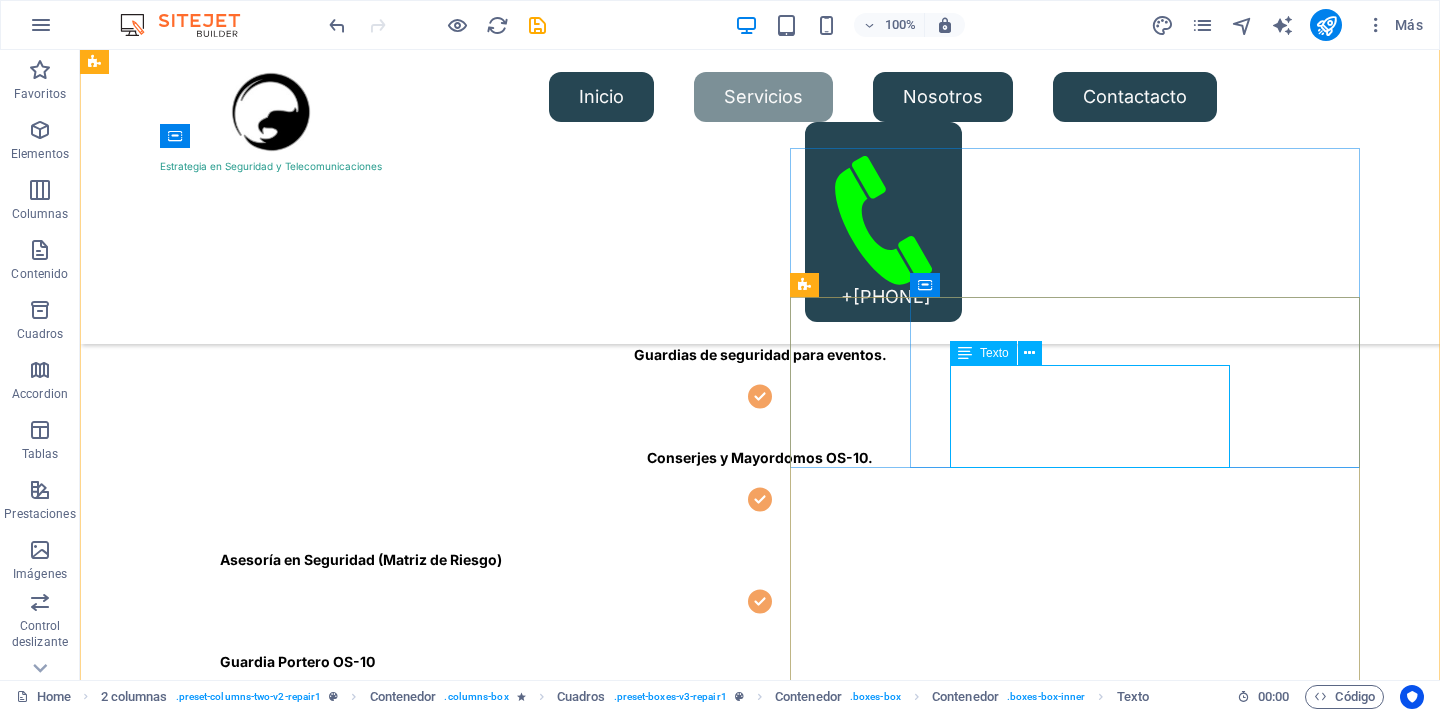 scroll, scrollTop: 672, scrollLeft: 0, axis: vertical 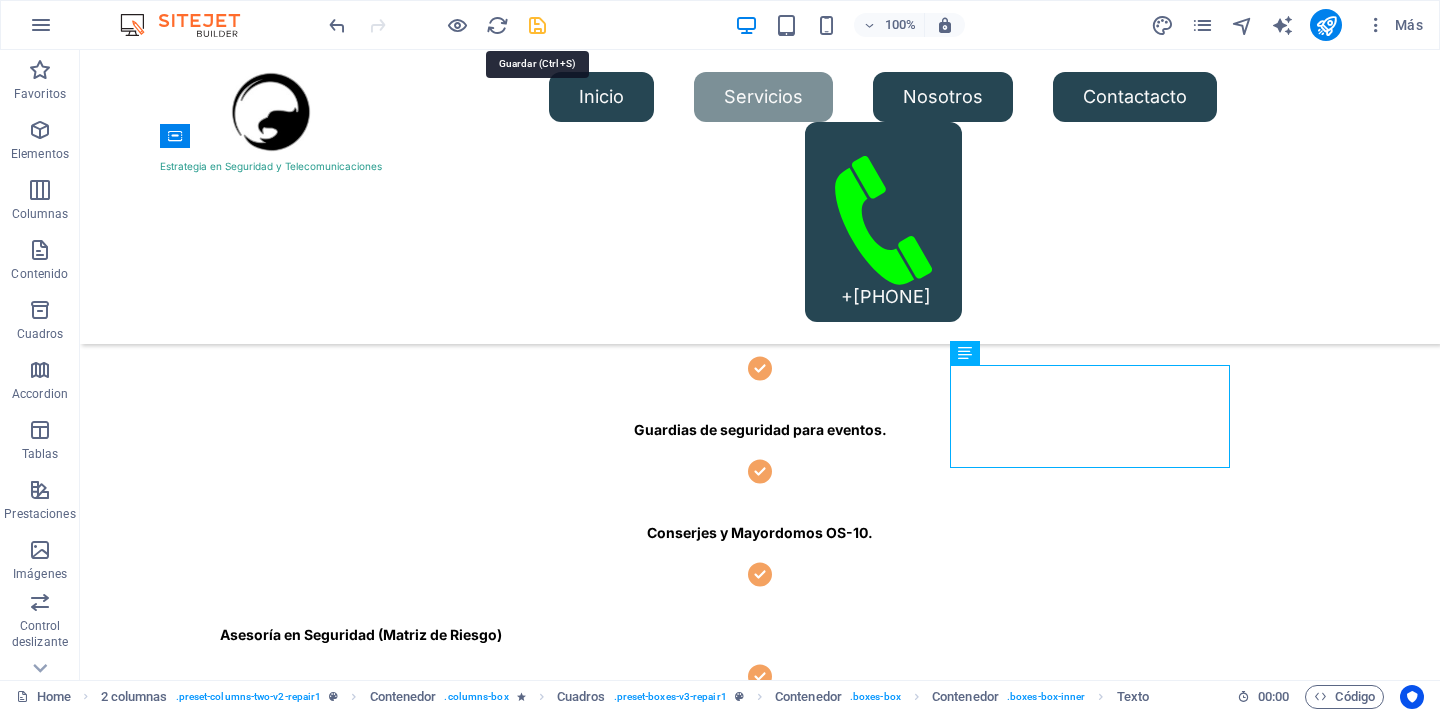 click at bounding box center (537, 25) 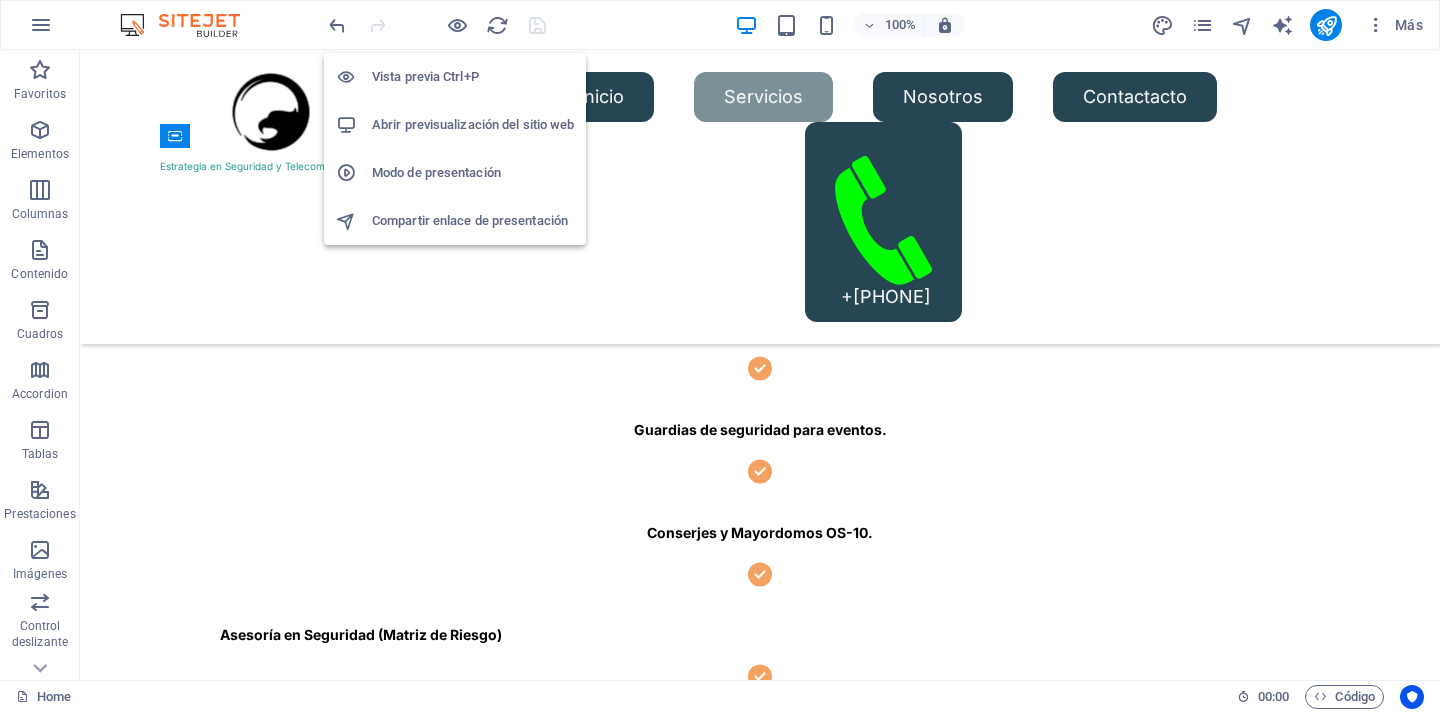 click on "Abrir previsualización del sitio web" at bounding box center (473, 125) 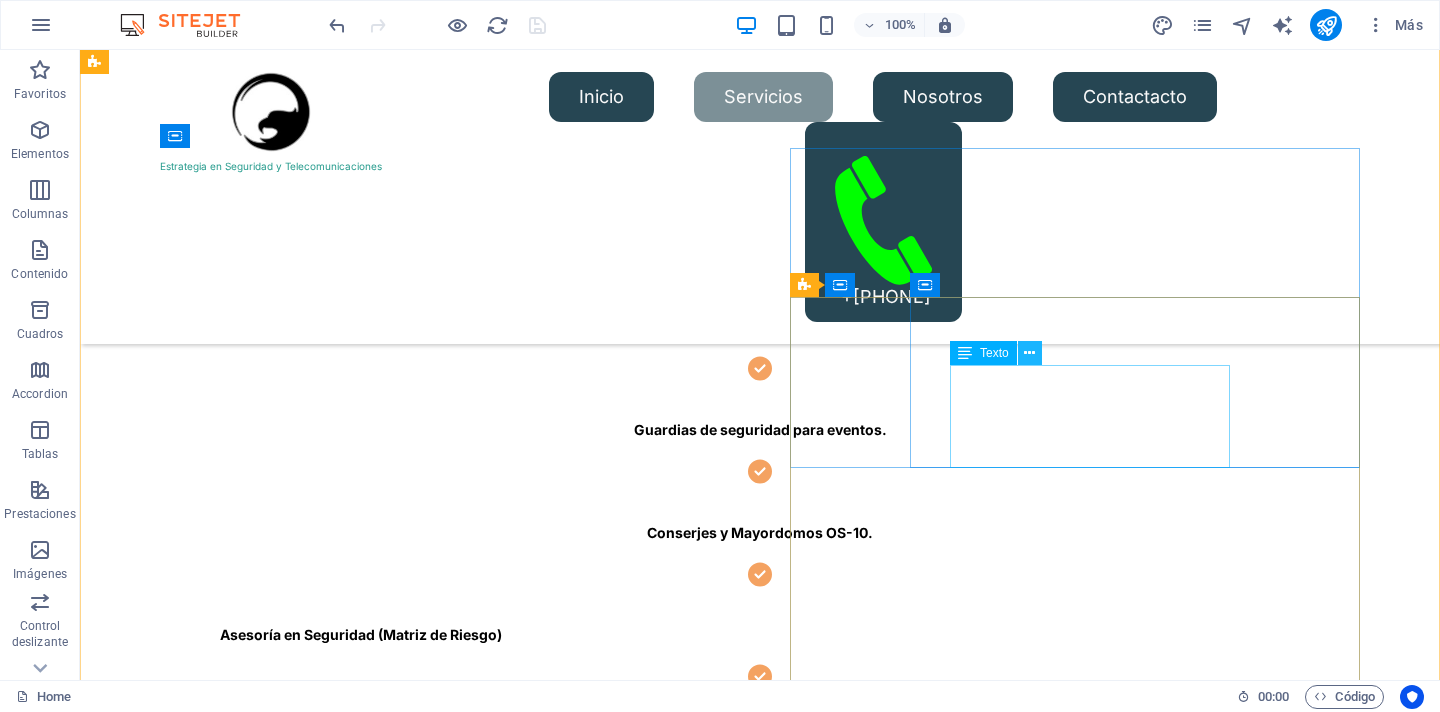 click at bounding box center (1029, 353) 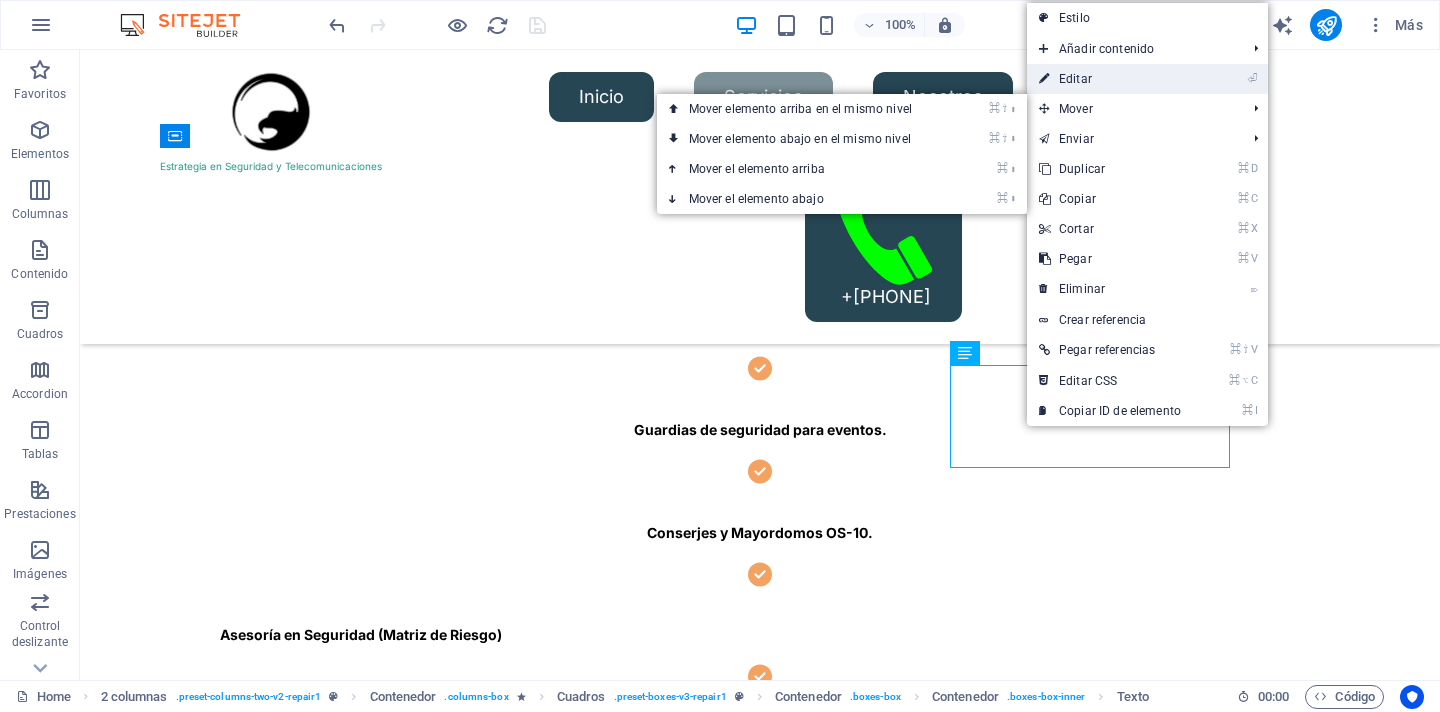 click on "⏎  Editar" at bounding box center (1110, 79) 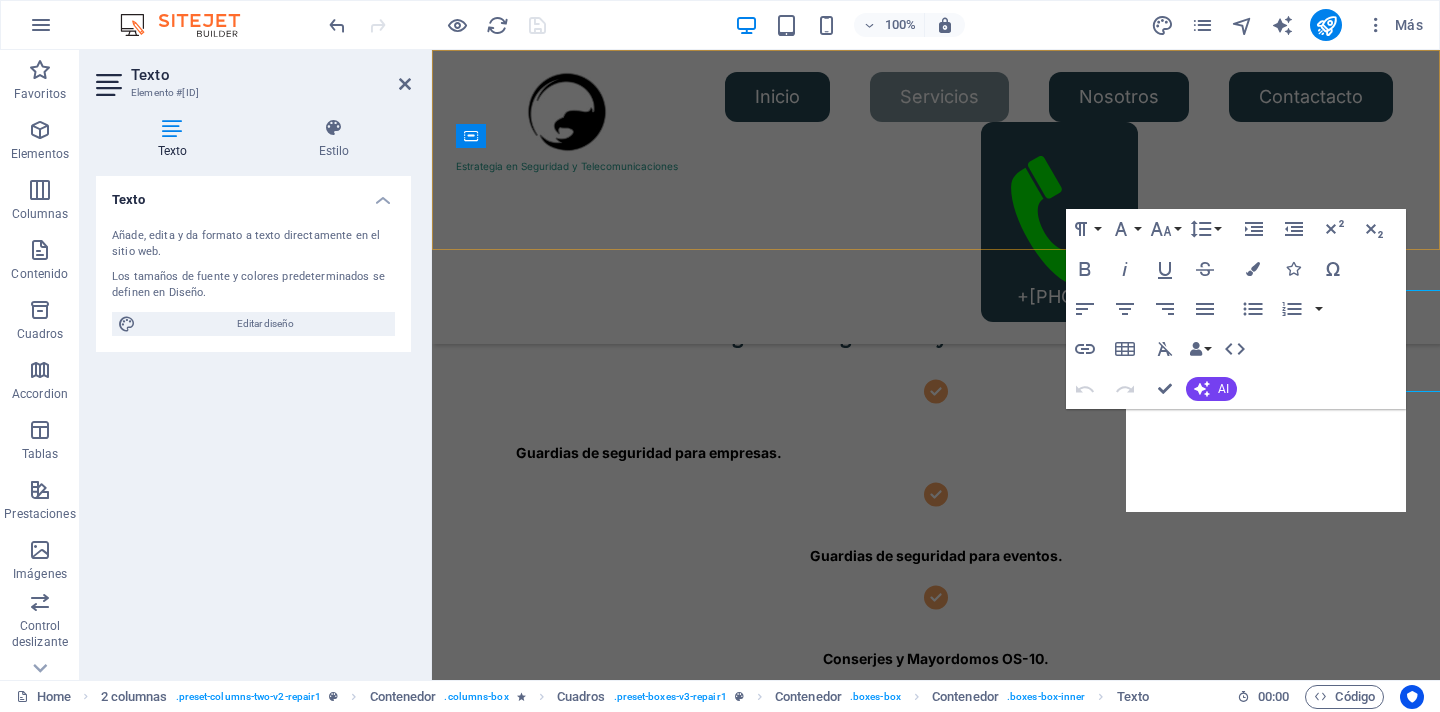 scroll, scrollTop: 747, scrollLeft: 0, axis: vertical 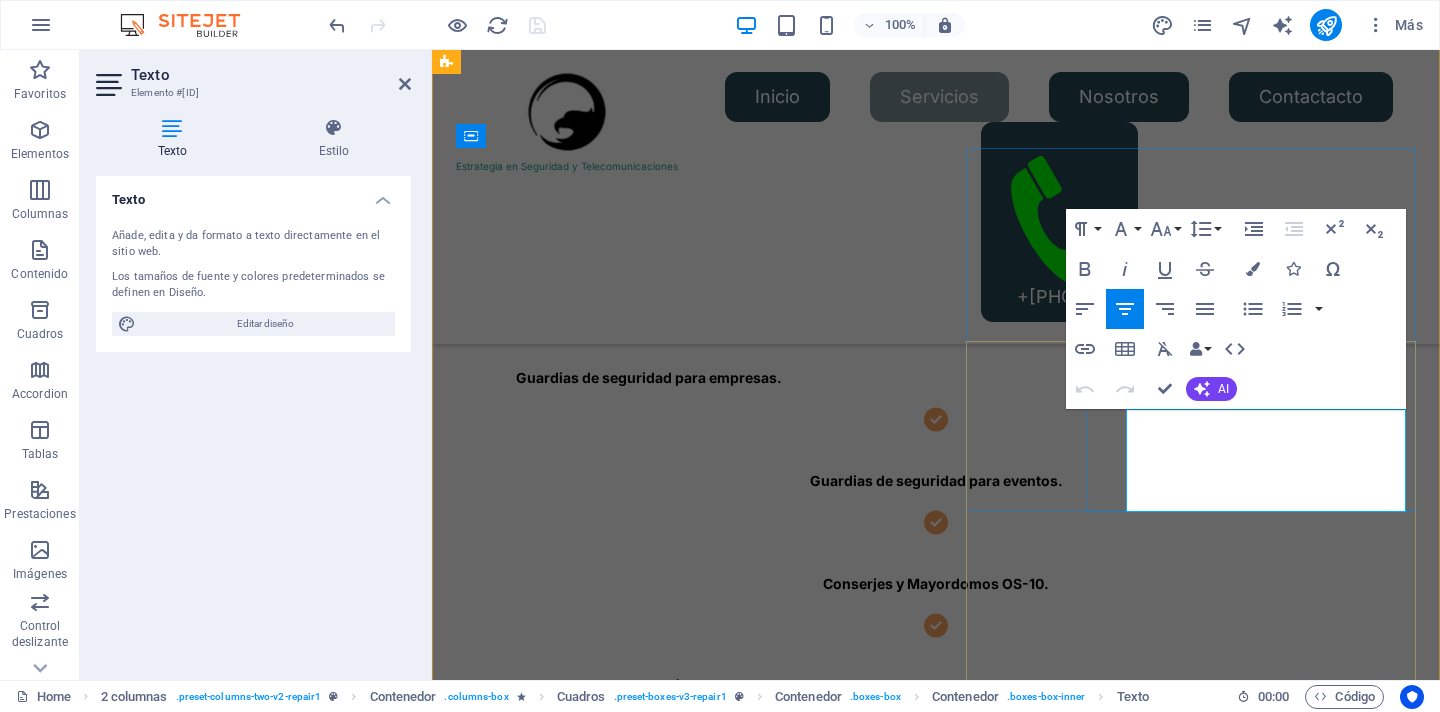 drag, startPoint x: 1230, startPoint y: 422, endPoint x: 1285, endPoint y: 479, distance: 79.20859 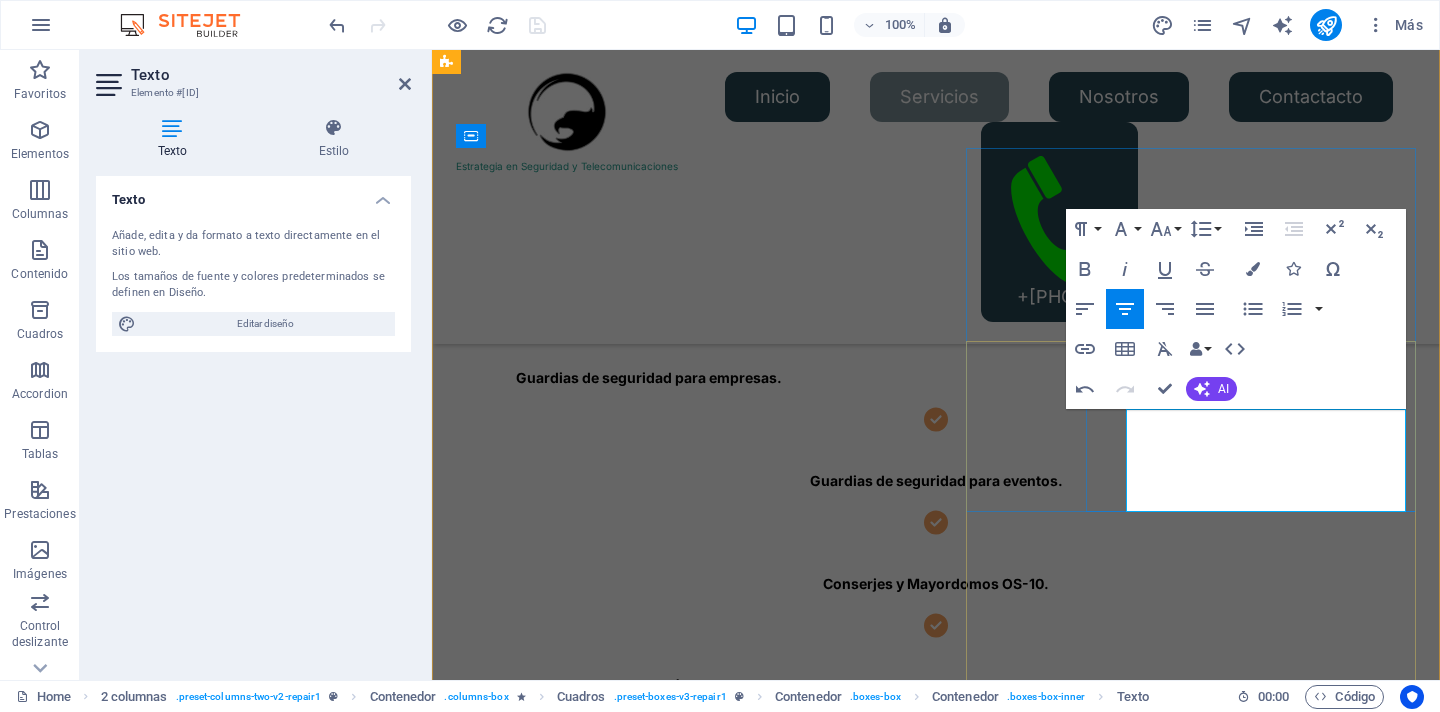 drag, startPoint x: 1225, startPoint y: 425, endPoint x: 1320, endPoint y: 428, distance: 95.047356 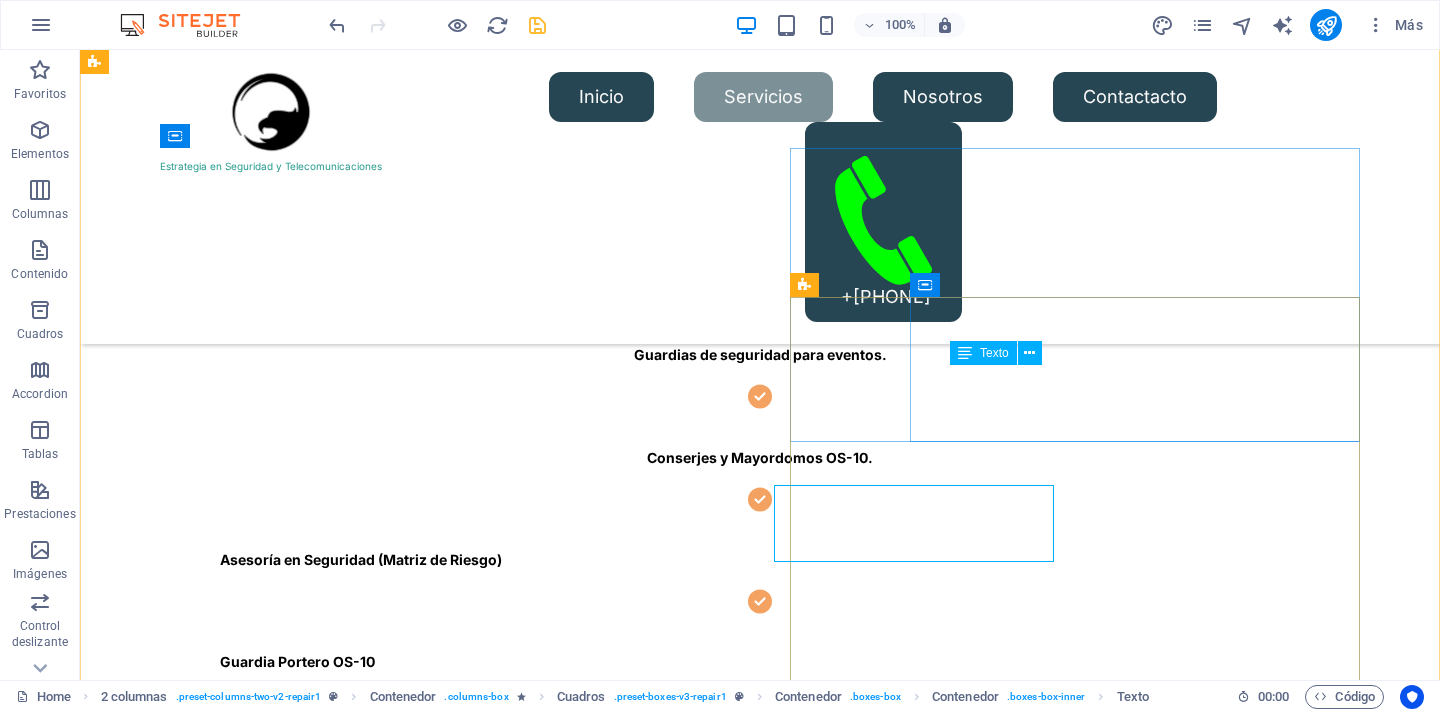 scroll, scrollTop: 672, scrollLeft: 0, axis: vertical 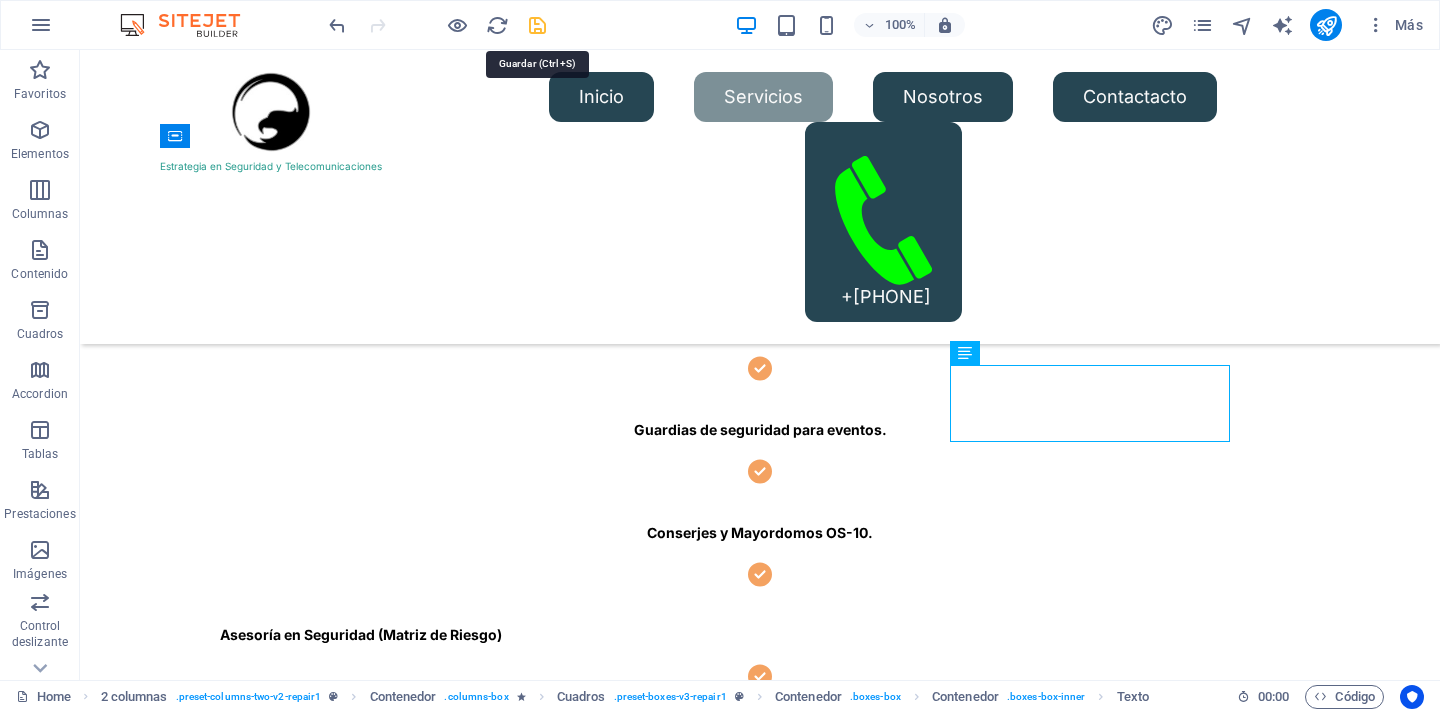 click at bounding box center (537, 25) 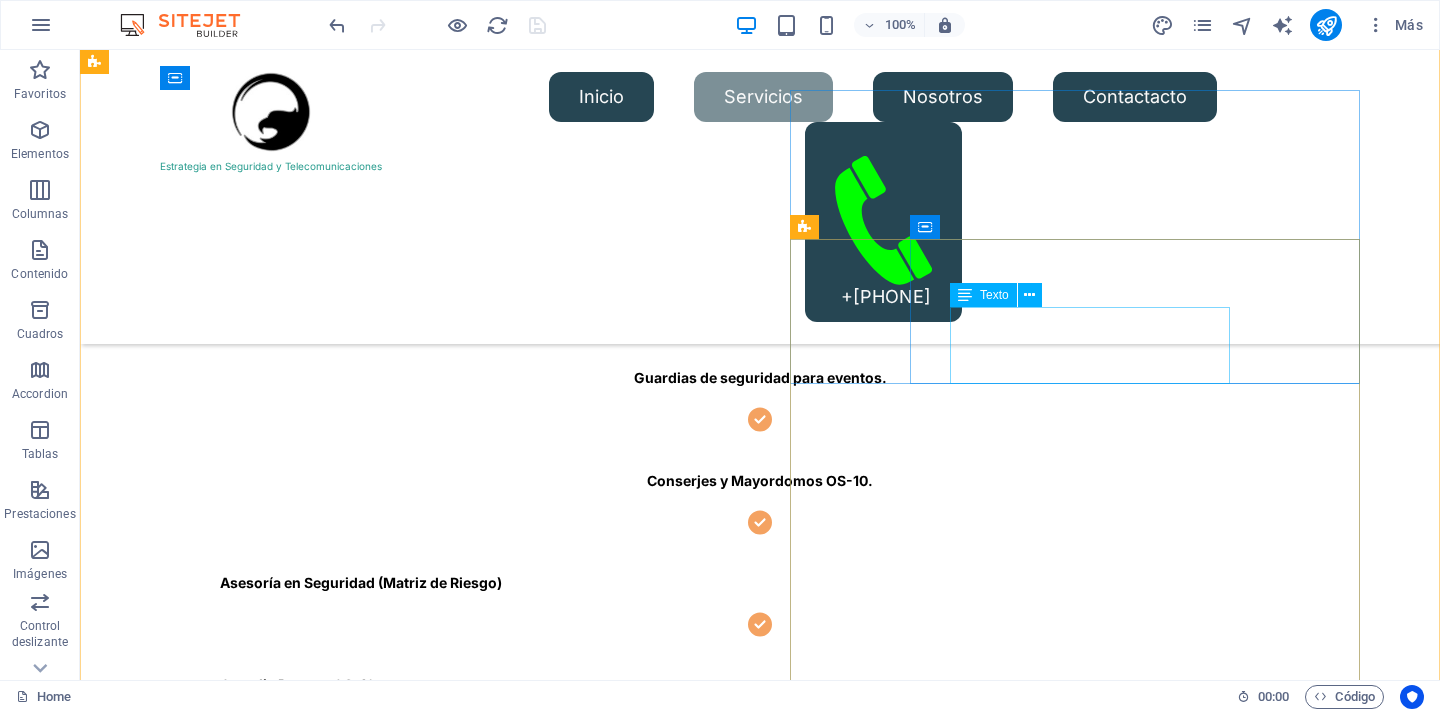 scroll, scrollTop: 721, scrollLeft: 0, axis: vertical 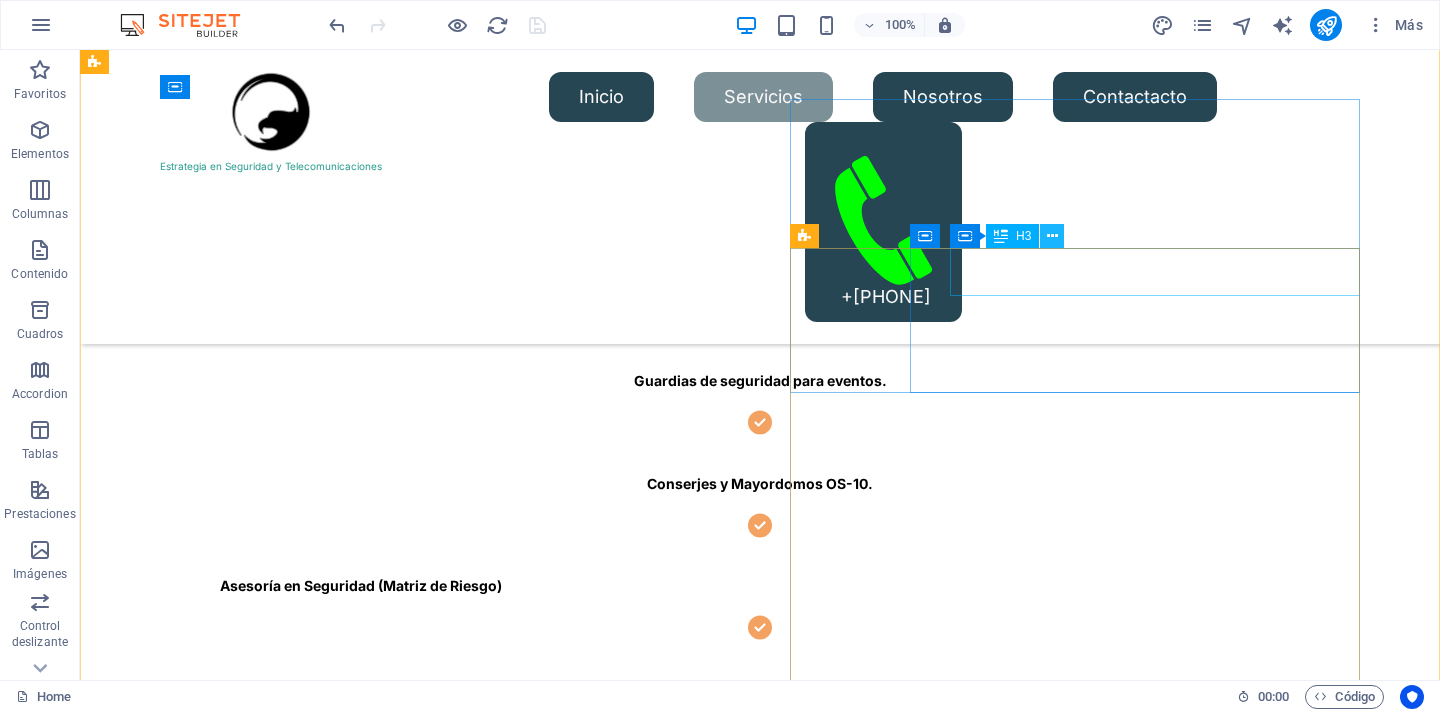 click at bounding box center (1052, 236) 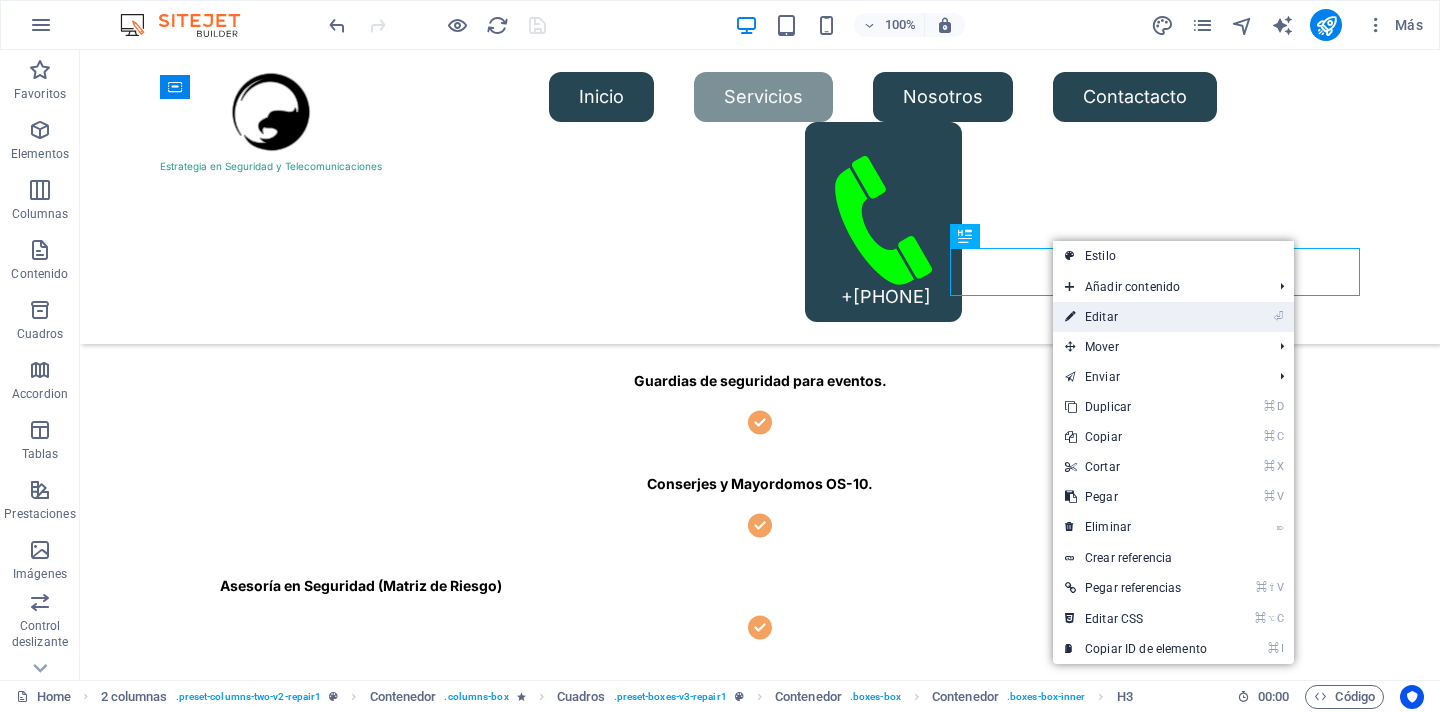 click on "⏎  Editar" at bounding box center [1136, 317] 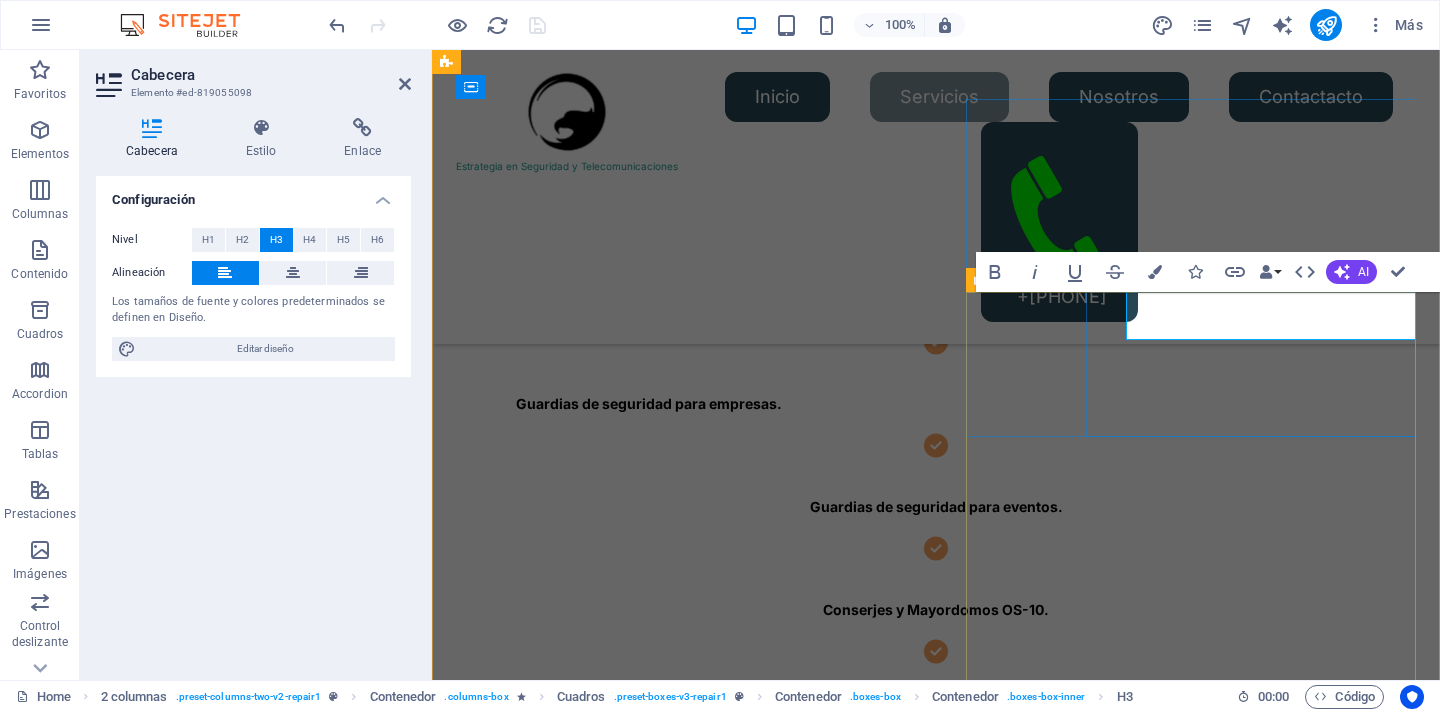 scroll, scrollTop: 796, scrollLeft: 0, axis: vertical 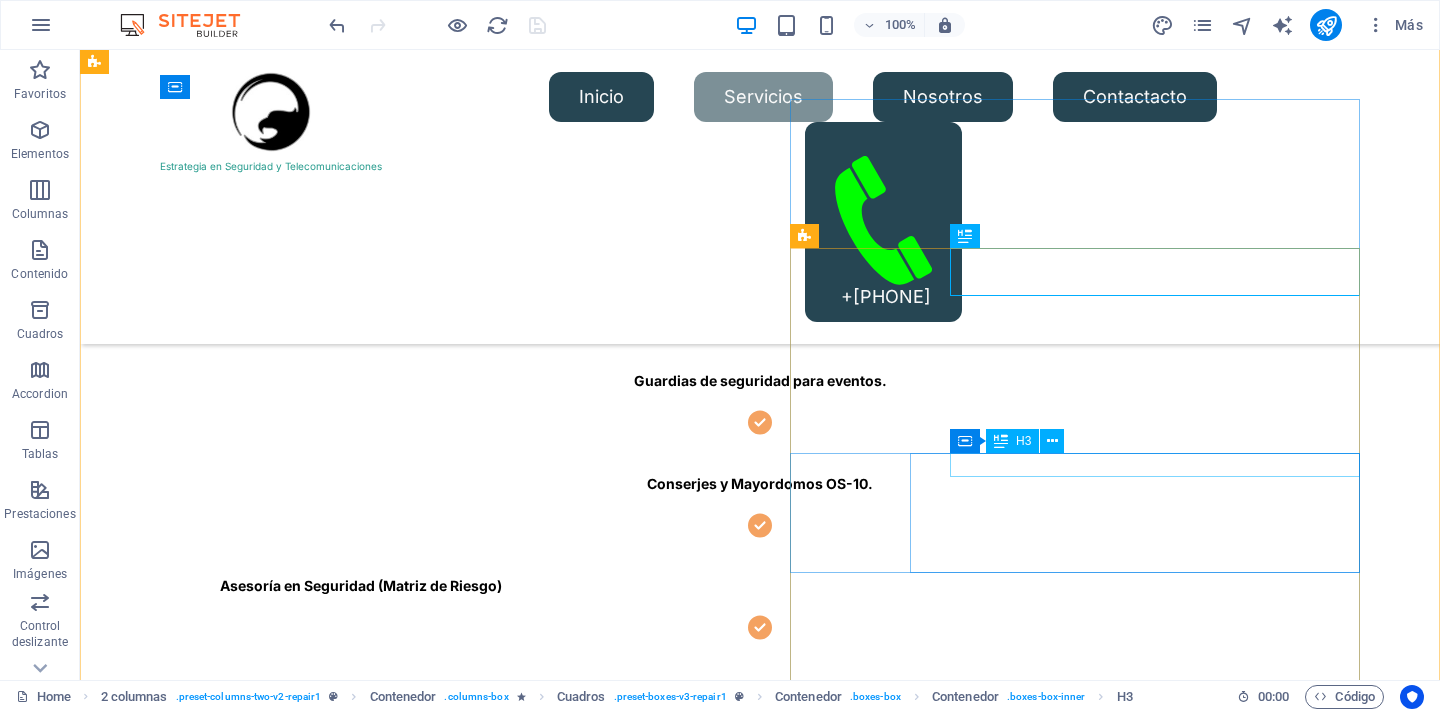 click on "Mobile cleaning & repair" at bounding box center [409, 3259] 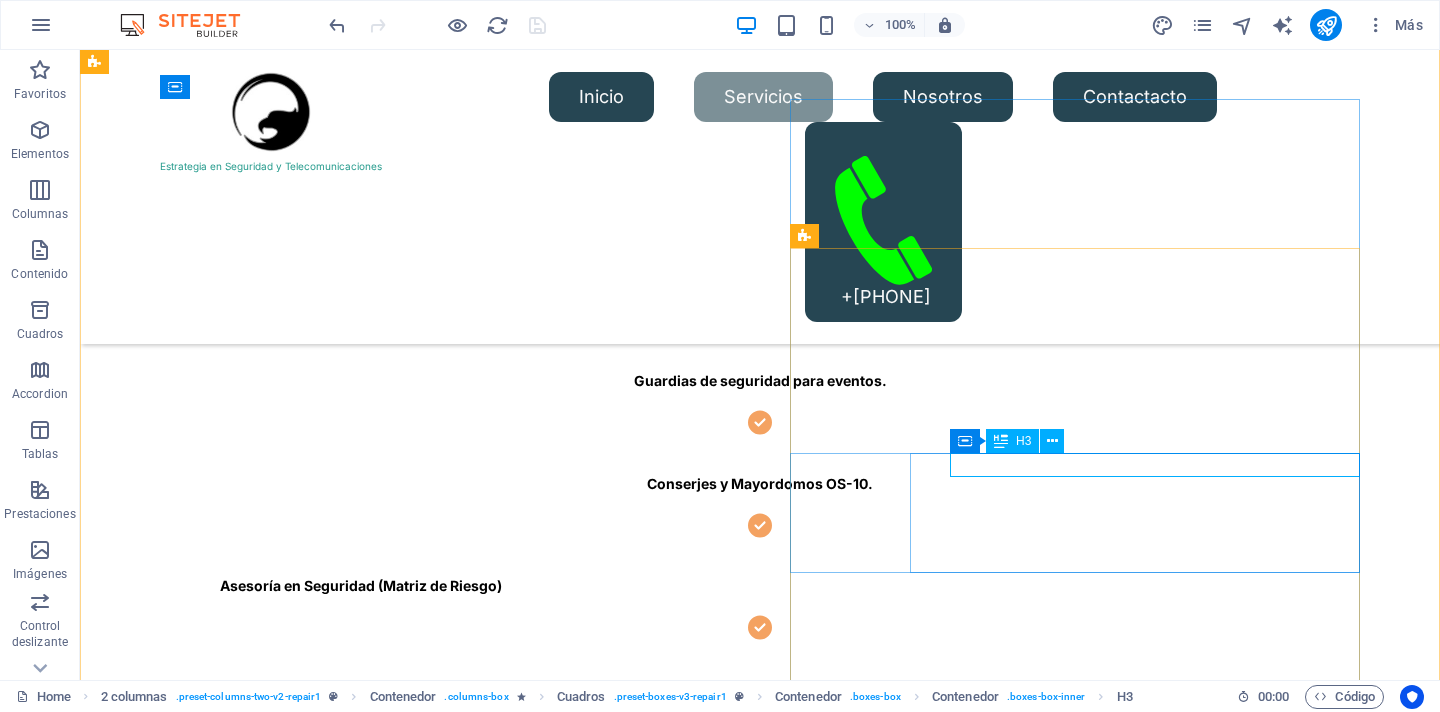 click on "H3" at bounding box center [1023, 441] 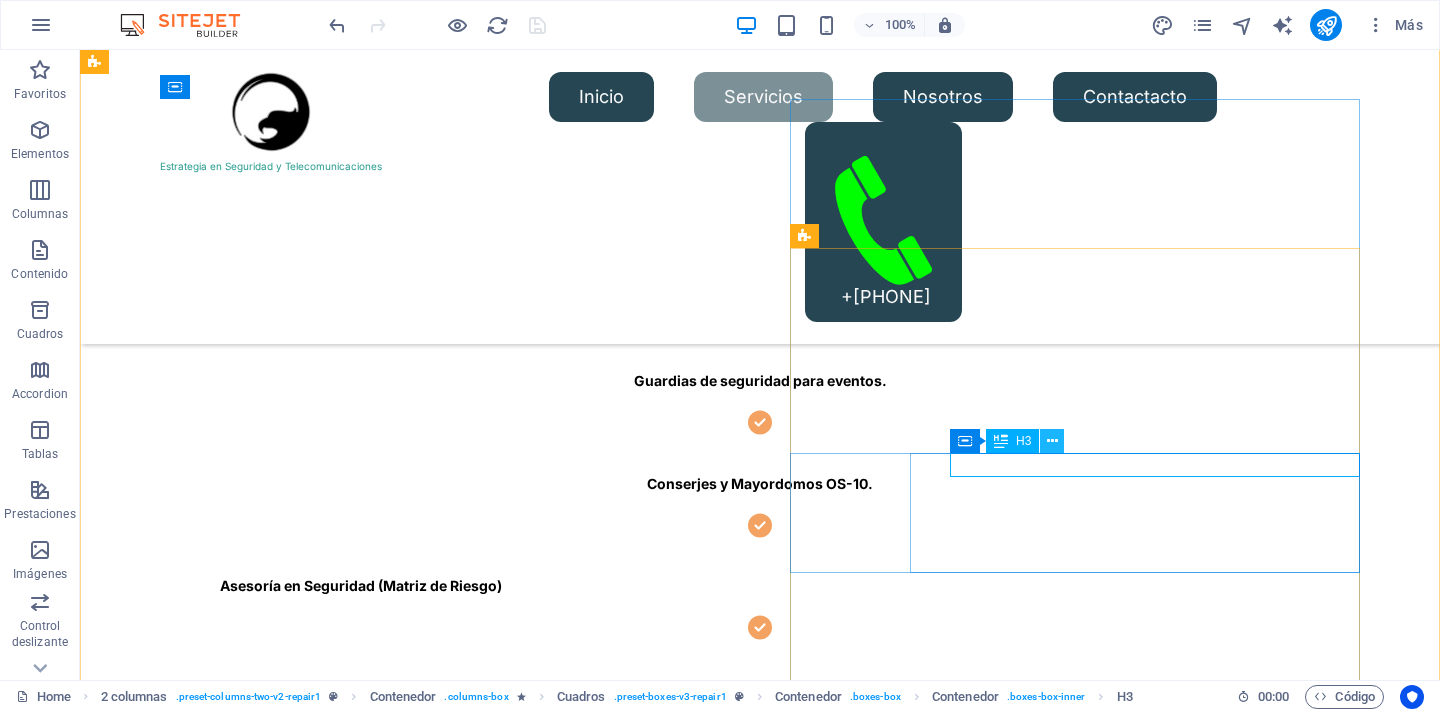 click at bounding box center [1052, 441] 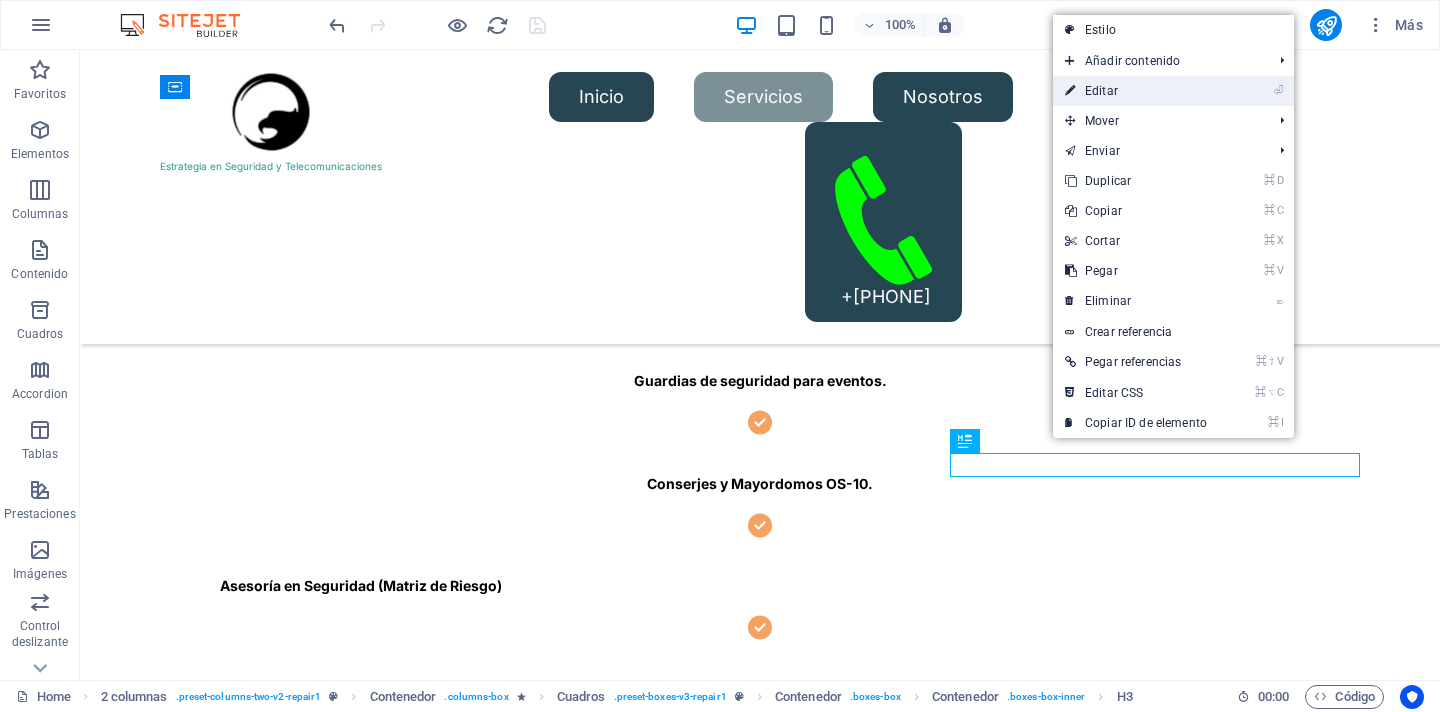 click on "⏎  Editar" at bounding box center [1136, 91] 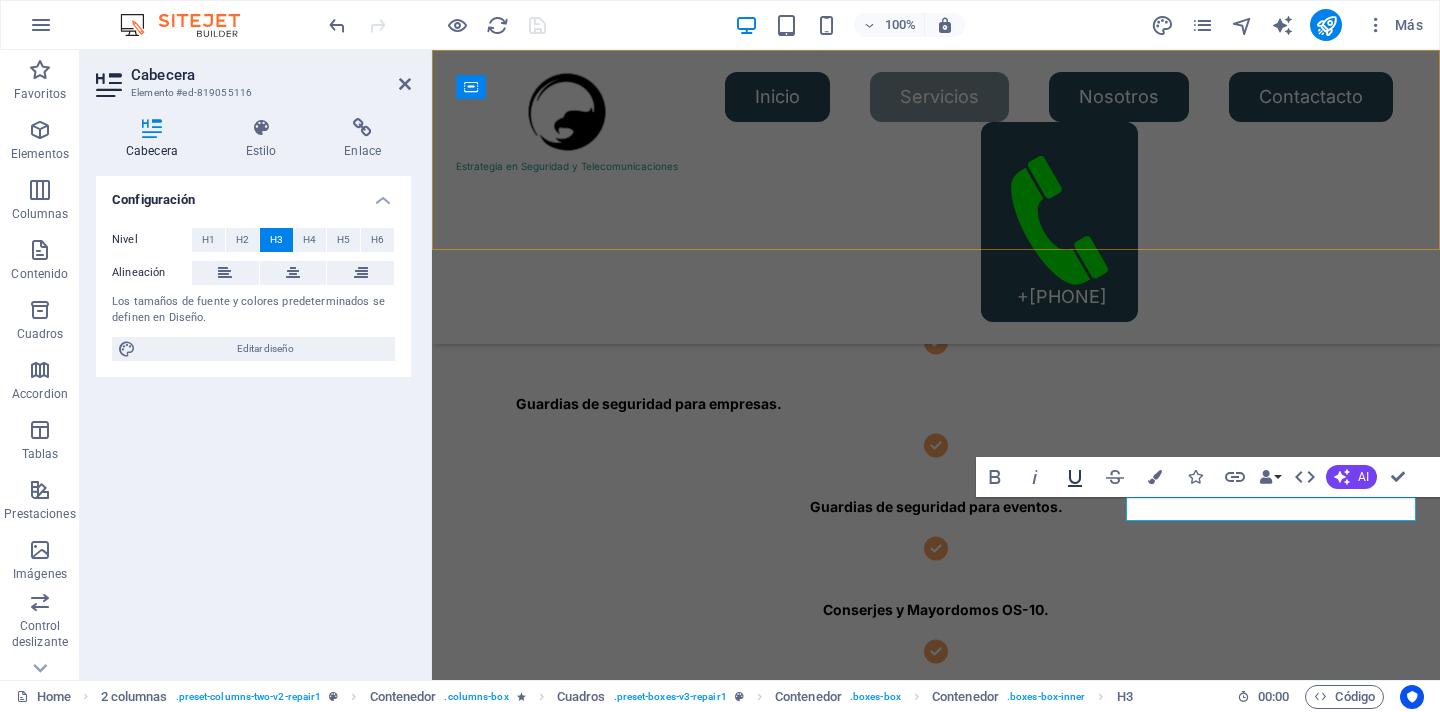 scroll, scrollTop: 796, scrollLeft: 0, axis: vertical 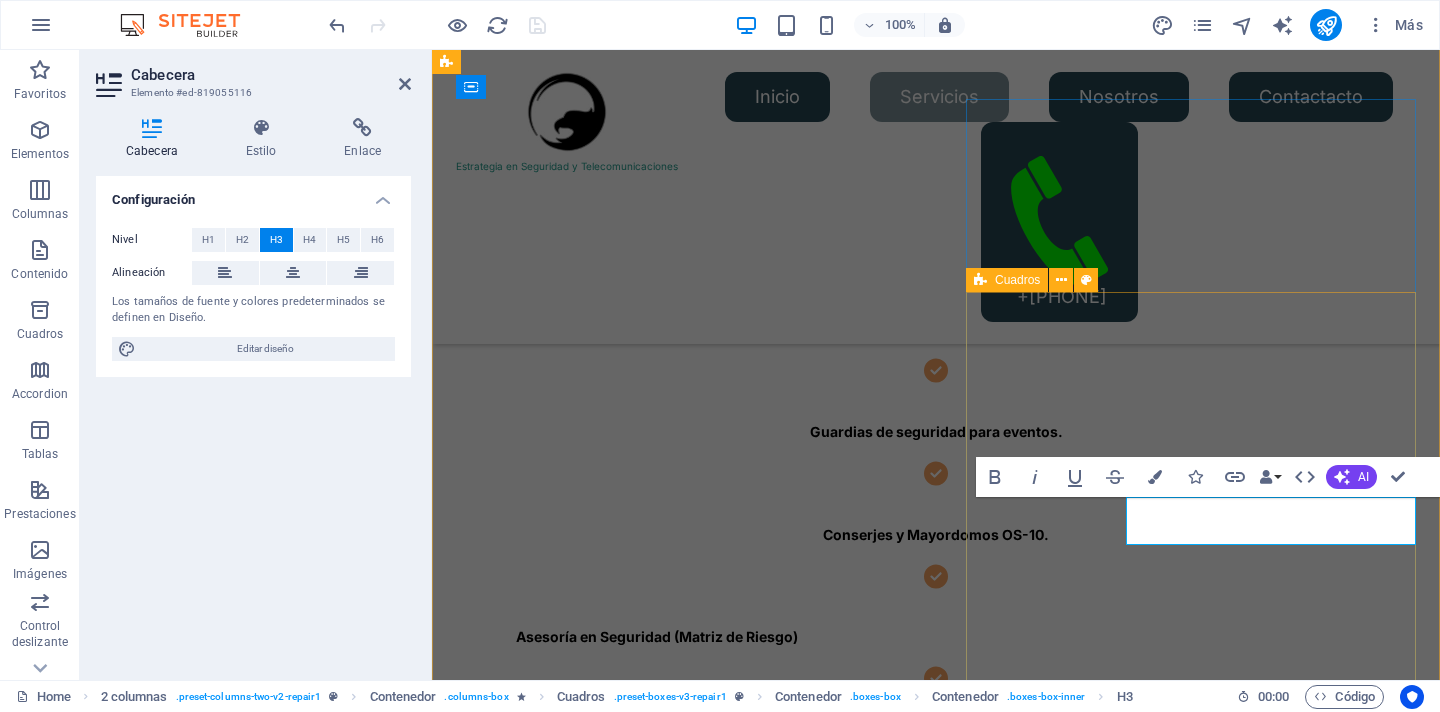 type 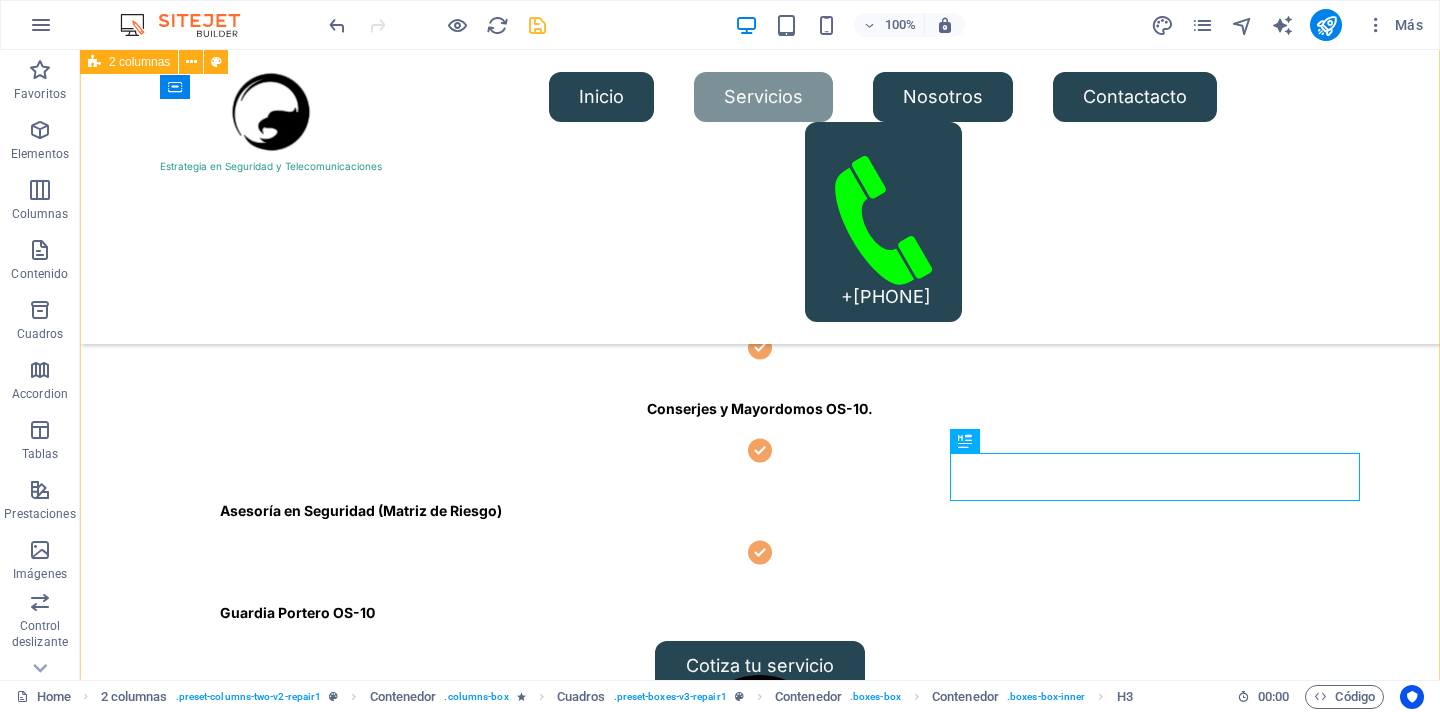 scroll, scrollTop: 721, scrollLeft: 0, axis: vertical 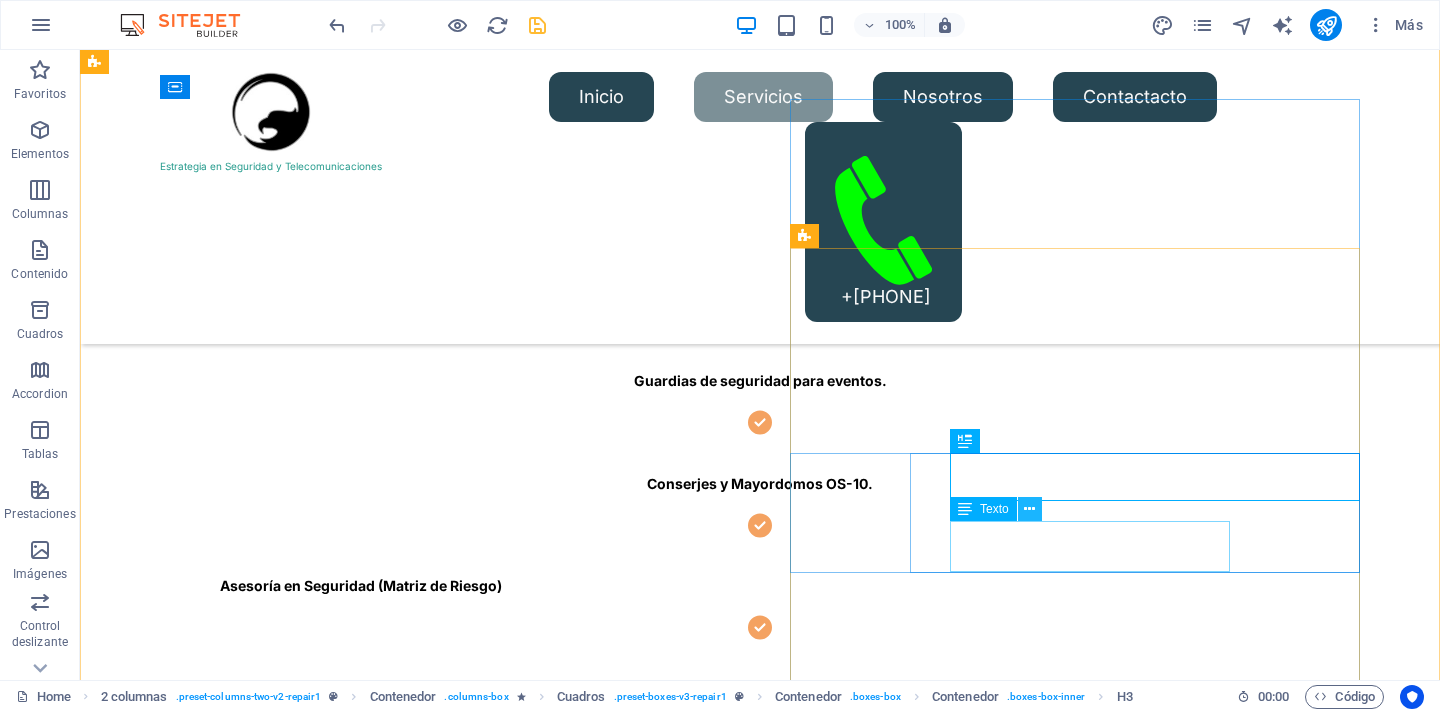 click at bounding box center (1029, 509) 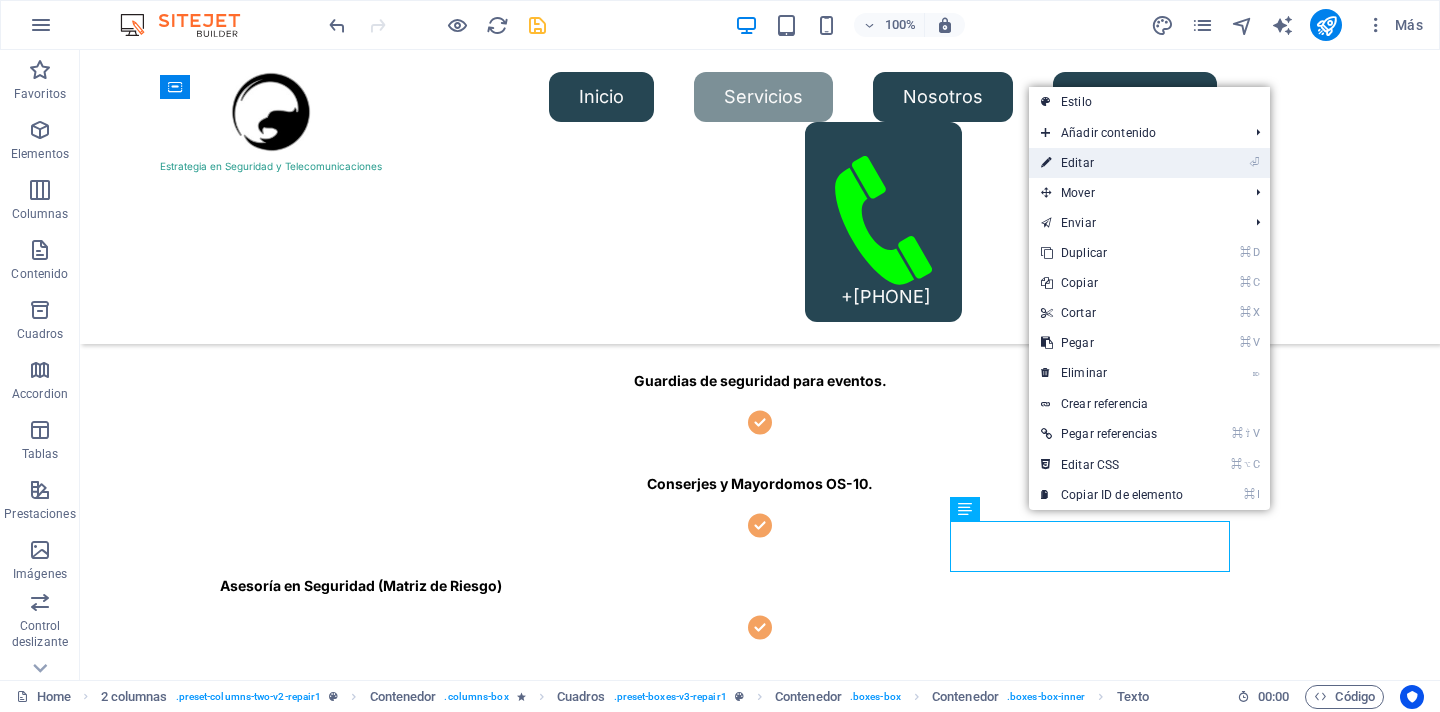 click on "⏎  Editar" at bounding box center (1112, 163) 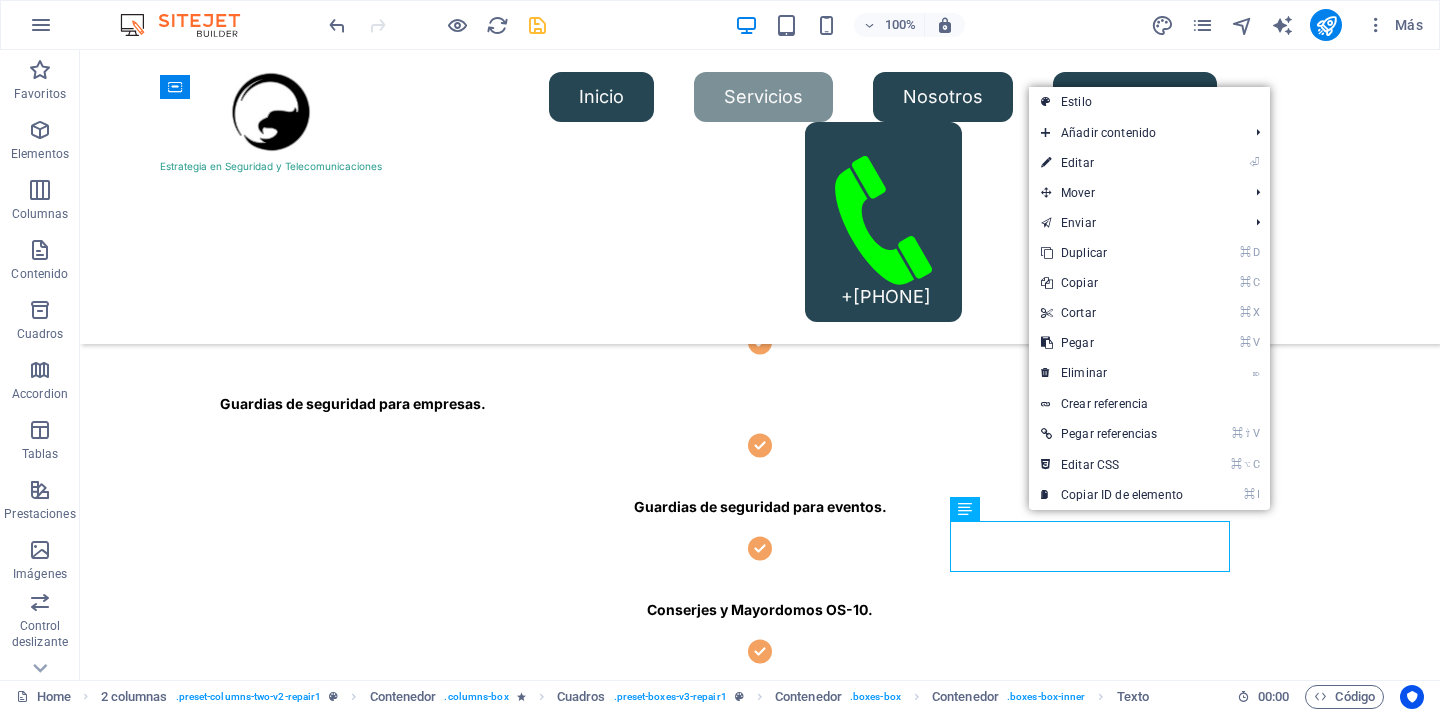 scroll, scrollTop: 796, scrollLeft: 0, axis: vertical 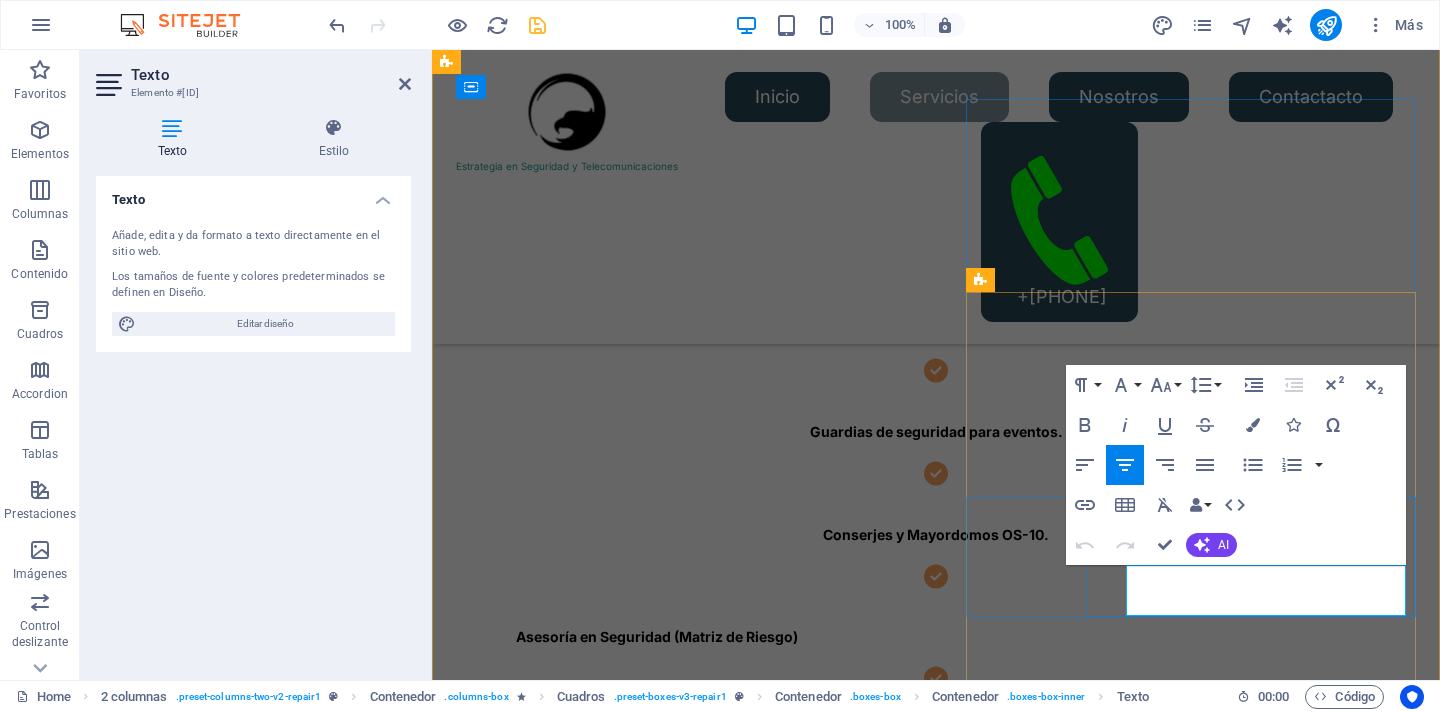 drag, startPoint x: 1343, startPoint y: 604, endPoint x: 1129, endPoint y: 578, distance: 215.57365 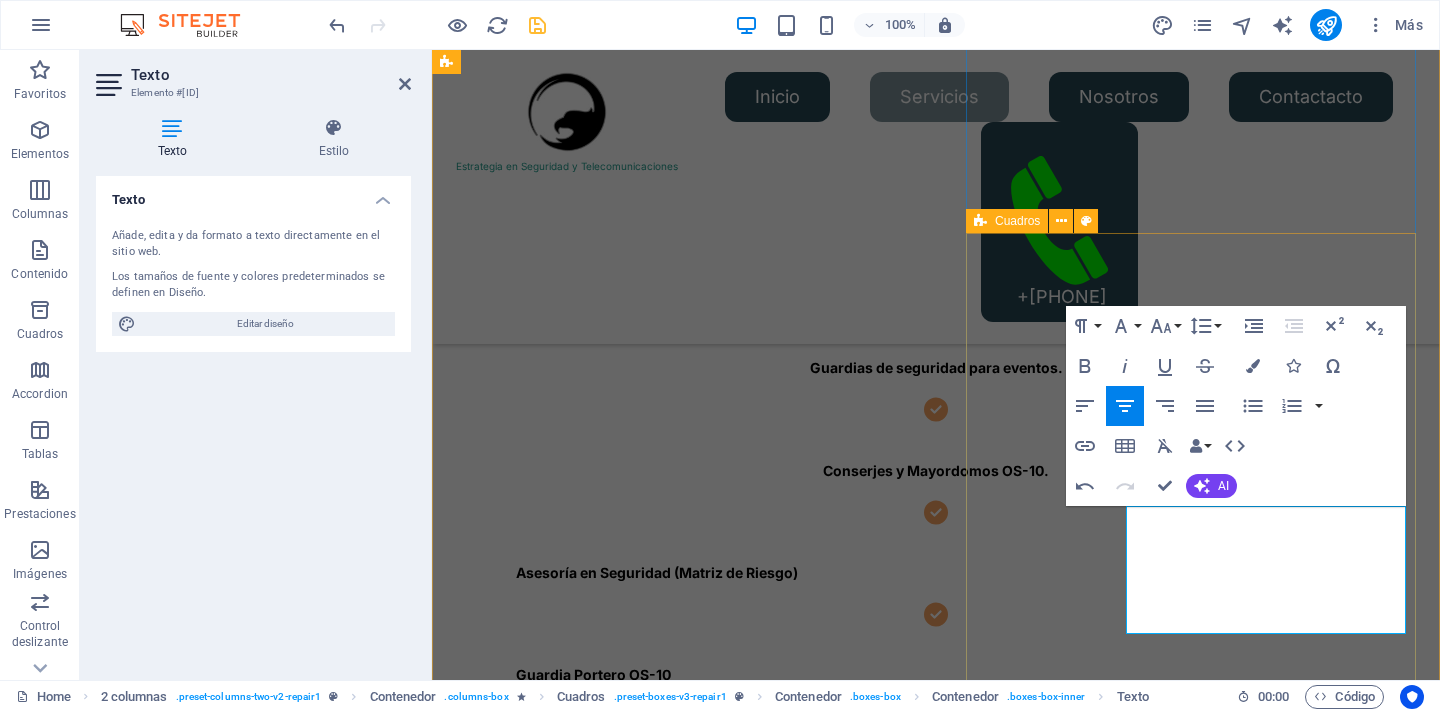 scroll, scrollTop: 863, scrollLeft: 0, axis: vertical 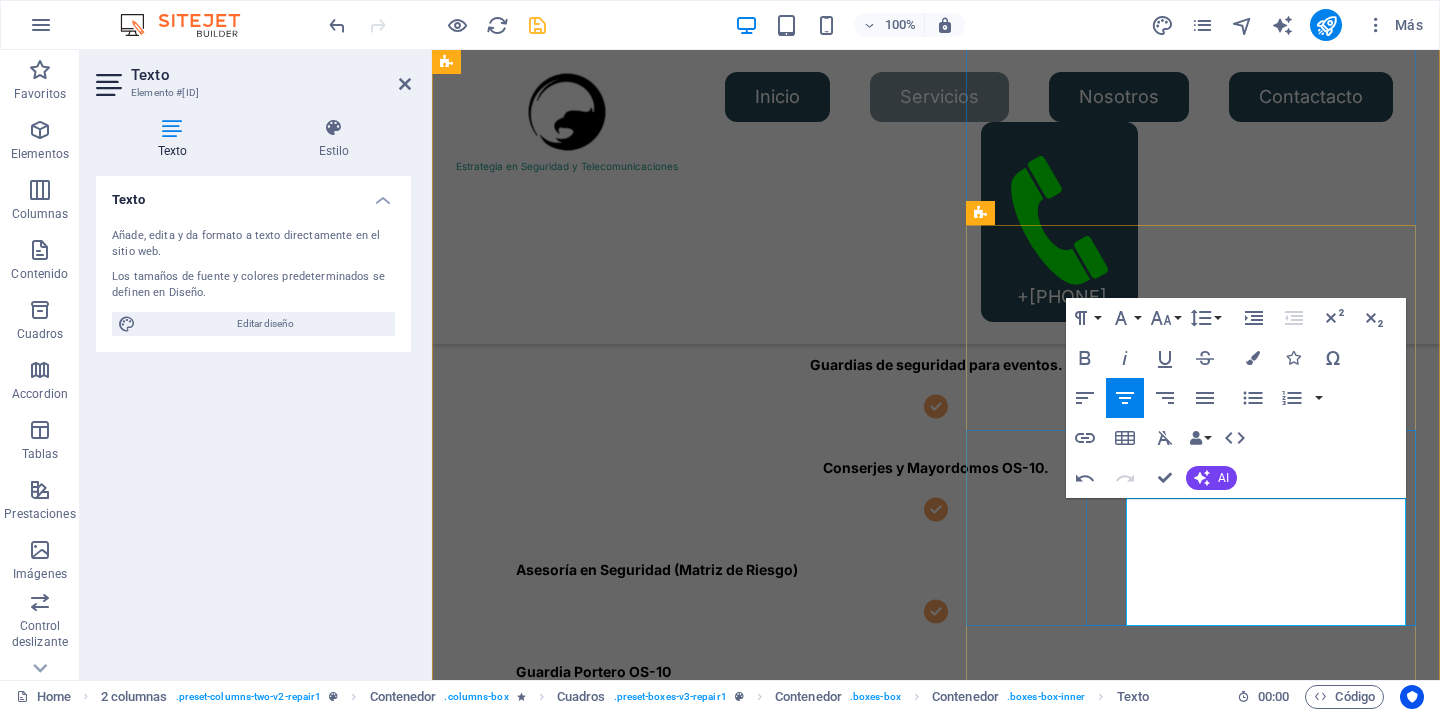 click on "Servicio de para mantener resguardadas las zonas solo para personal autorizado o para proteger los accesos y estar listos para responder a cualquier emergencia" at bounding box center [701, 3394] 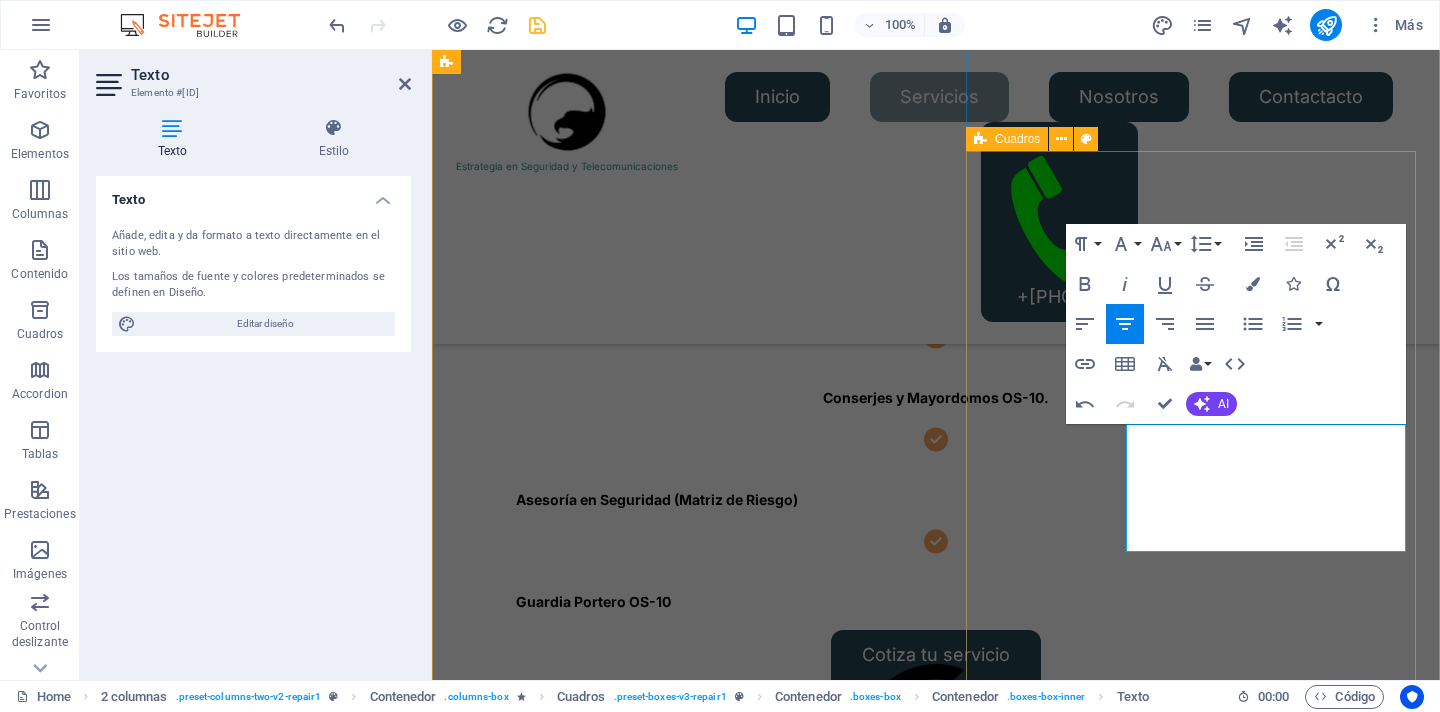 scroll, scrollTop: 943, scrollLeft: 0, axis: vertical 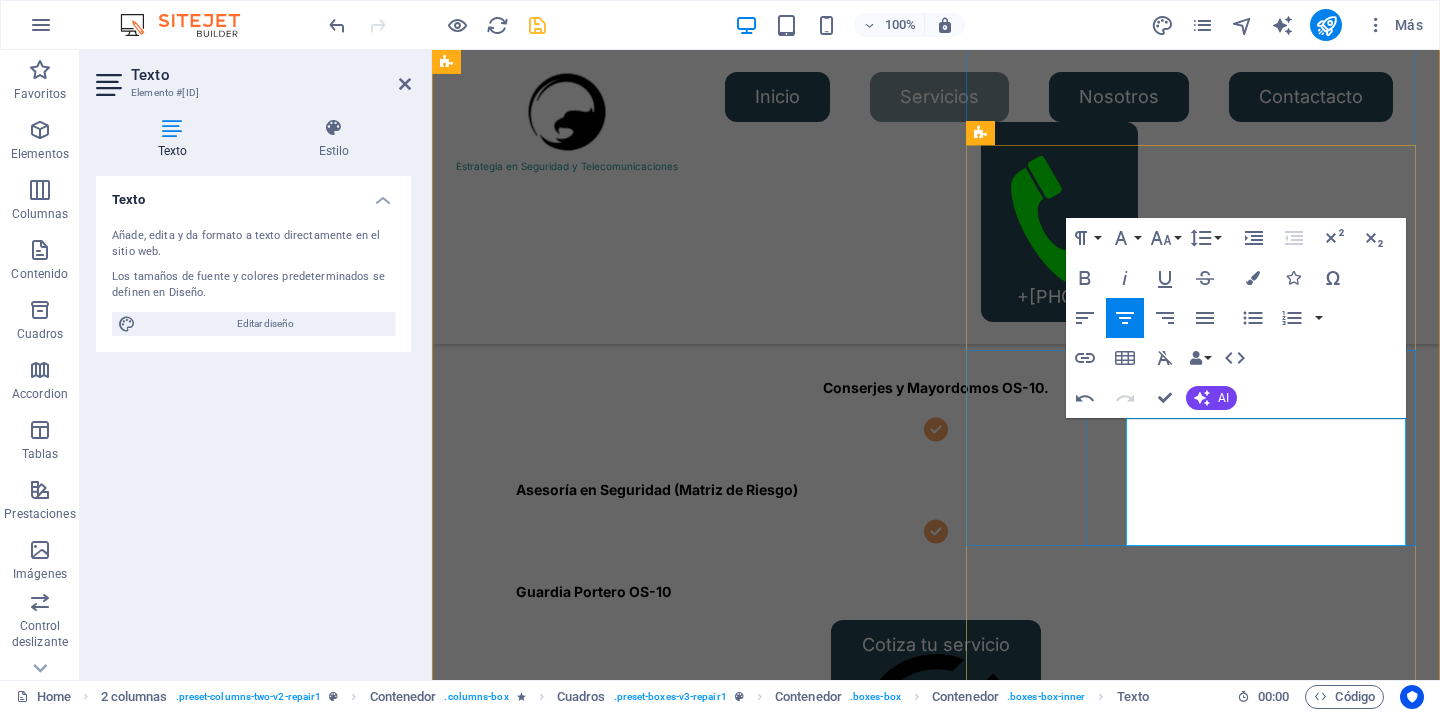 click on "Servicio de para mantener resguardadas las zonas designadas  o para proteger los accesos y estar listos para responder a cualquier emergencia" at bounding box center [701, 3301] 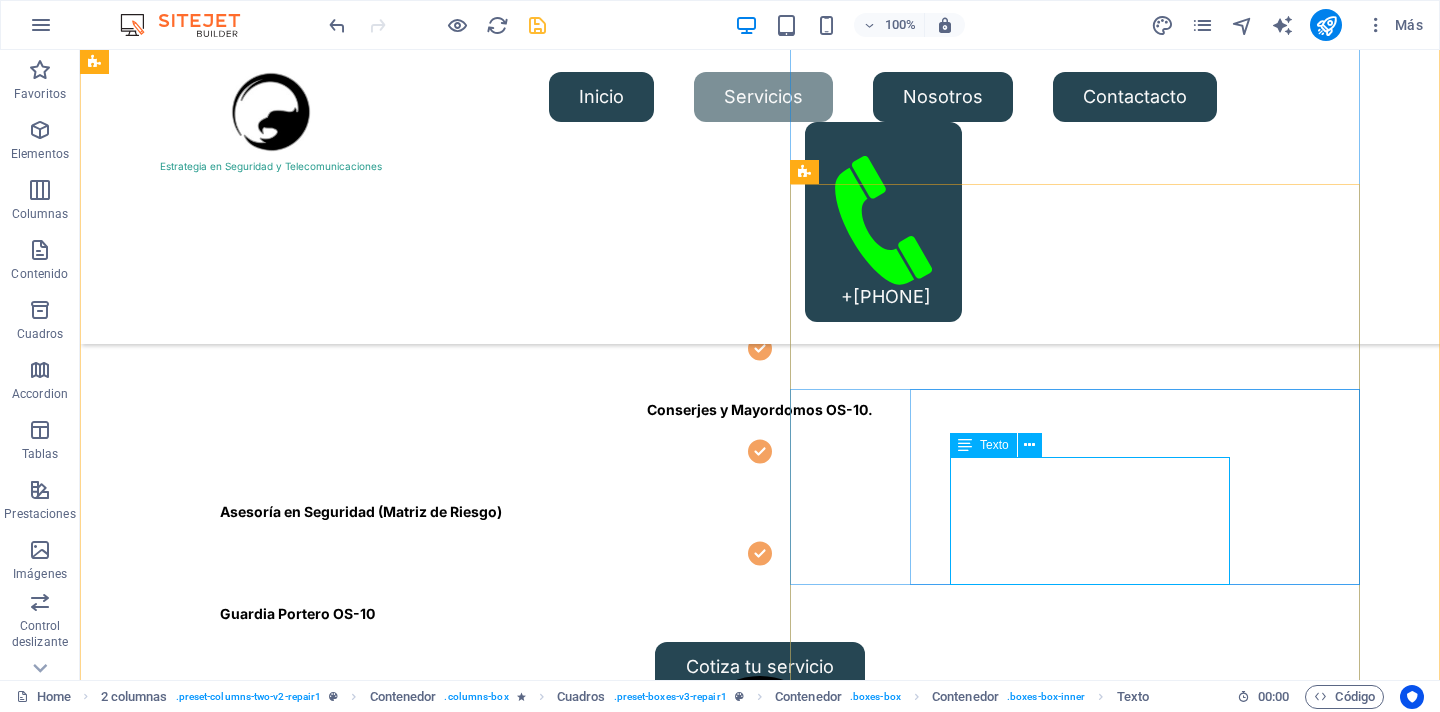 scroll, scrollTop: 728, scrollLeft: 0, axis: vertical 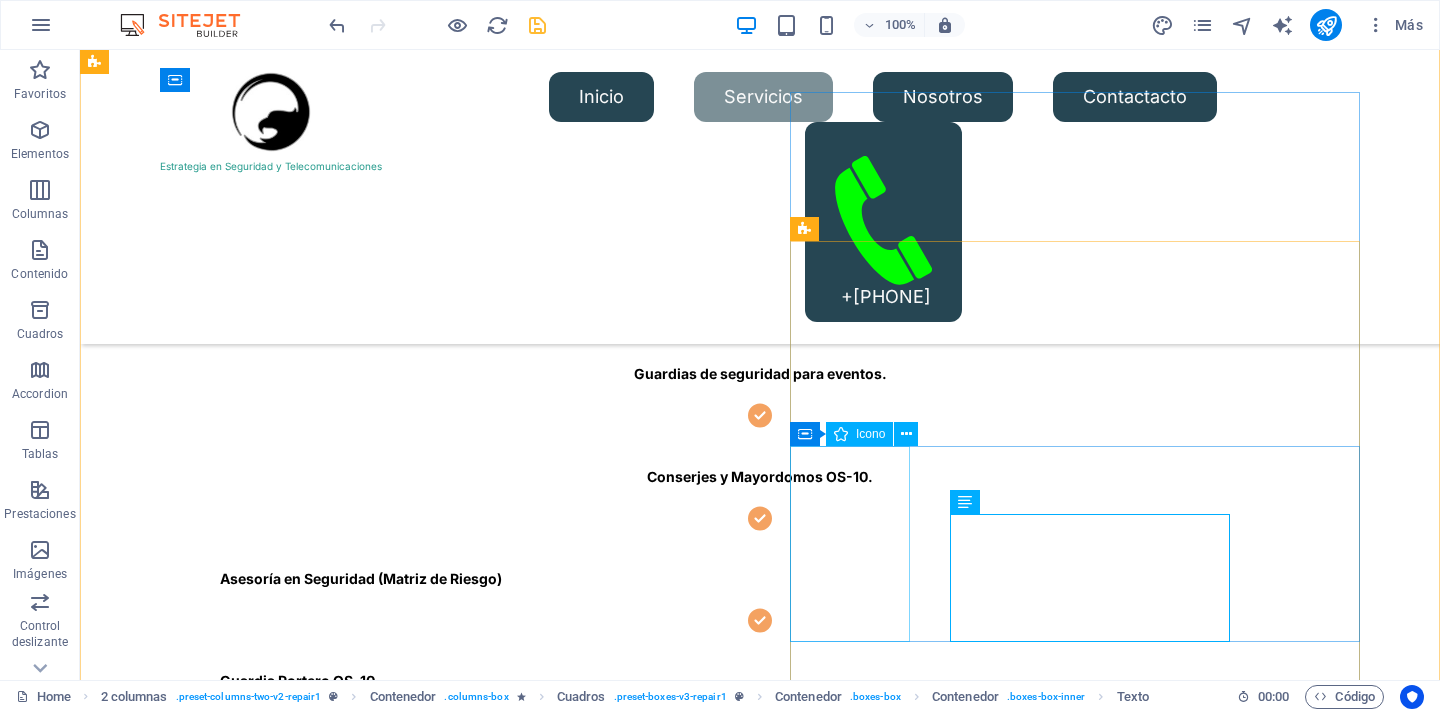 click on "Icono" at bounding box center (870, 434) 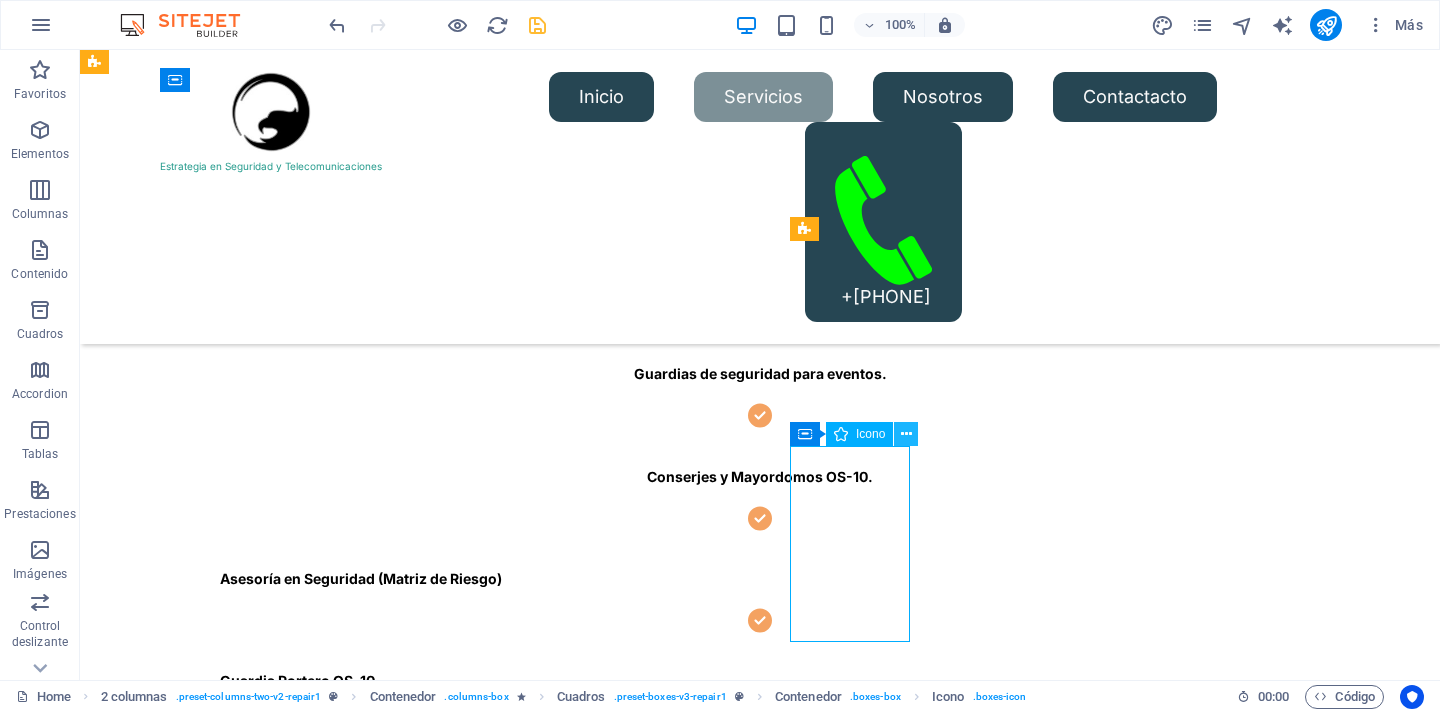 click at bounding box center (906, 434) 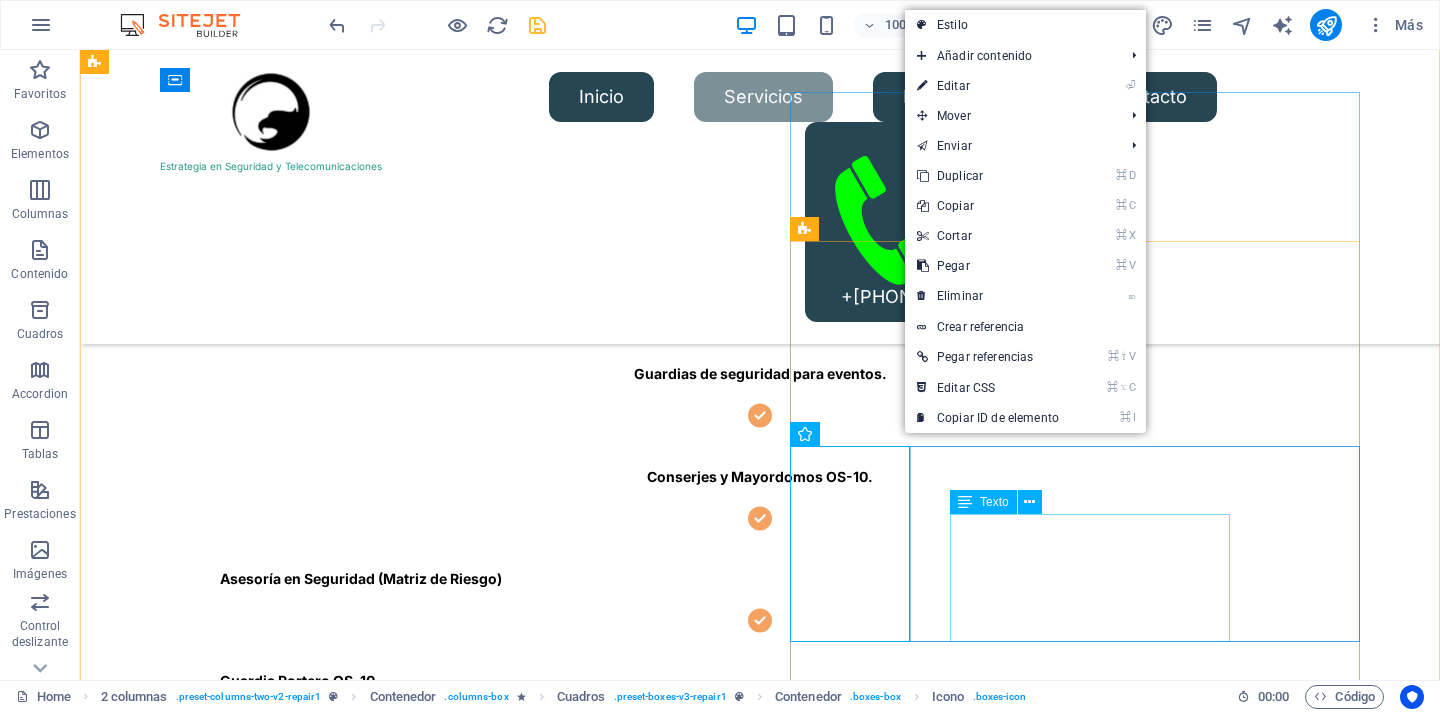 click on "Servicio de para mantener resguardadas las zonas designadas o para proteger los accesos y estar listos para responder a cualquier emergencia." at bounding box center [409, 3398] 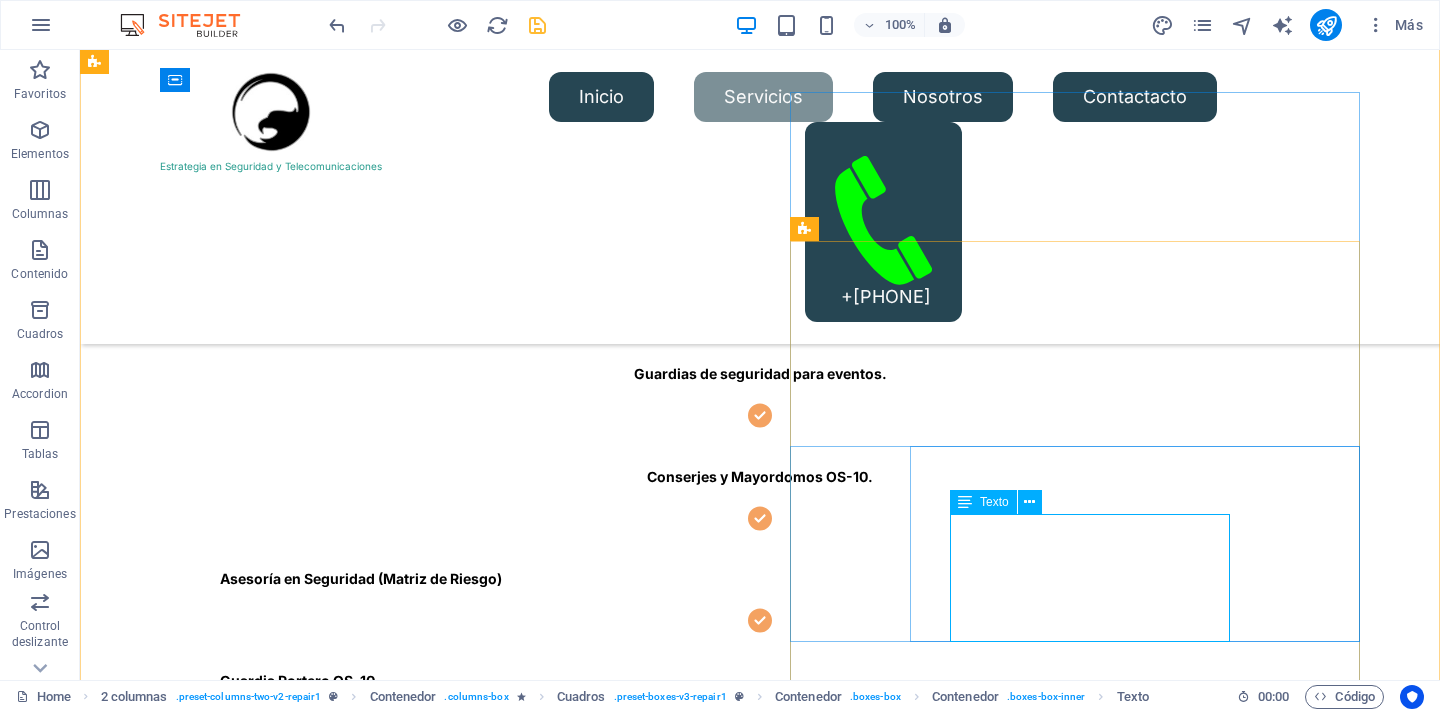 click on "Texto" at bounding box center (994, 502) 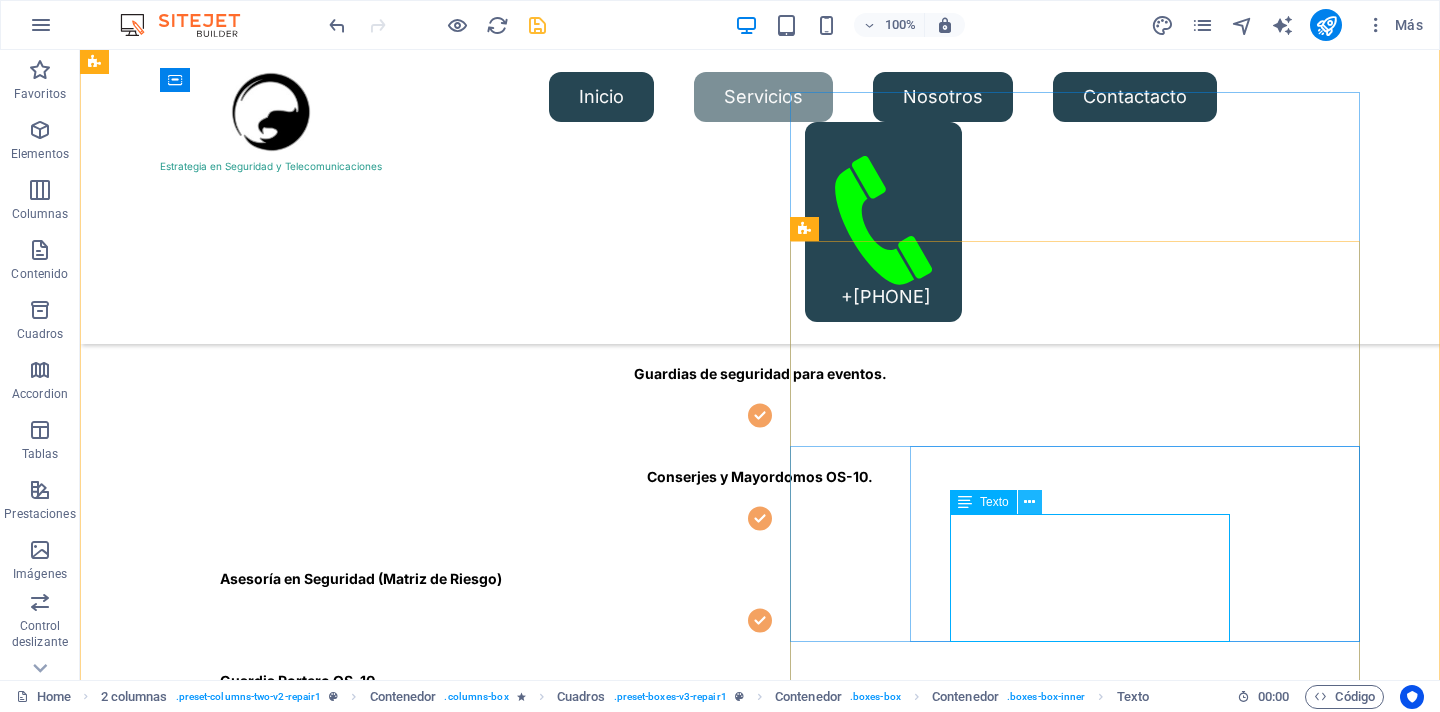 click at bounding box center (1029, 502) 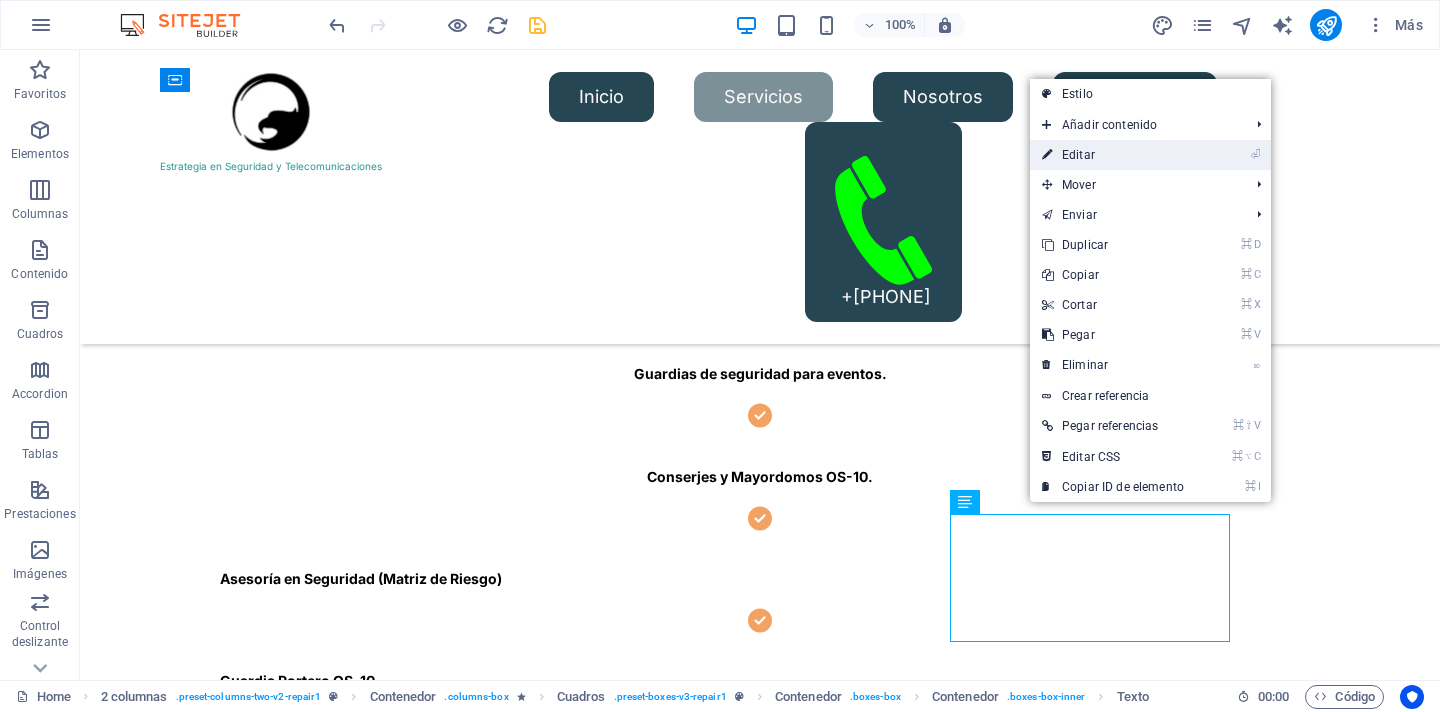 click on "⏎  Editar" at bounding box center (1113, 155) 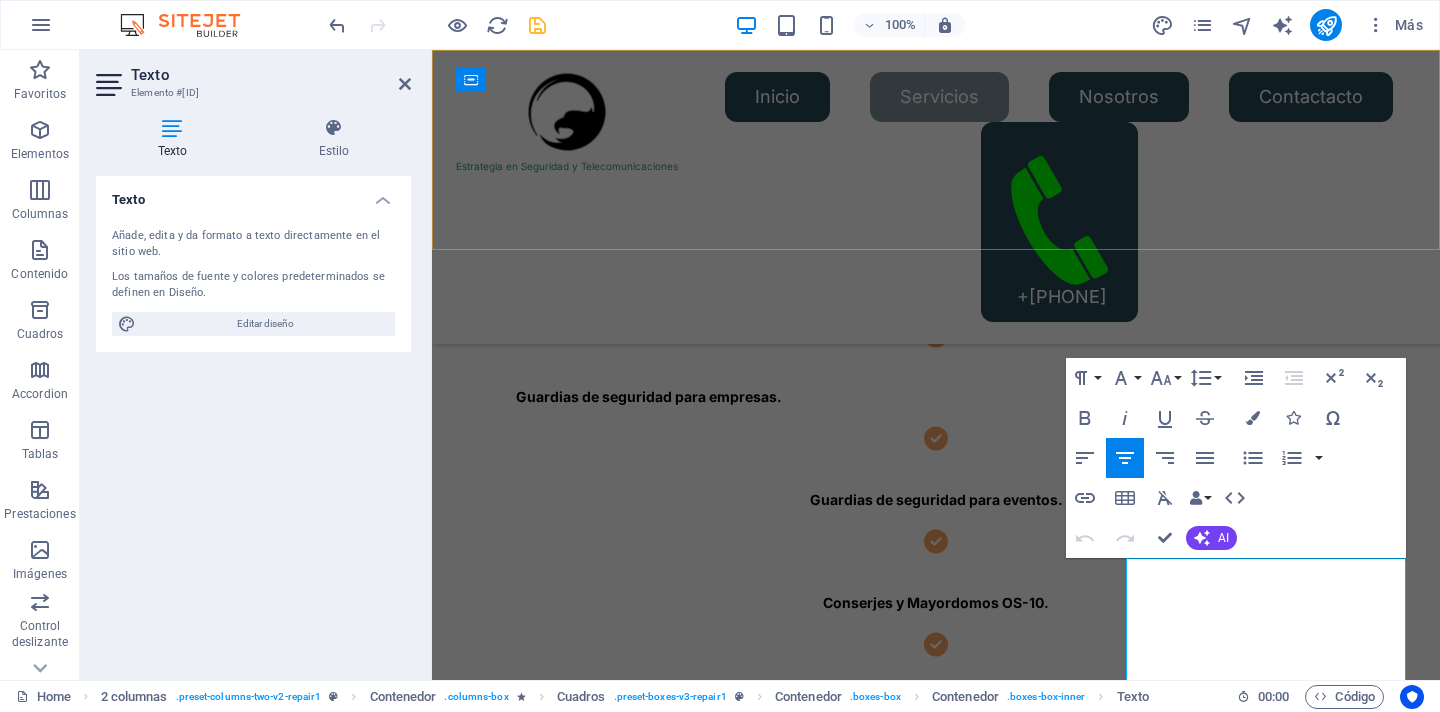 scroll, scrollTop: 803, scrollLeft: 0, axis: vertical 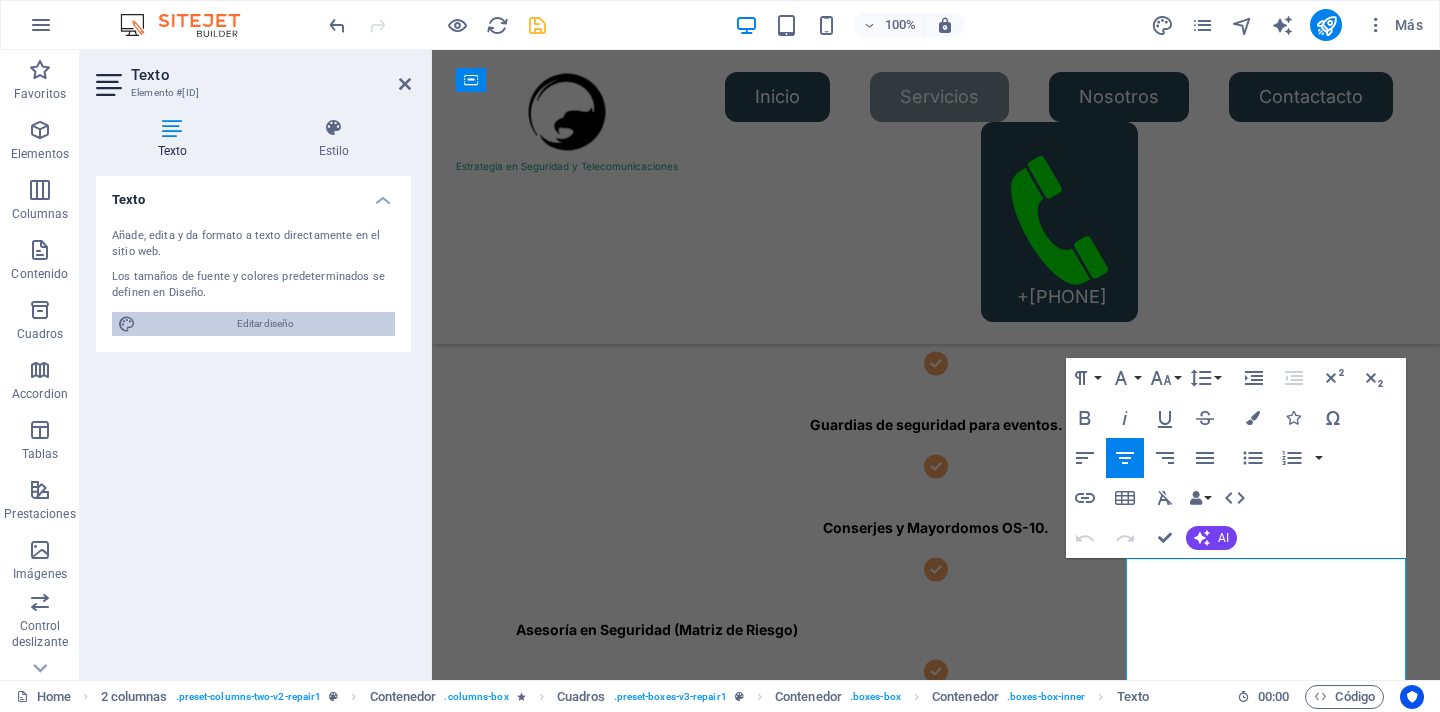 click on "Editar diseño" at bounding box center (265, 324) 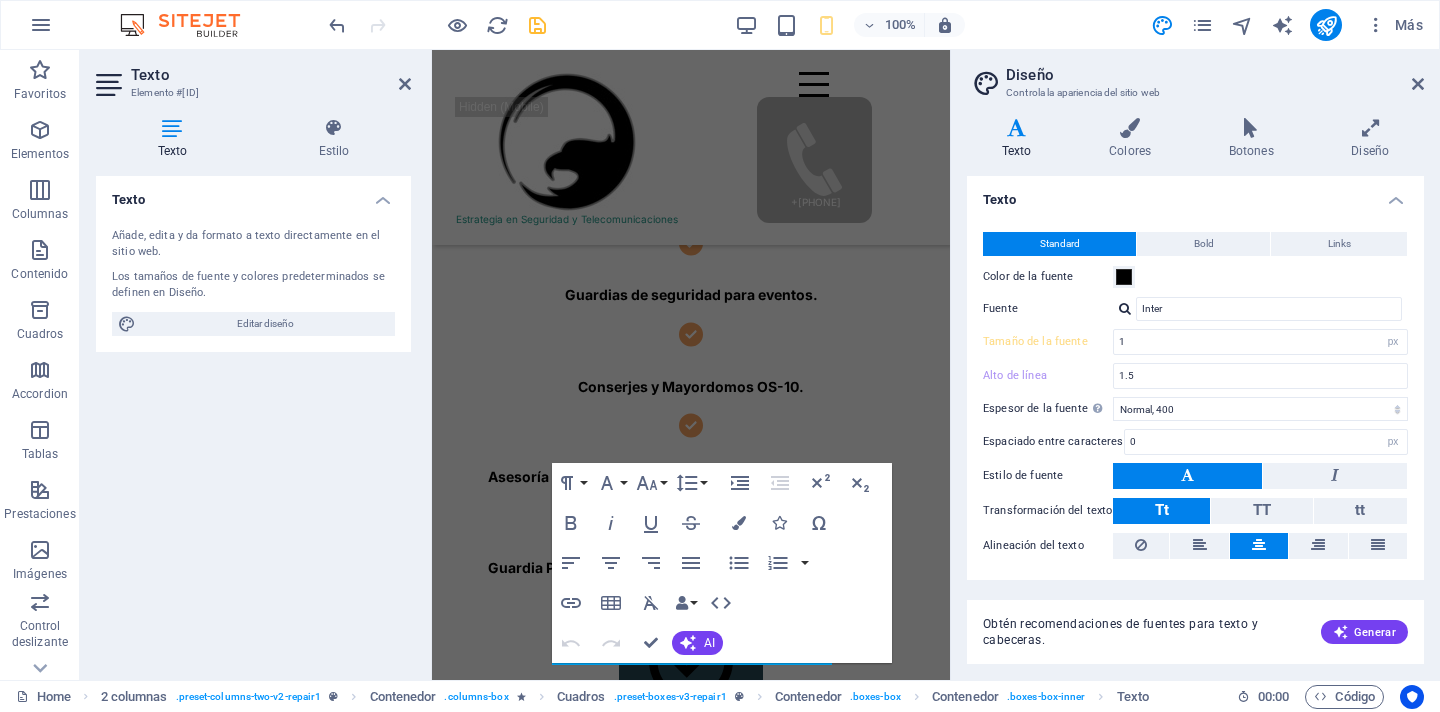 scroll, scrollTop: 799, scrollLeft: 0, axis: vertical 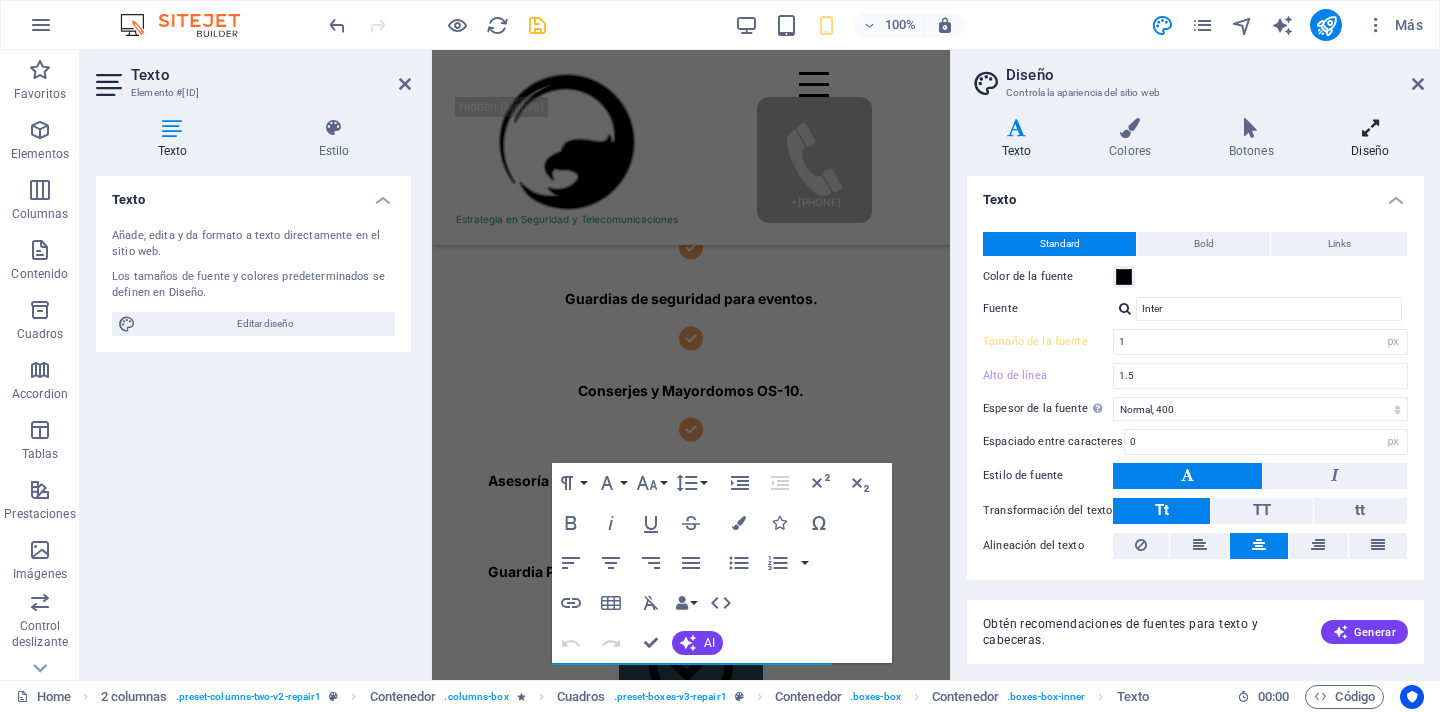 click at bounding box center (1370, 128) 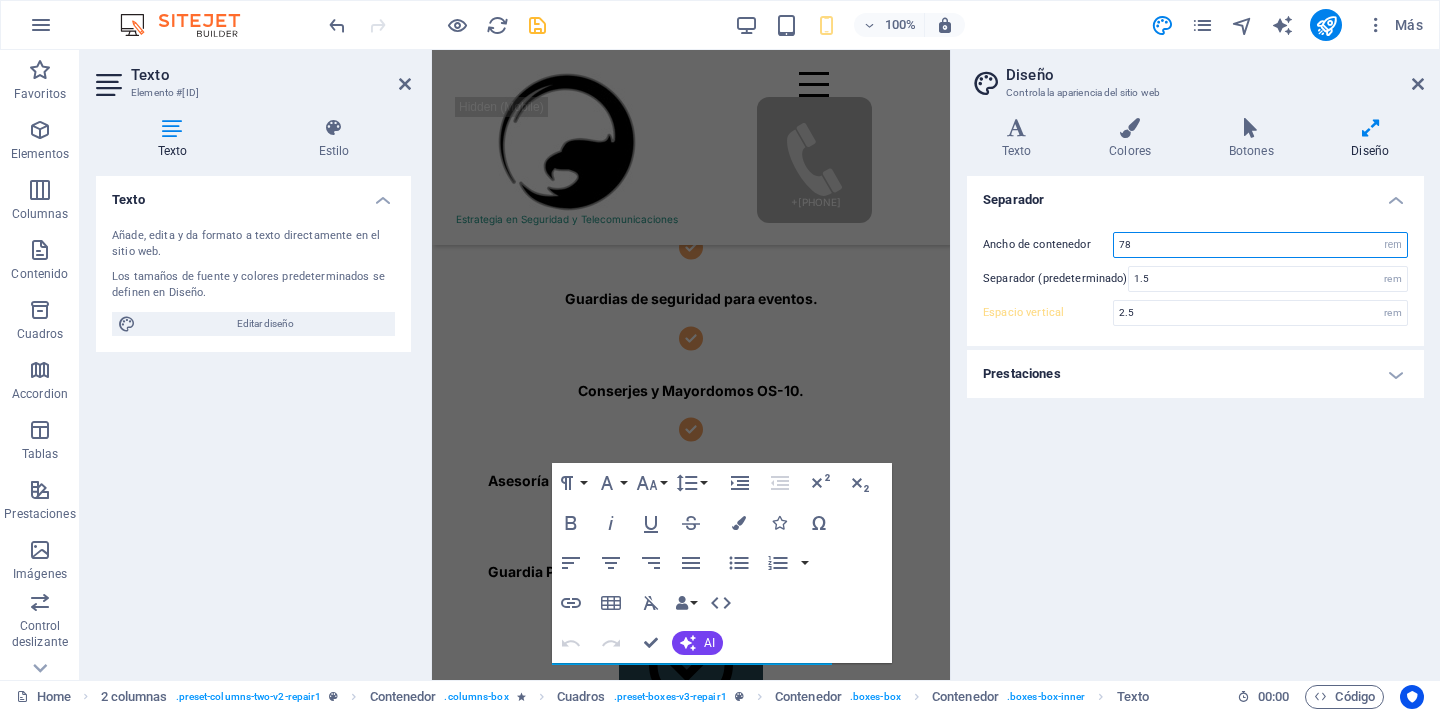 click on "78" at bounding box center (1260, 245) 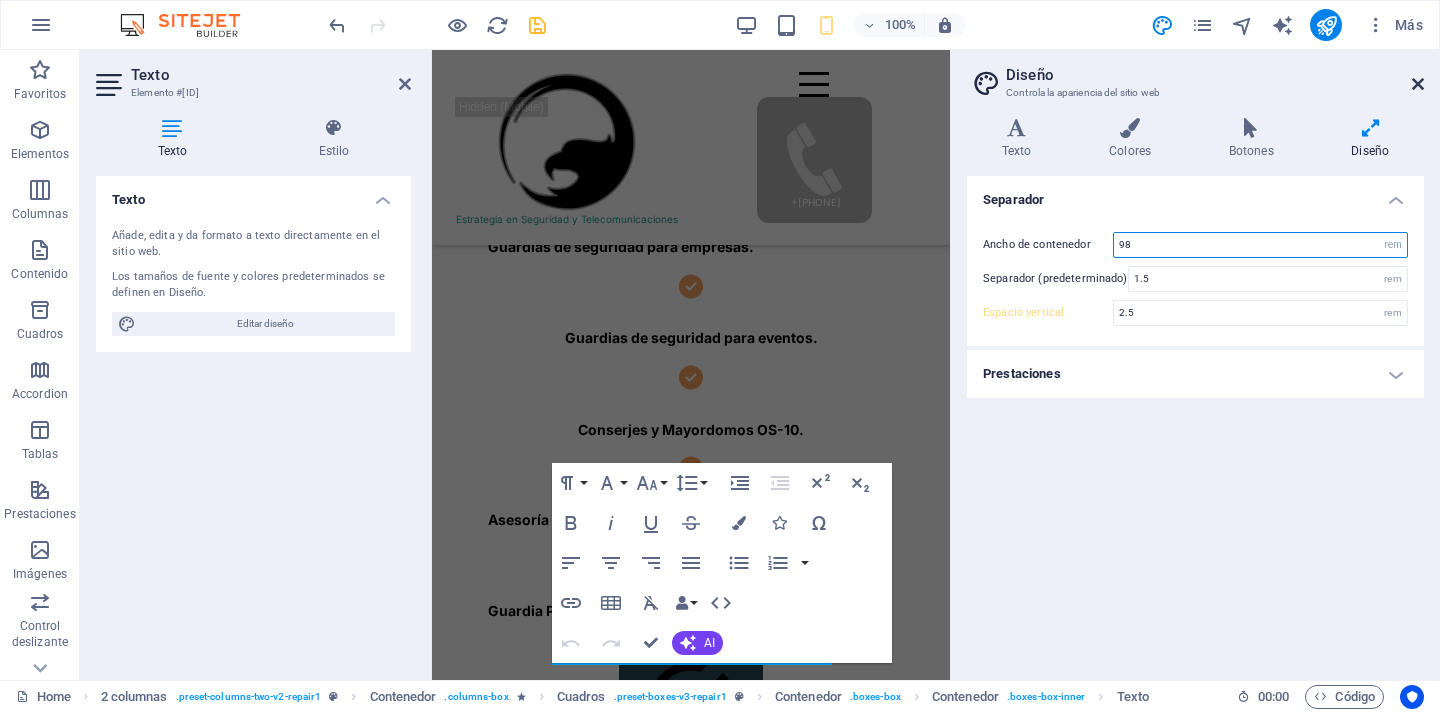 type on "98" 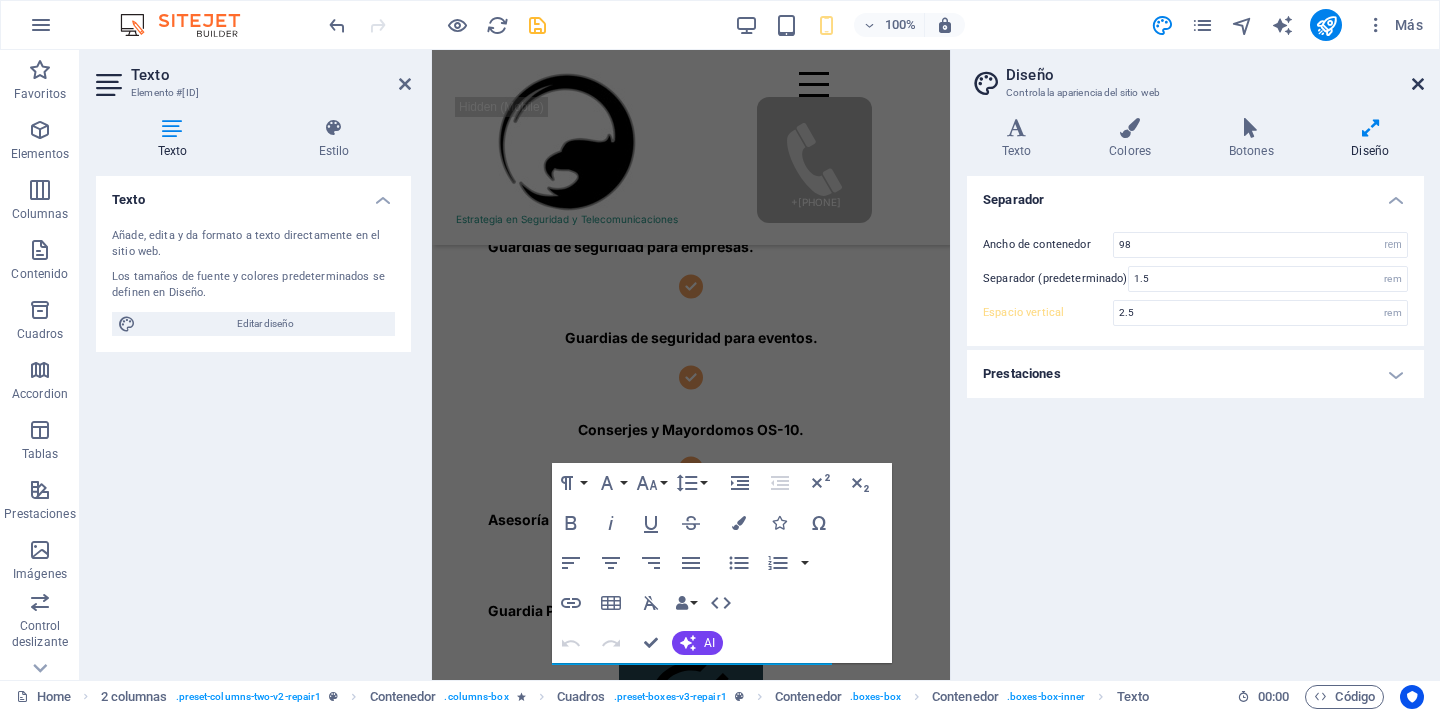 click at bounding box center [1418, 84] 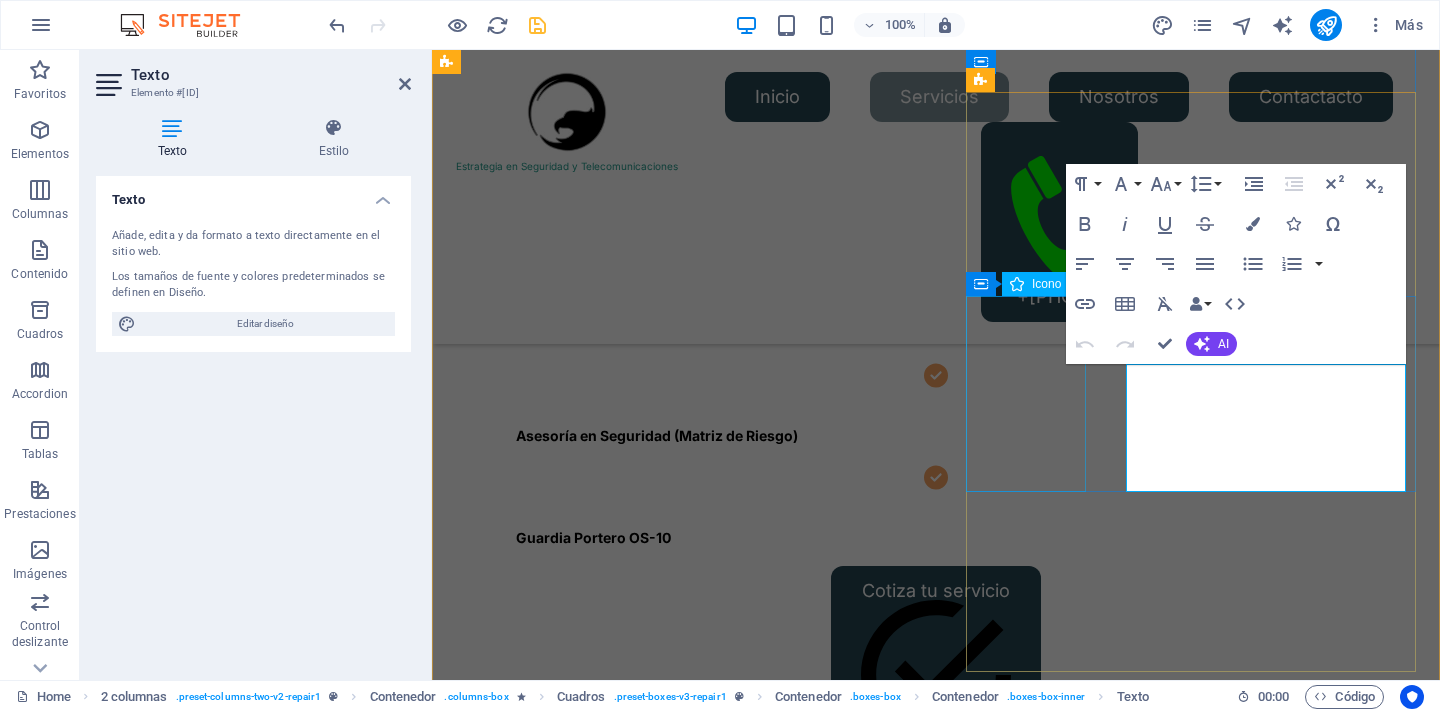 scroll, scrollTop: 1085, scrollLeft: 0, axis: vertical 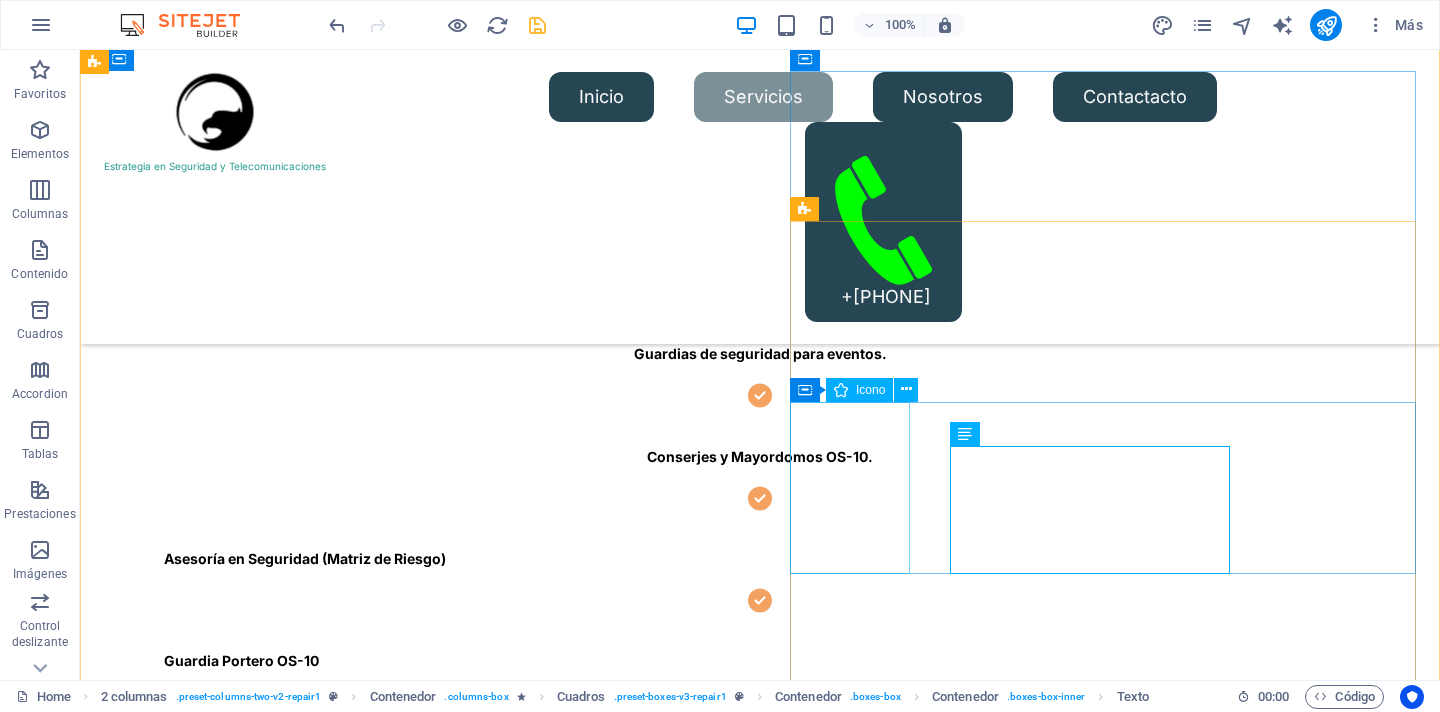 click on "Icono" at bounding box center [870, 390] 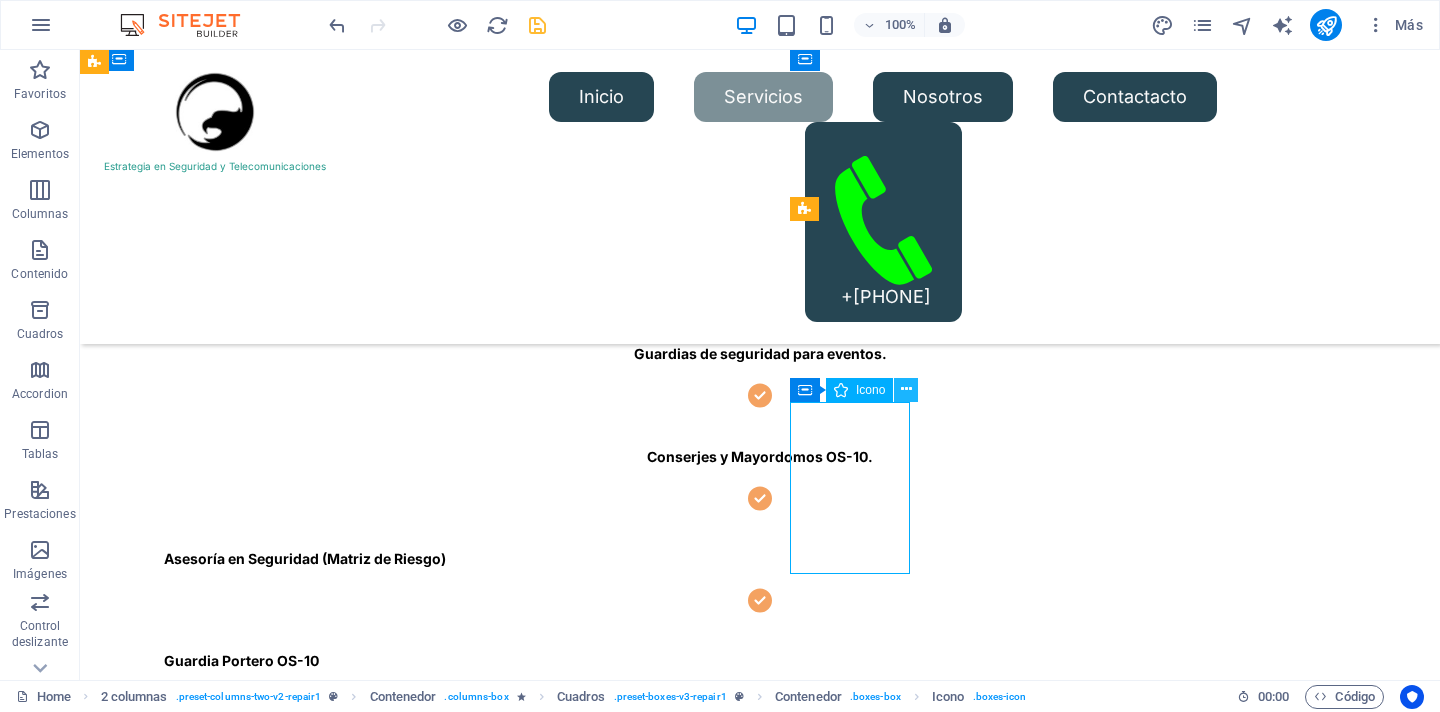 click at bounding box center (906, 389) 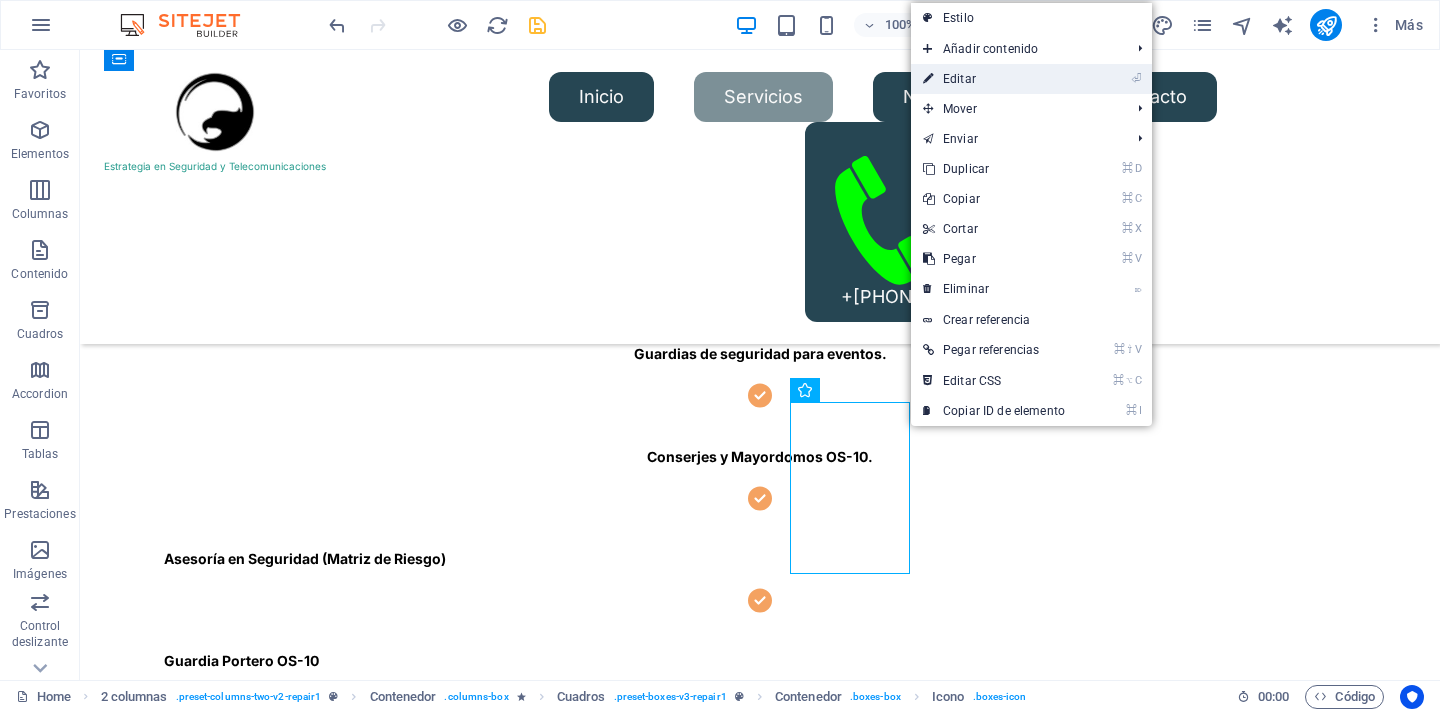 click on "⏎  Editar" at bounding box center (994, 79) 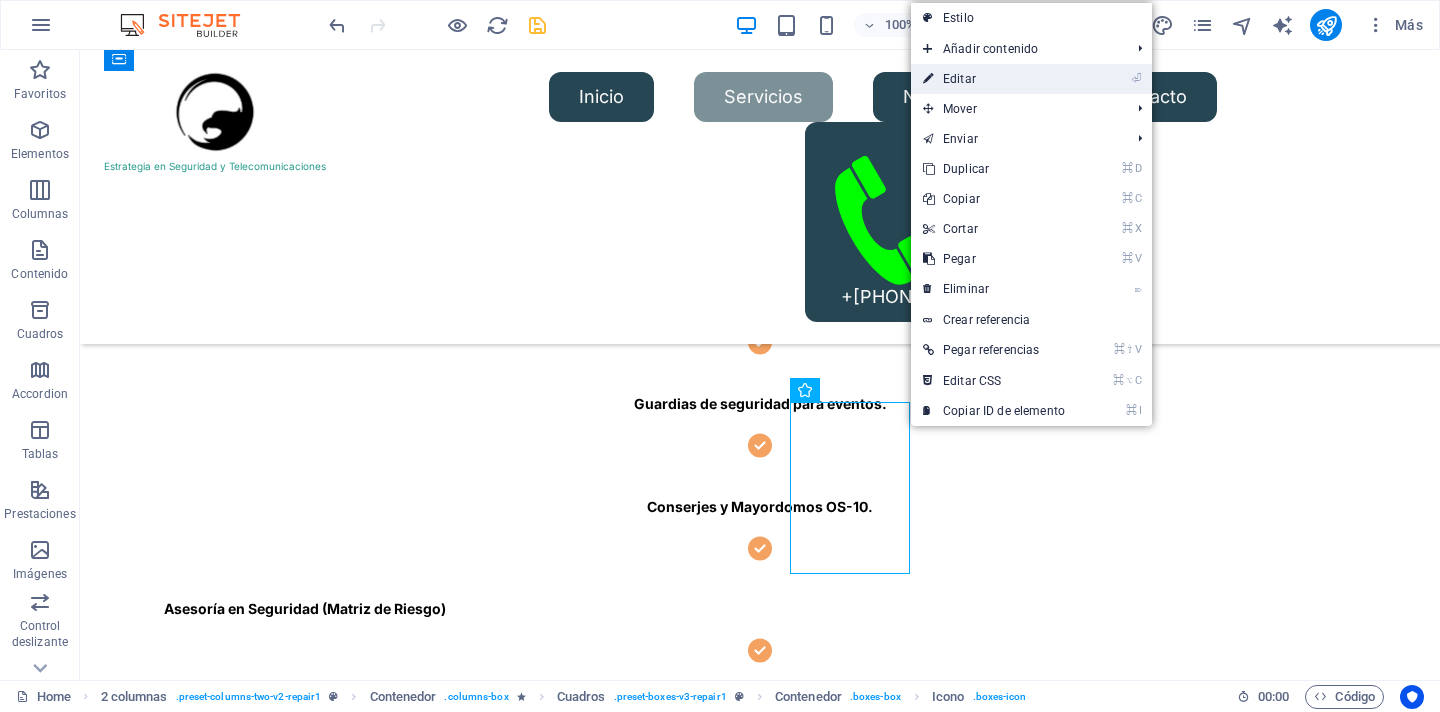select on "xMidYMid" 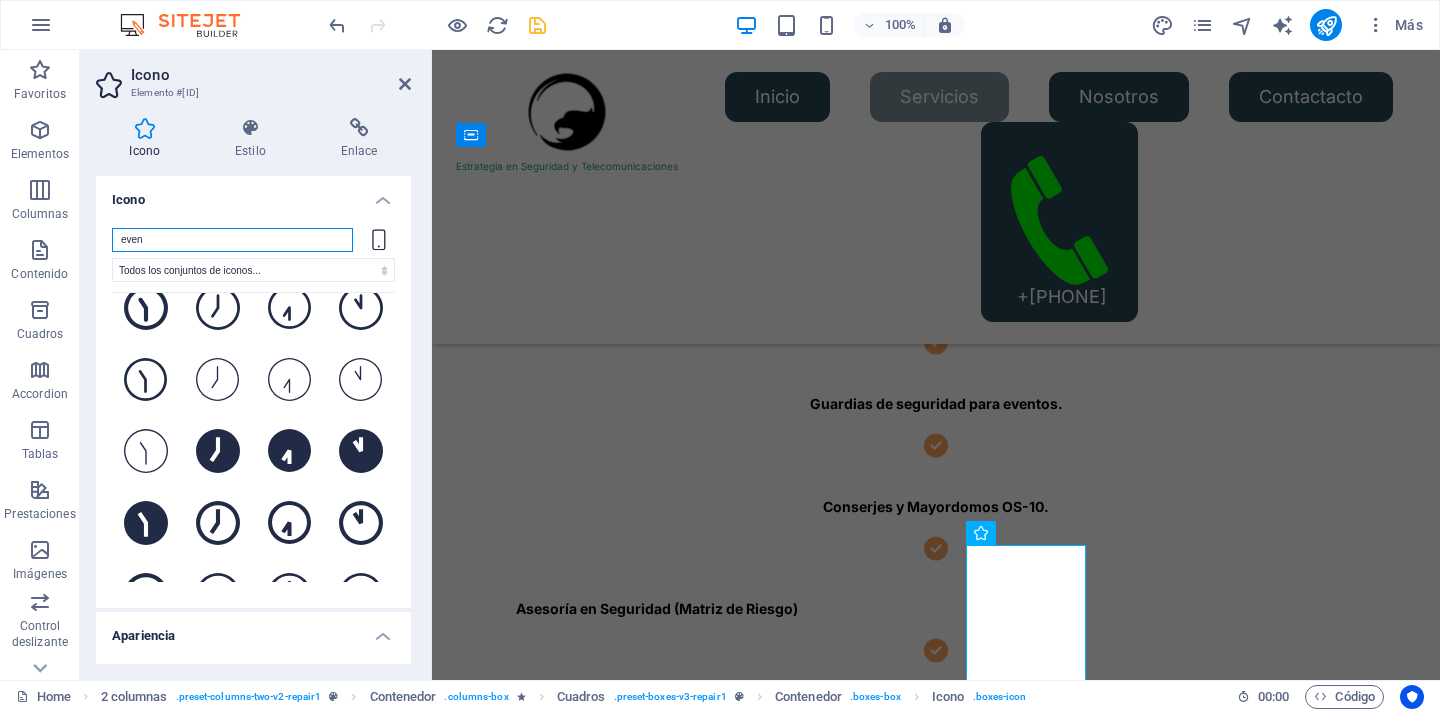scroll, scrollTop: 434, scrollLeft: 0, axis: vertical 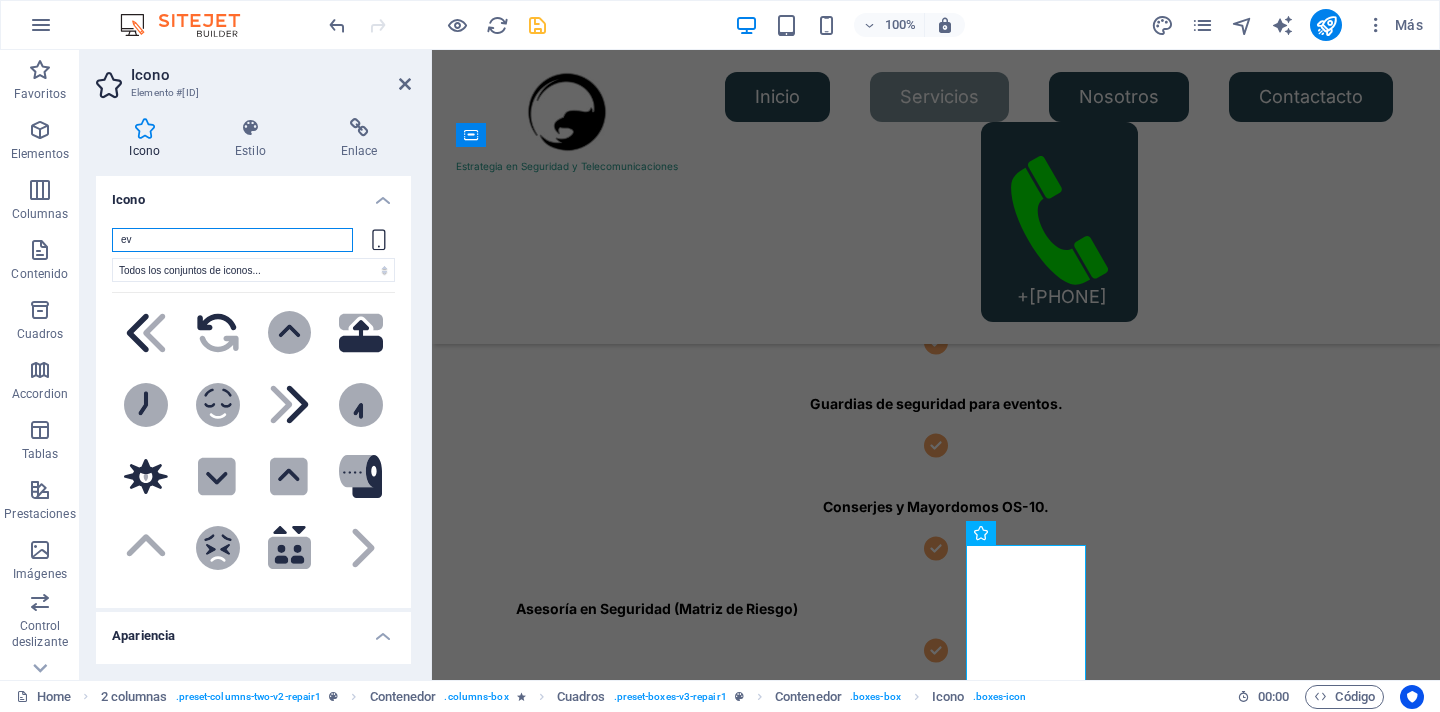 type on "e" 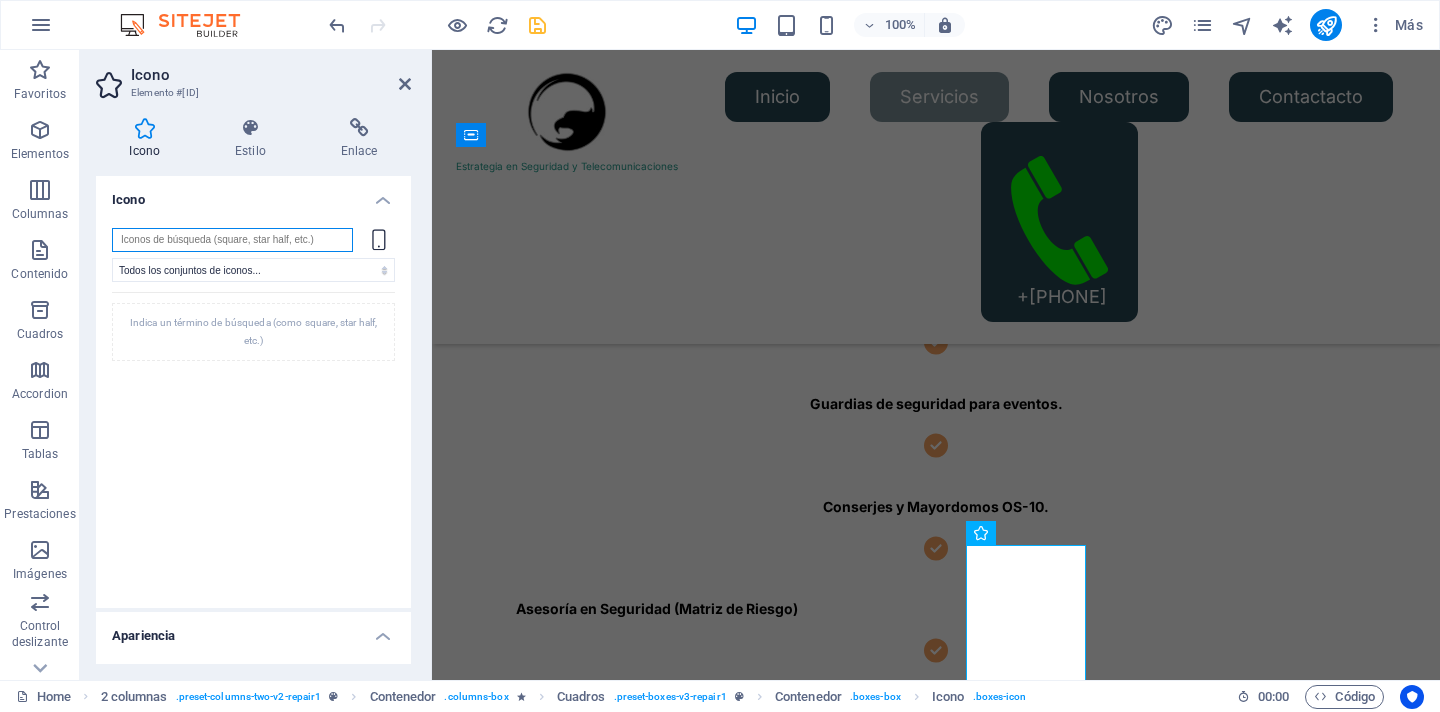 scroll, scrollTop: 0, scrollLeft: 0, axis: both 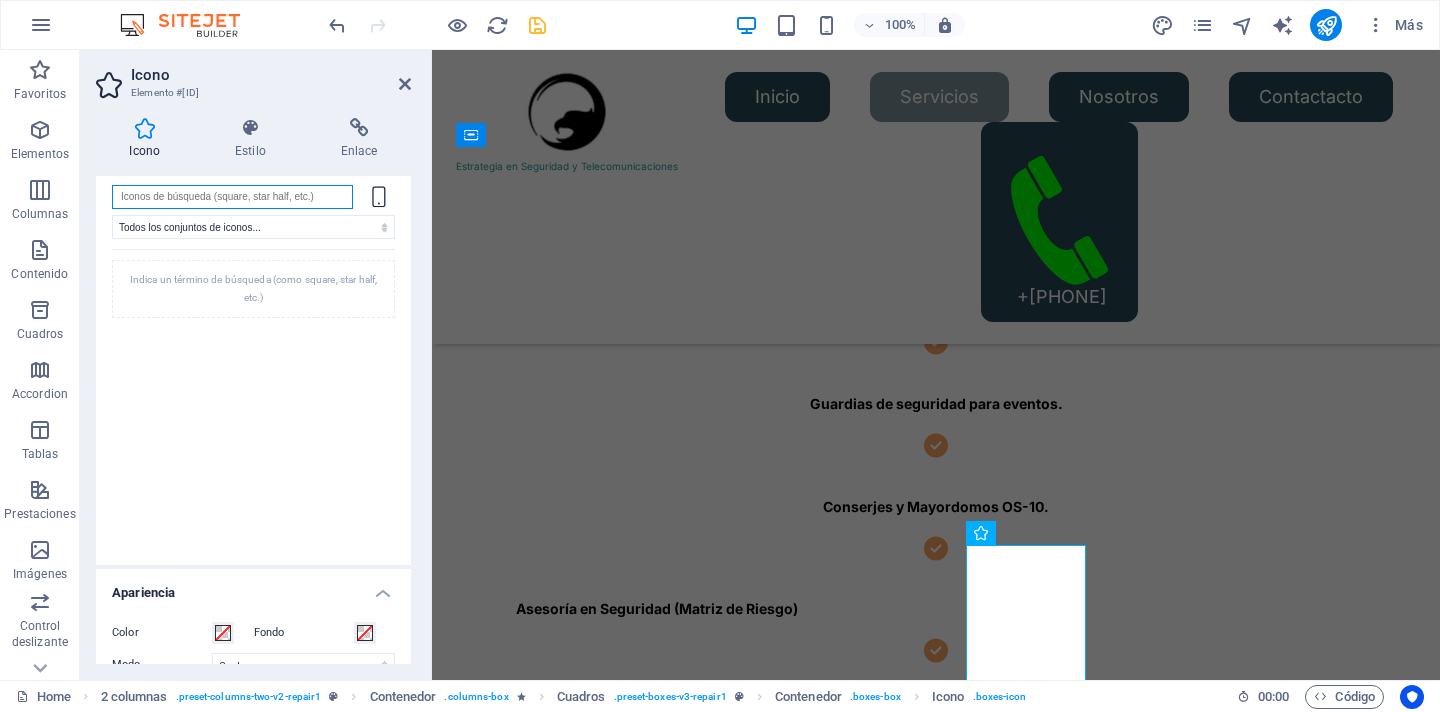 type on "e" 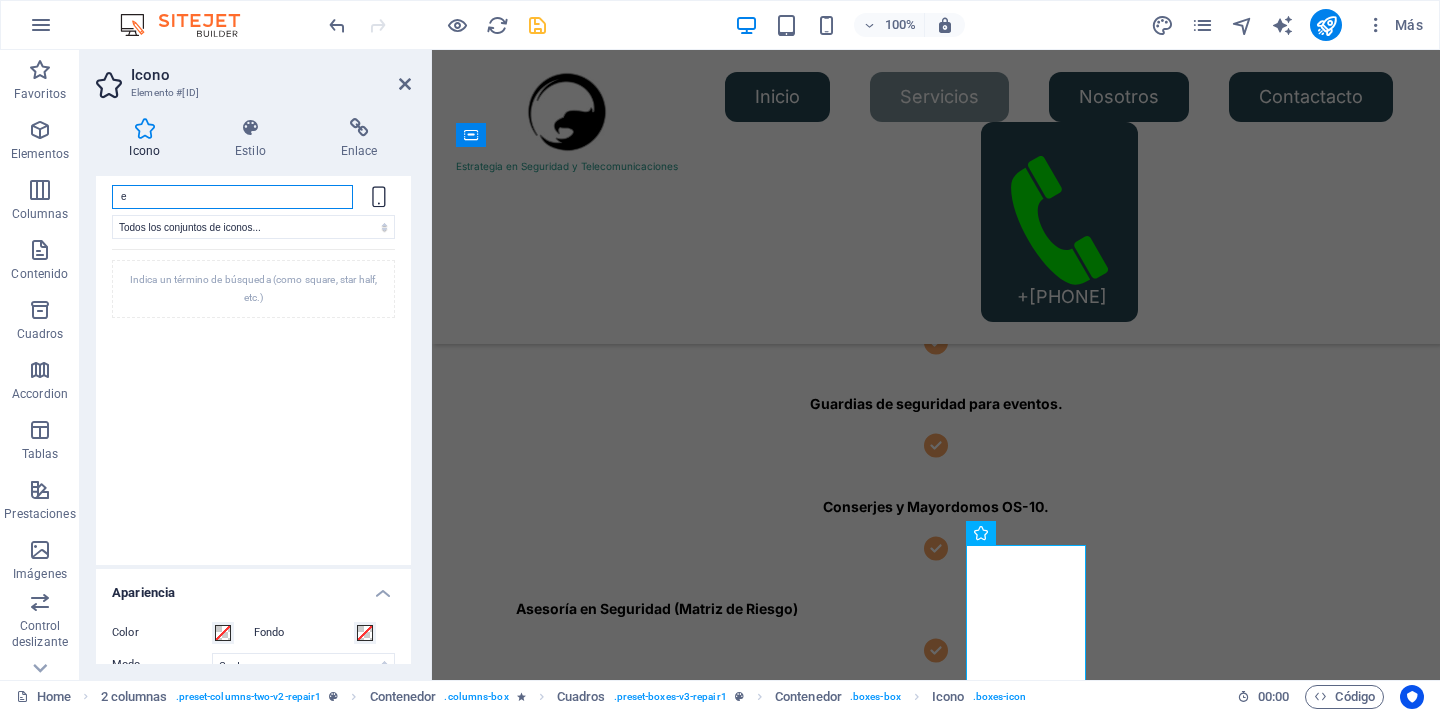 scroll, scrollTop: 0, scrollLeft: 0, axis: both 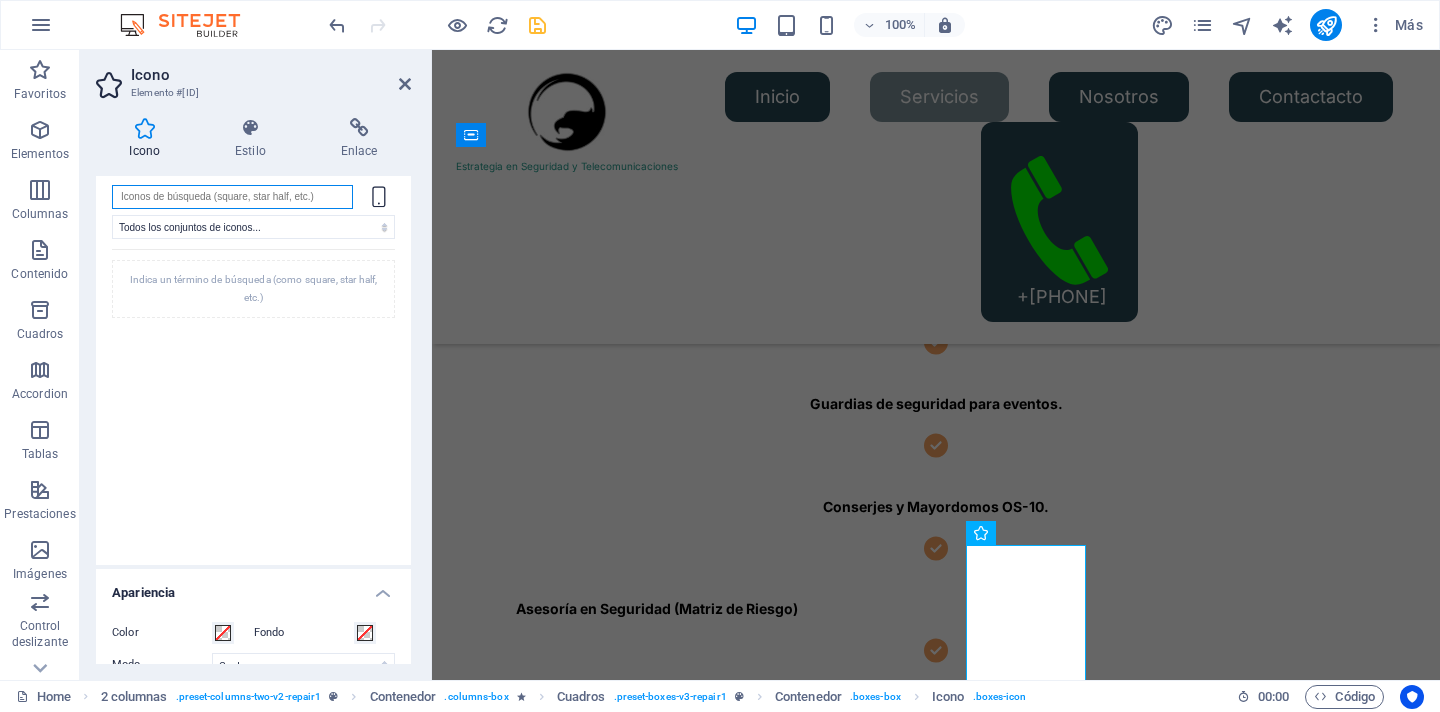 type on "b" 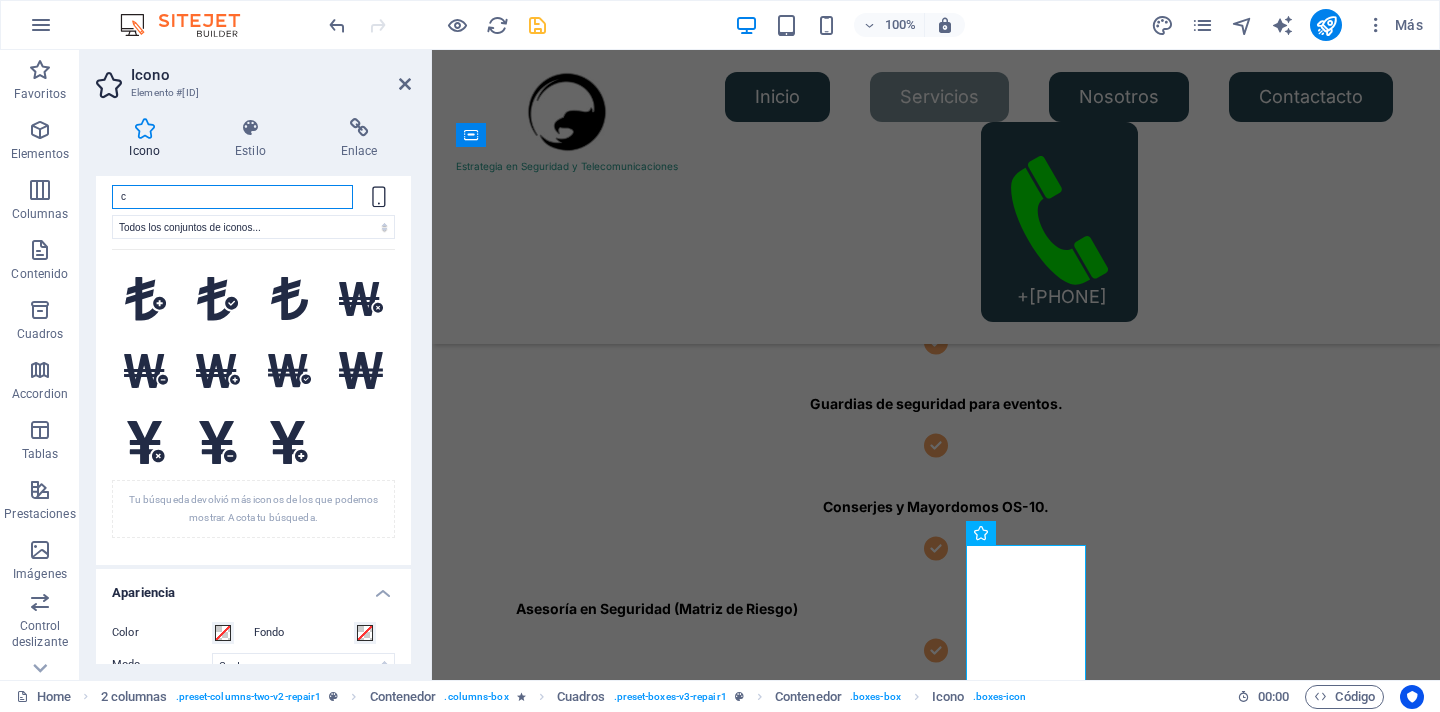 scroll, scrollTop: 8757, scrollLeft: 0, axis: vertical 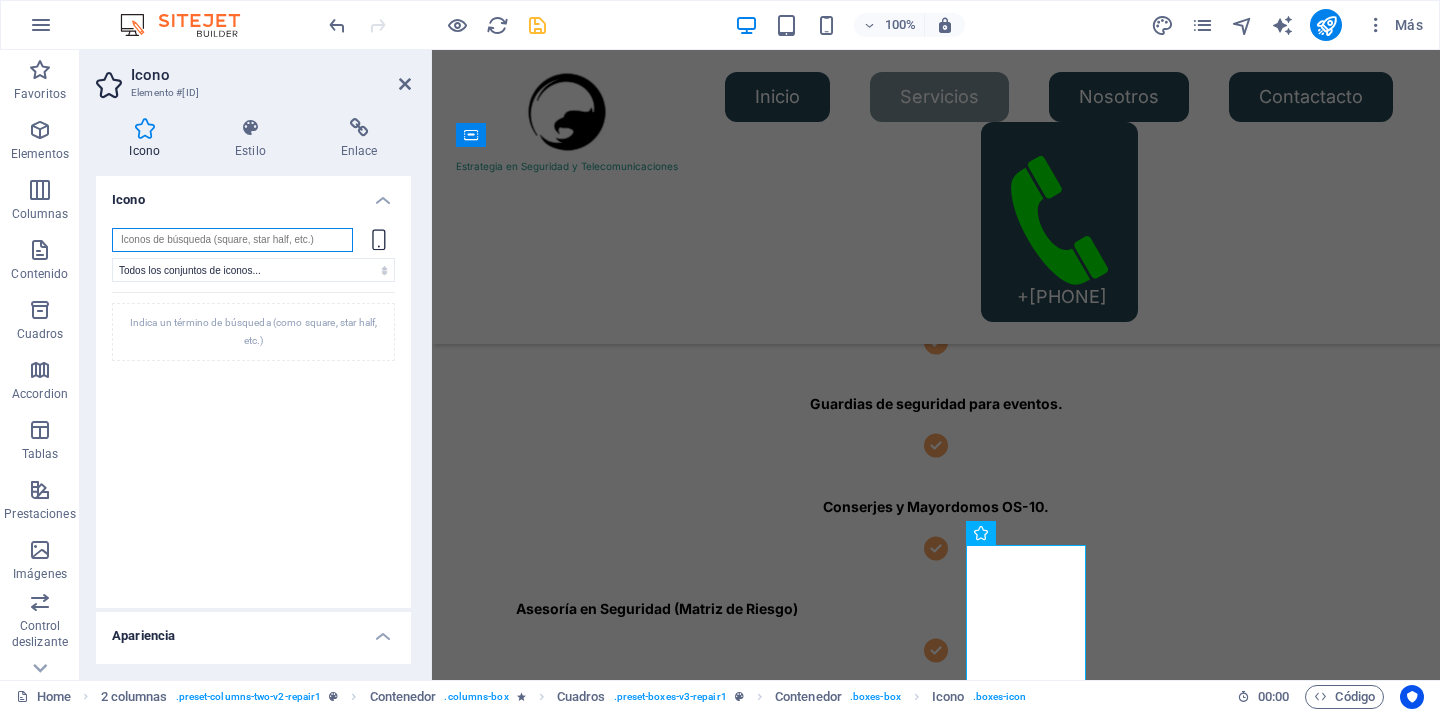 type on "d" 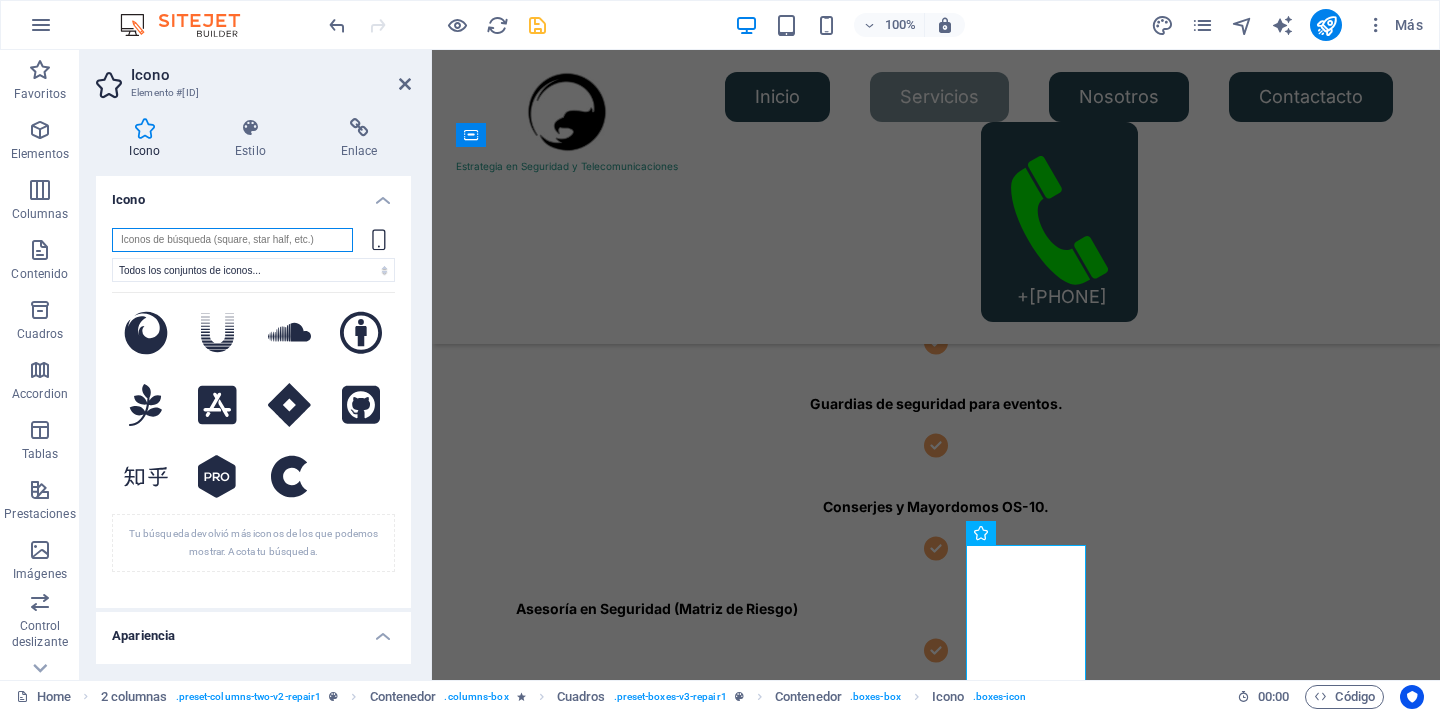 scroll, scrollTop: 0, scrollLeft: 0, axis: both 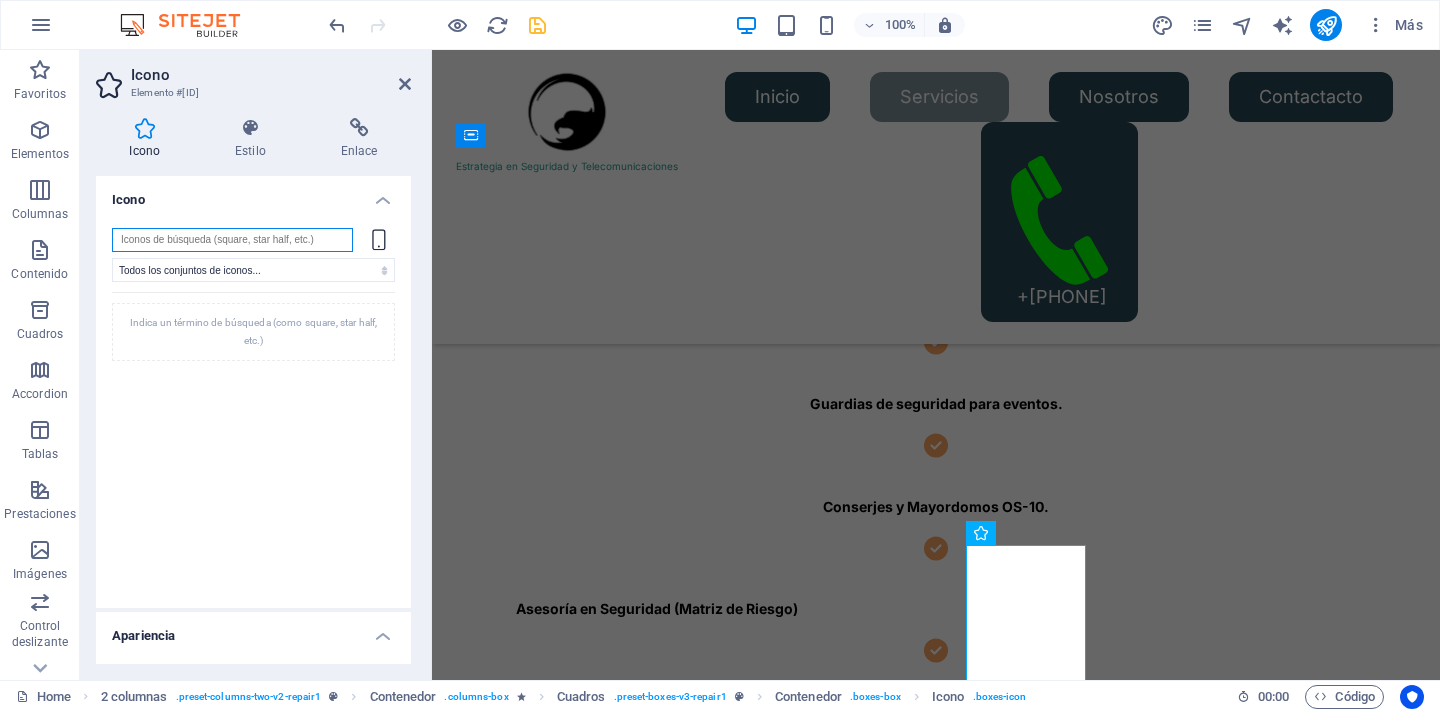 type on "g" 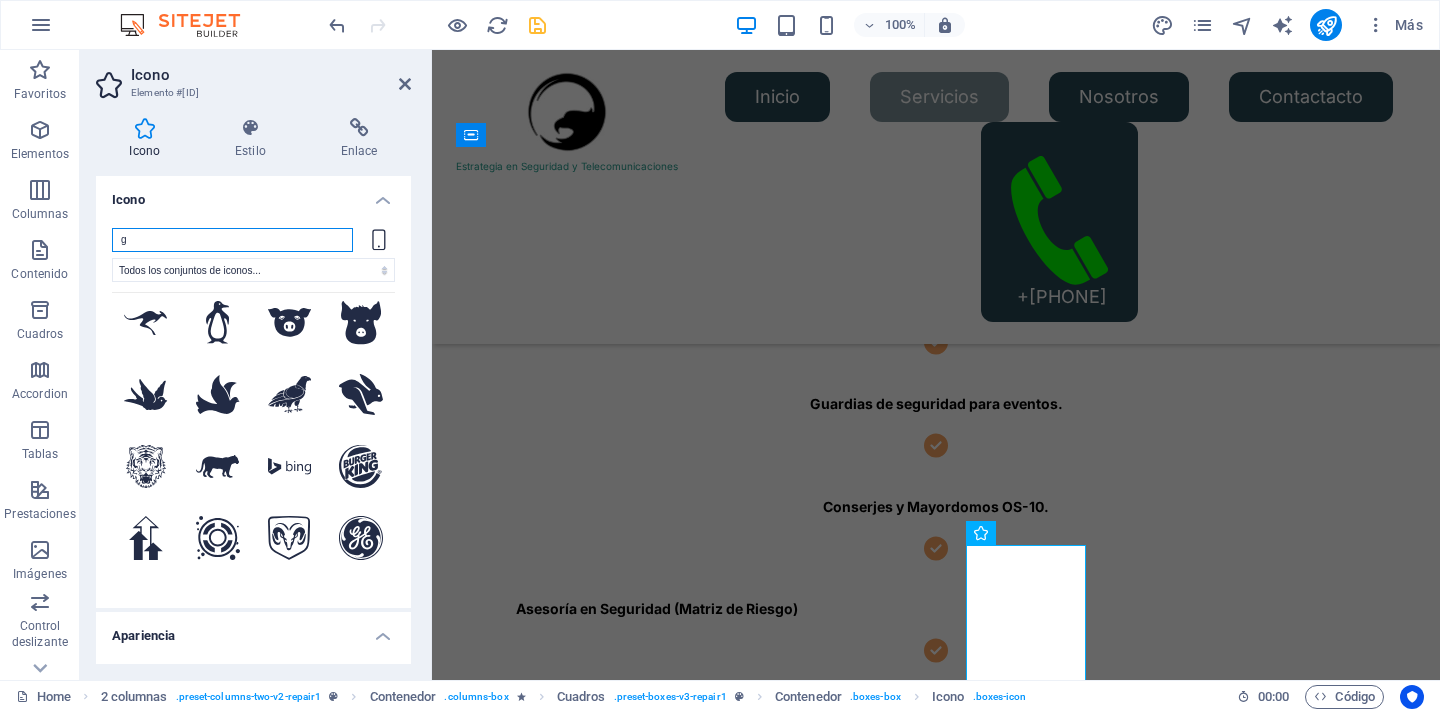 scroll, scrollTop: 493, scrollLeft: 0, axis: vertical 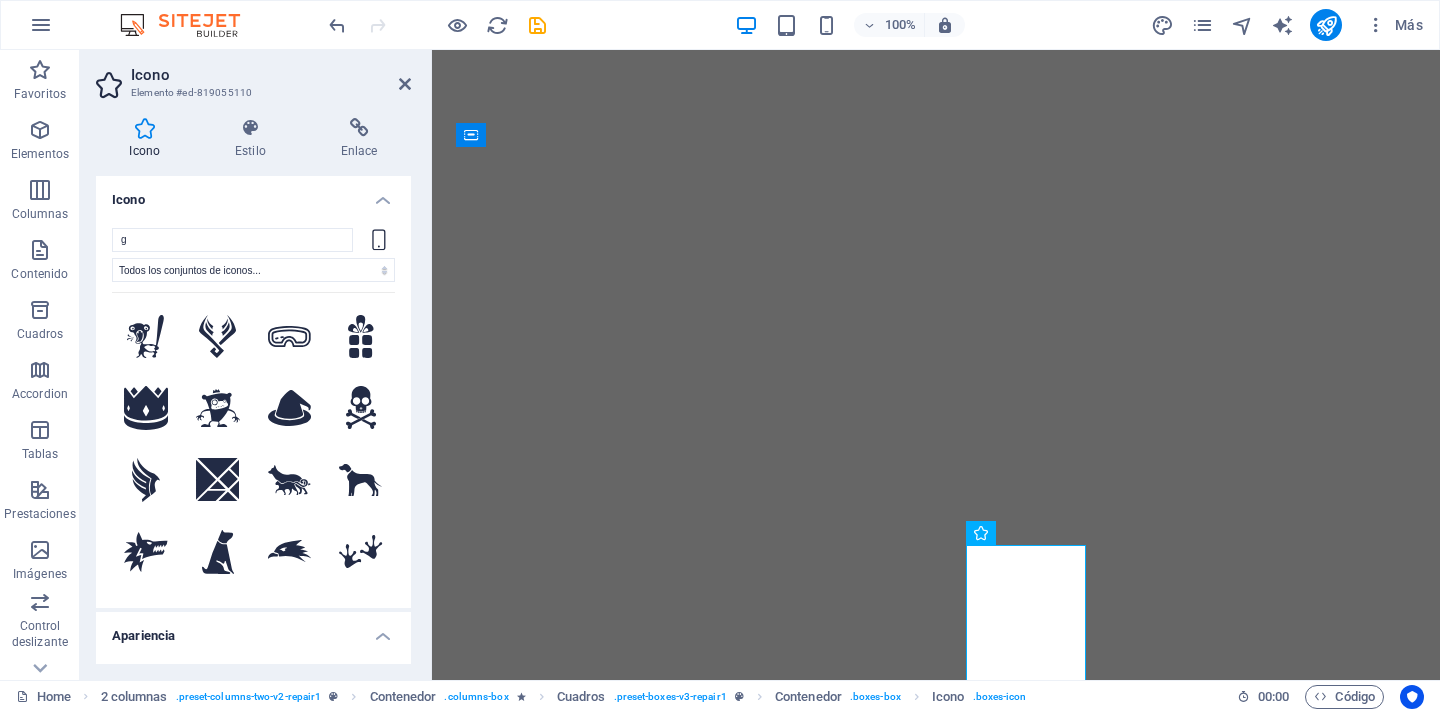 select on "xMidYMid" 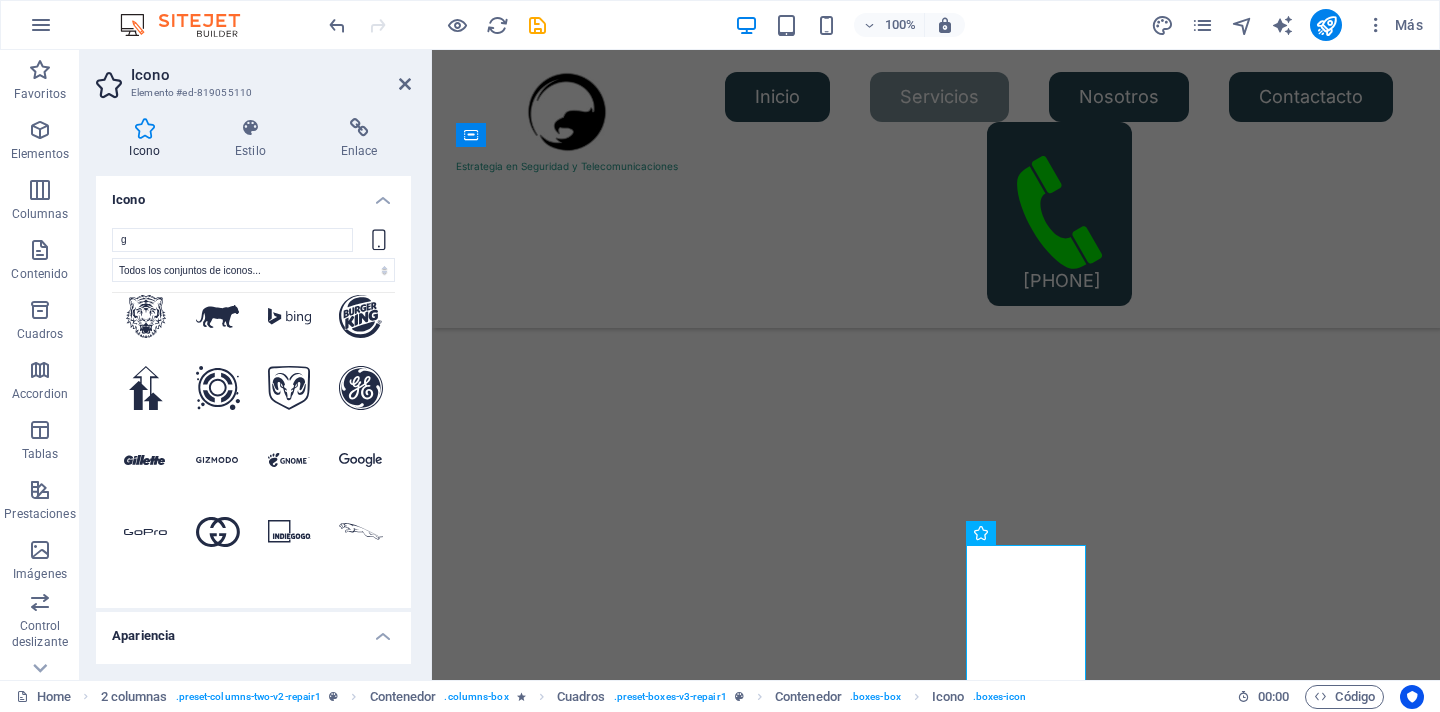 scroll, scrollTop: 748, scrollLeft: 0, axis: vertical 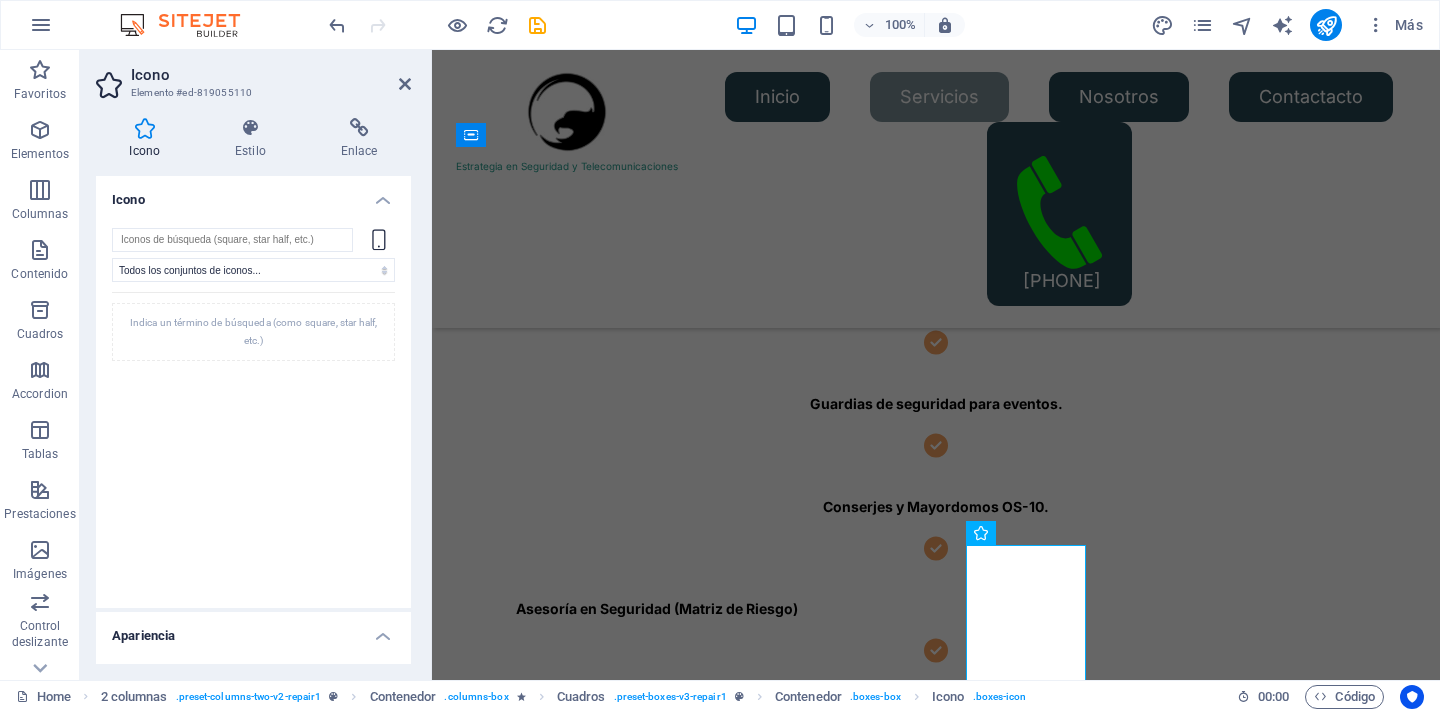 type on "h" 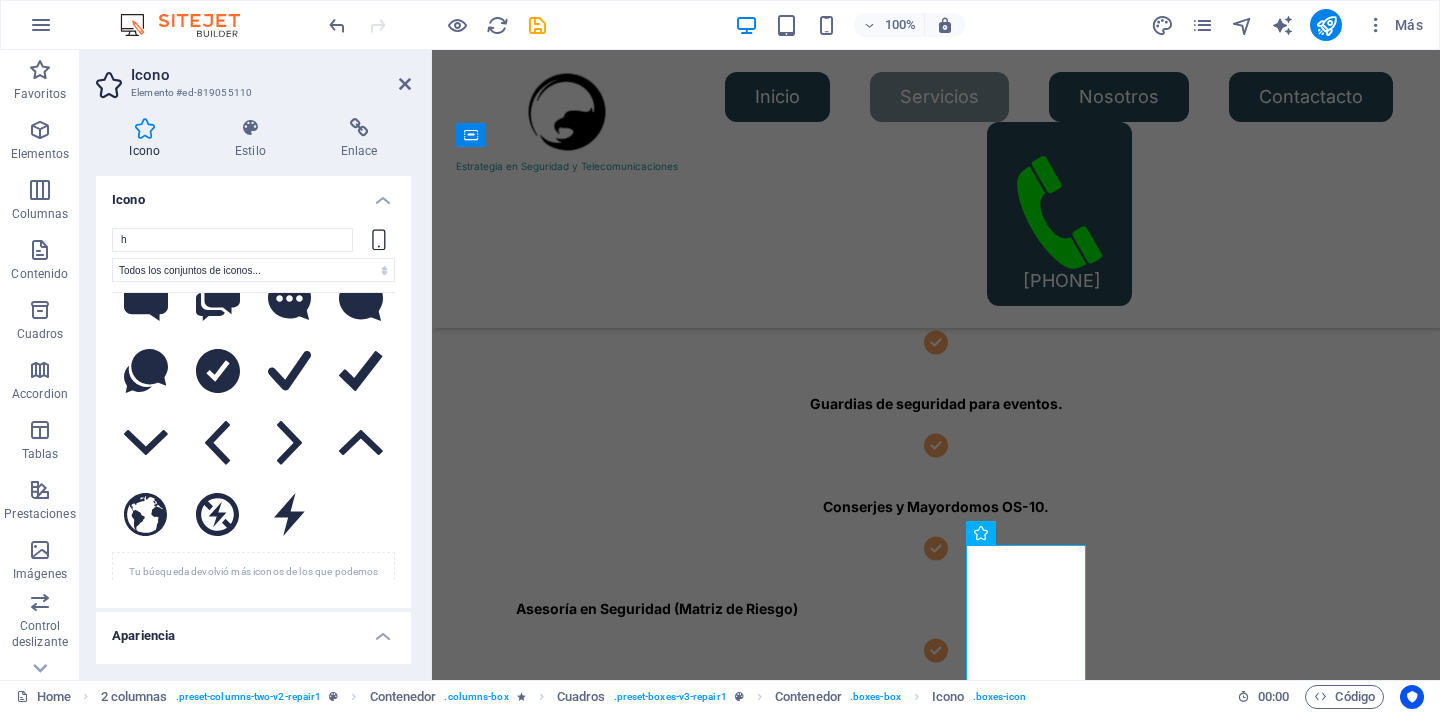 scroll, scrollTop: 8757, scrollLeft: 0, axis: vertical 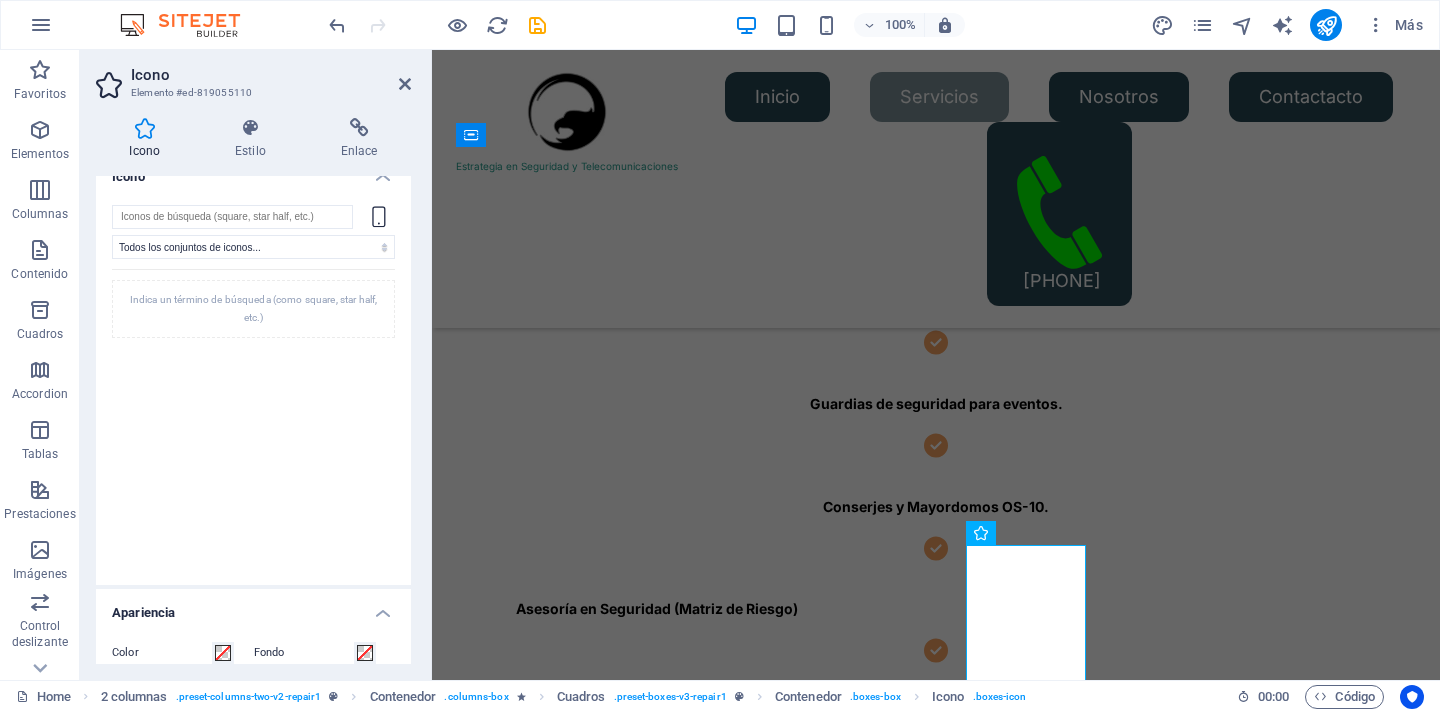 type on "i" 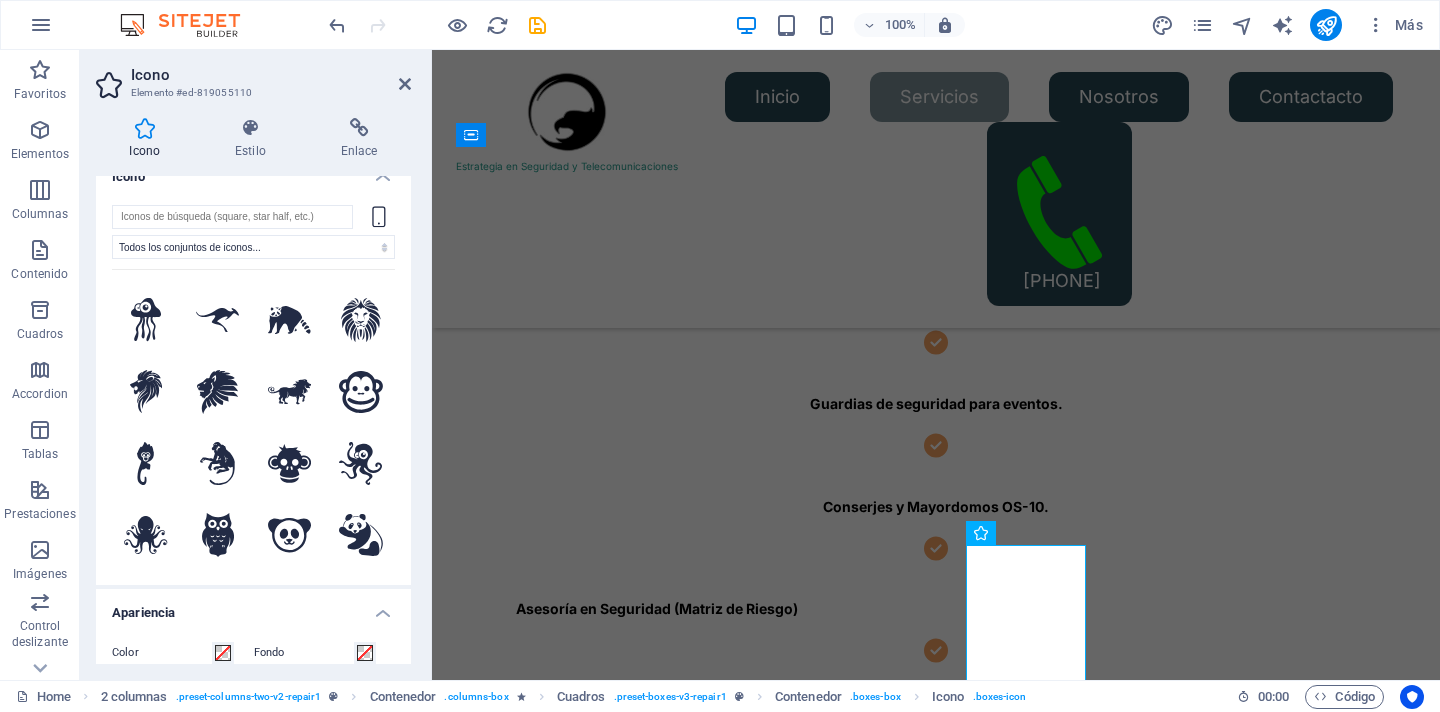scroll, scrollTop: 0, scrollLeft: 0, axis: both 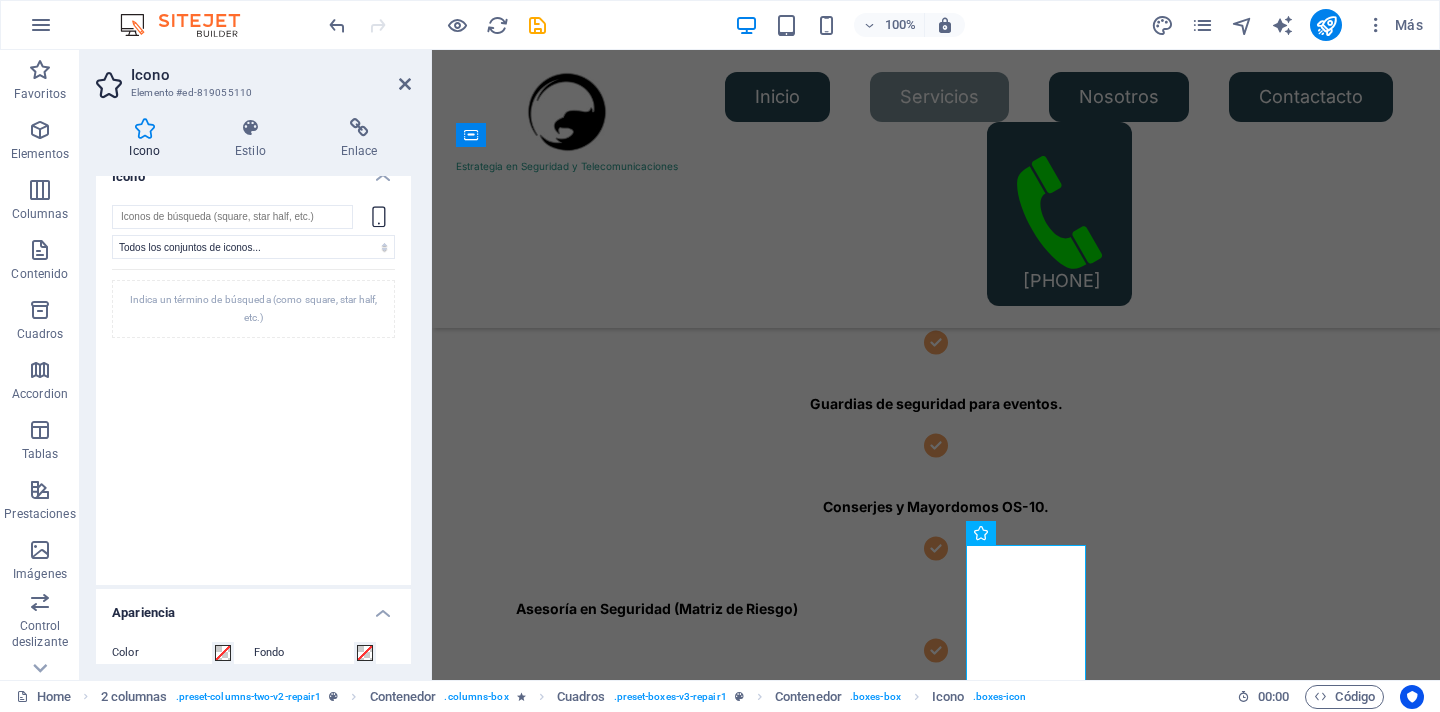type on "j" 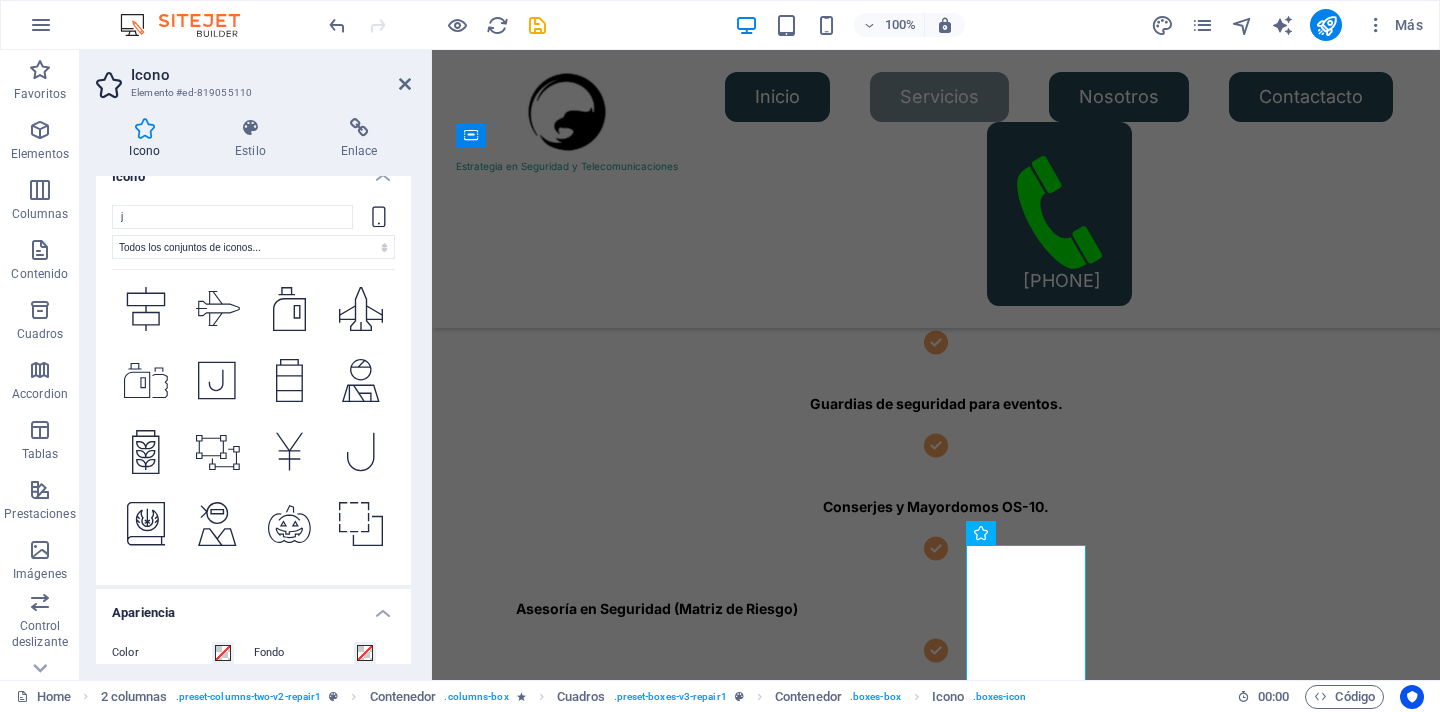scroll, scrollTop: 6963, scrollLeft: 0, axis: vertical 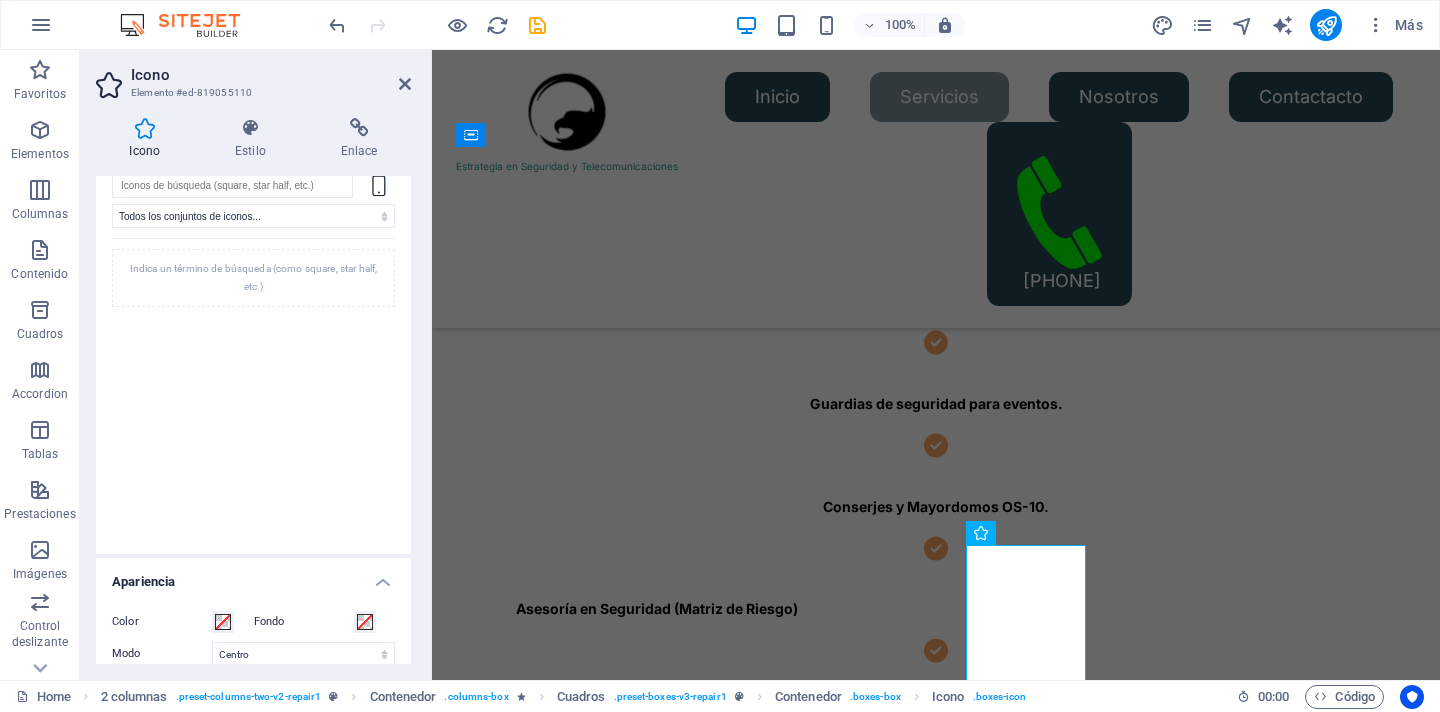 type on "k" 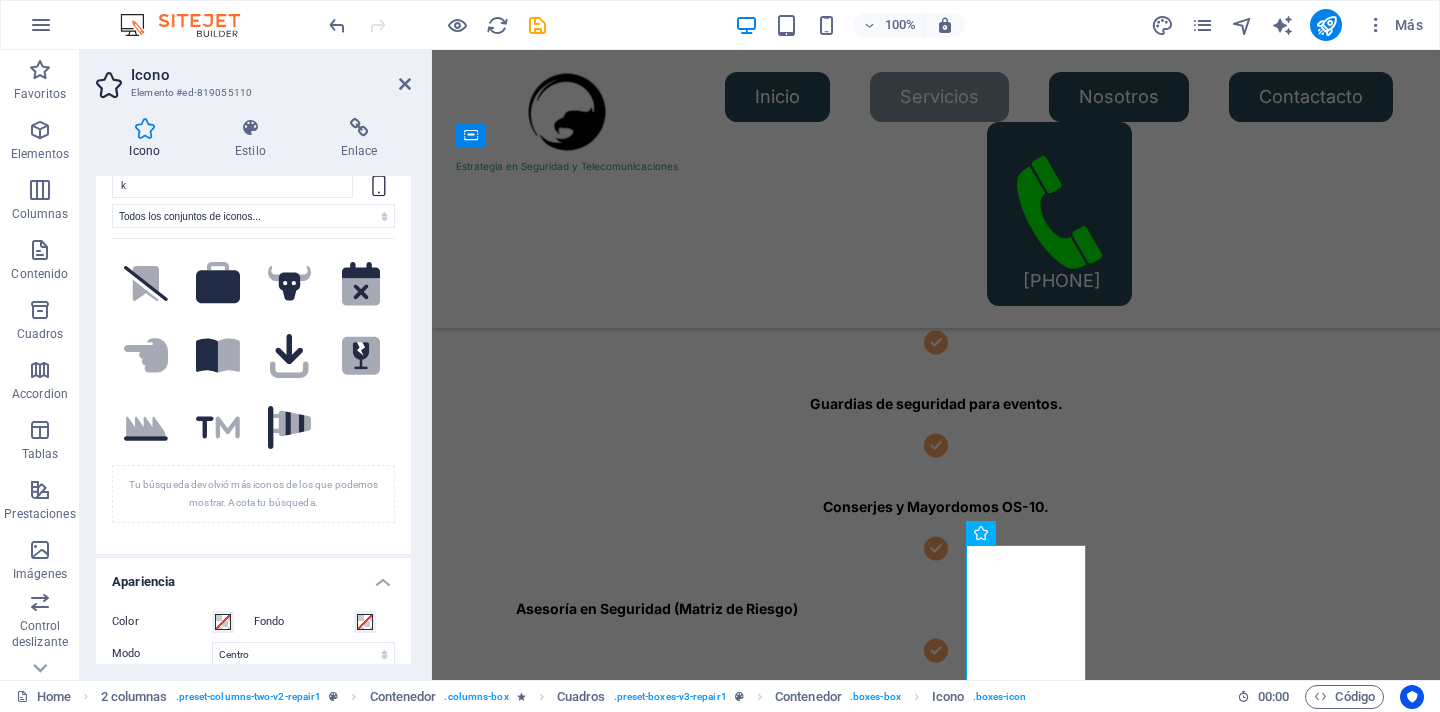scroll, scrollTop: 8755, scrollLeft: 0, axis: vertical 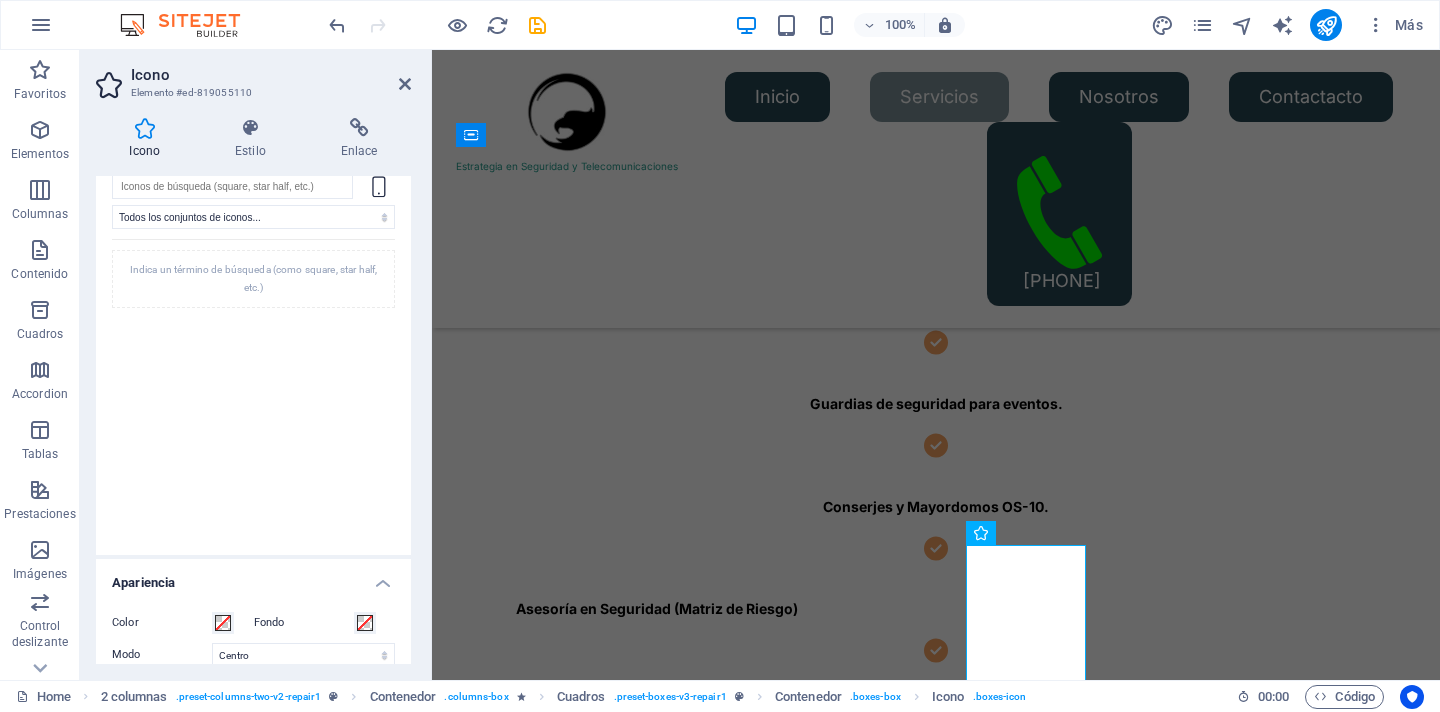 type on "l" 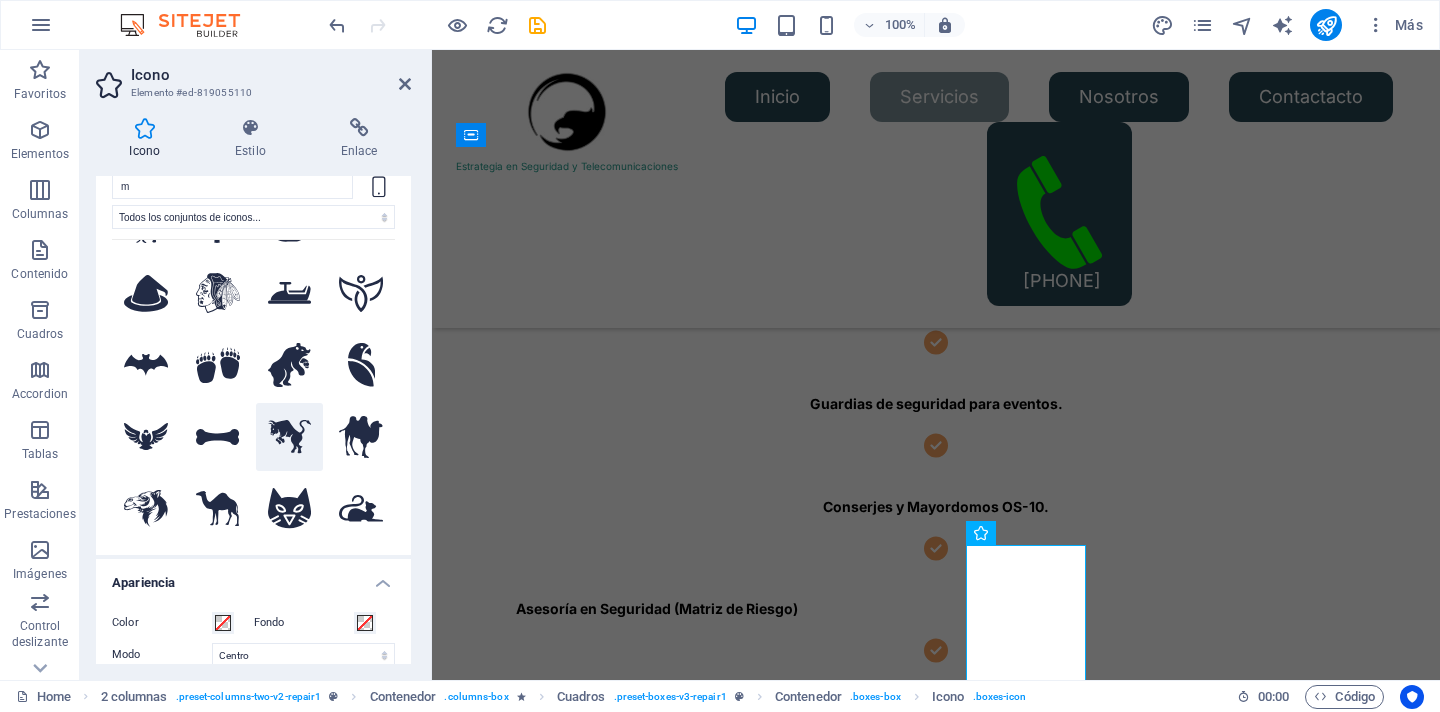 scroll, scrollTop: 0, scrollLeft: 0, axis: both 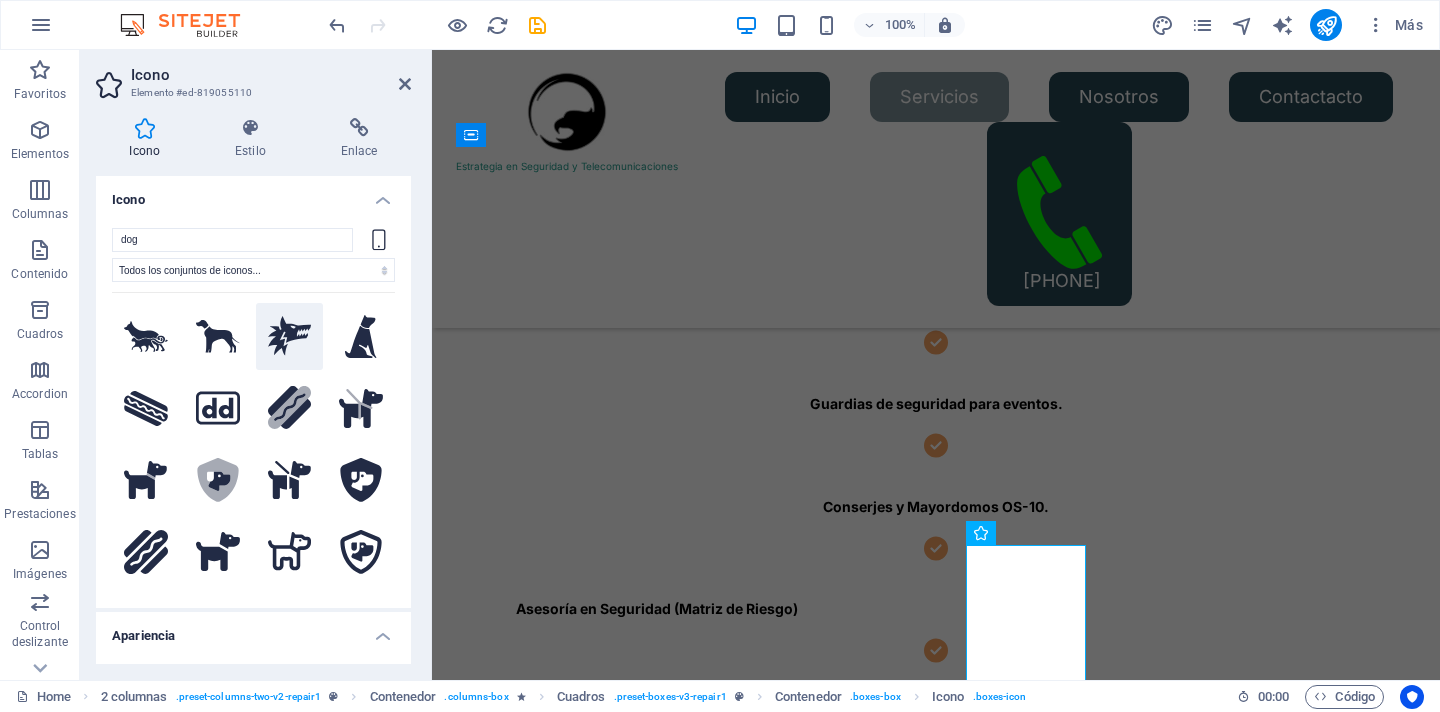 click 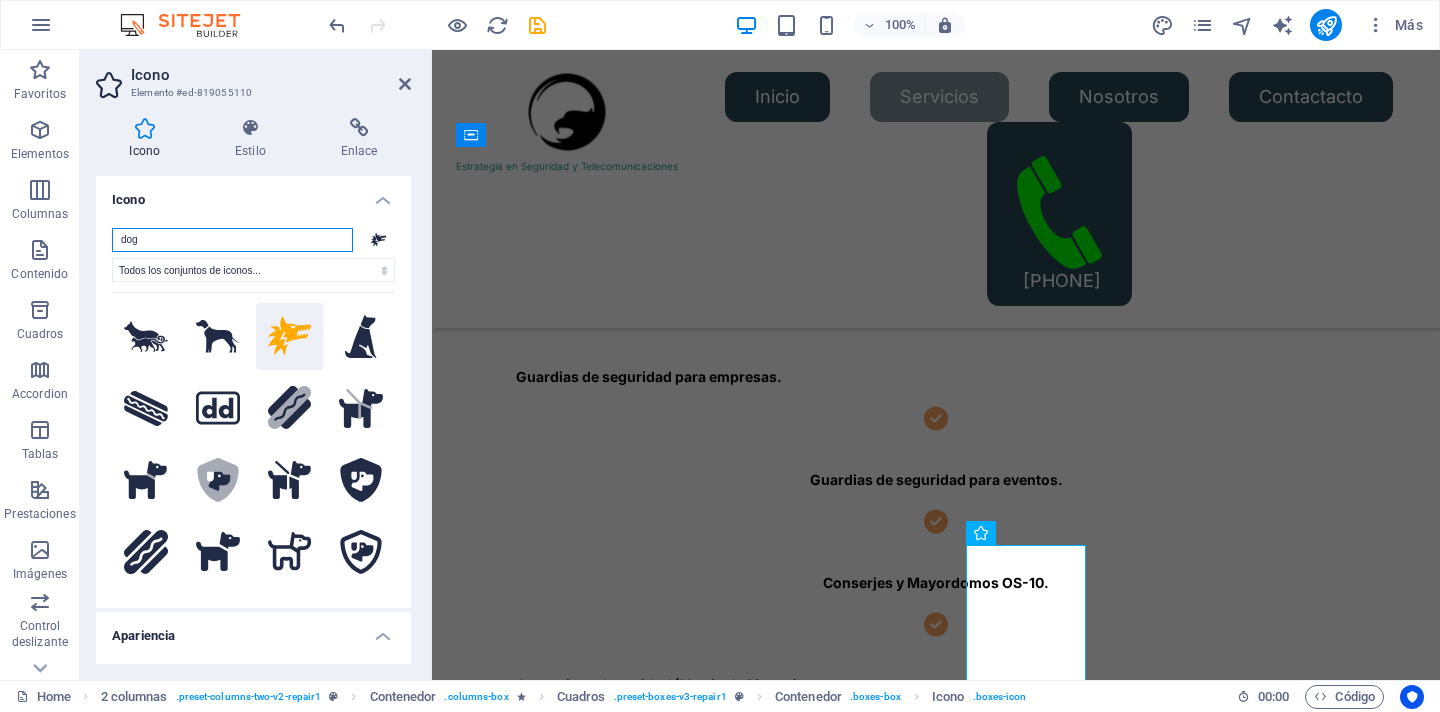 drag, startPoint x: 186, startPoint y: 238, endPoint x: 4, endPoint y: 228, distance: 182.27452 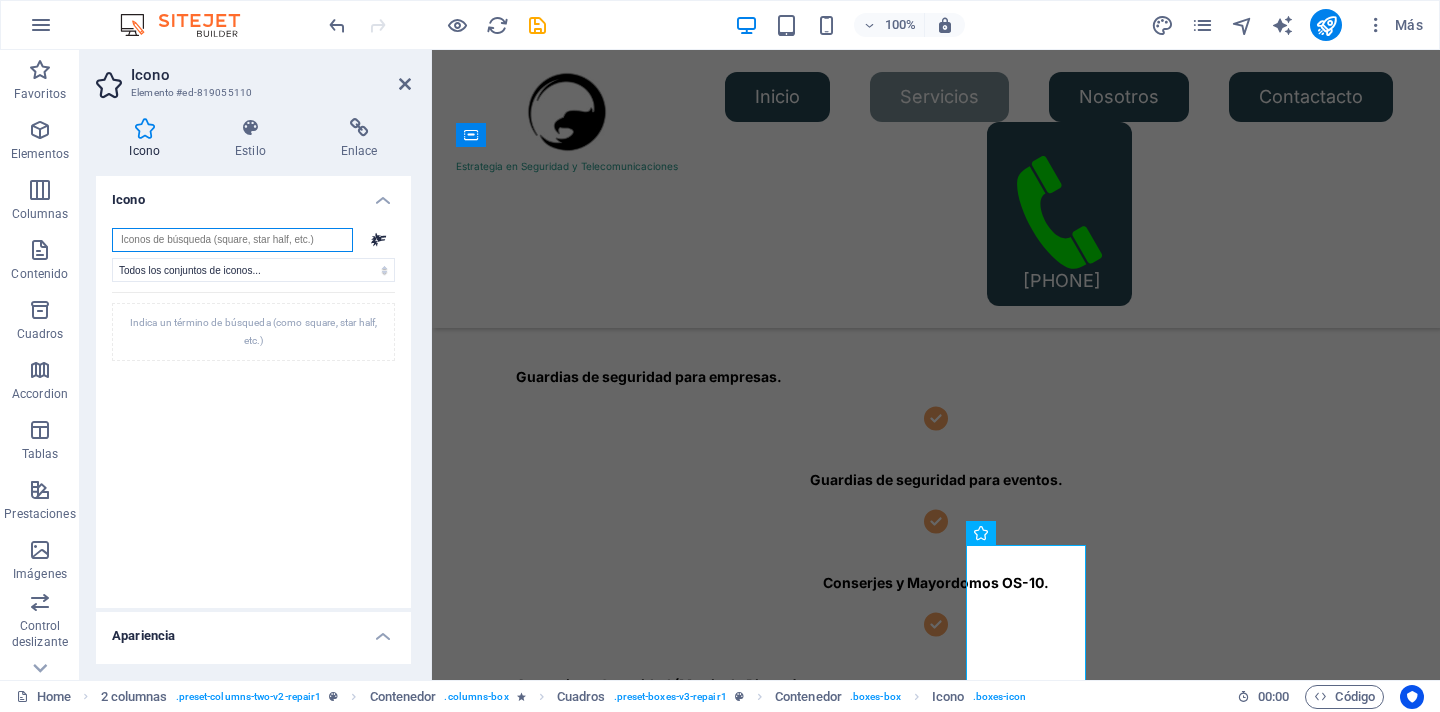 scroll, scrollTop: 0, scrollLeft: 0, axis: both 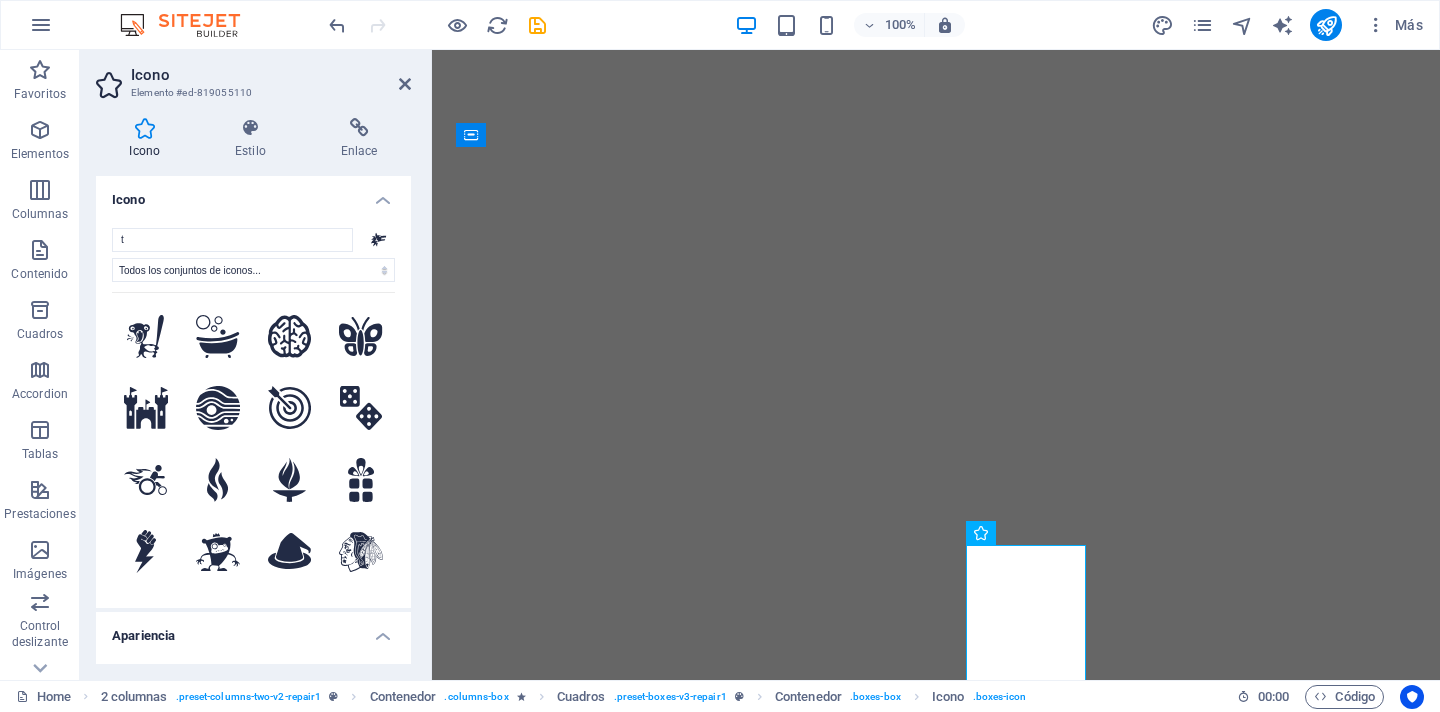 select on "xMidYMid" 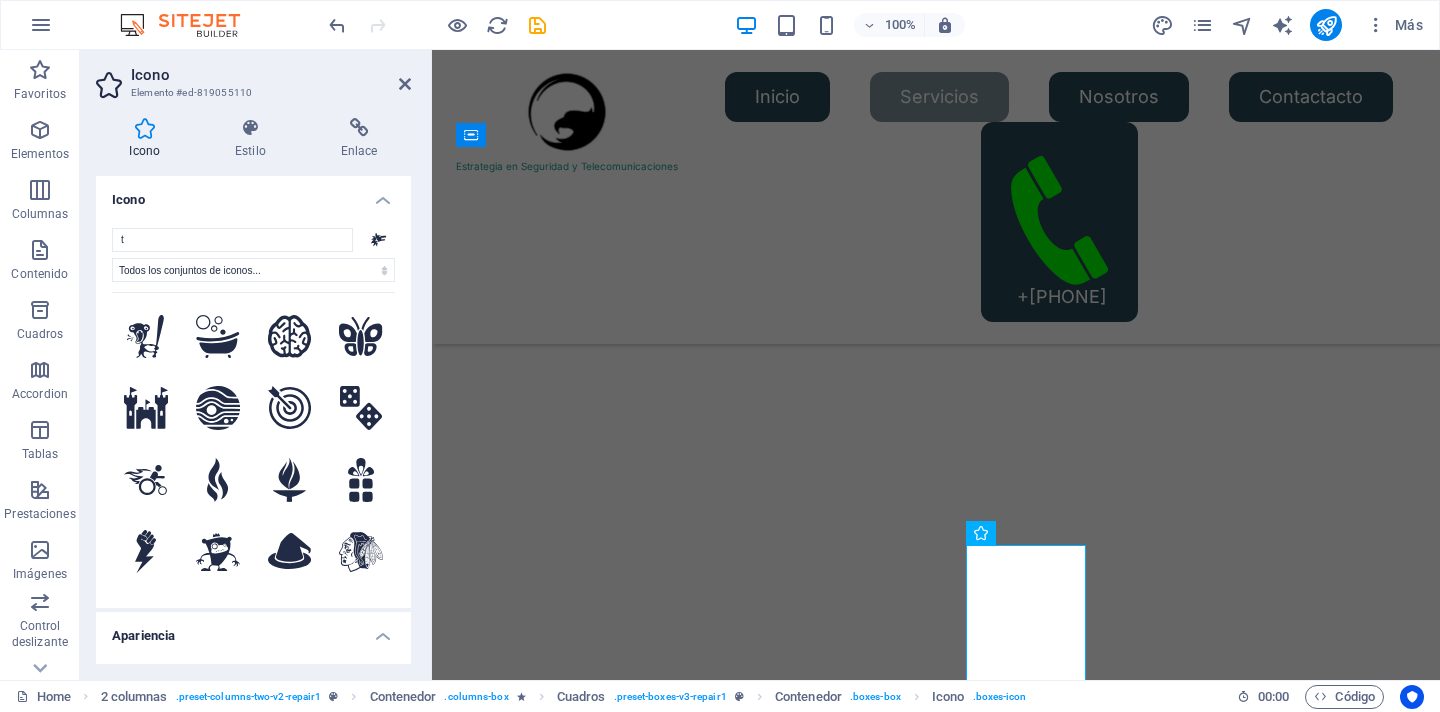 scroll, scrollTop: 748, scrollLeft: 0, axis: vertical 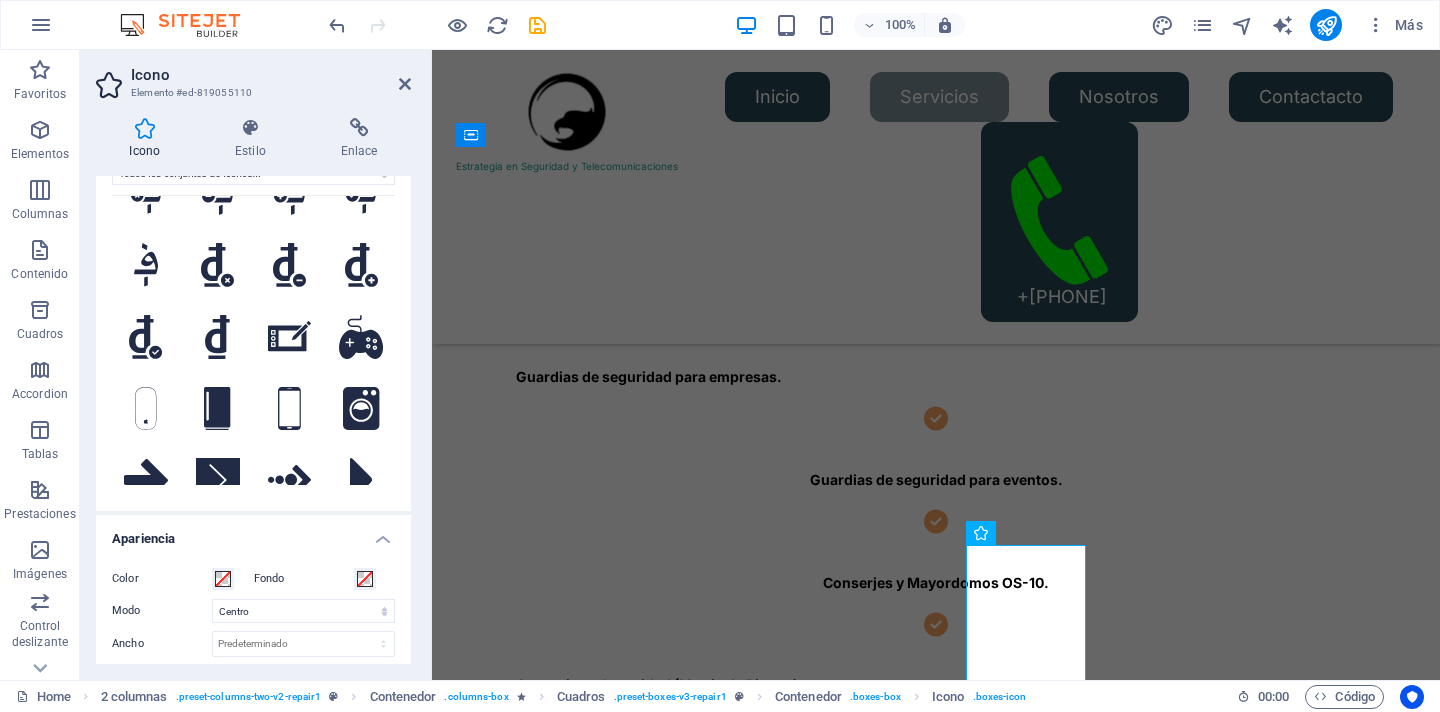 type on "g" 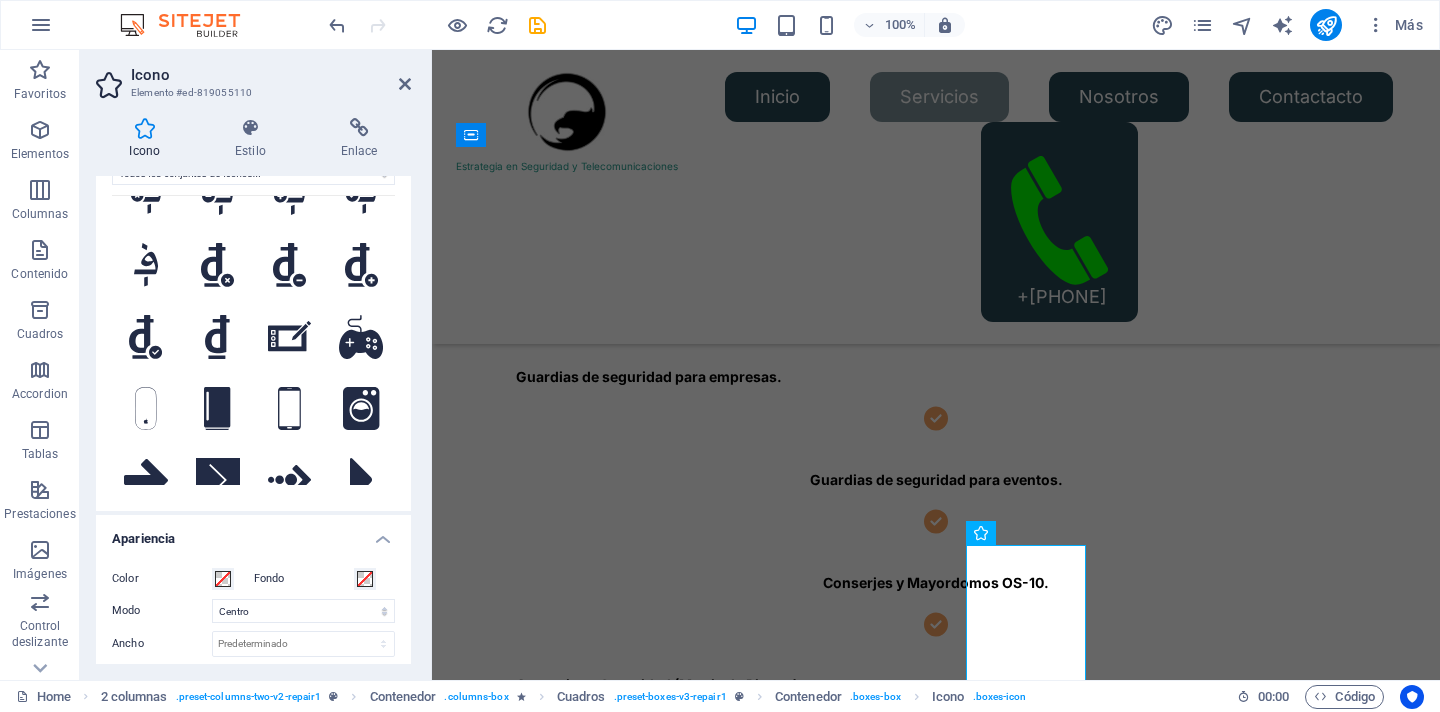 click on "Elemento #ed-819055110 Icono Estilo Enlace Icono g Todos los conjuntos de iconos... IcoFont Ionicons FontAwesome Brands FontAwesome Duotone FontAwesome Solid FontAwesome Regular FontAwesome Light FontAwesome Thin FontAwesome Sharp Solid FontAwesome Sharp Regular FontAwesome Sharp Light FontAwesome Sharp Thin Tu búsqueda devolvió más iconos de los que podemos mostrar. Acota tu búsqueda. Apariencia Color Fondo Modo Escalar Izquierda Centro Derecha Ancho Predeterminado automático px rem % em vh vw Altura Predeterminado automático px rem em vh vw Espaciado Predeterminado px rem % em vh vw Ancho del trazo Predeterminado px rem % em vh vw Color del trazo Desbordamiento Alineación Alineación Sombra Predeterminado Ninguno Fuera Color X offset 0 px rem vh vw Y offset 0 px rem vh vw Desenfoque 0 px rem % vh vw Texto Texto alternativo Cuadros Element Diseño La forma en la que este elemento se expande en la disposición (Flexbox). Tamaño Predeterminado automático px % 1/1 1/2 1/3 1/4 1/5 1/6 1/7 1/8 1/9" at bounding box center [256, 365] 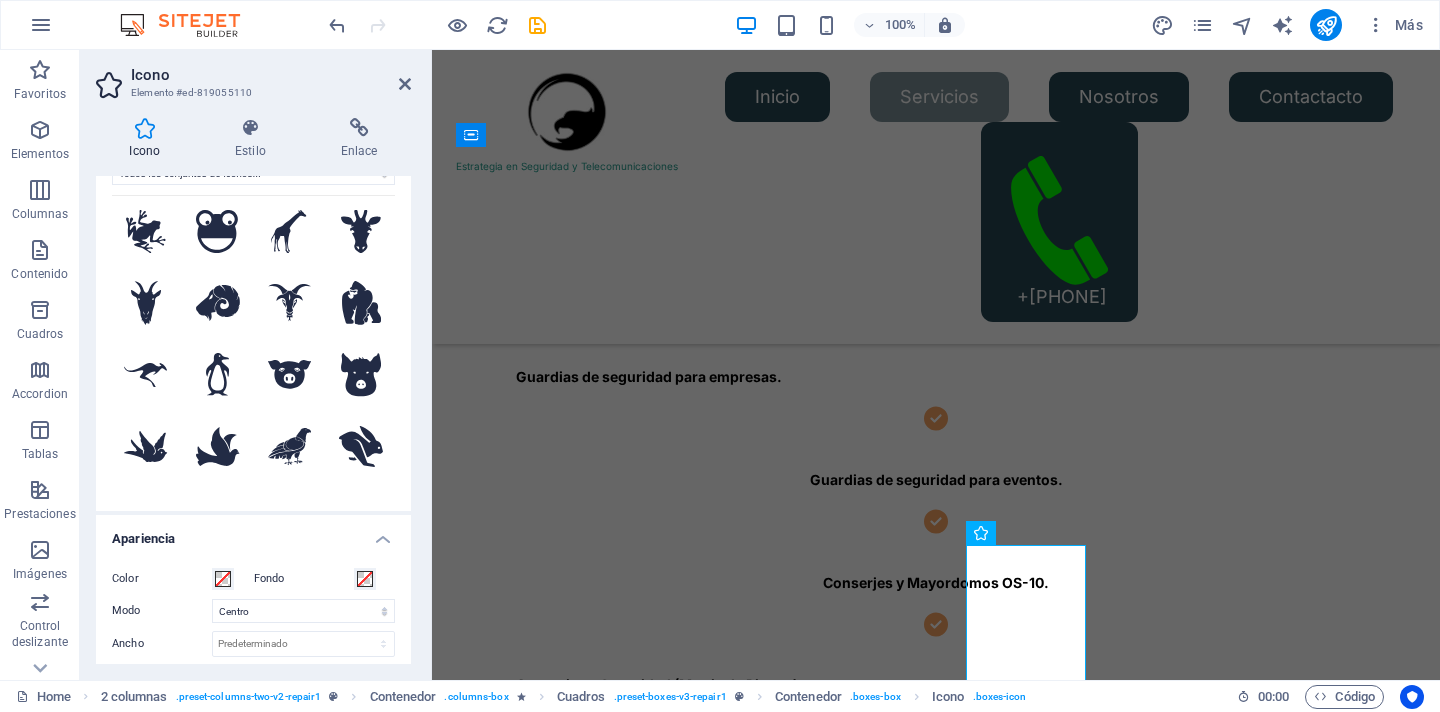 scroll, scrollTop: 0, scrollLeft: 0, axis: both 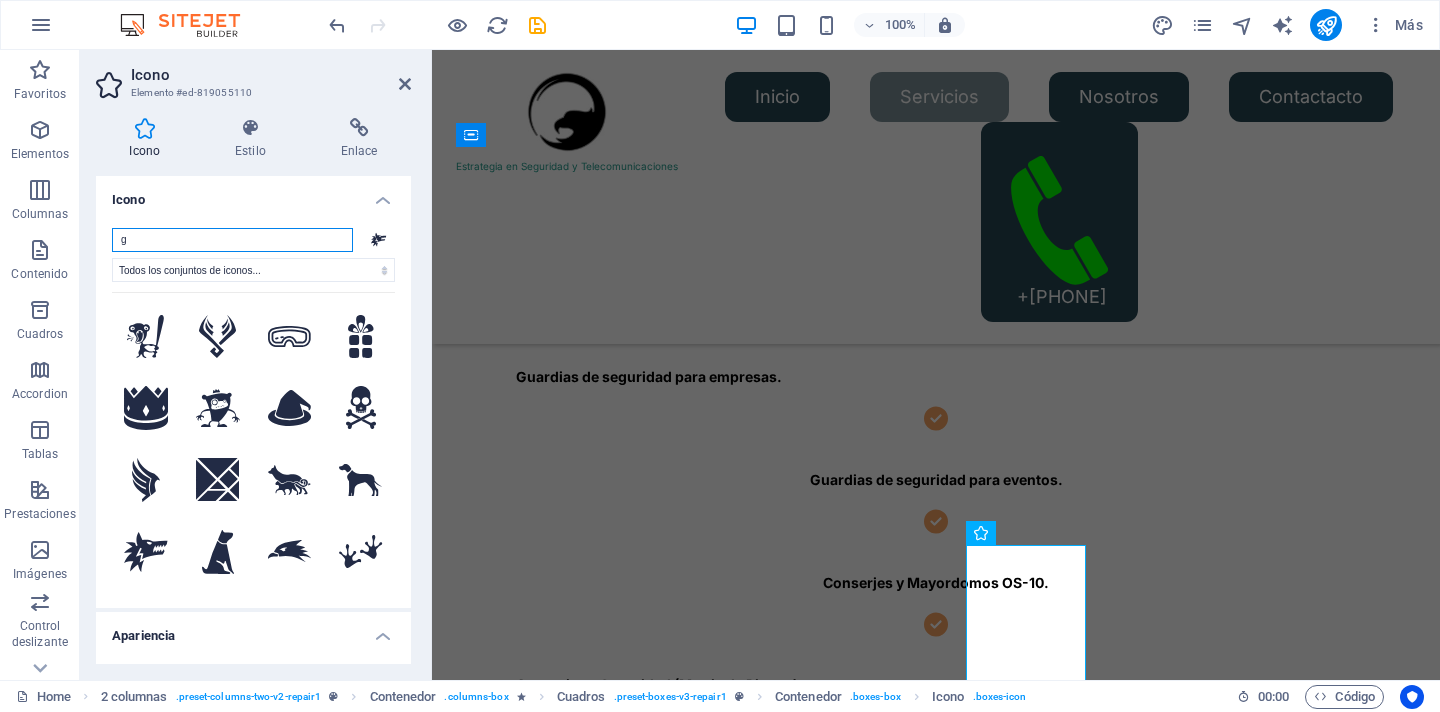 click on "g" at bounding box center [232, 240] 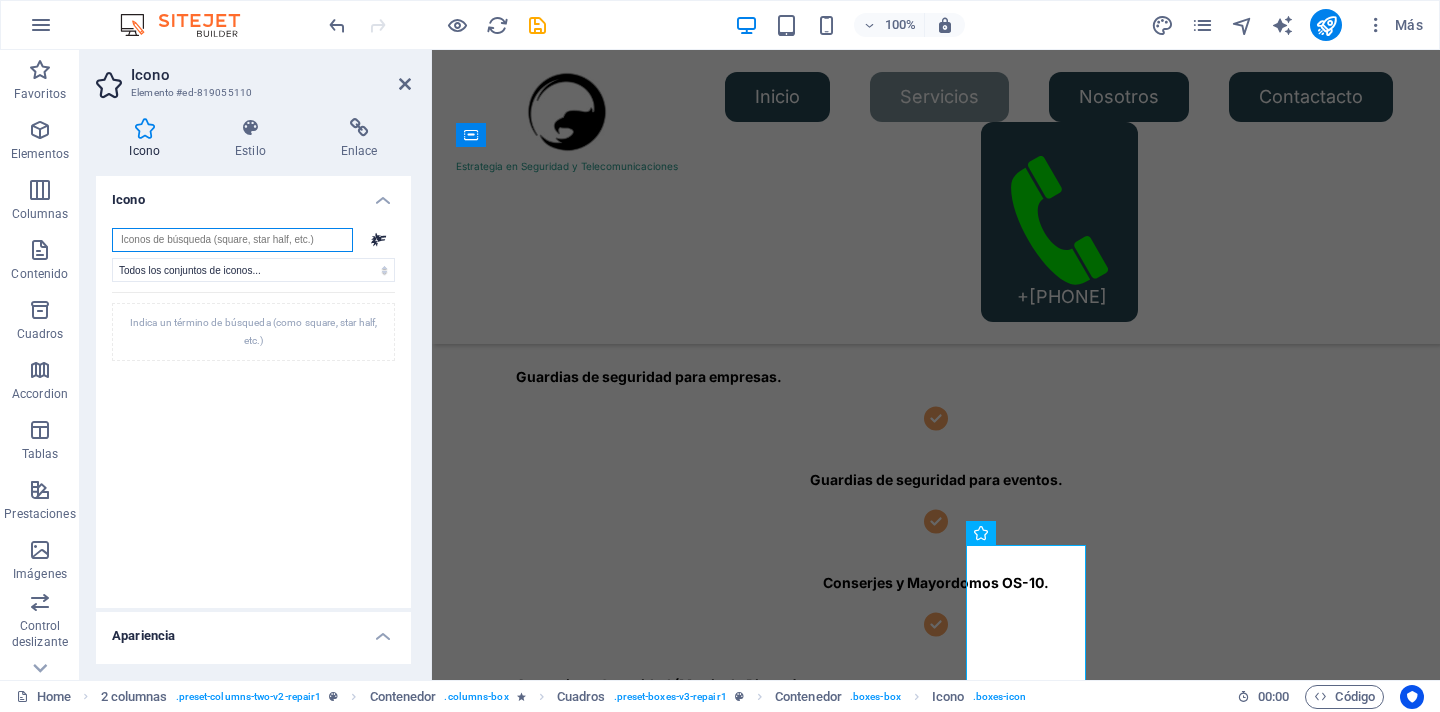 type on "l" 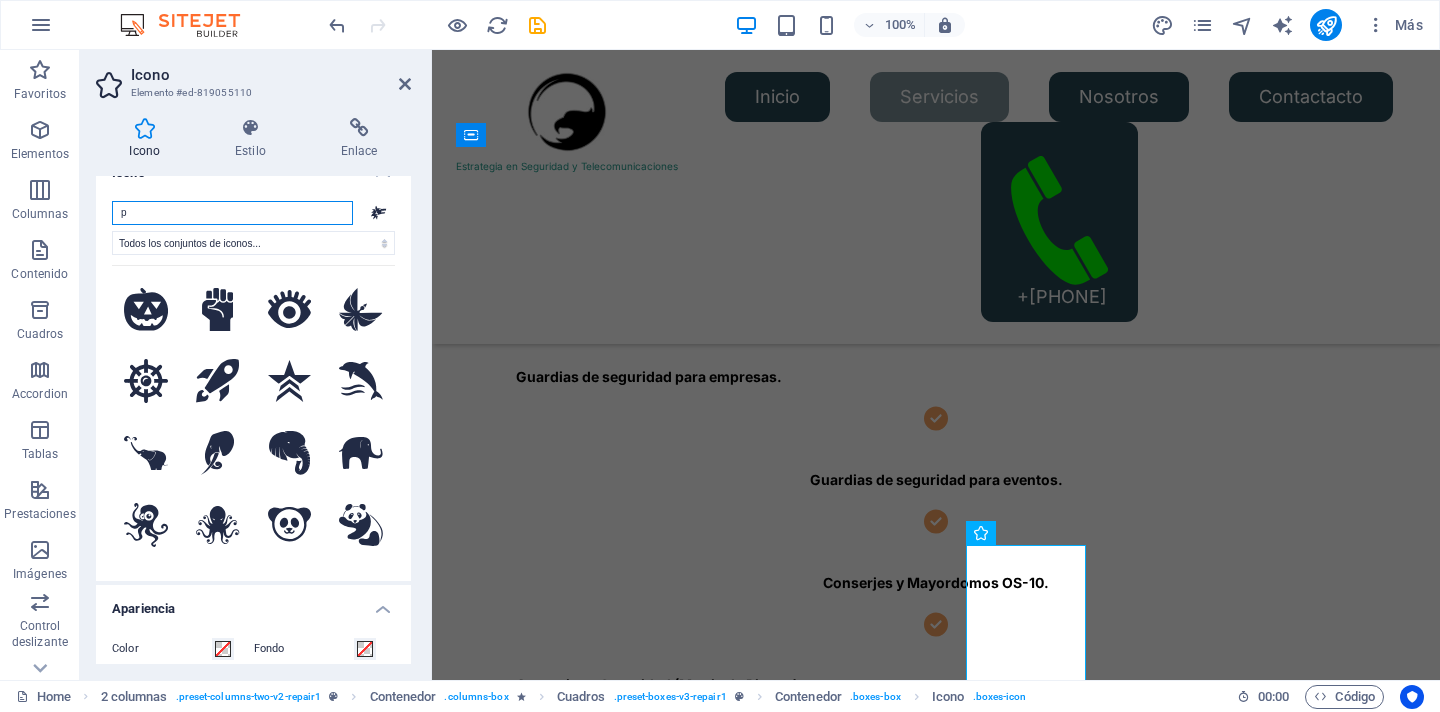 scroll, scrollTop: 0, scrollLeft: 0, axis: both 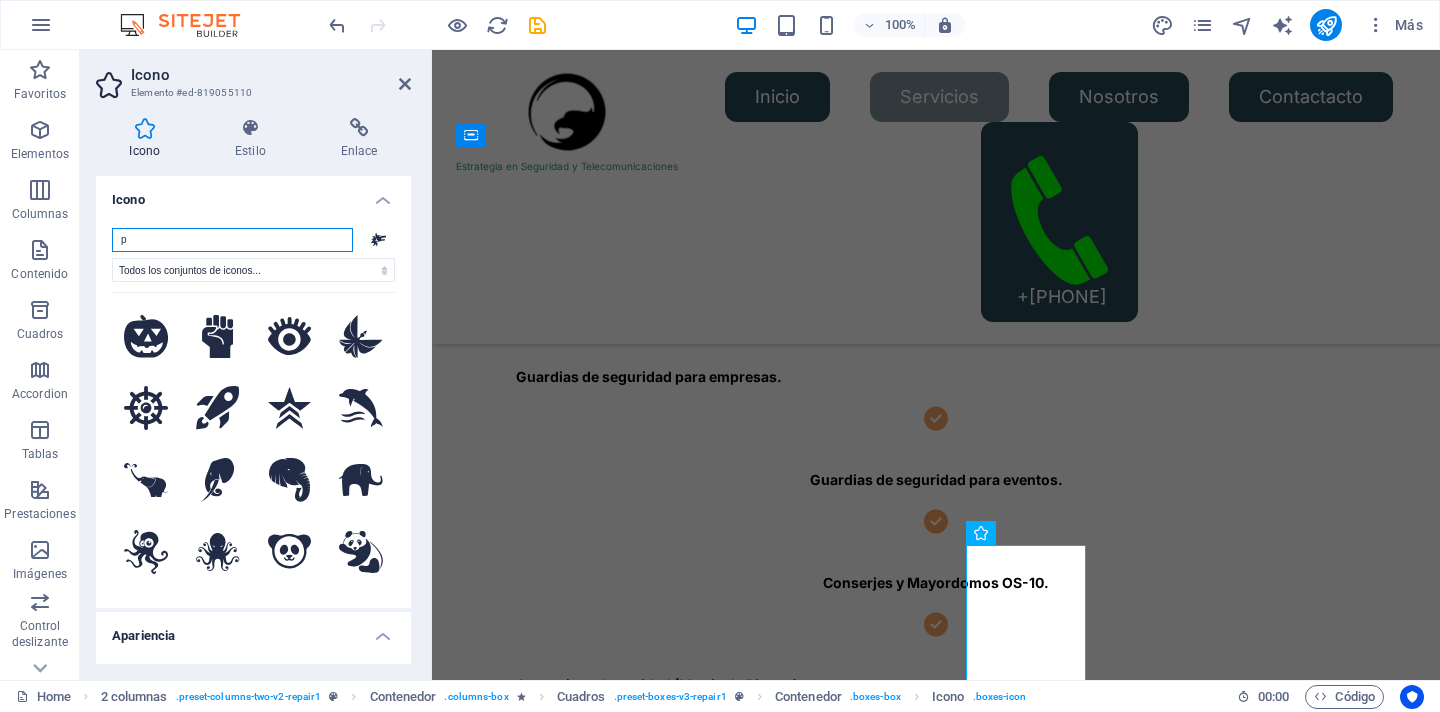 click on "p" at bounding box center [232, 240] 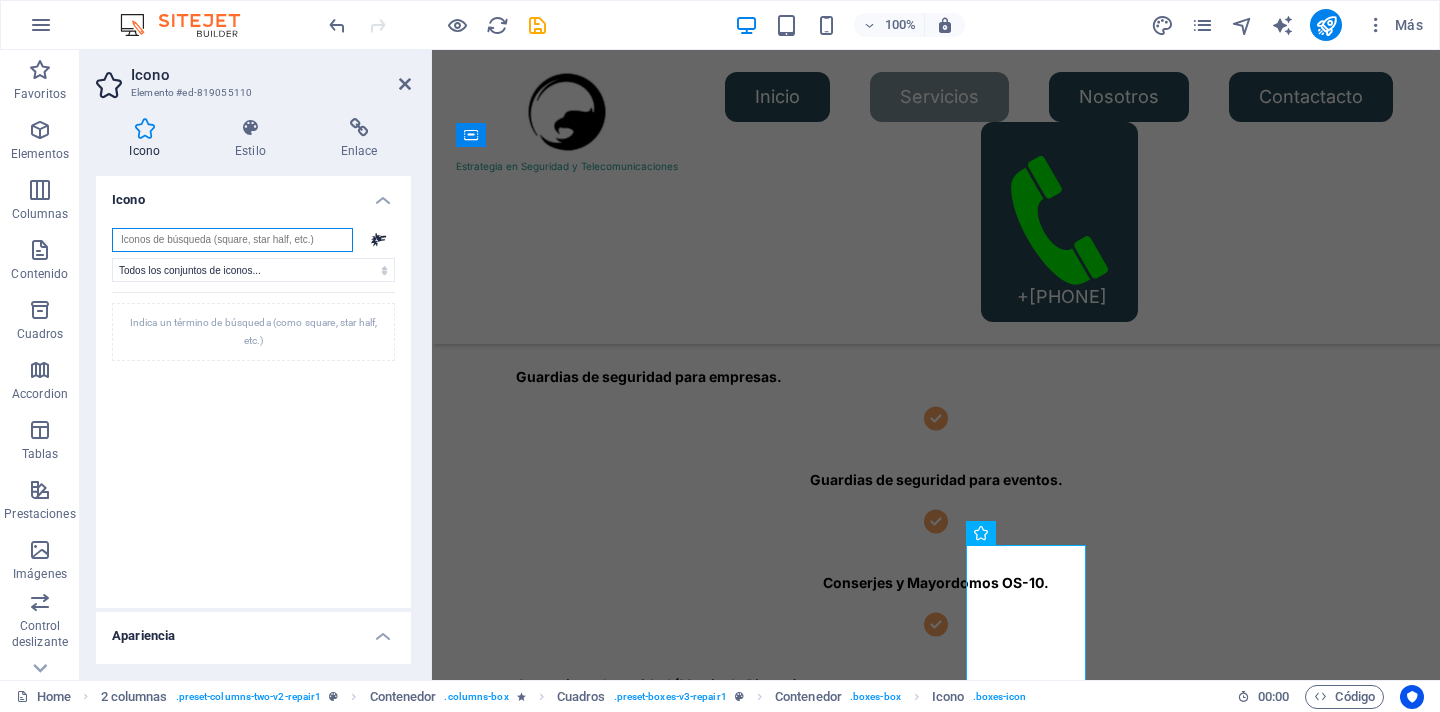 type on "q" 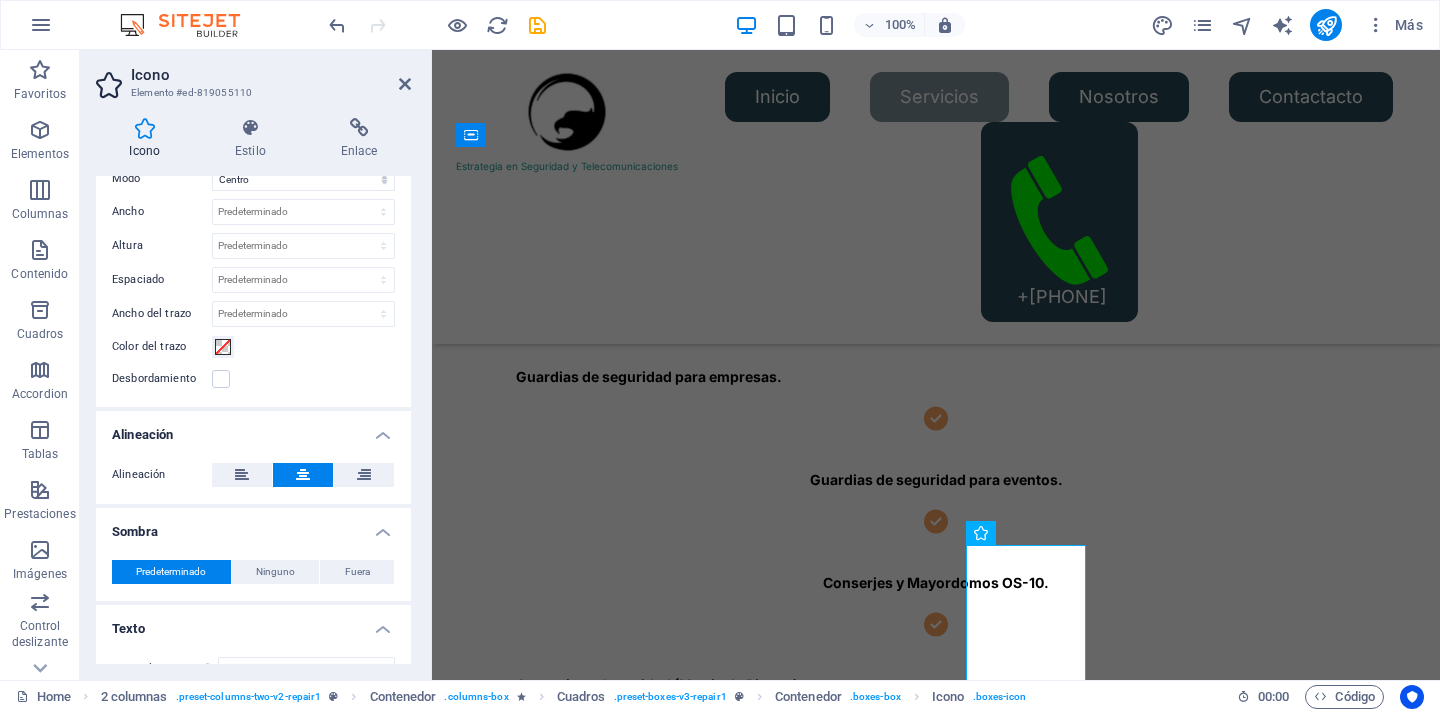scroll, scrollTop: 542, scrollLeft: 0, axis: vertical 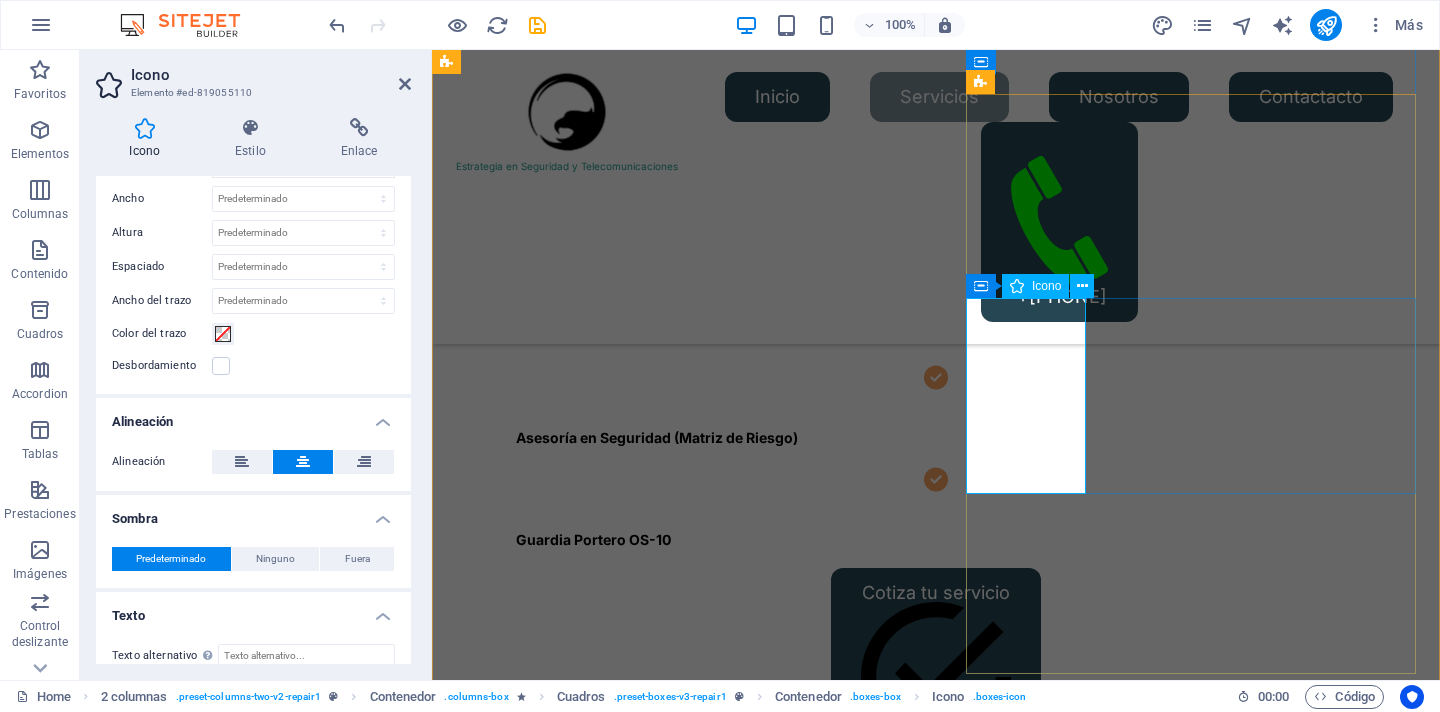 click on "Icono" at bounding box center [1046, 286] 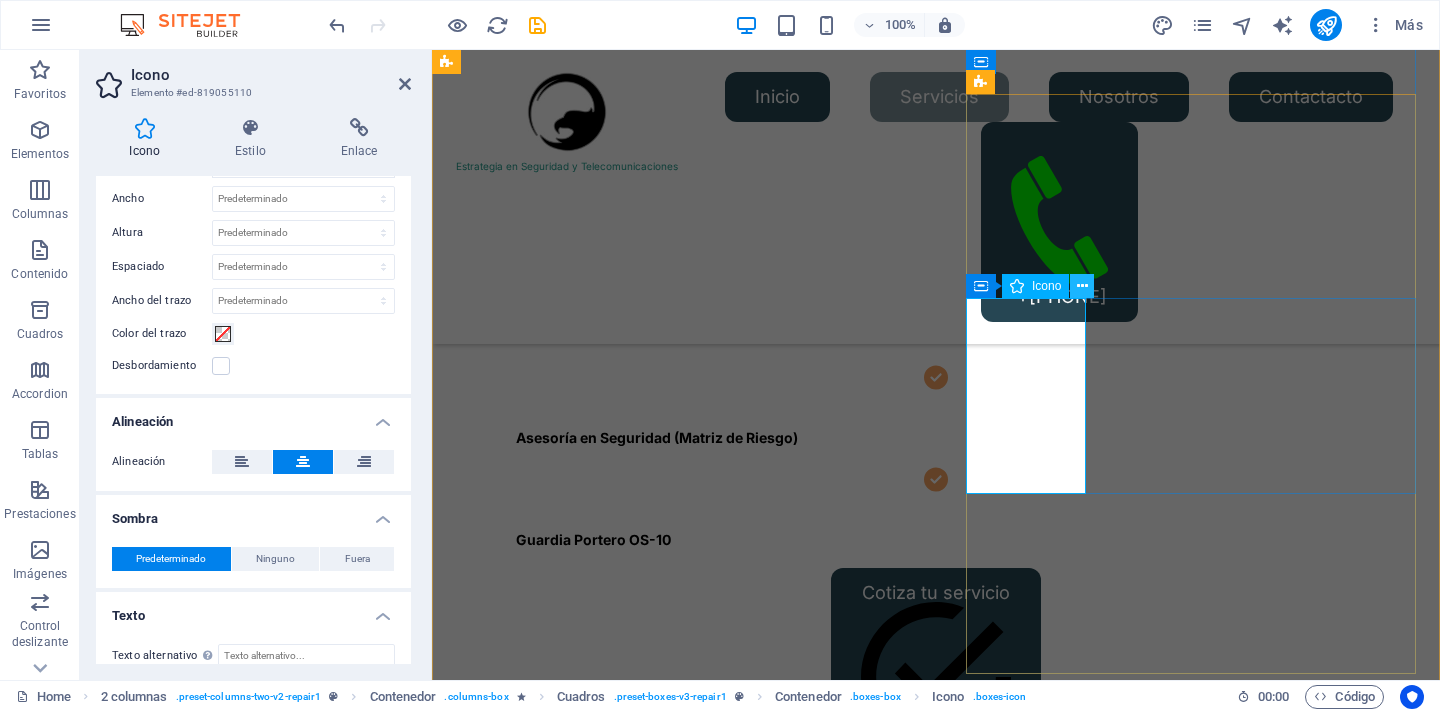 type on "r" 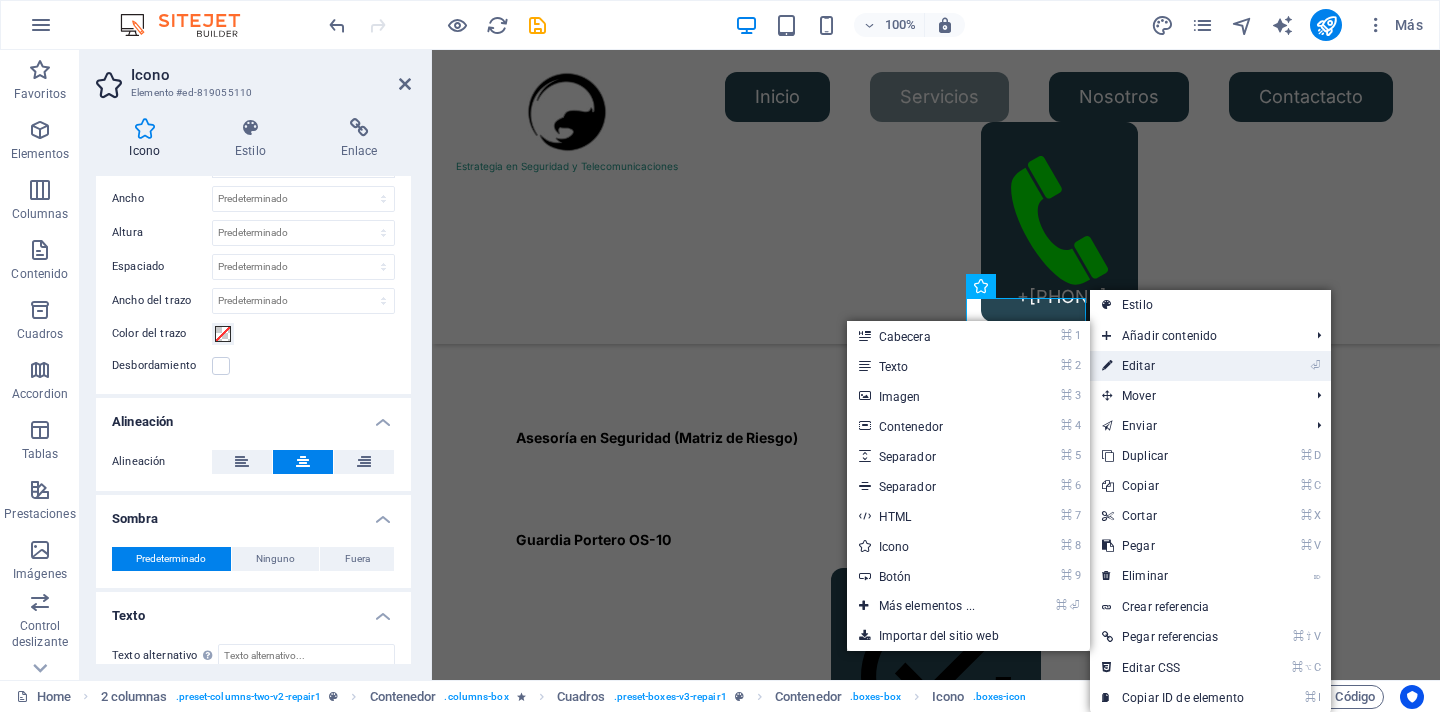 click on "⏎  Editar" at bounding box center (1173, 366) 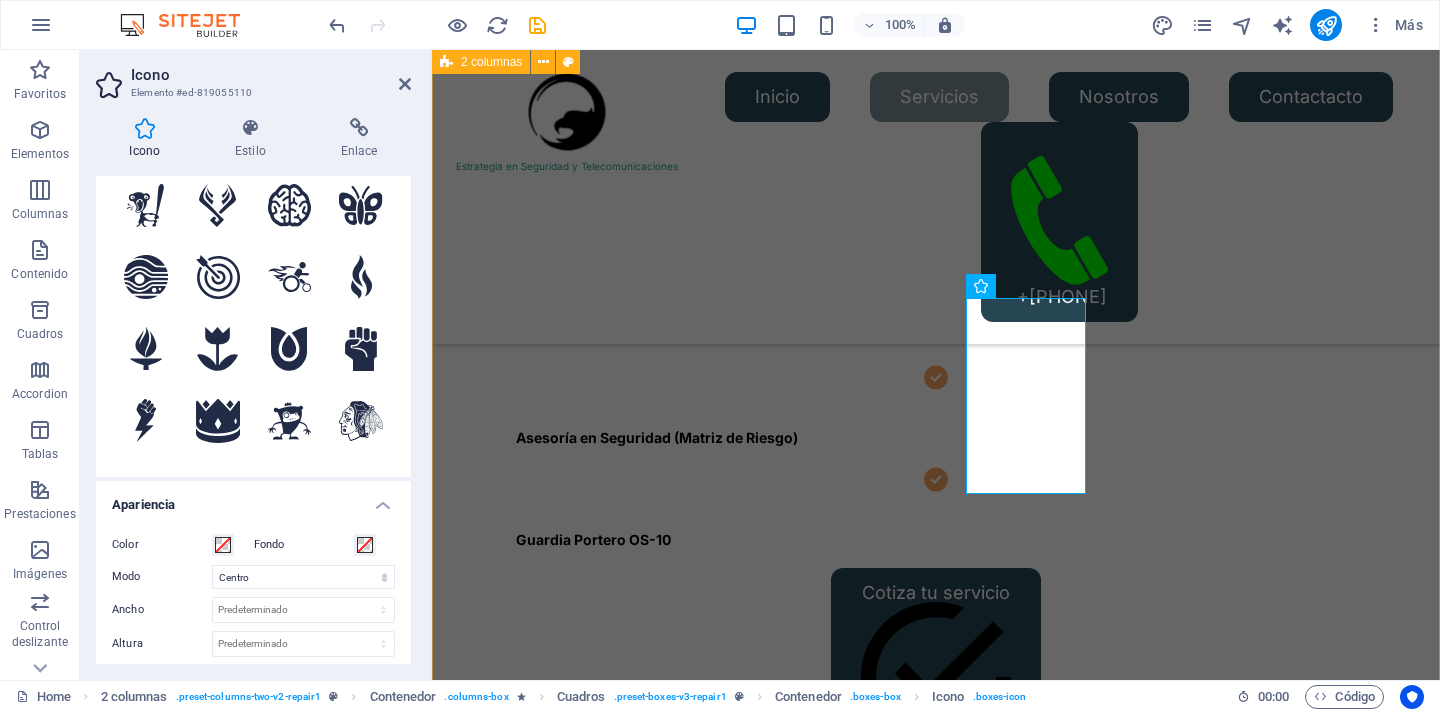 scroll, scrollTop: 0, scrollLeft: 0, axis: both 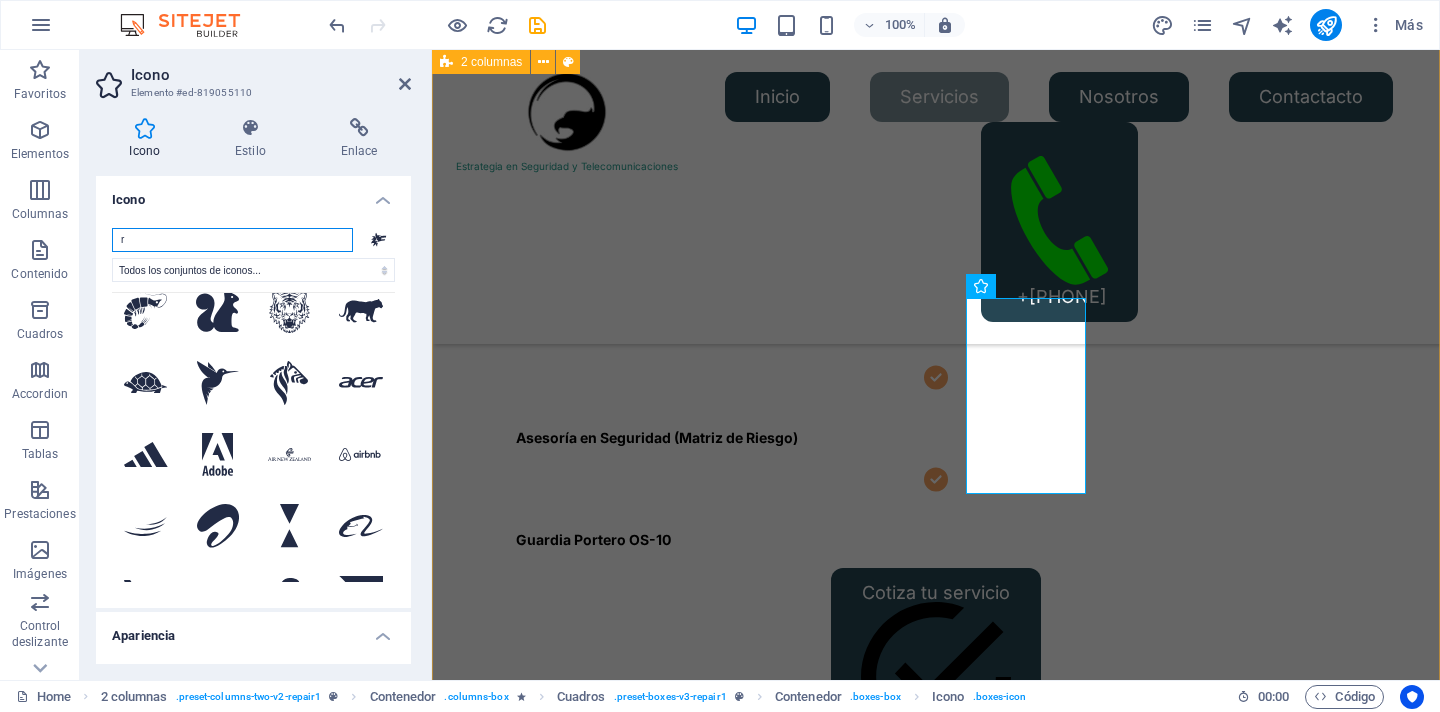 click on "r" at bounding box center [232, 240] 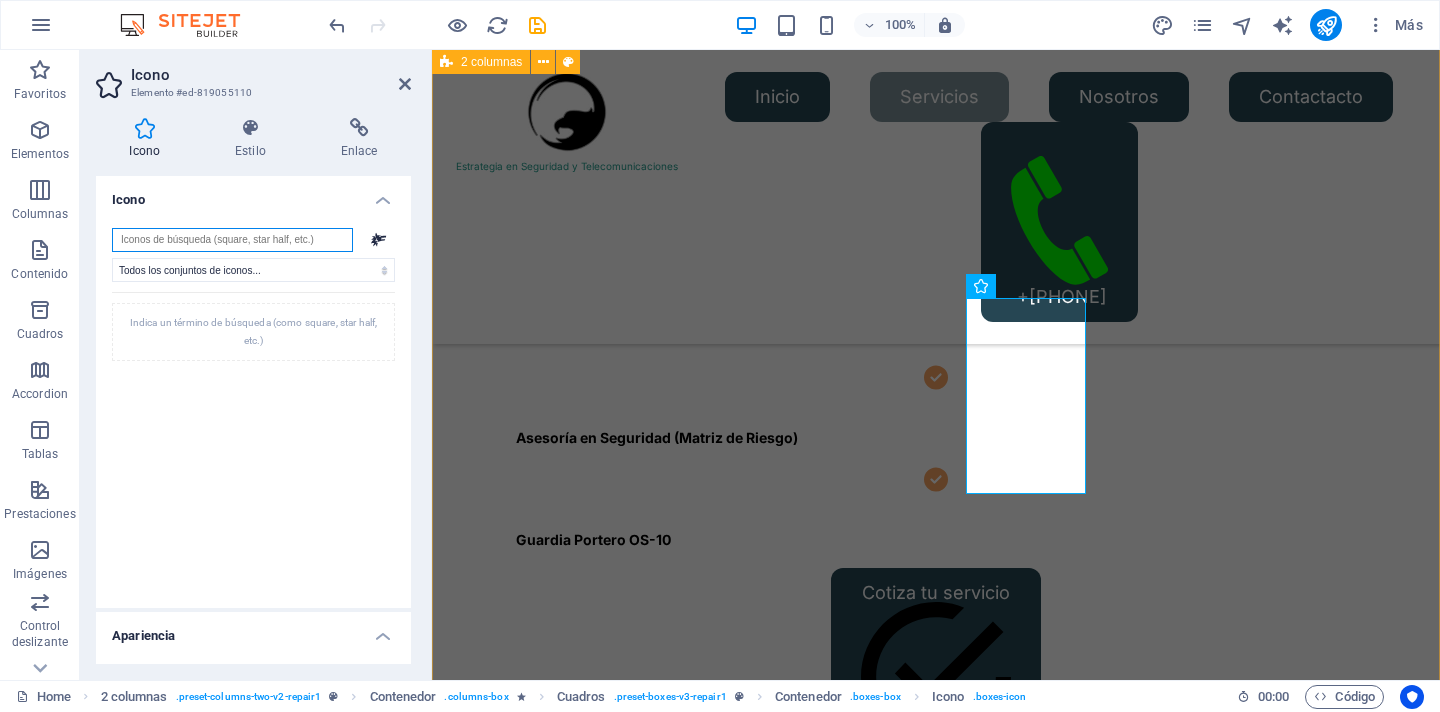 scroll, scrollTop: 0, scrollLeft: 0, axis: both 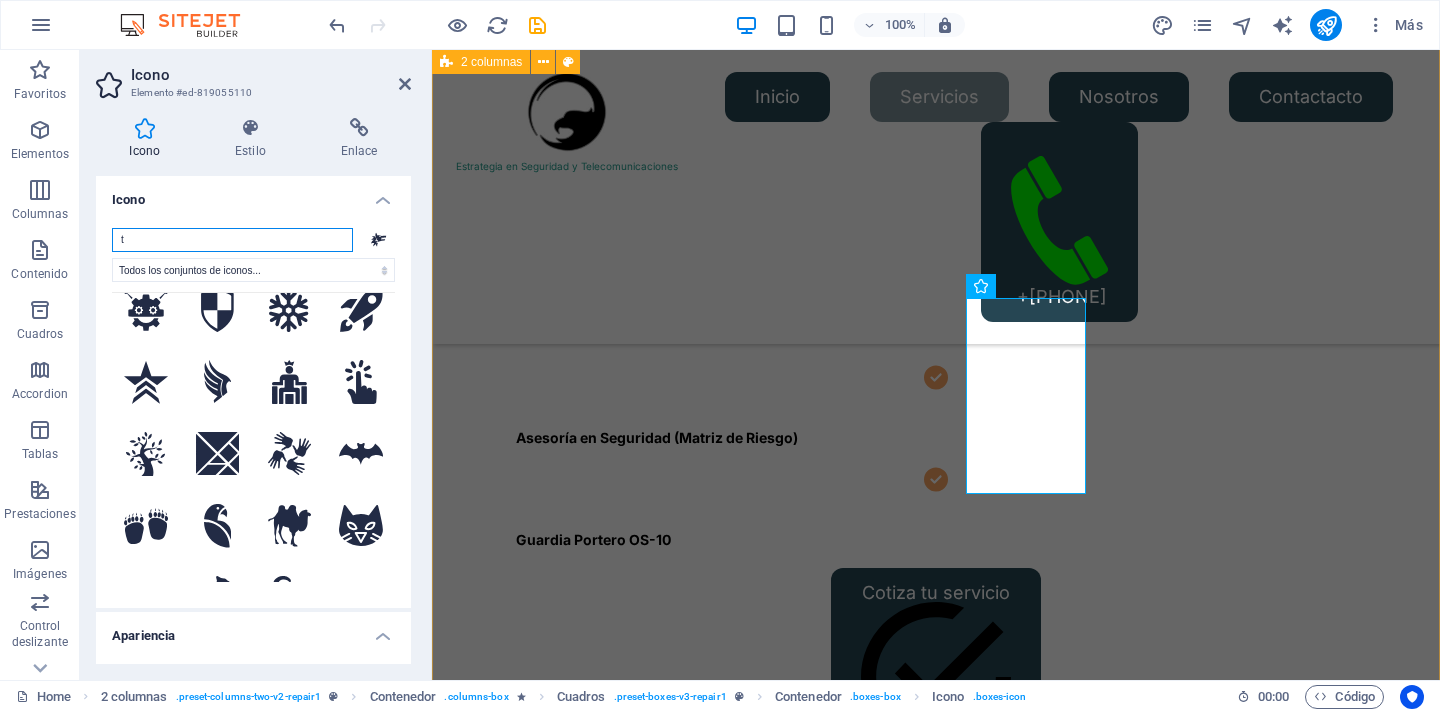 type on "t" 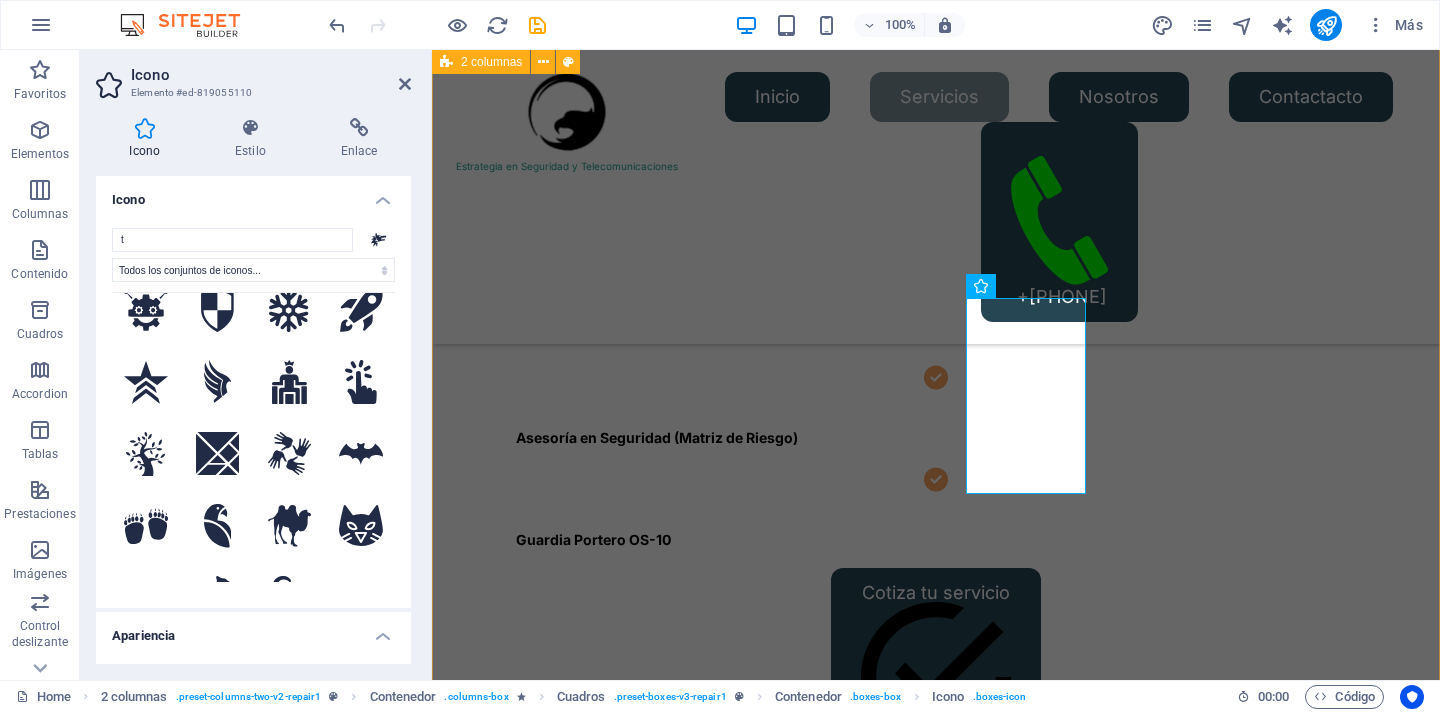 click on "Suelta el contenido aquí o  Añadir elementos  Pegar portapapeles      Servicios de Guardias Privados. Guardias de Seguridad Guardias de Seguridad para empresas. Servicio de  seguridad en áreas designadas, previniendo robos, vandalismo y otros incidentes. Guardias de Seguridad para eventos. Servicio de para mantener resguardadas las zonas designadas o para proteger los accesos y estar listos para responder a cualquier emergencia. Data recovery Turpis nisl praesent tempor congue magna neque amet. OUR PROCESS How it works Tell us your issue Turpis nisl praesent tempor congue magna neque amet. Bring your device Turpis nisl praesent tempor congue magna neque amet. Get your fixed device Turpis nisl praesent tempor congue magna neque amet. Suelta el contenido aquí o  Añadir elementos  Pegar portapapeles" at bounding box center (936, 3136) 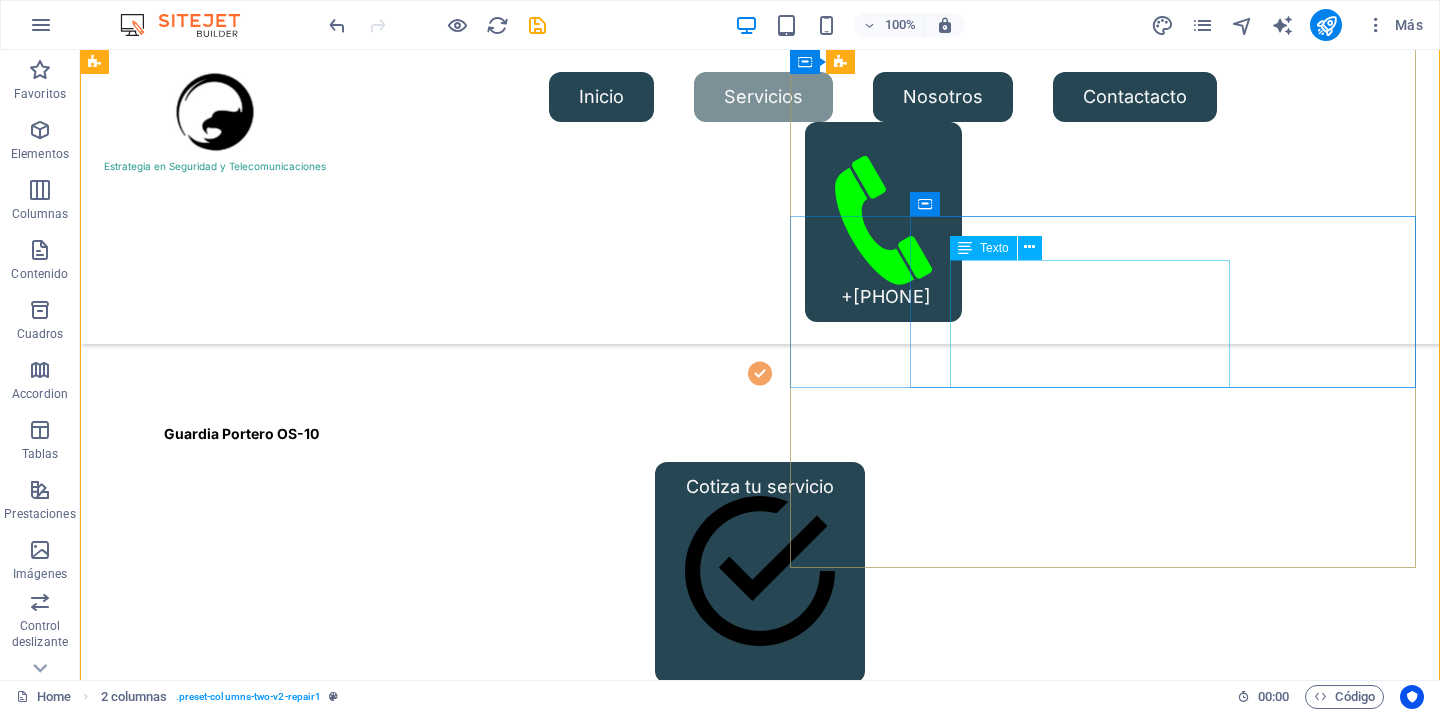 scroll, scrollTop: 831, scrollLeft: 0, axis: vertical 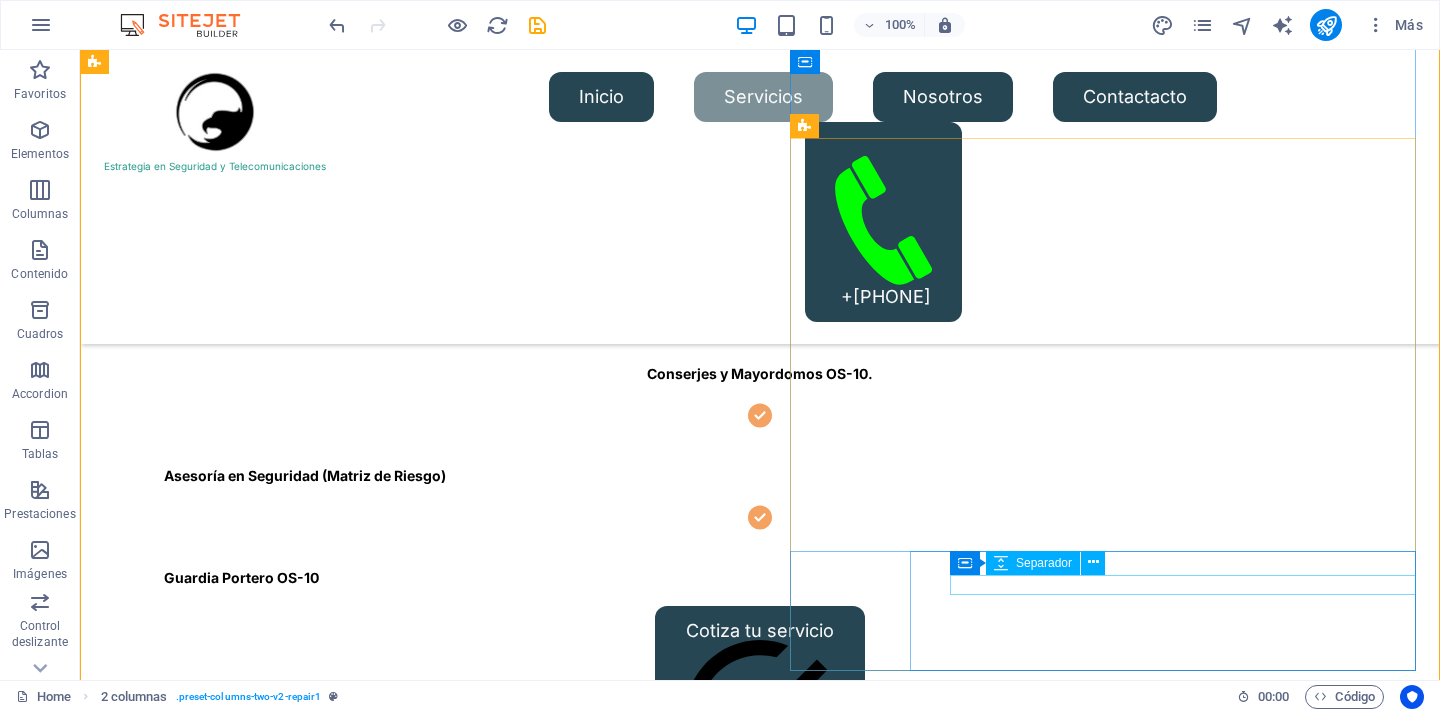 click on "Separador" at bounding box center [1033, 563] 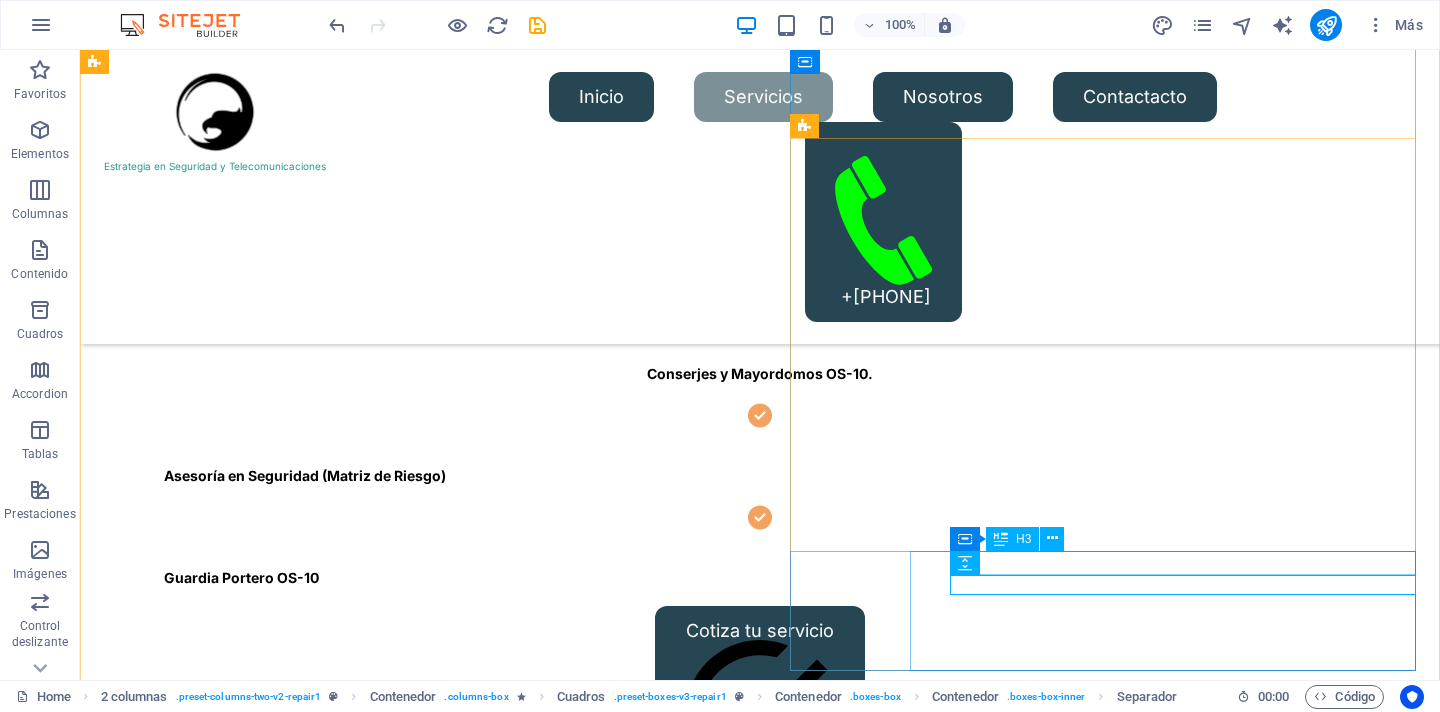 click on "Data recovery" at bounding box center [437, 3490] 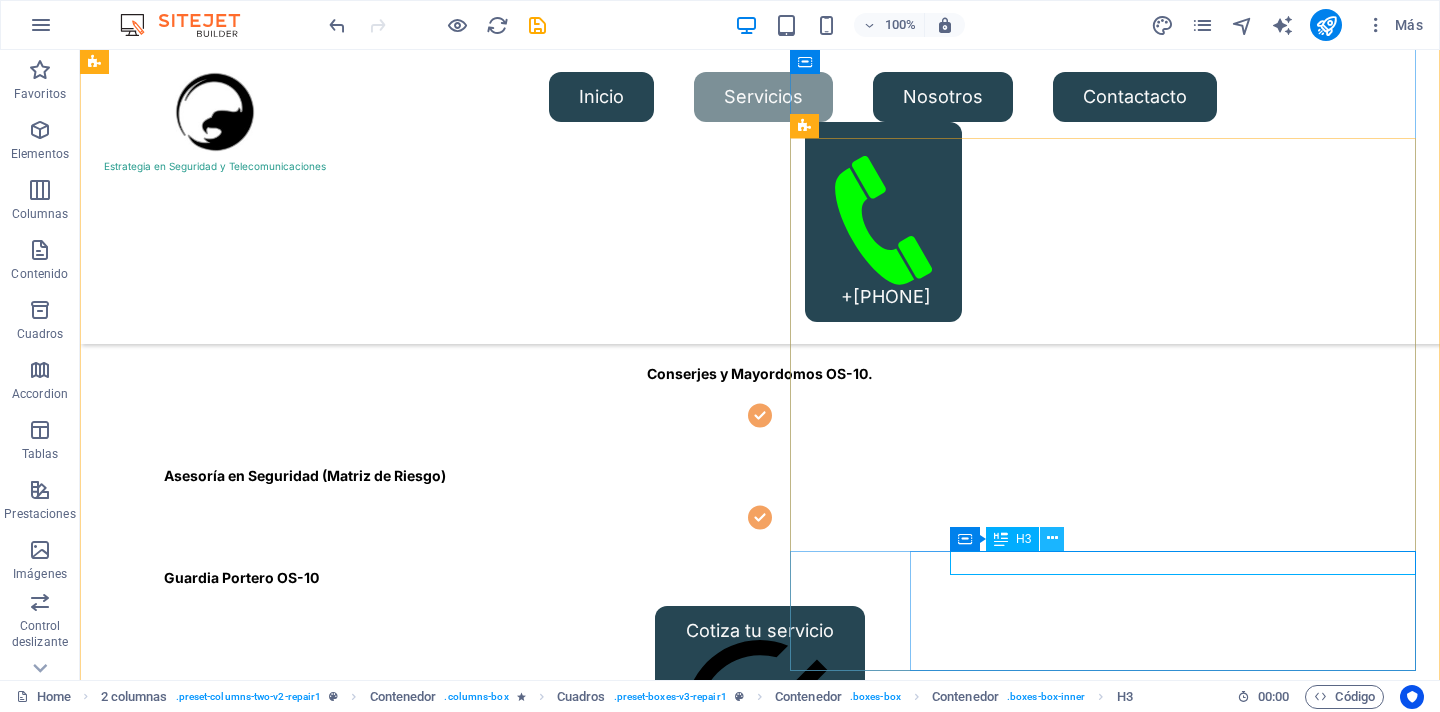 click at bounding box center (1052, 539) 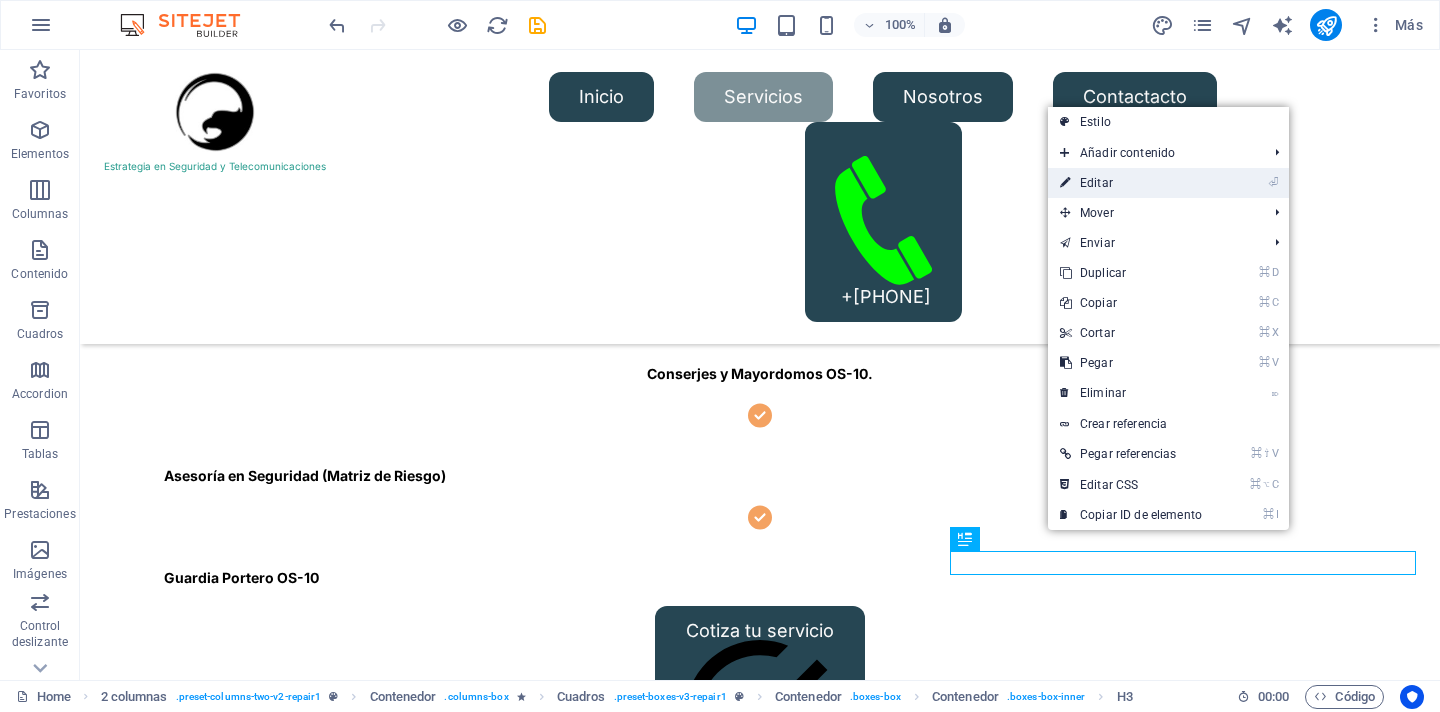 drag, startPoint x: 1090, startPoint y: 182, endPoint x: 709, endPoint y: 344, distance: 414.01086 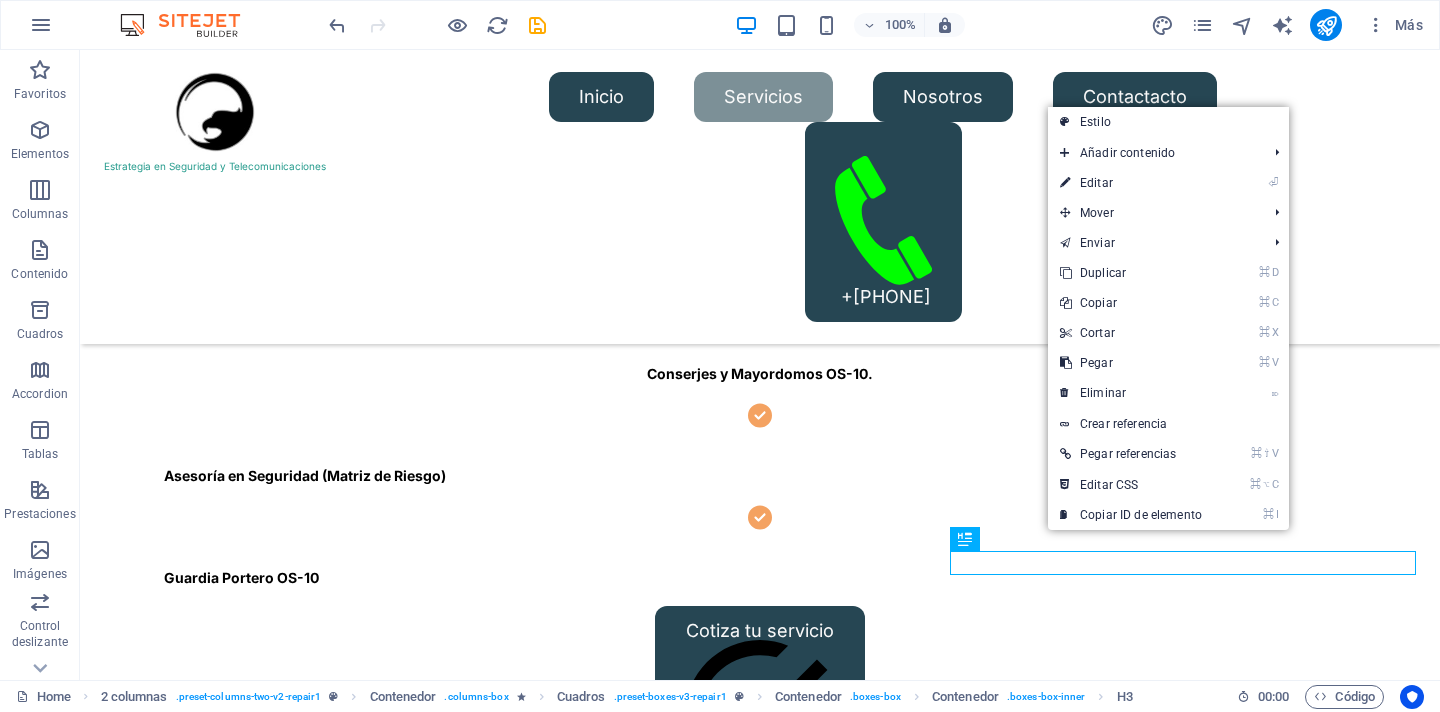 scroll, scrollTop: 1196, scrollLeft: 0, axis: vertical 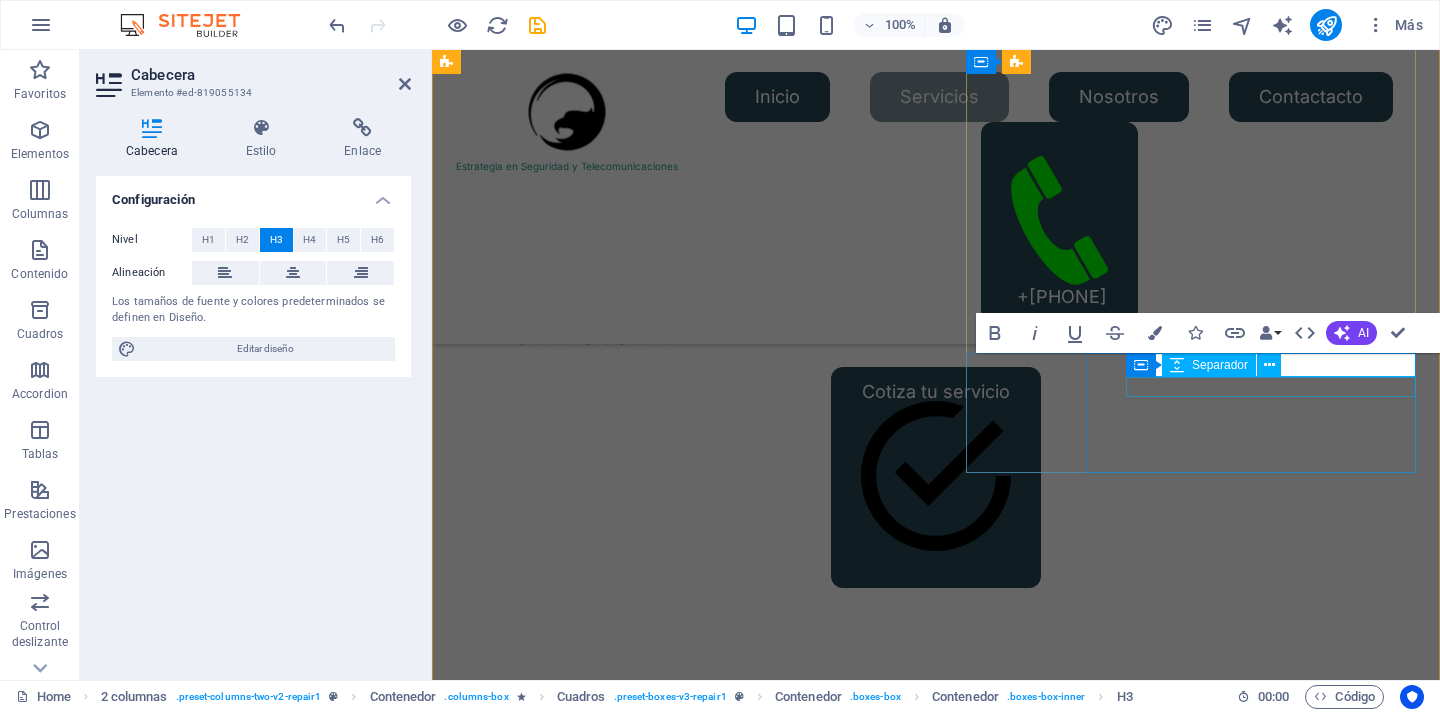 type 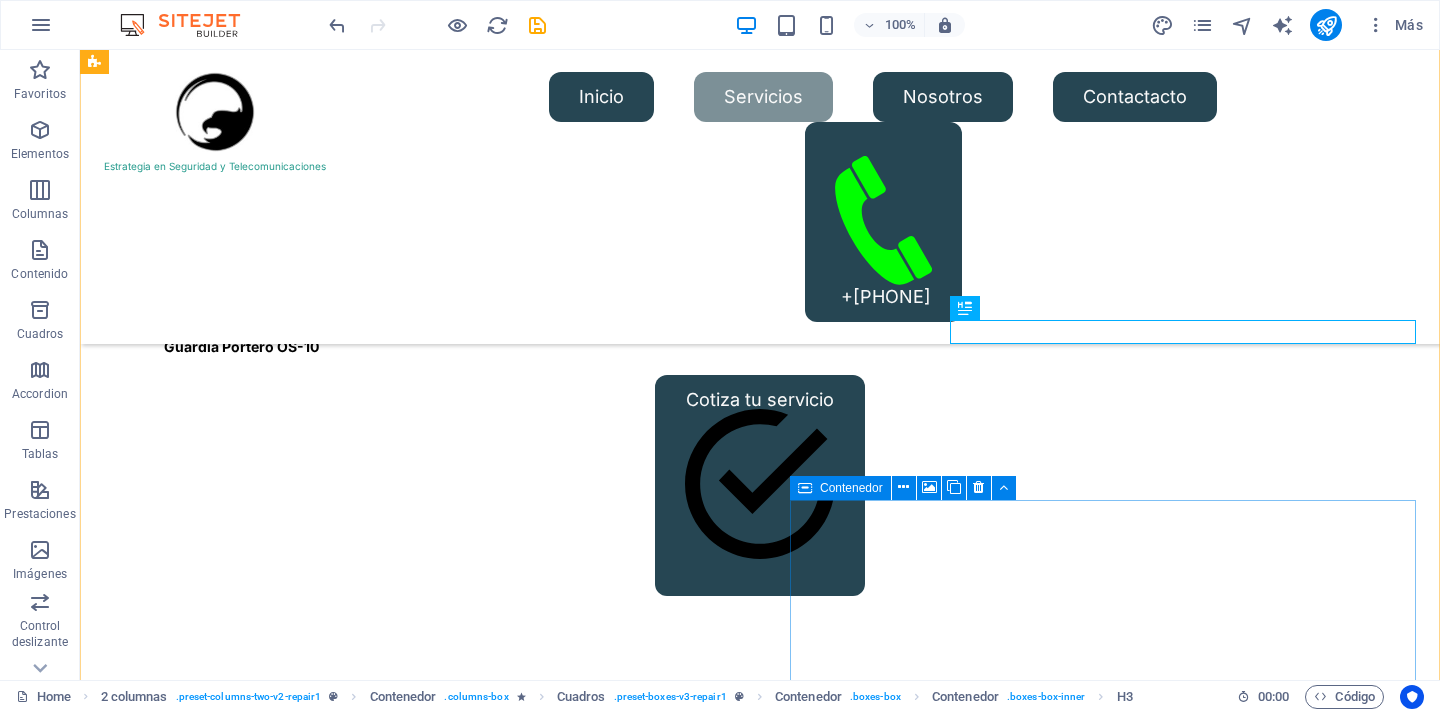 scroll, scrollTop: 1024, scrollLeft: 0, axis: vertical 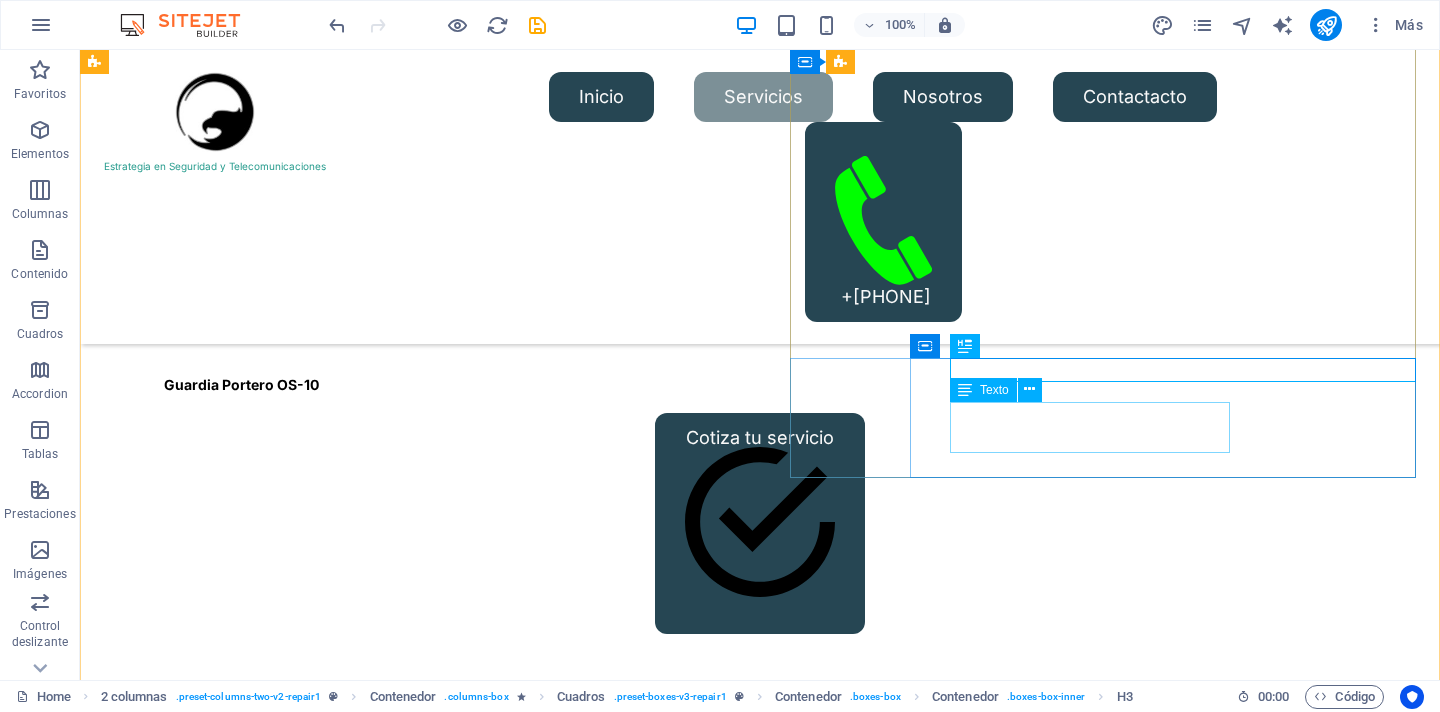 click on "Turpis nisl praesent tempor congue magna neque amet." at bounding box center [437, 3342] 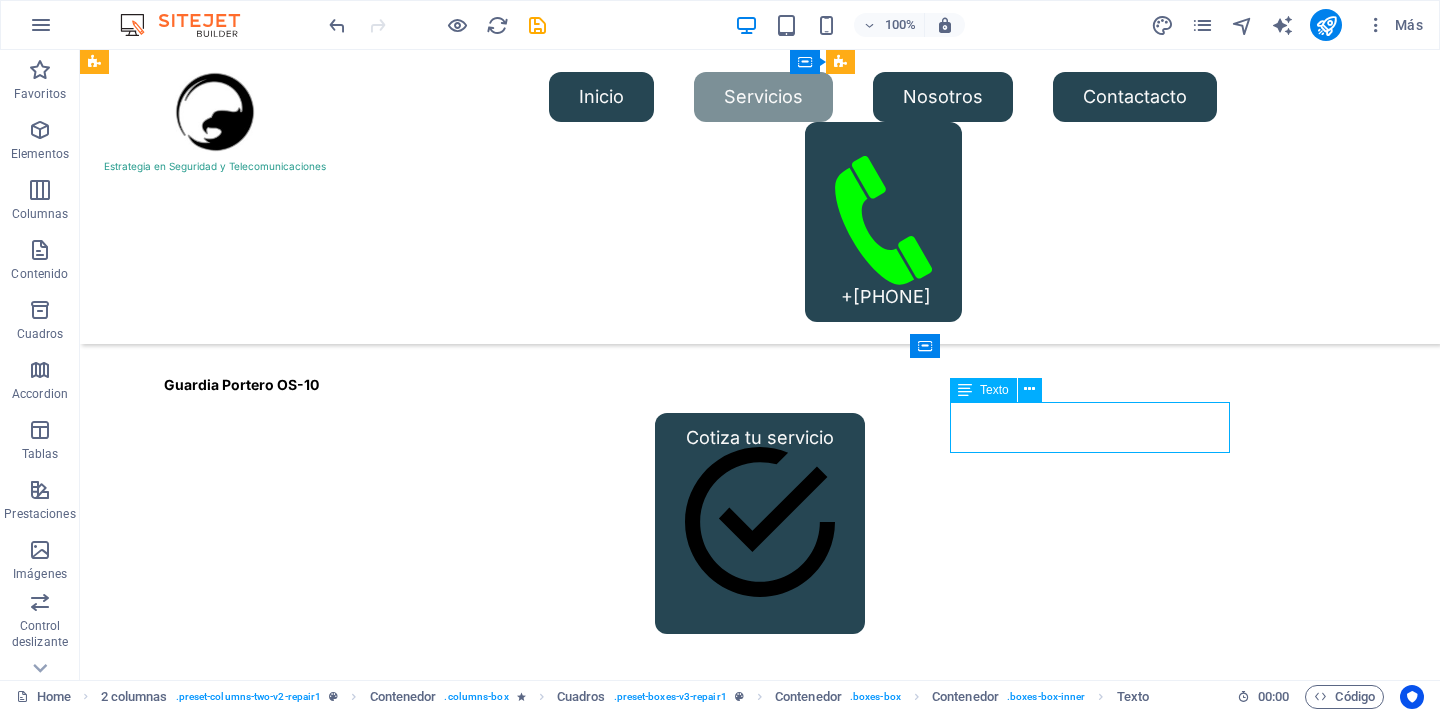 click on "Turpis nisl praesent tempor congue magna neque amet." at bounding box center (437, 3342) 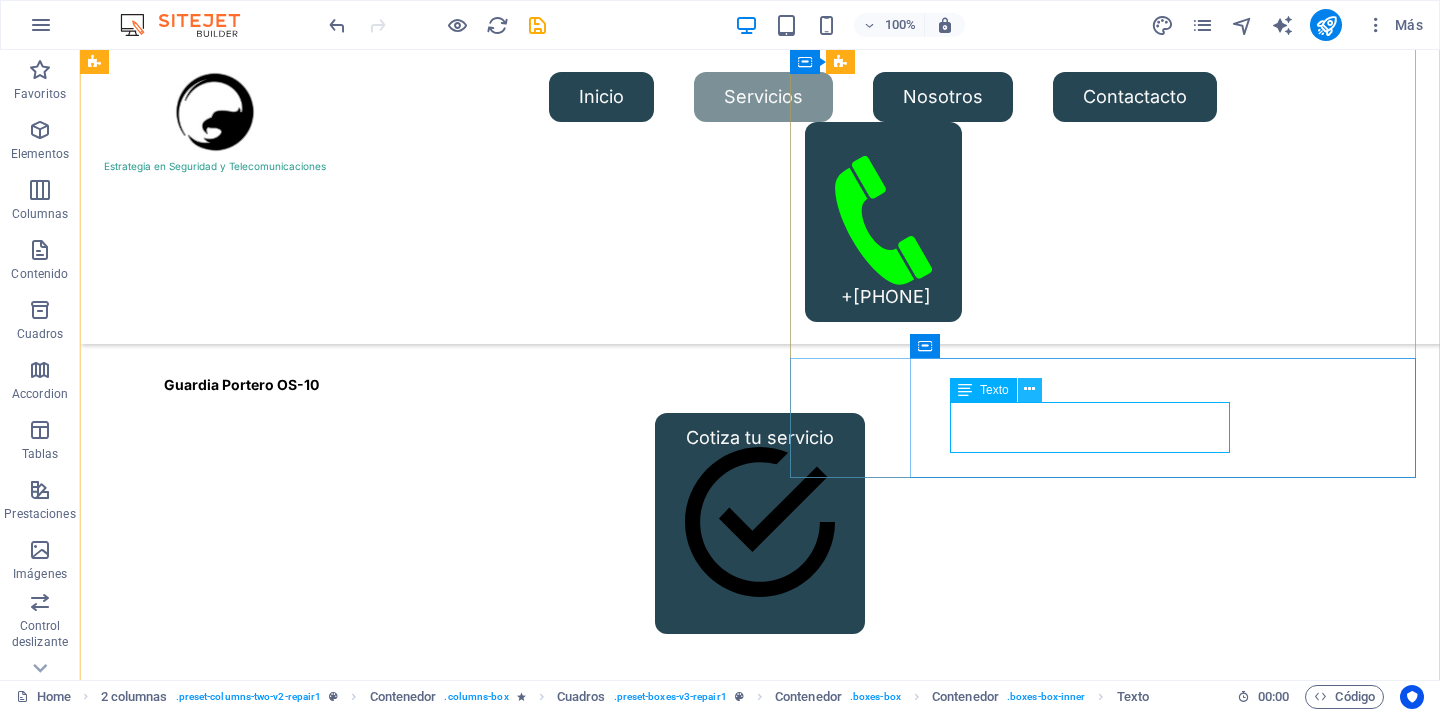 click at bounding box center [1029, 389] 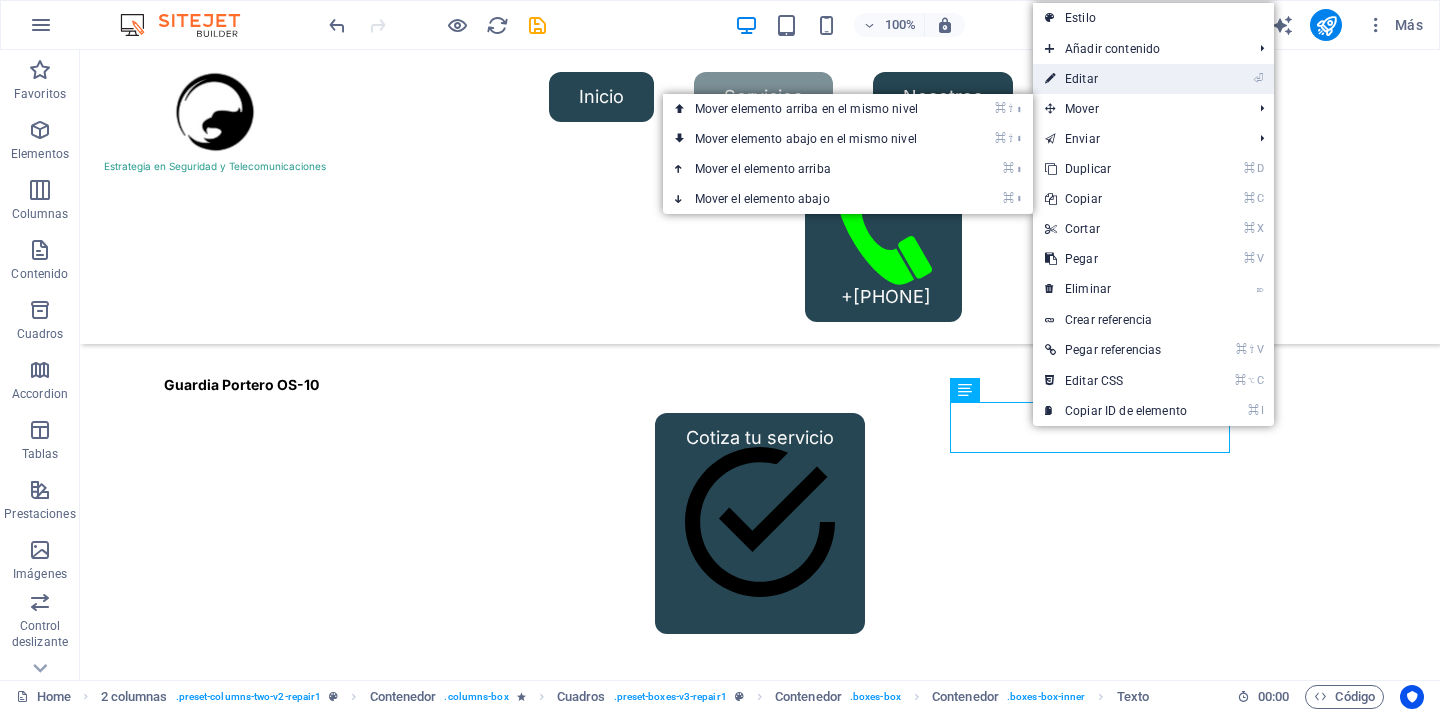 click on "⏎  Editar" at bounding box center (1116, 79) 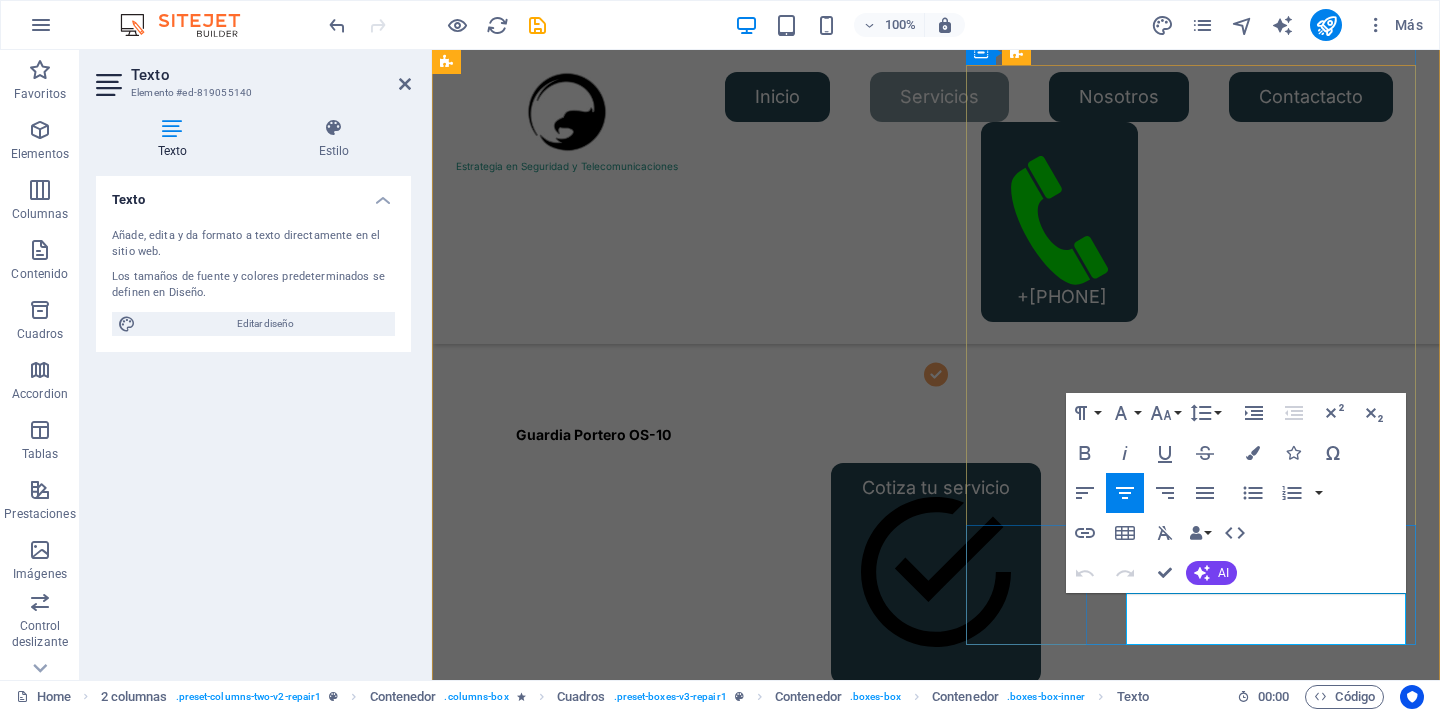 drag, startPoint x: 1341, startPoint y: 629, endPoint x: 1120, endPoint y: 598, distance: 223.16362 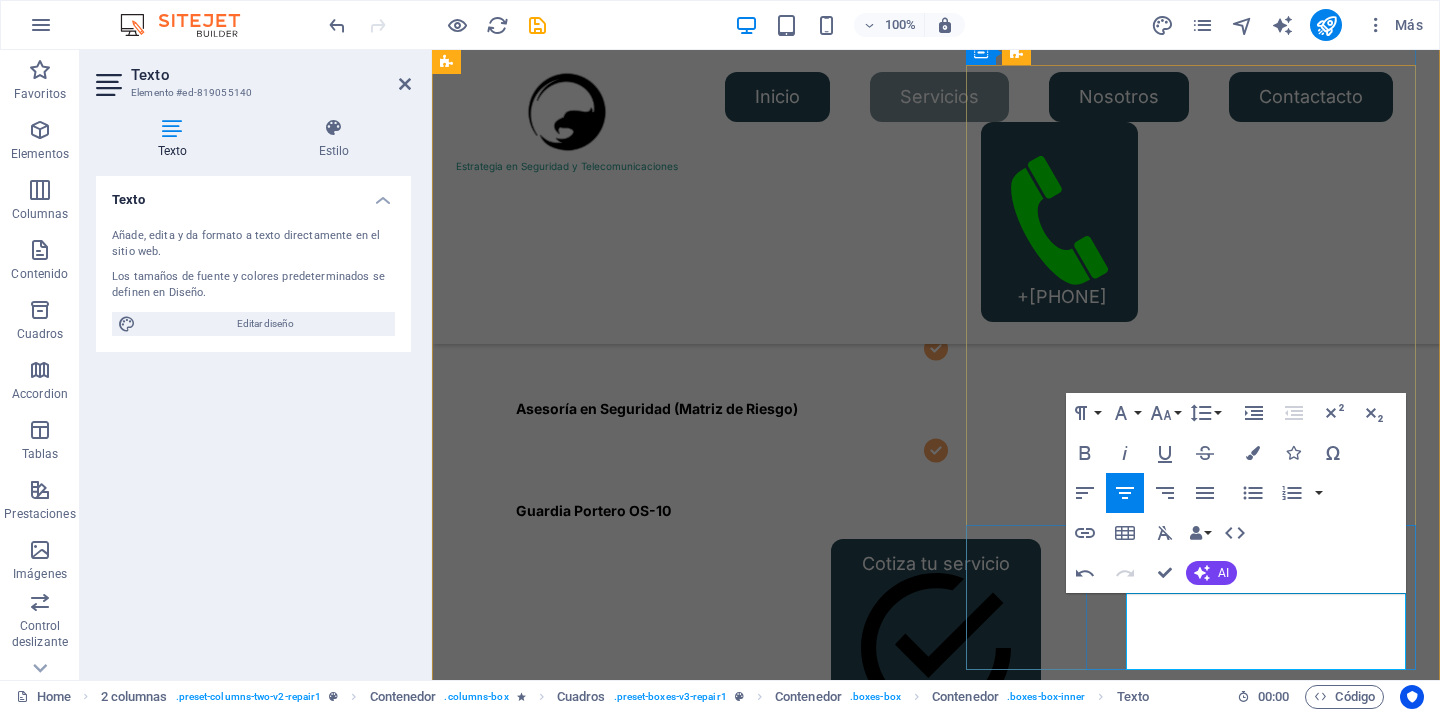 type 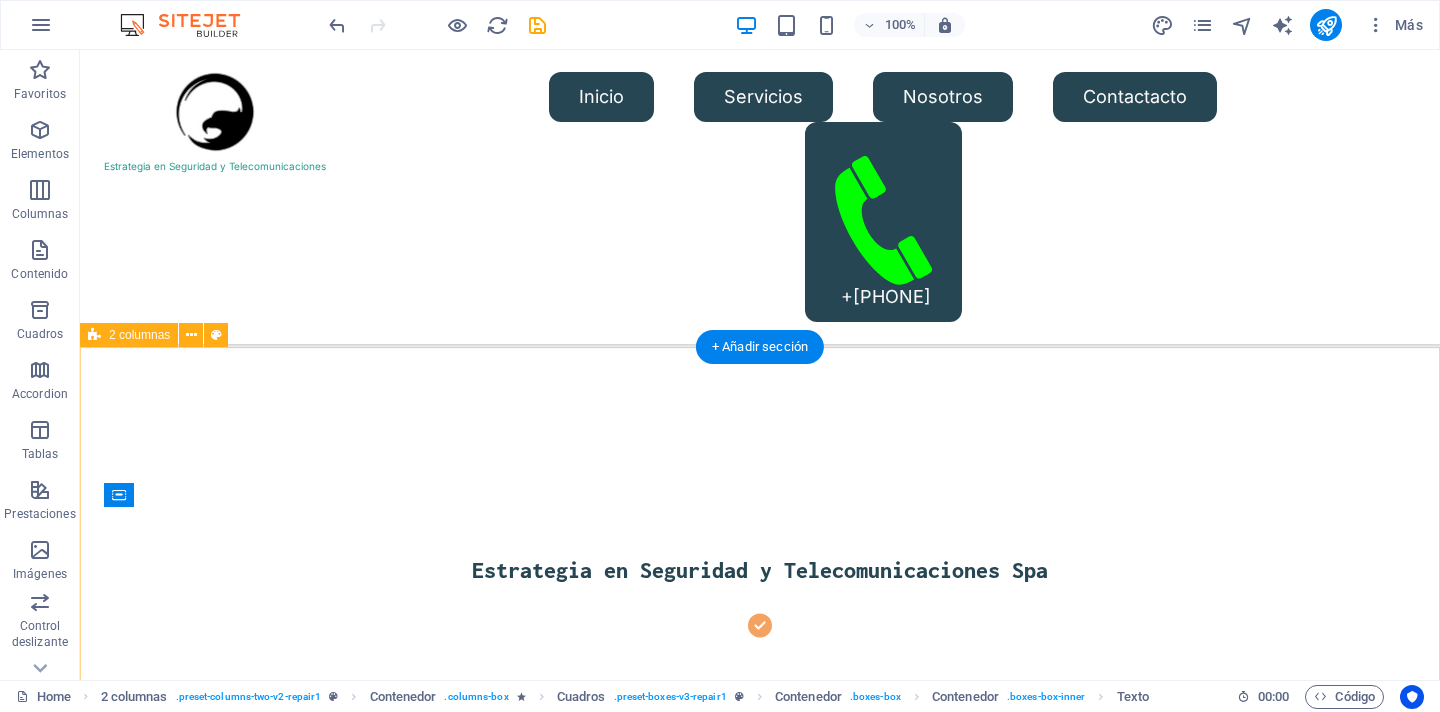 scroll, scrollTop: 0, scrollLeft: 0, axis: both 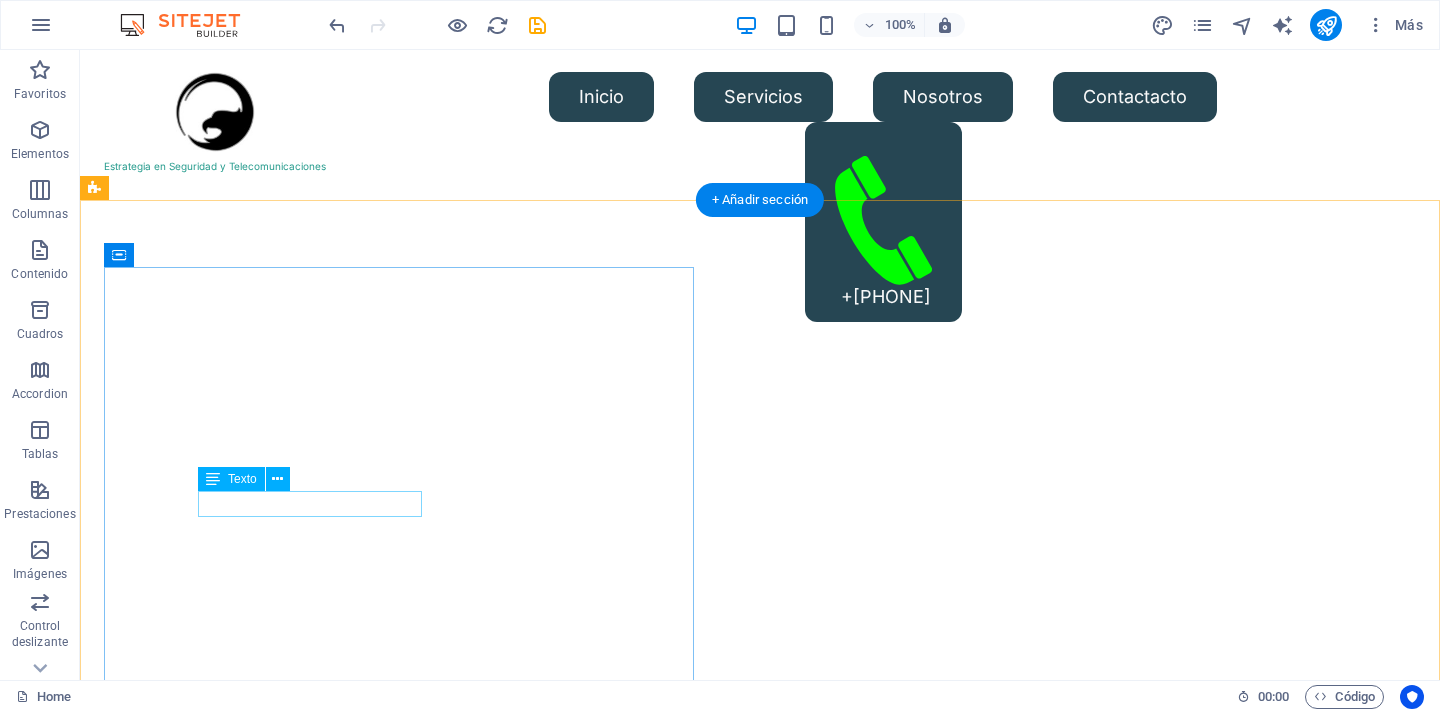 click on "Conserjes y Mayordomos OS-10." at bounding box center (760, 1349) 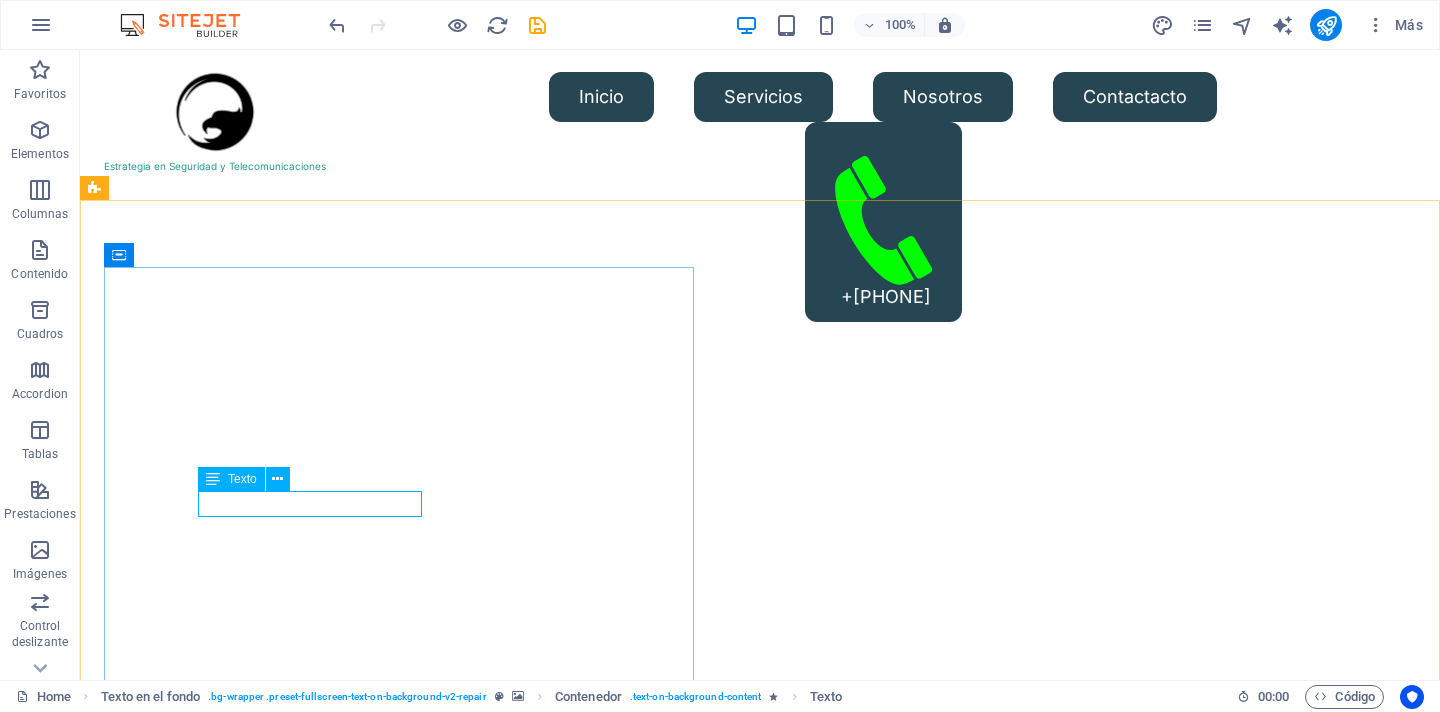 click on "Texto" at bounding box center (242, 479) 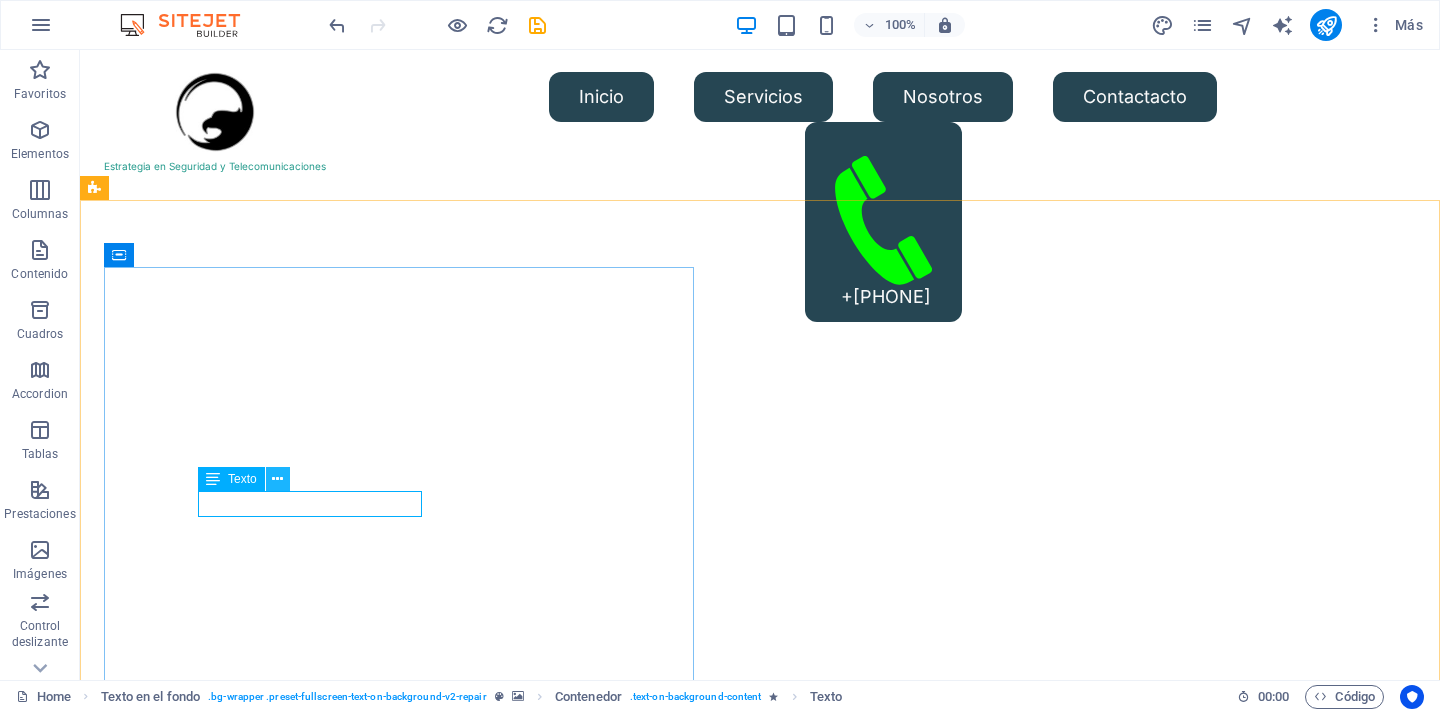 click at bounding box center (277, 479) 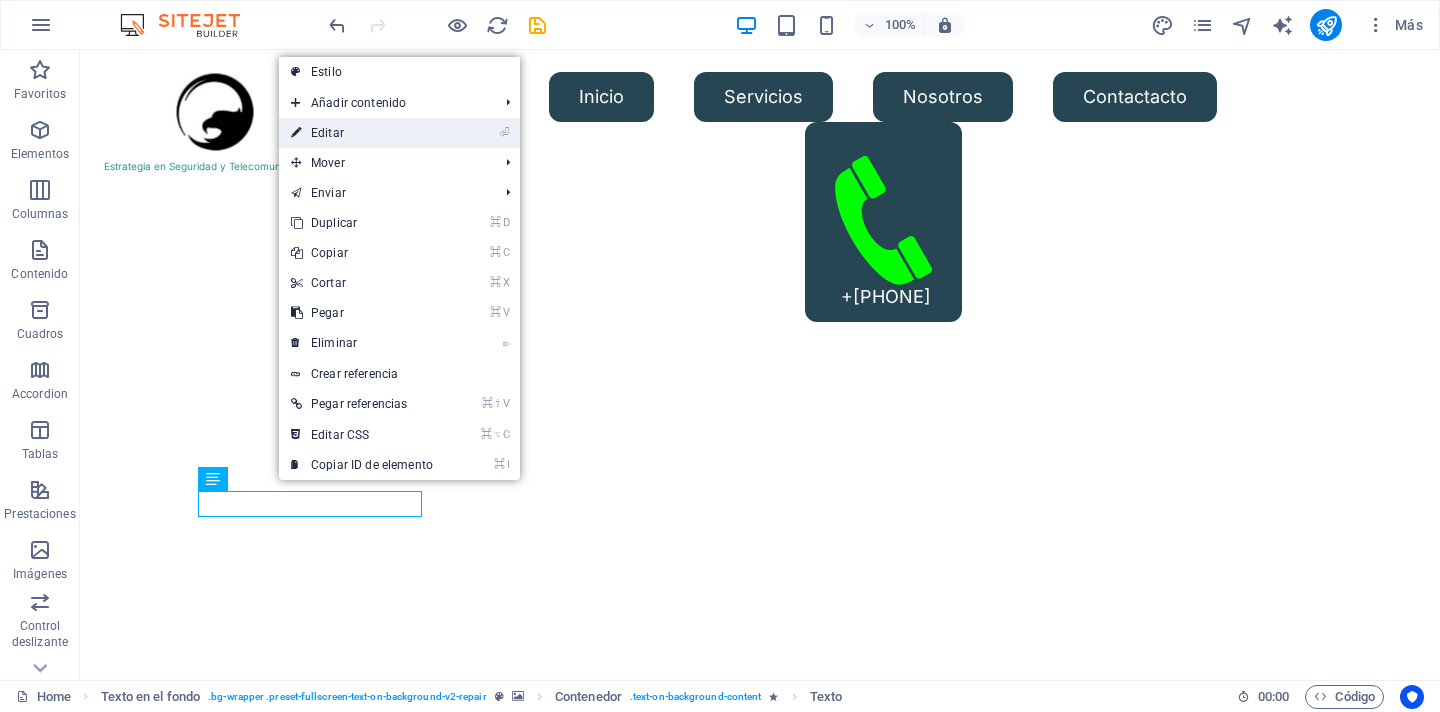 click on "⏎  Editar" at bounding box center [362, 133] 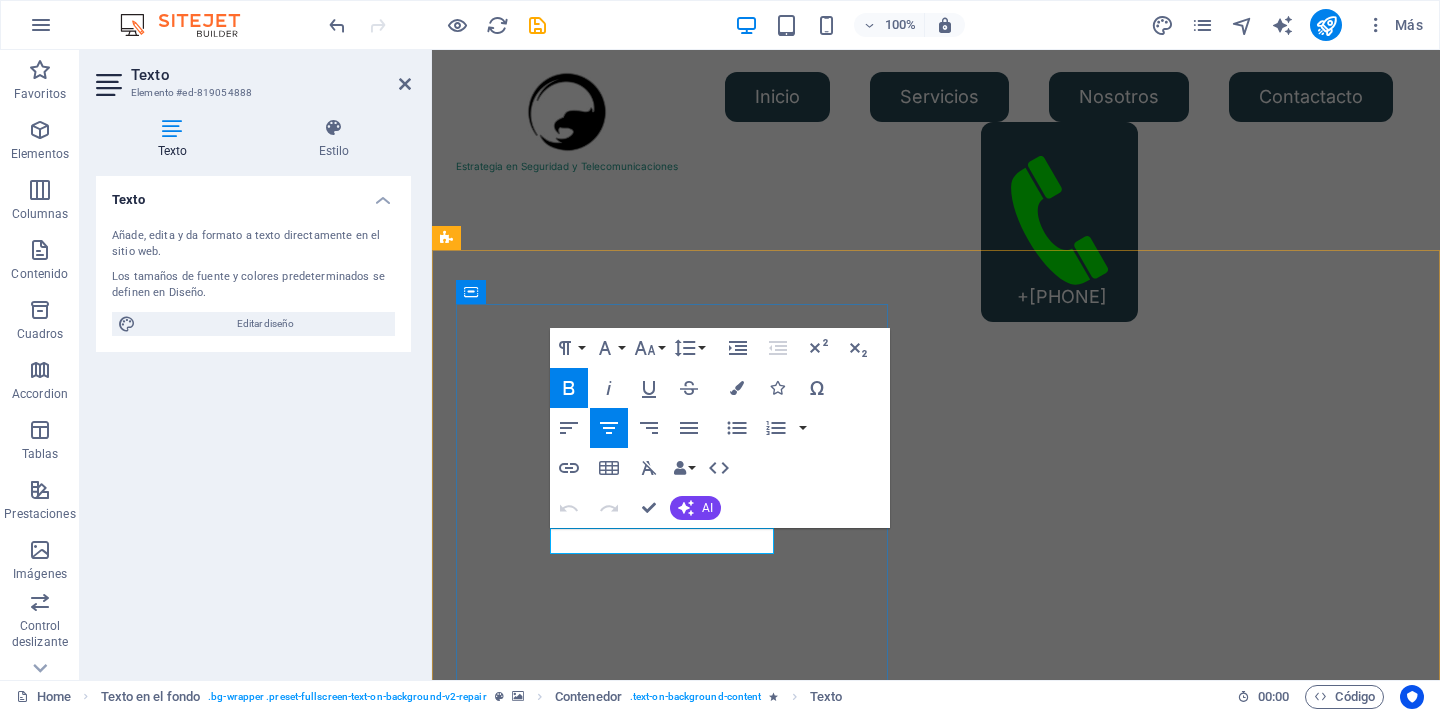 click on "Conserjes y Mayordomos OS-10." at bounding box center [936, 1348] 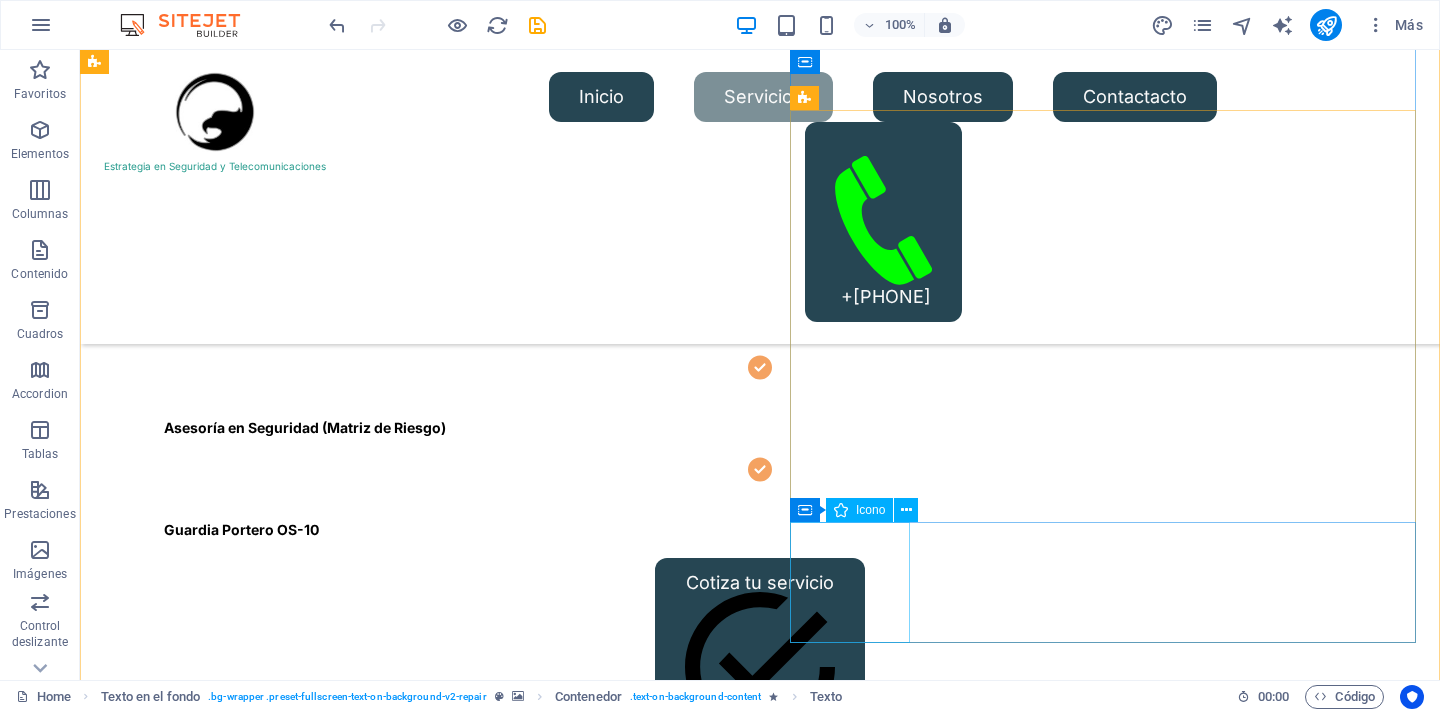 scroll, scrollTop: 871, scrollLeft: 0, axis: vertical 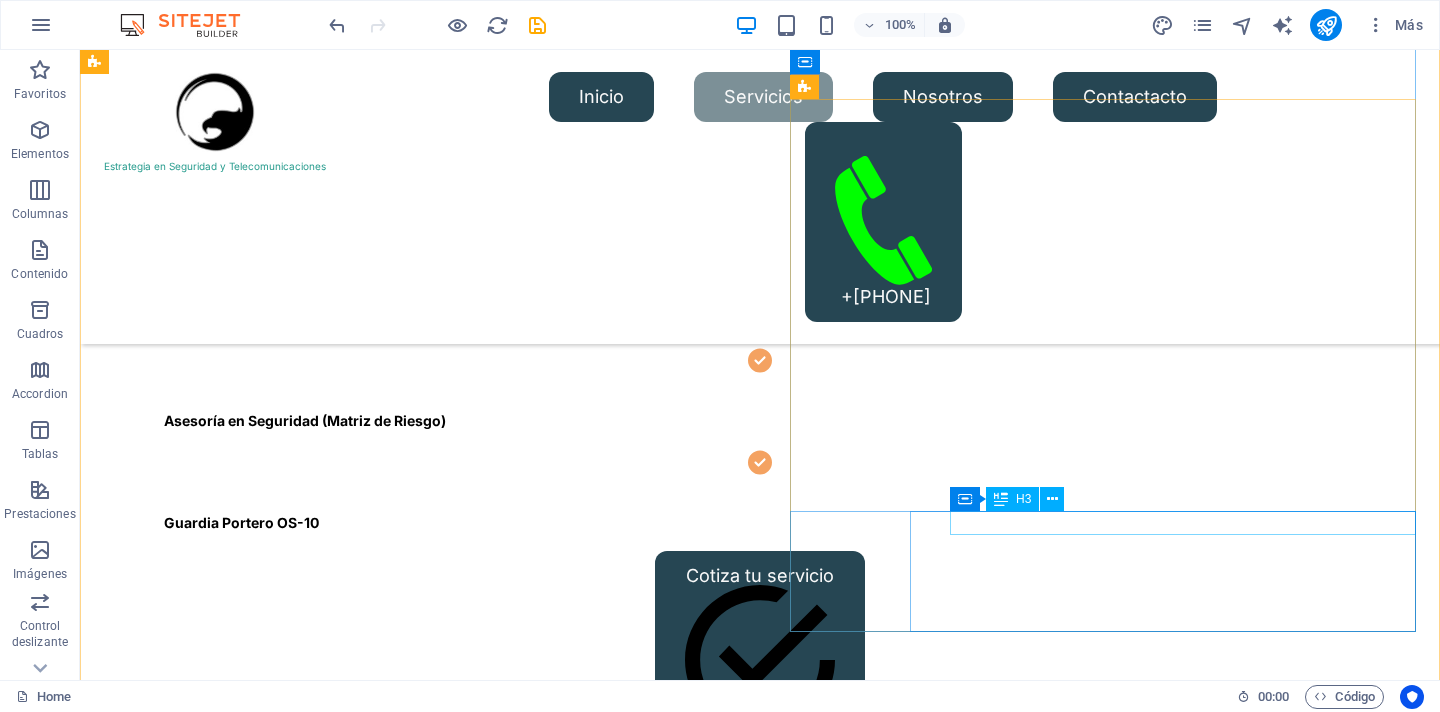 click on "H3" at bounding box center (1012, 499) 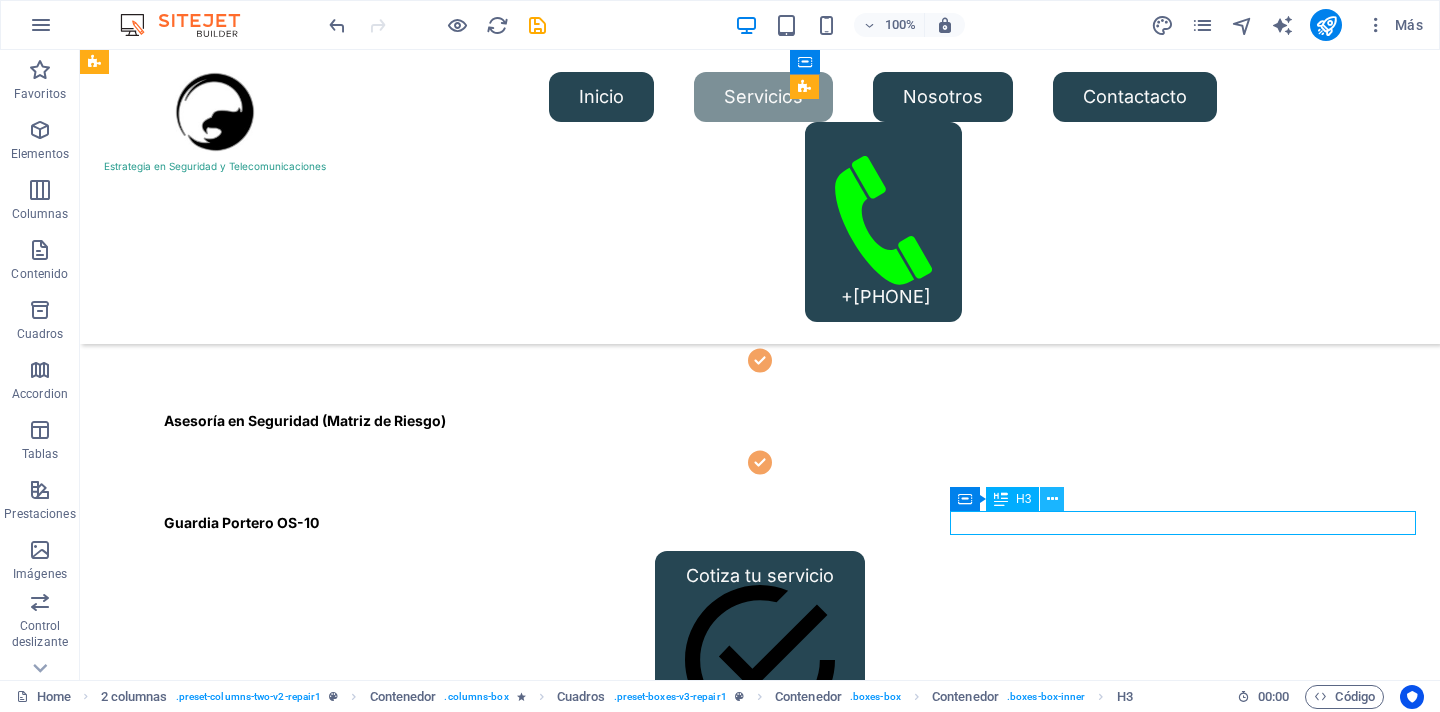 click at bounding box center (1052, 499) 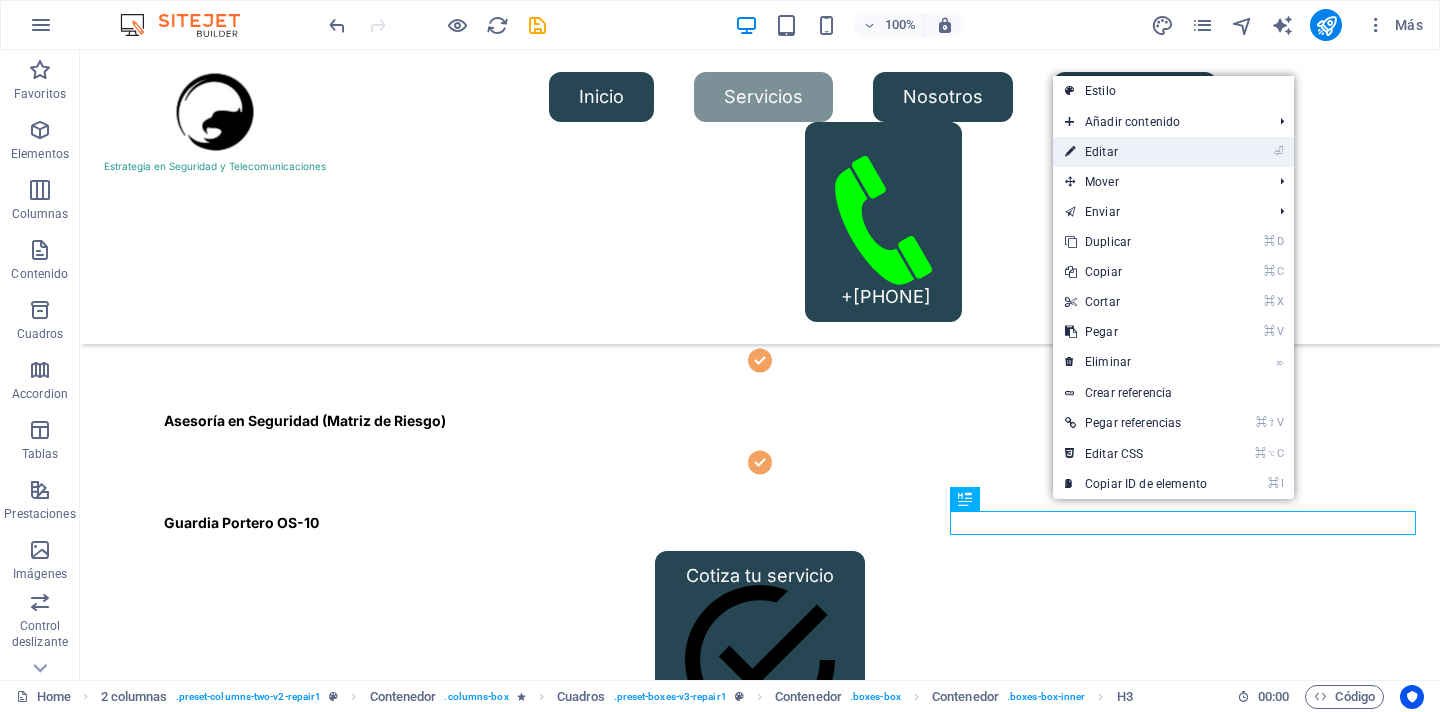 click on "⏎  Editar" at bounding box center (1136, 152) 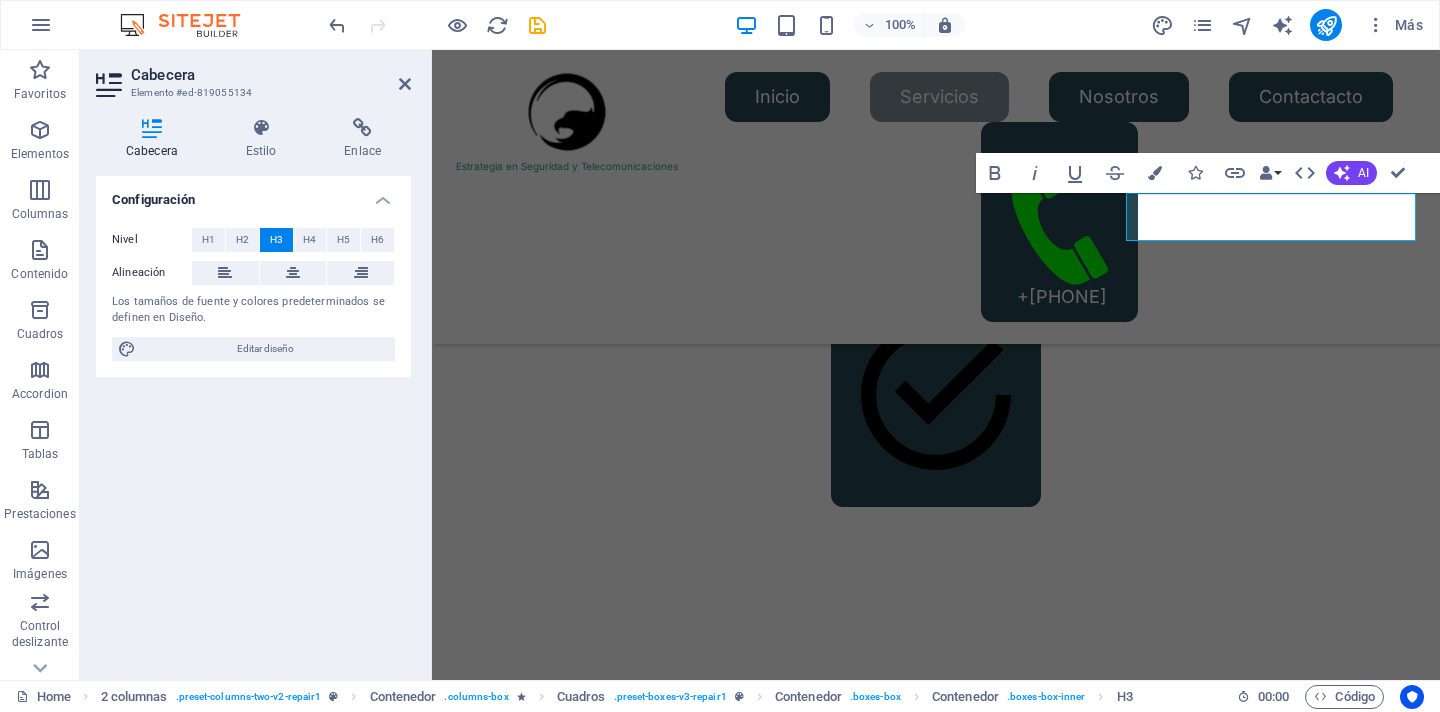 scroll, scrollTop: 1185, scrollLeft: 0, axis: vertical 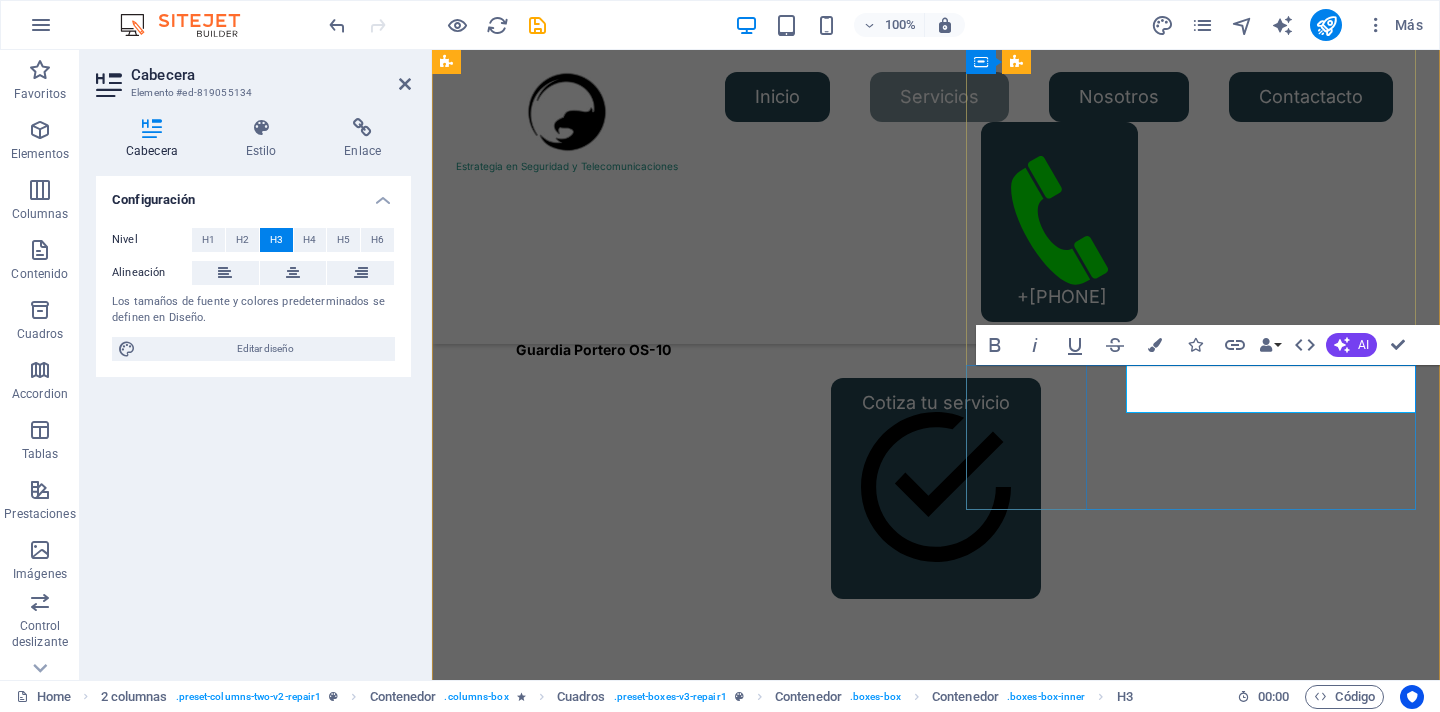 click on "Conserjes y Mayordomos OS-10" at bounding box center (701, 3285) 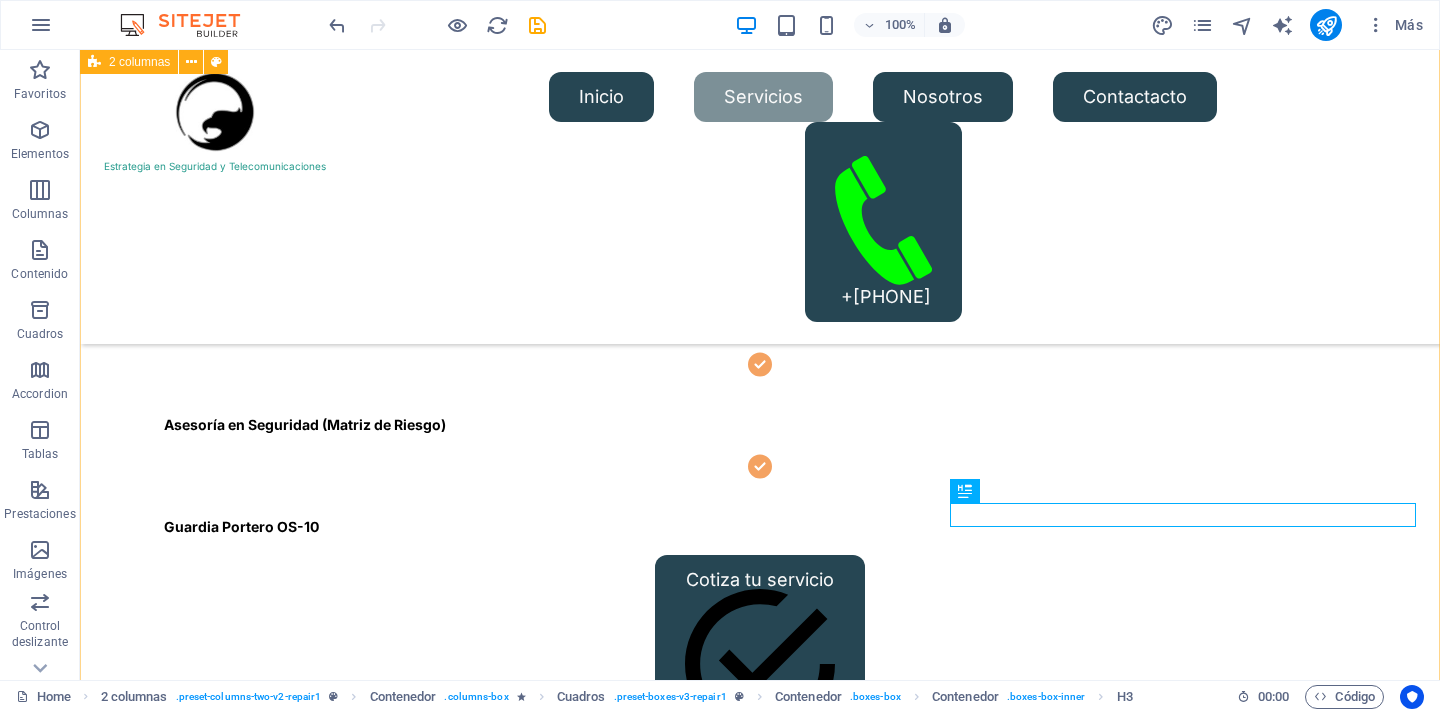 scroll, scrollTop: 879, scrollLeft: 0, axis: vertical 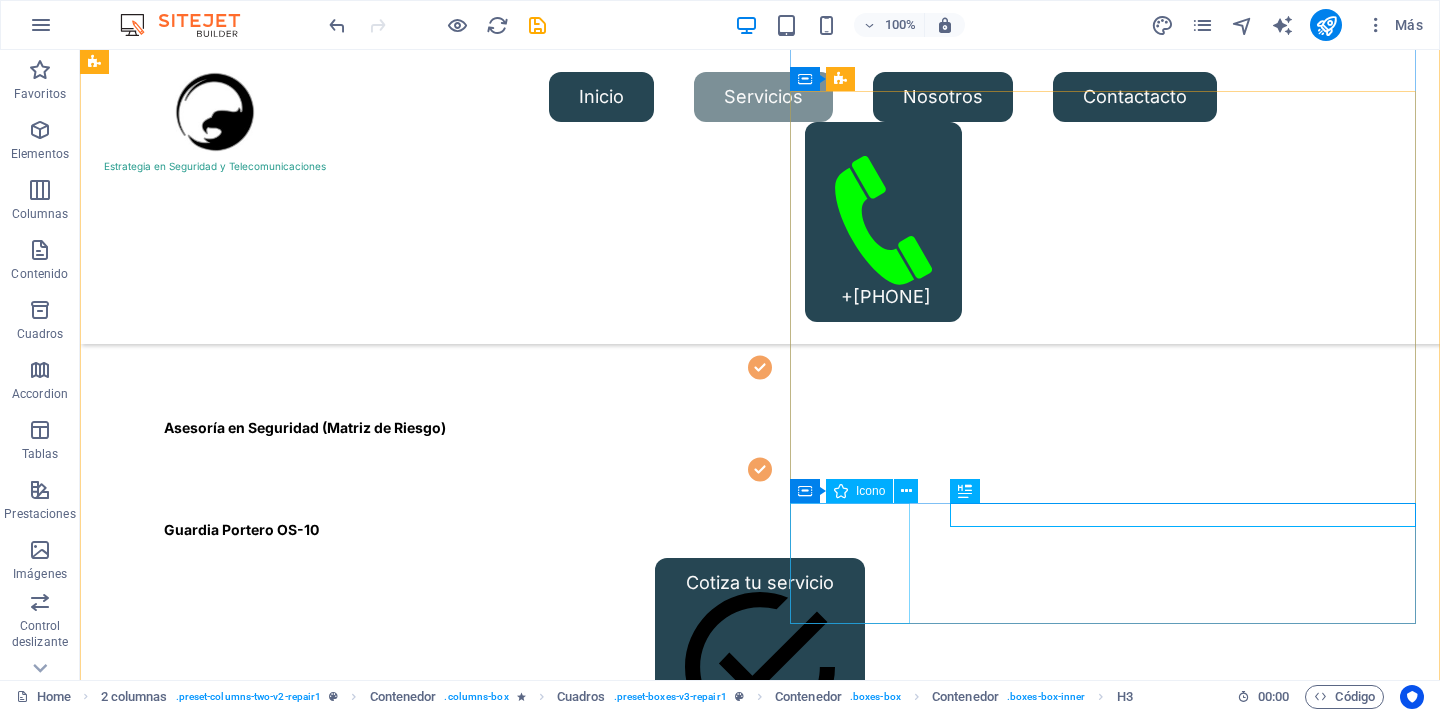 click at bounding box center (417, 3371) 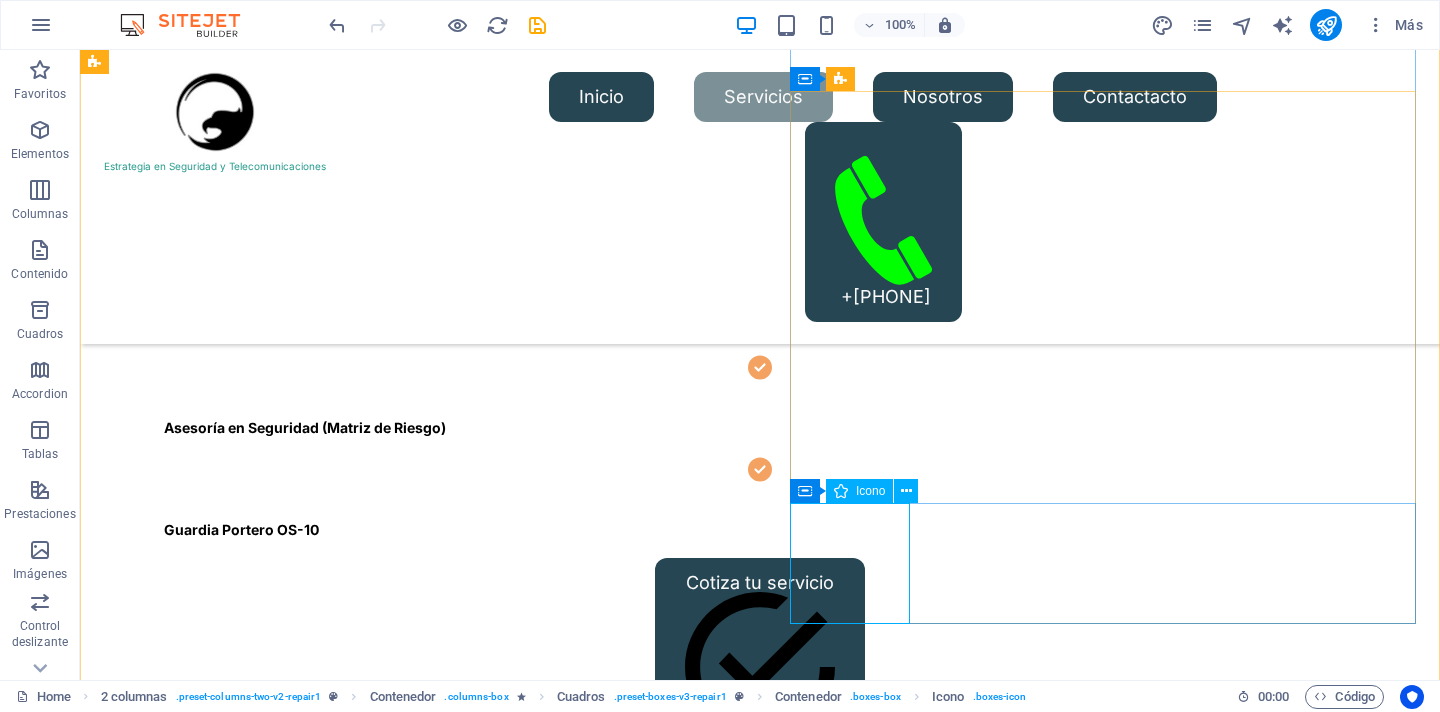click on "Icono" at bounding box center [870, 491] 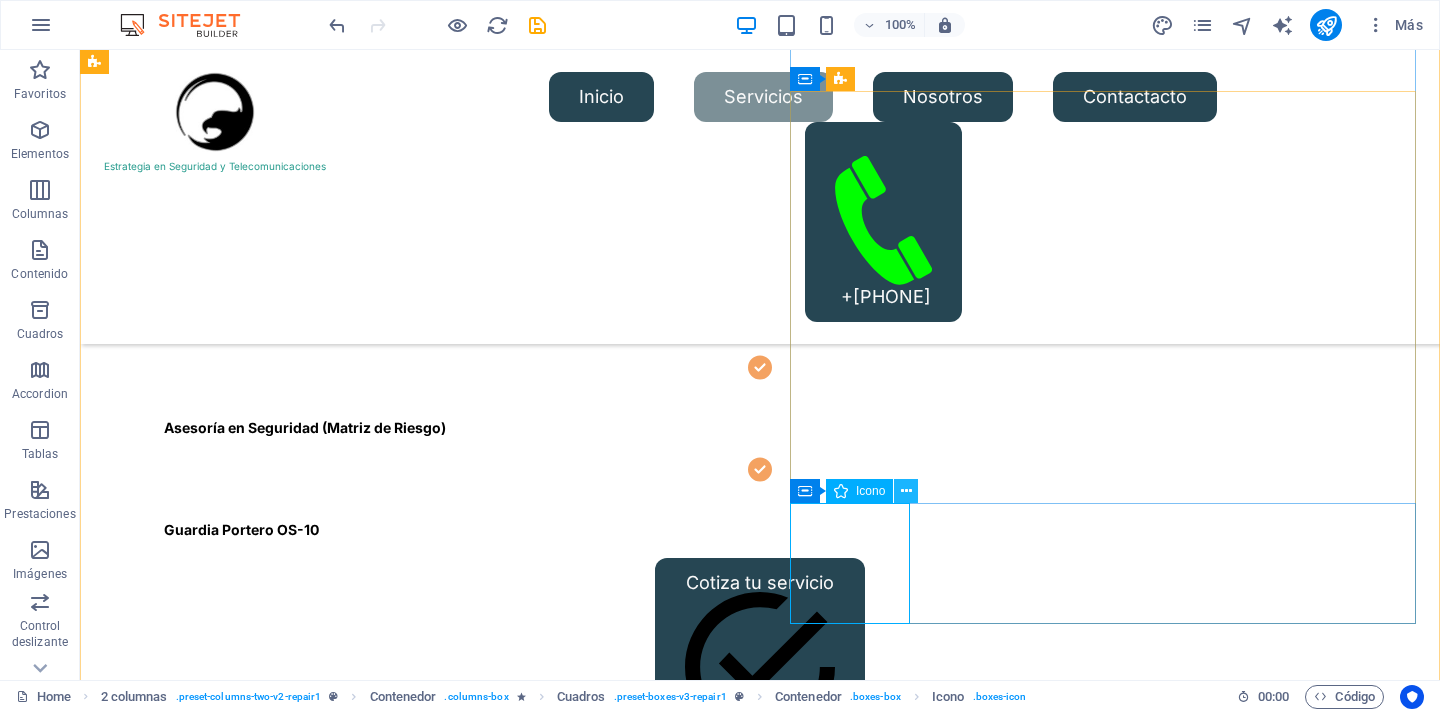 click at bounding box center [906, 491] 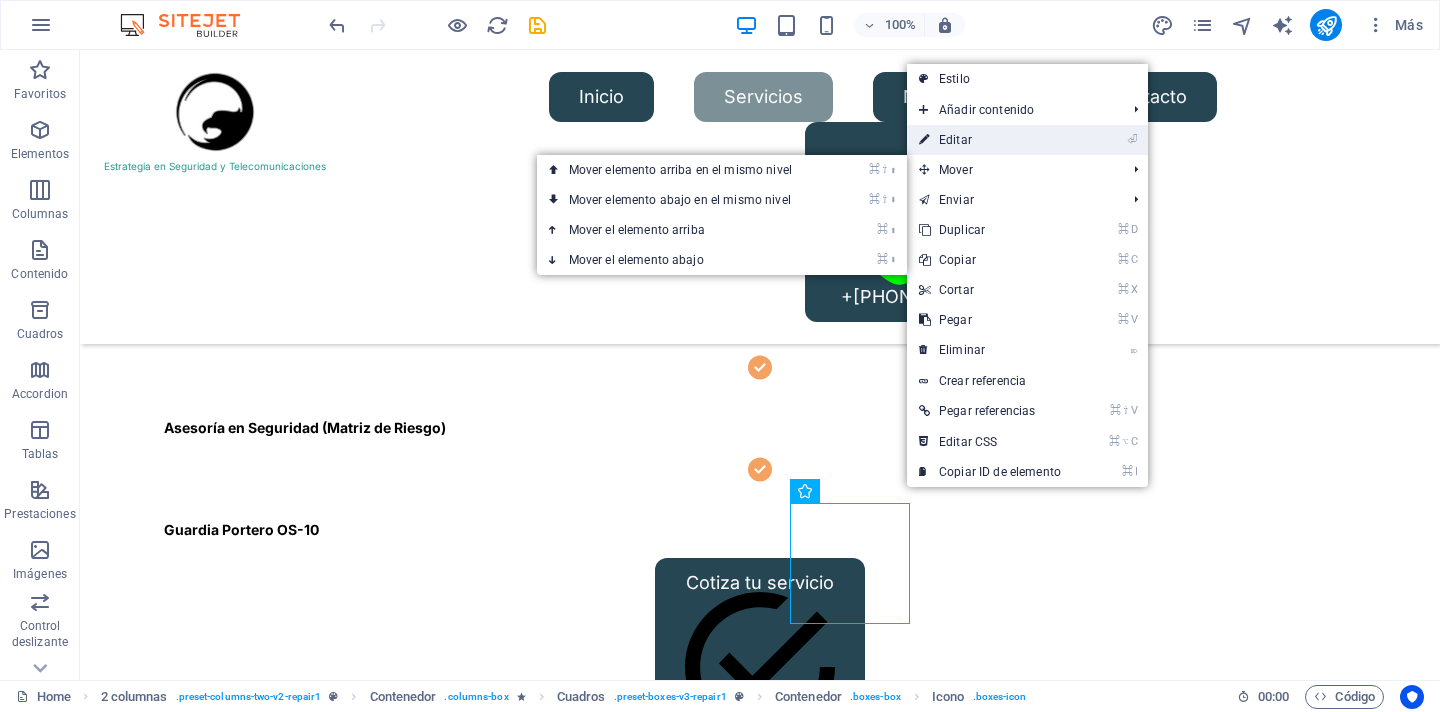 drag, startPoint x: 955, startPoint y: 140, endPoint x: 388, endPoint y: 150, distance: 567.0882 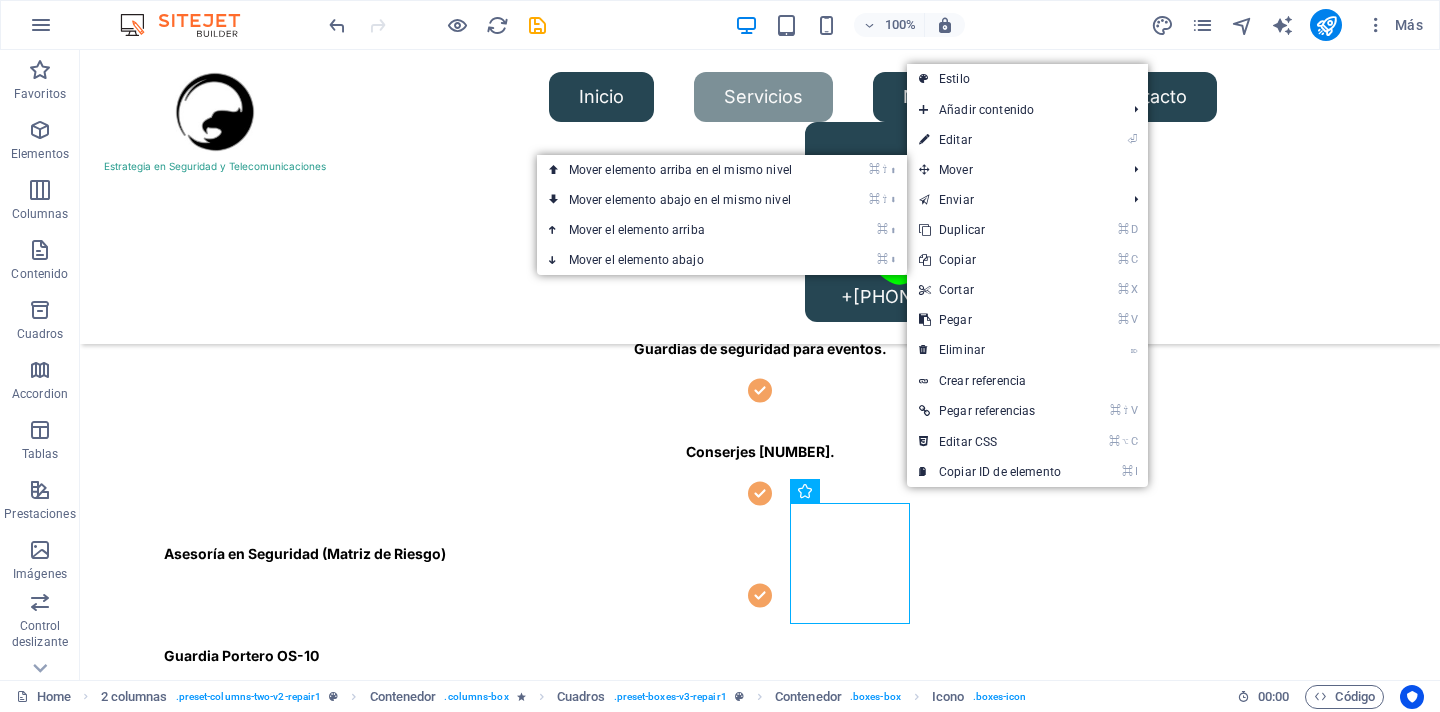 select on "xMidYMid" 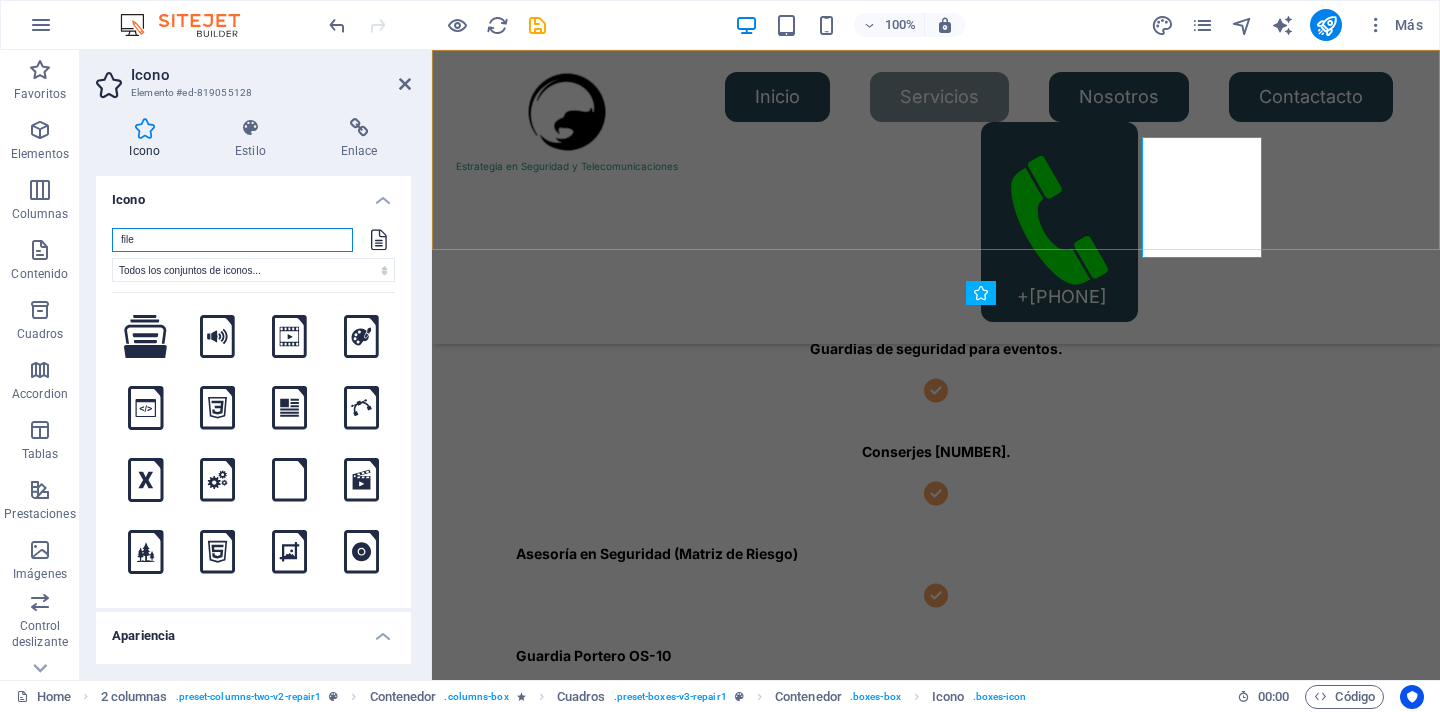 scroll, scrollTop: 1245, scrollLeft: 0, axis: vertical 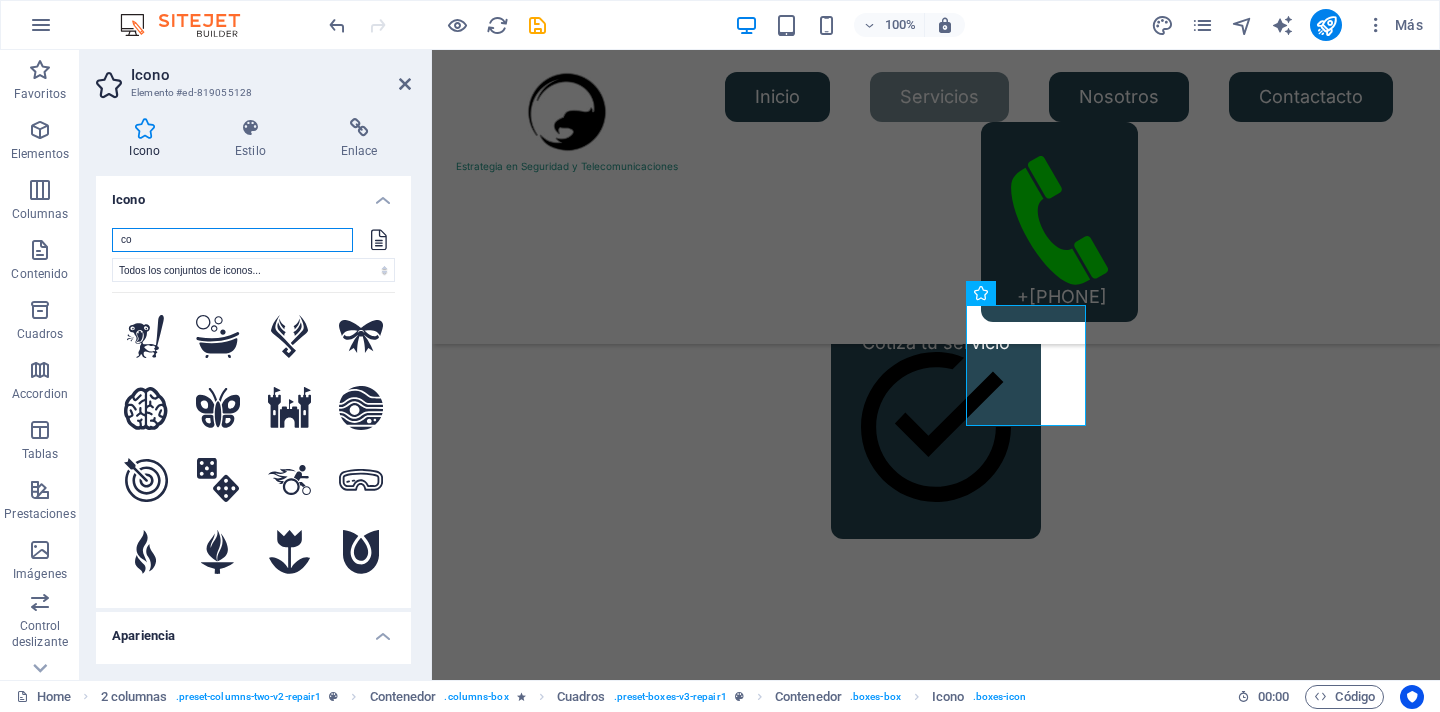 type on "c" 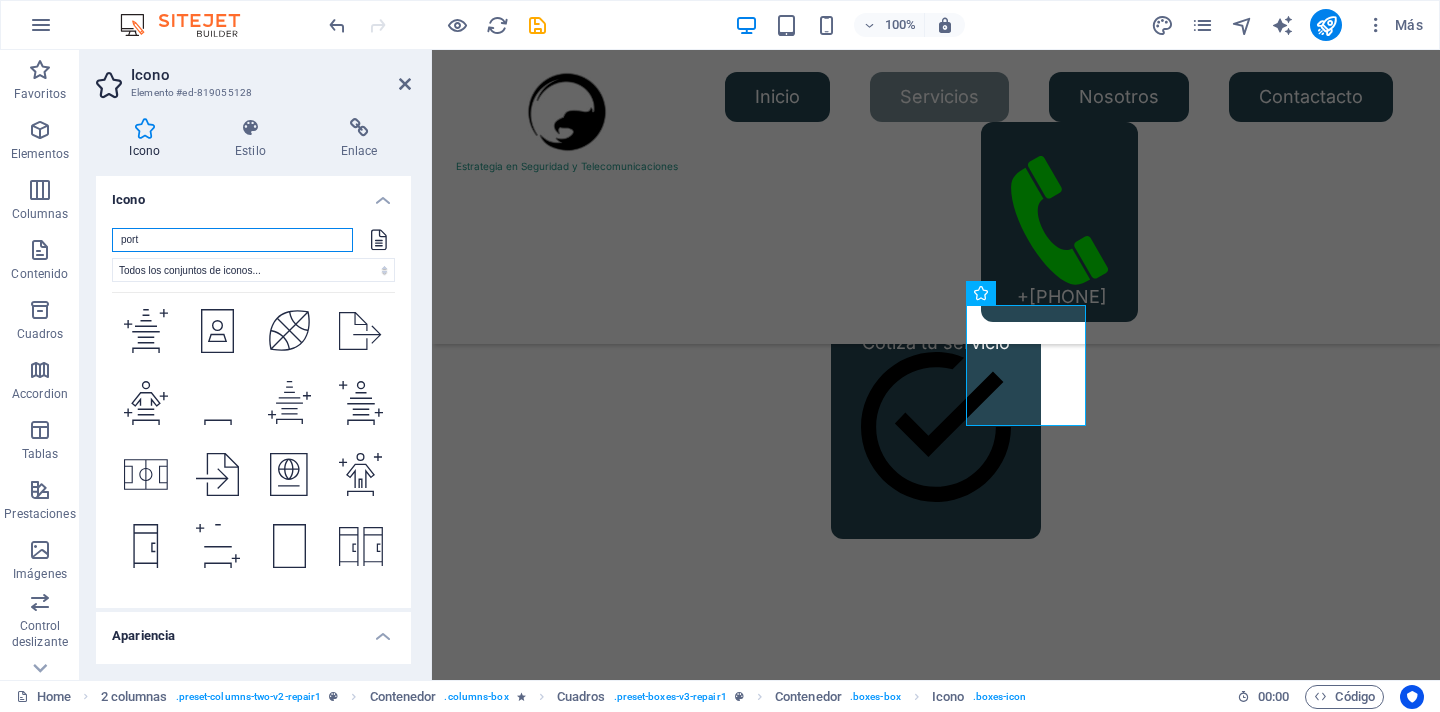 scroll, scrollTop: 3089, scrollLeft: 0, axis: vertical 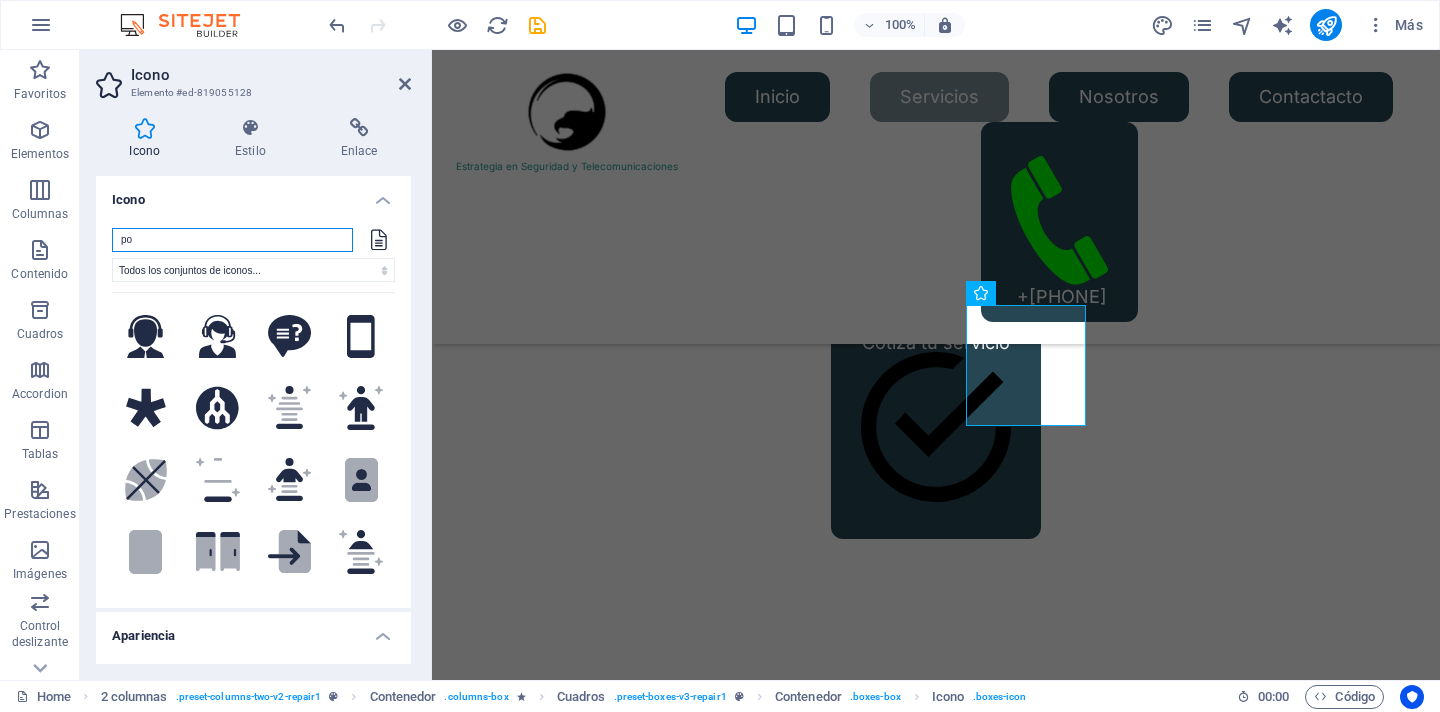 type on "p" 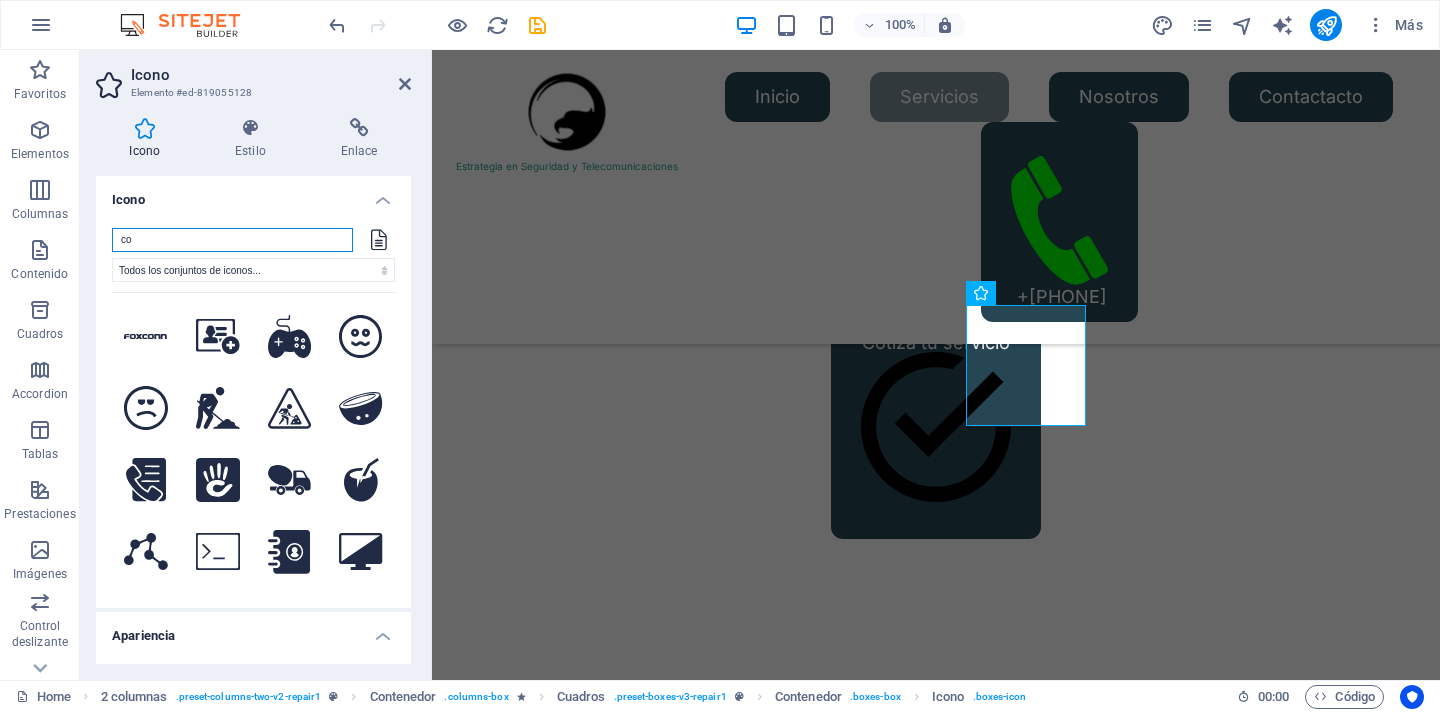 type on "c" 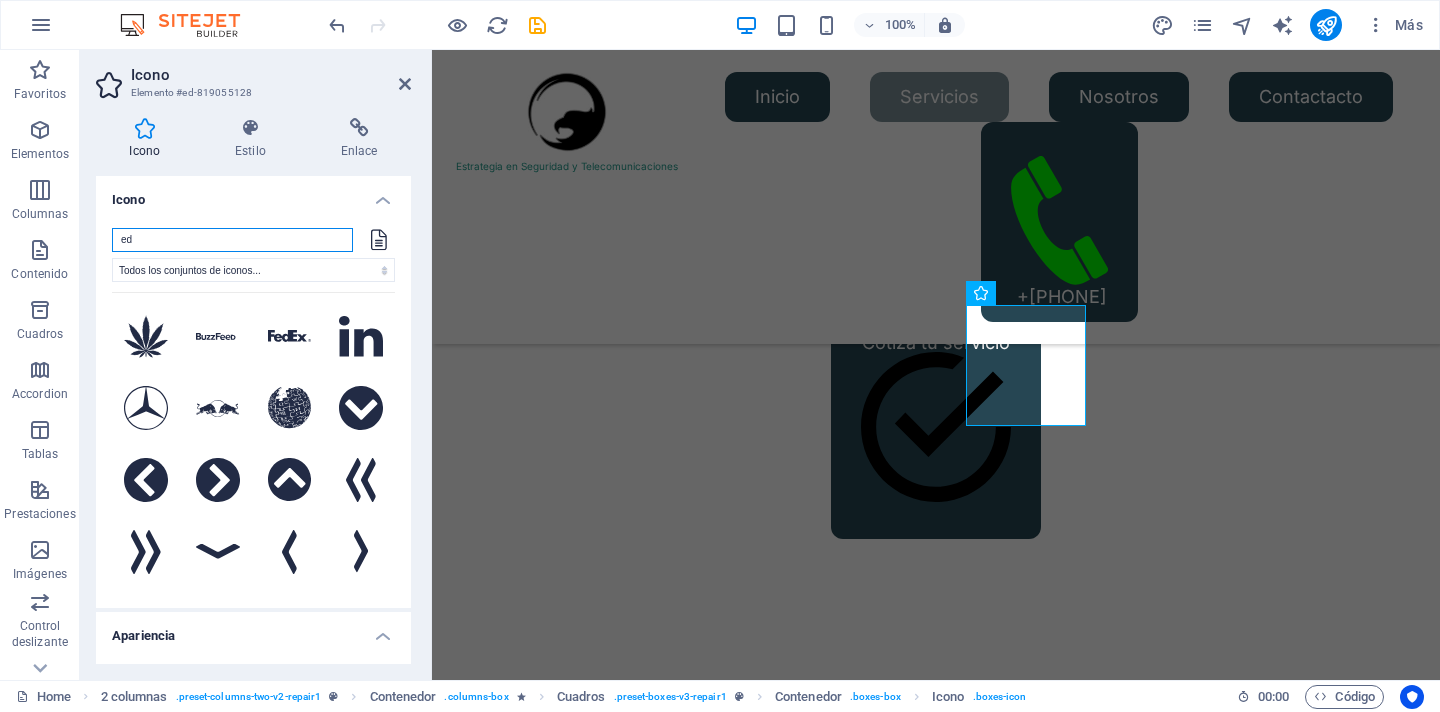 type on "e" 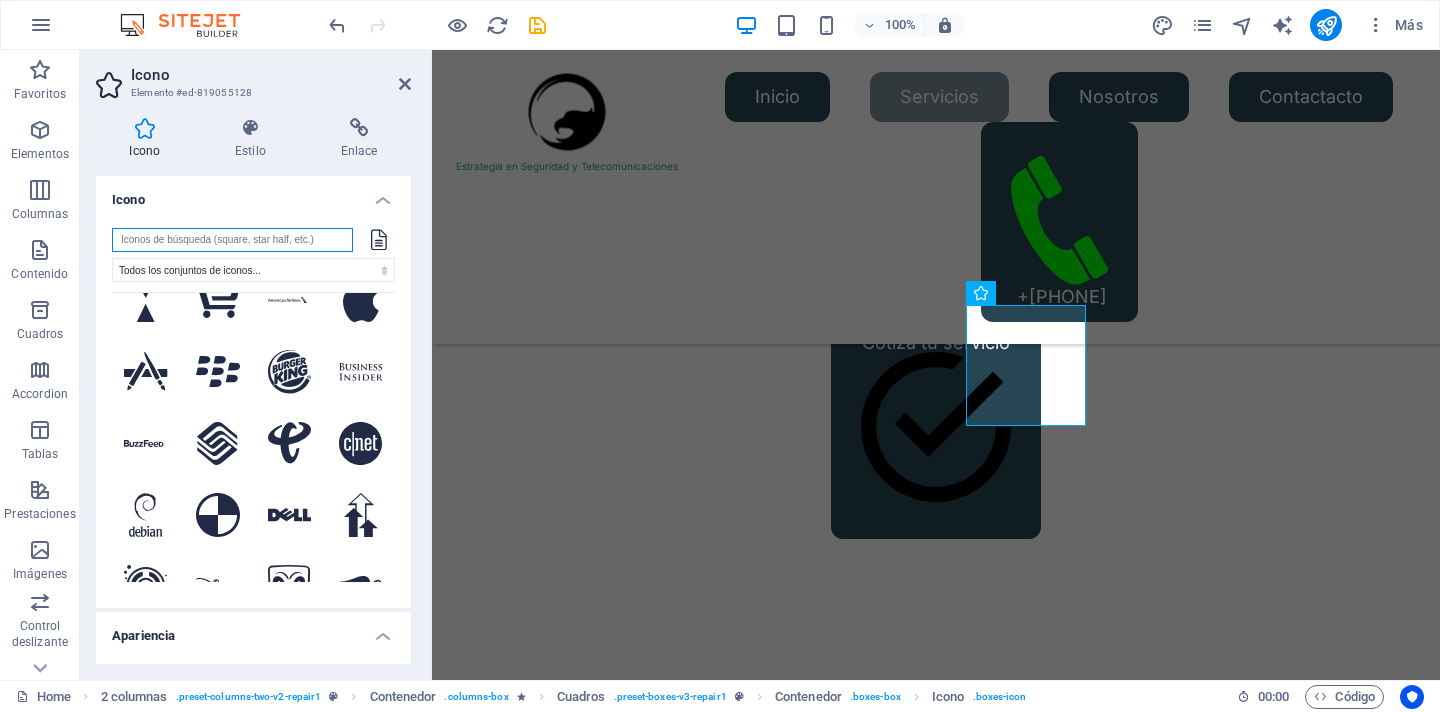scroll, scrollTop: 0, scrollLeft: 0, axis: both 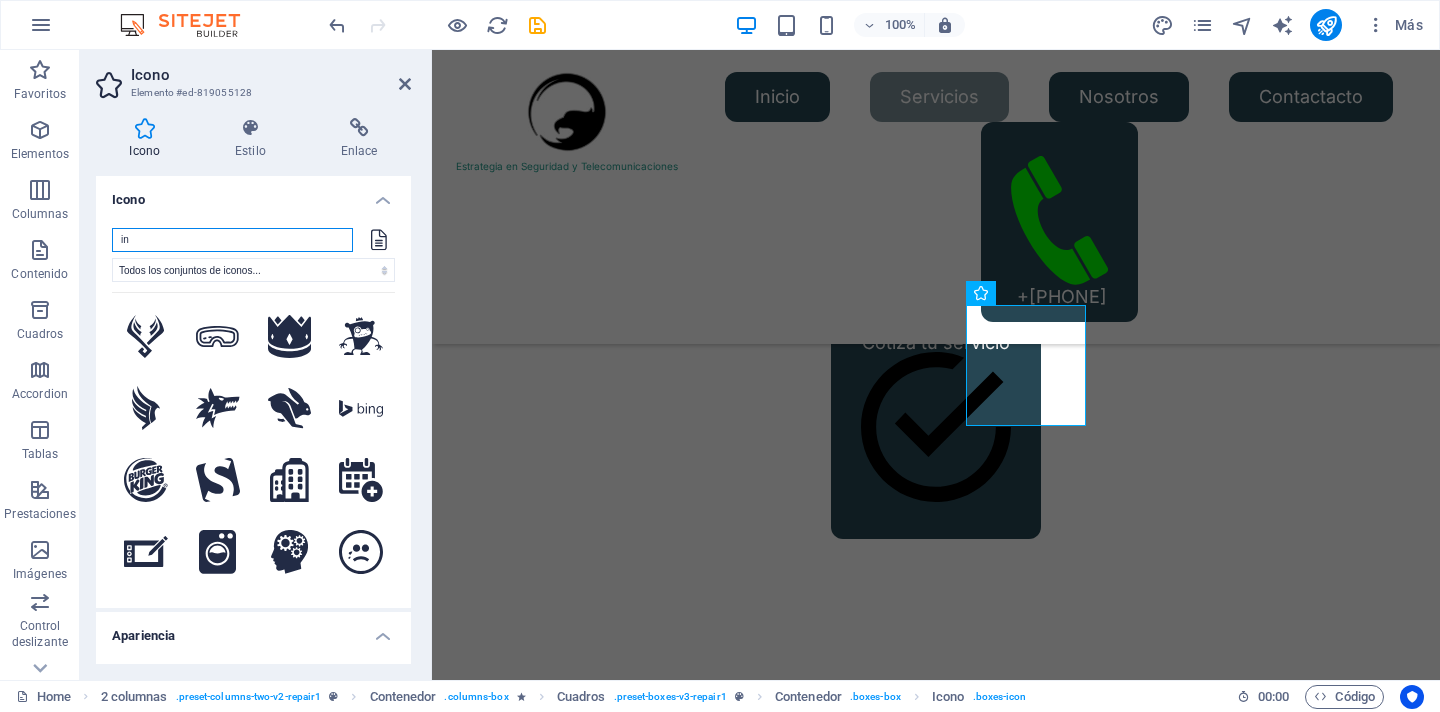 type on "i" 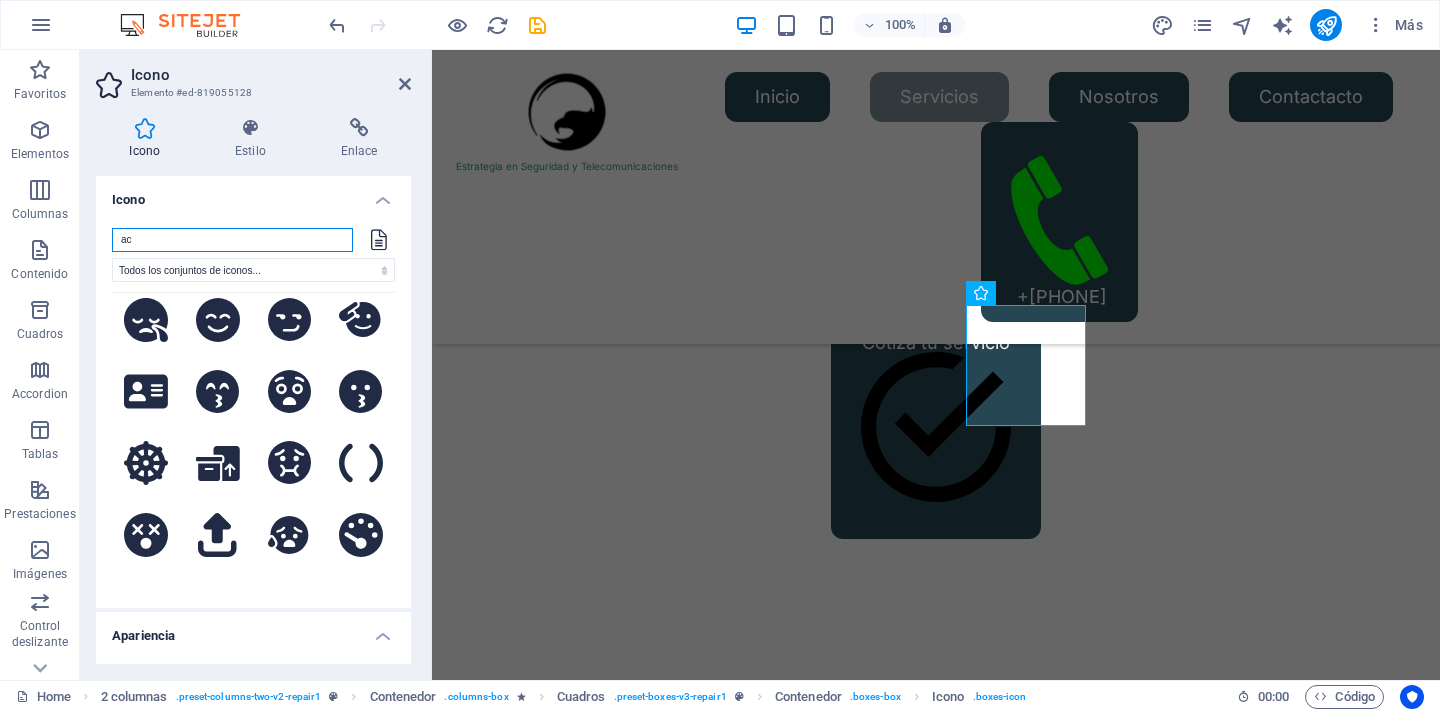 scroll, scrollTop: 5977, scrollLeft: 0, axis: vertical 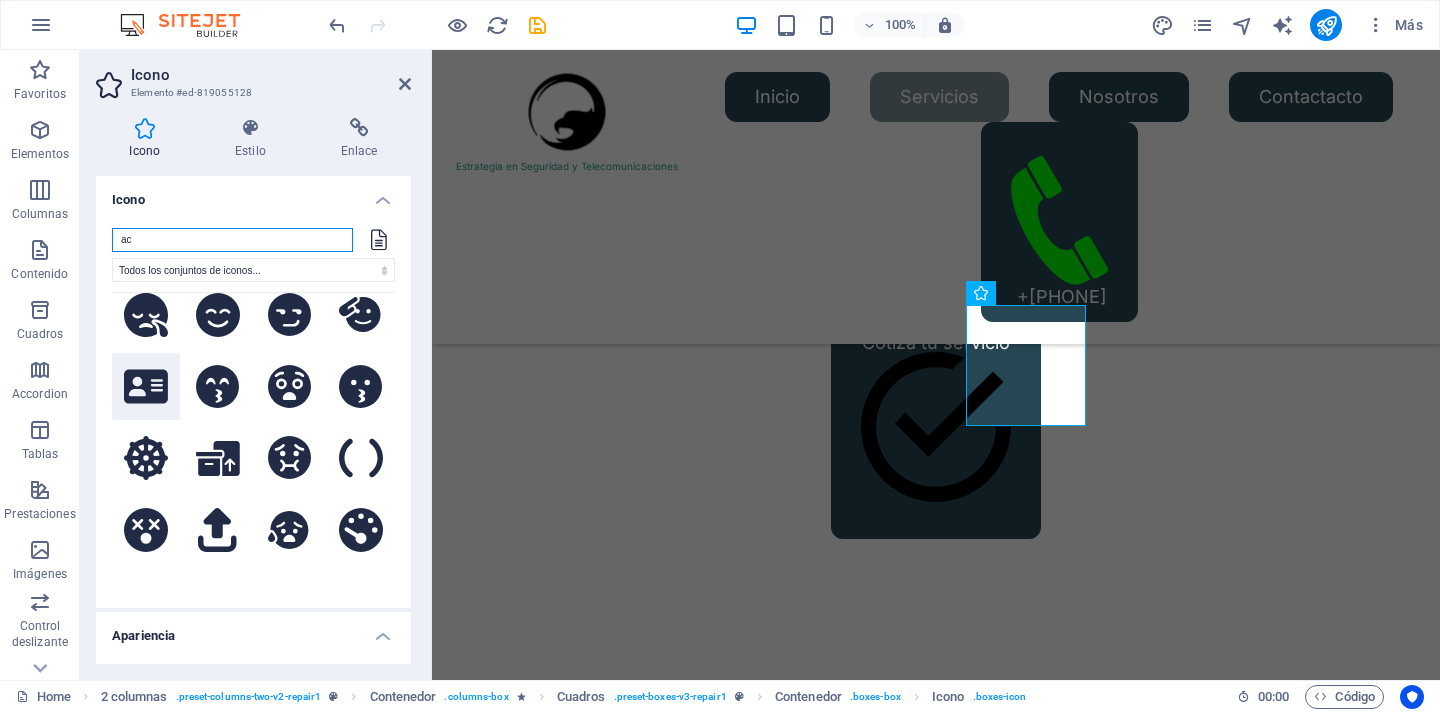 type on "ac" 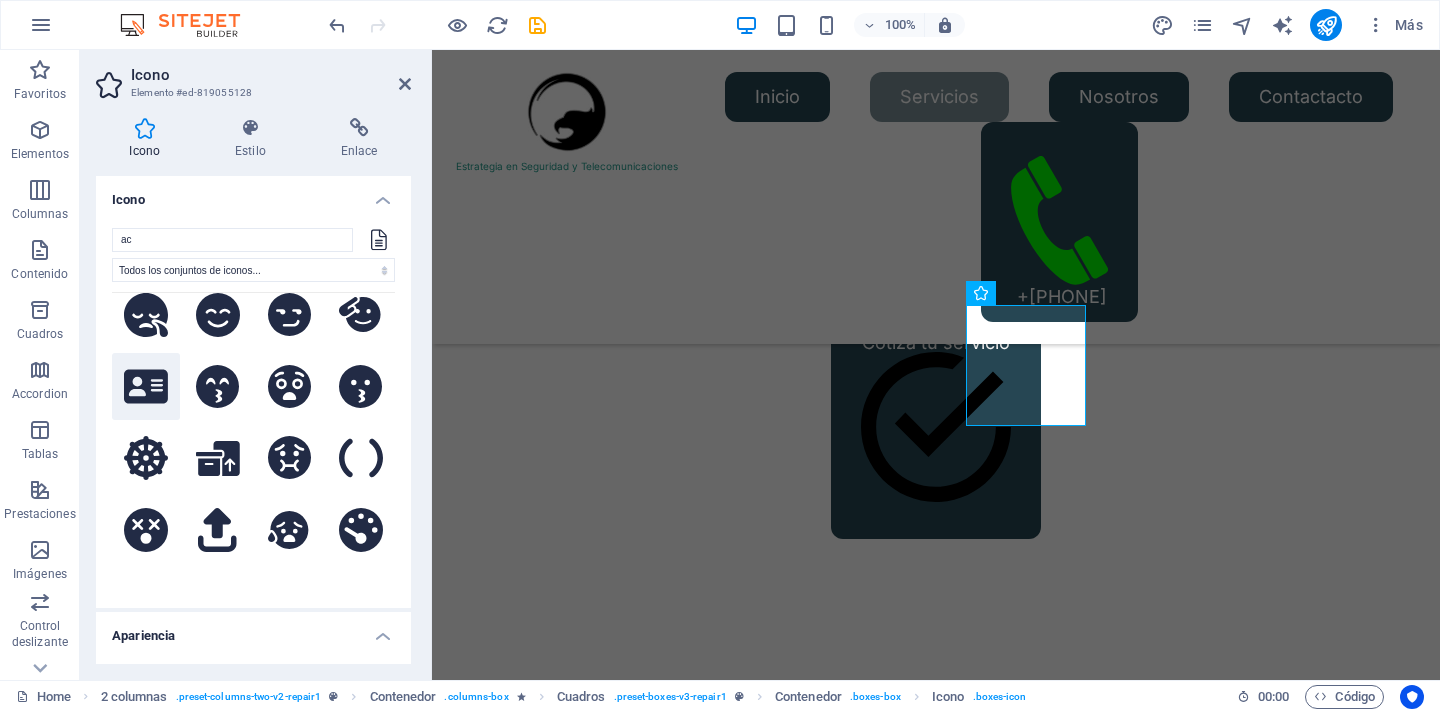 click 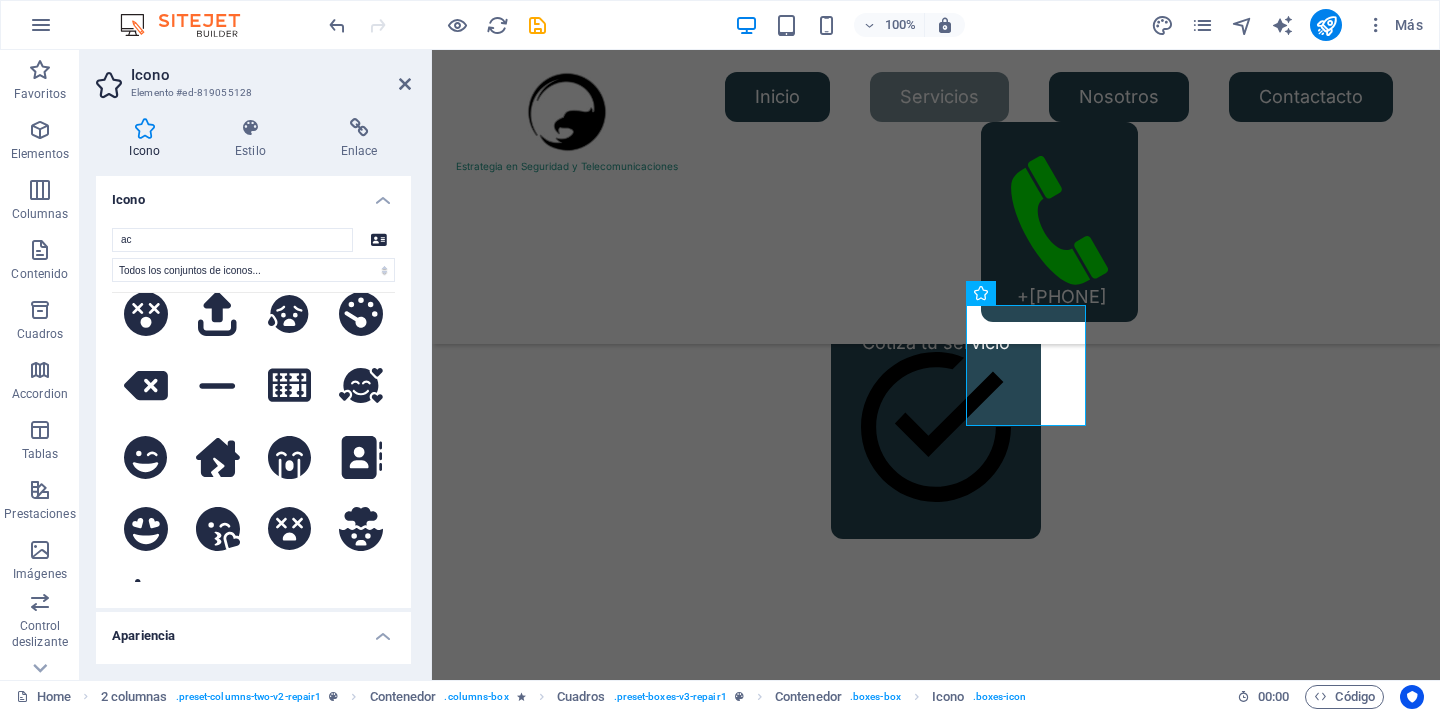 scroll, scrollTop: 6217, scrollLeft: 0, axis: vertical 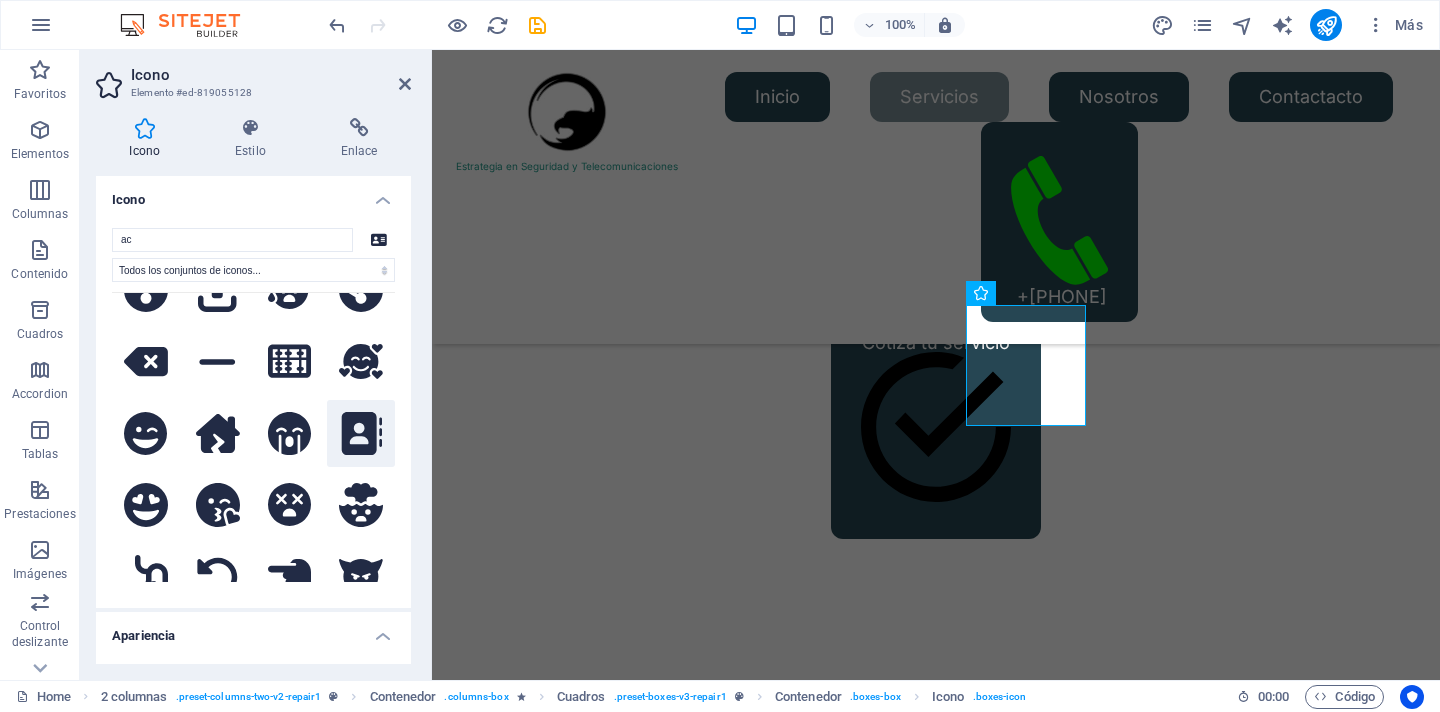 click 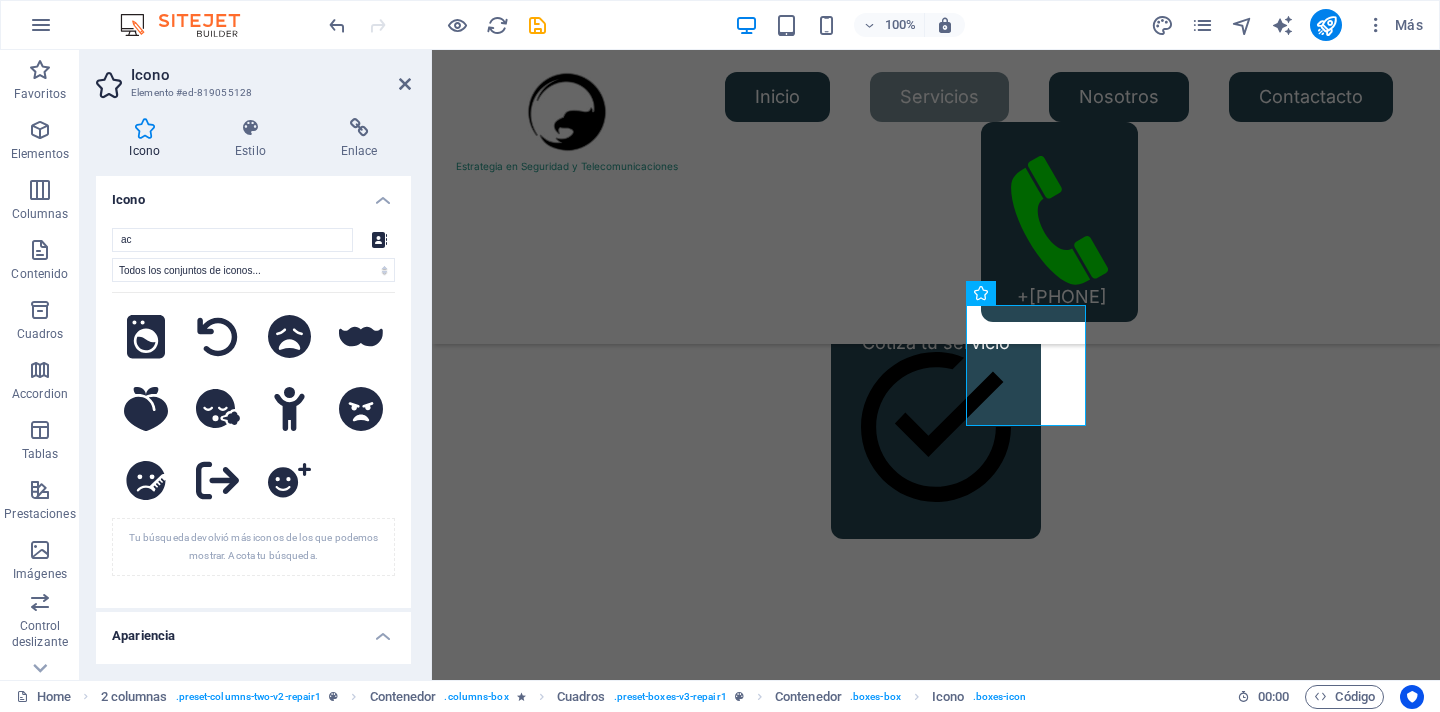 scroll, scrollTop: 8757, scrollLeft: 0, axis: vertical 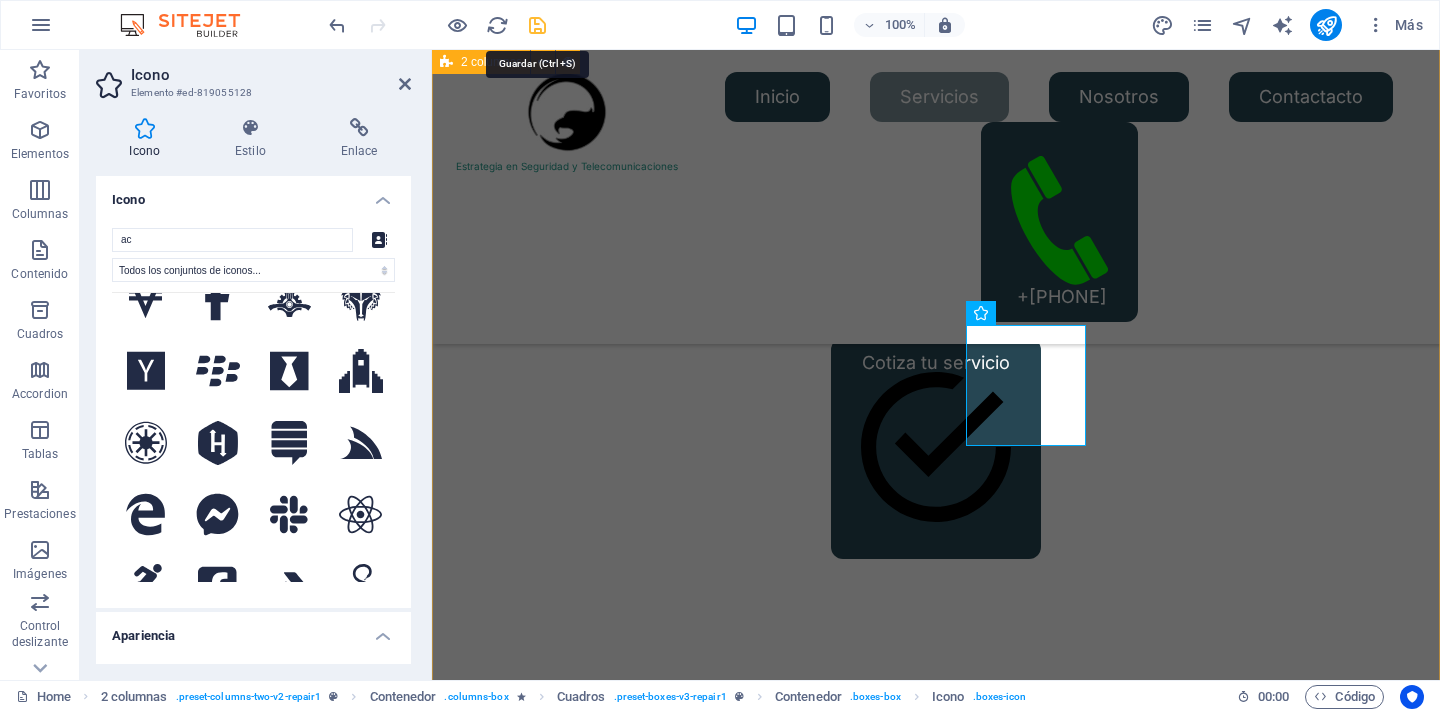 click at bounding box center [537, 25] 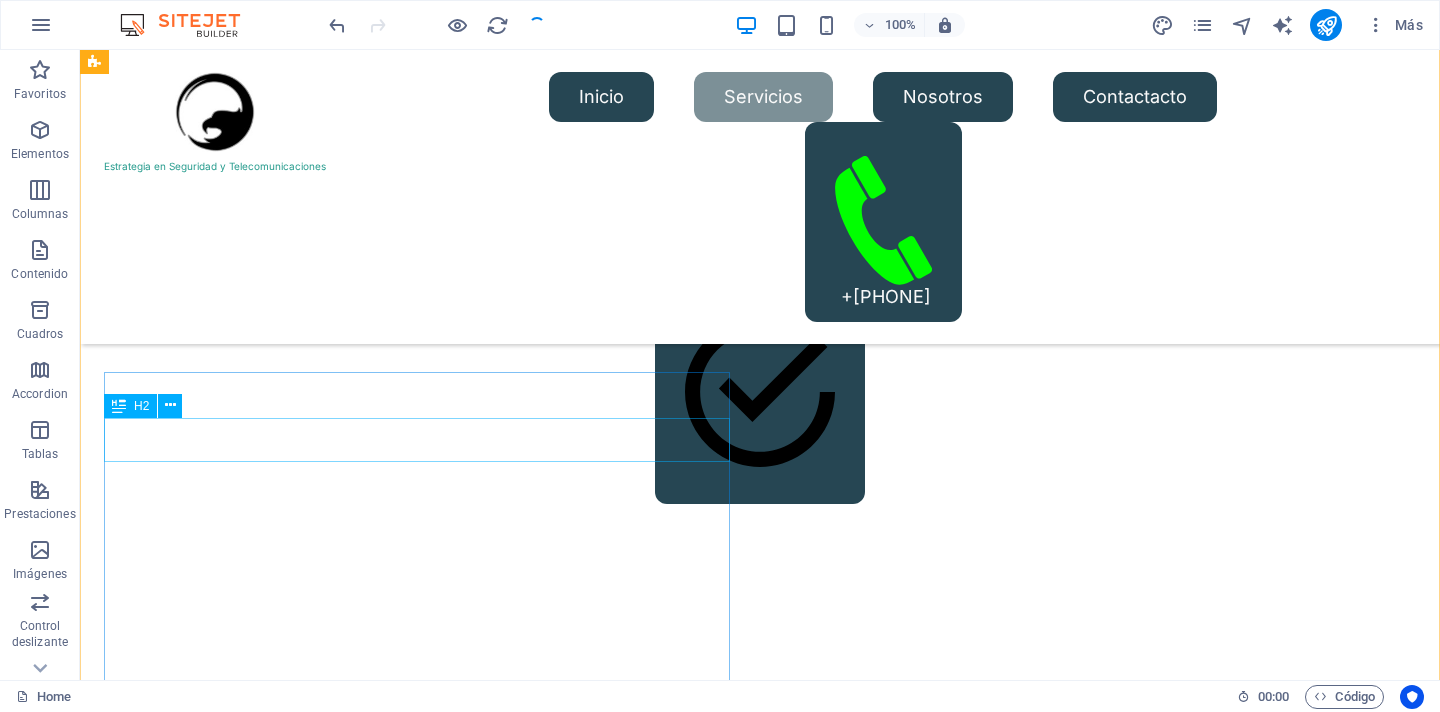 scroll, scrollTop: 1101, scrollLeft: 0, axis: vertical 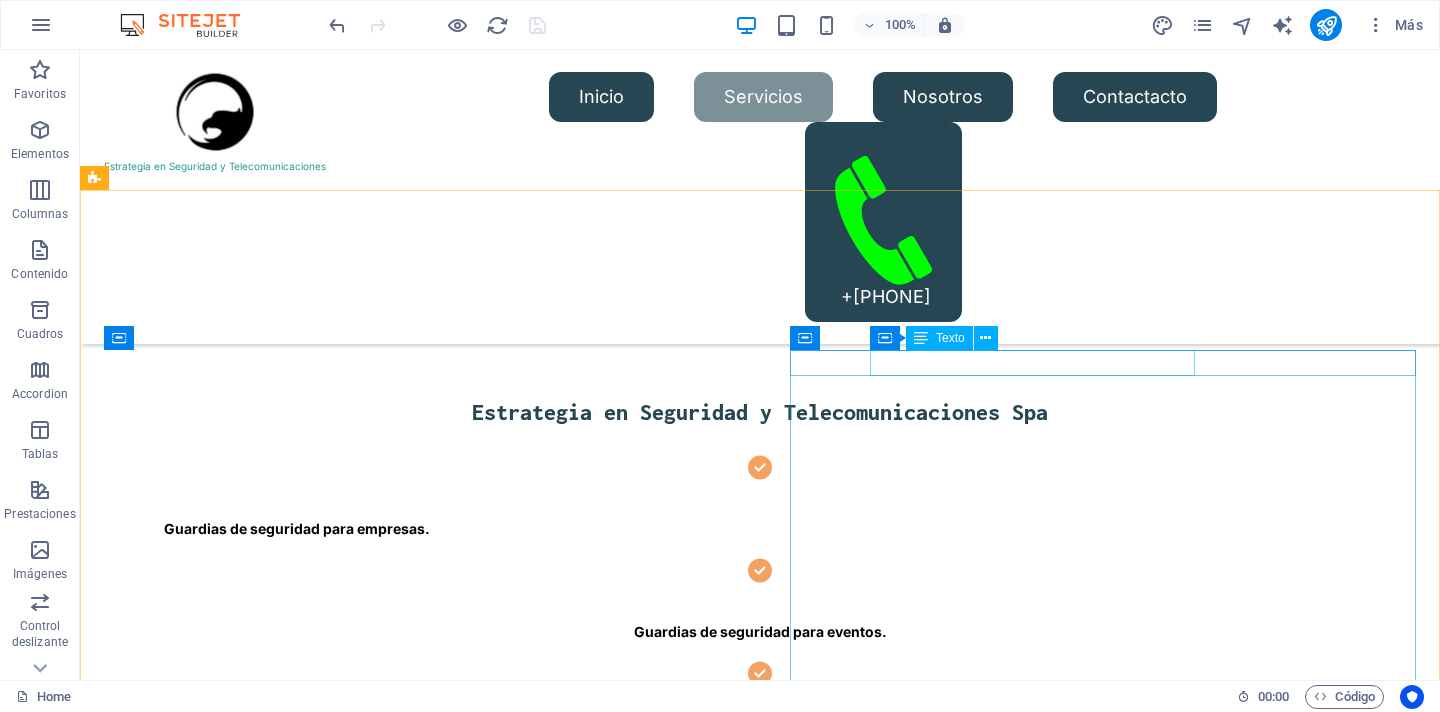 click on "Texto" at bounding box center [950, 338] 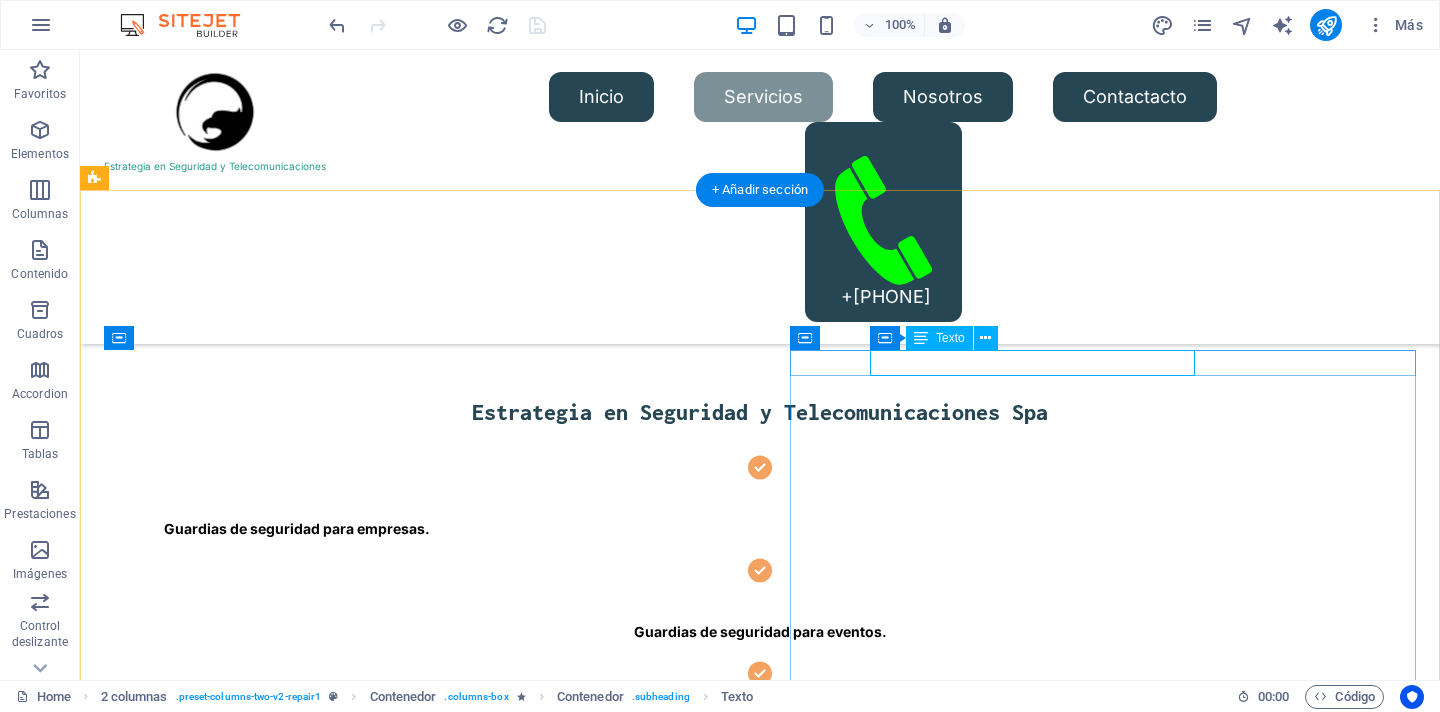 click on "Servicios de Guardias Privados." at bounding box center (417, 2700) 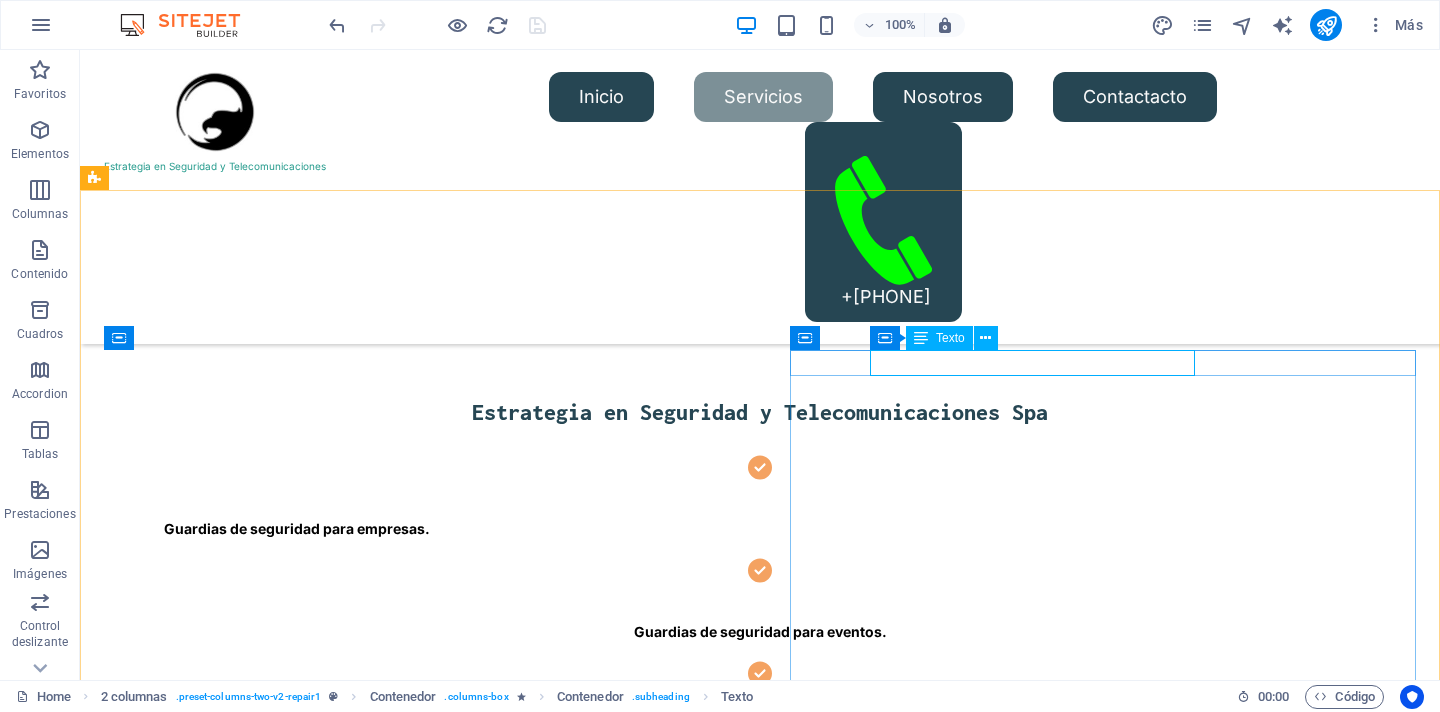 click on "Texto" at bounding box center [950, 338] 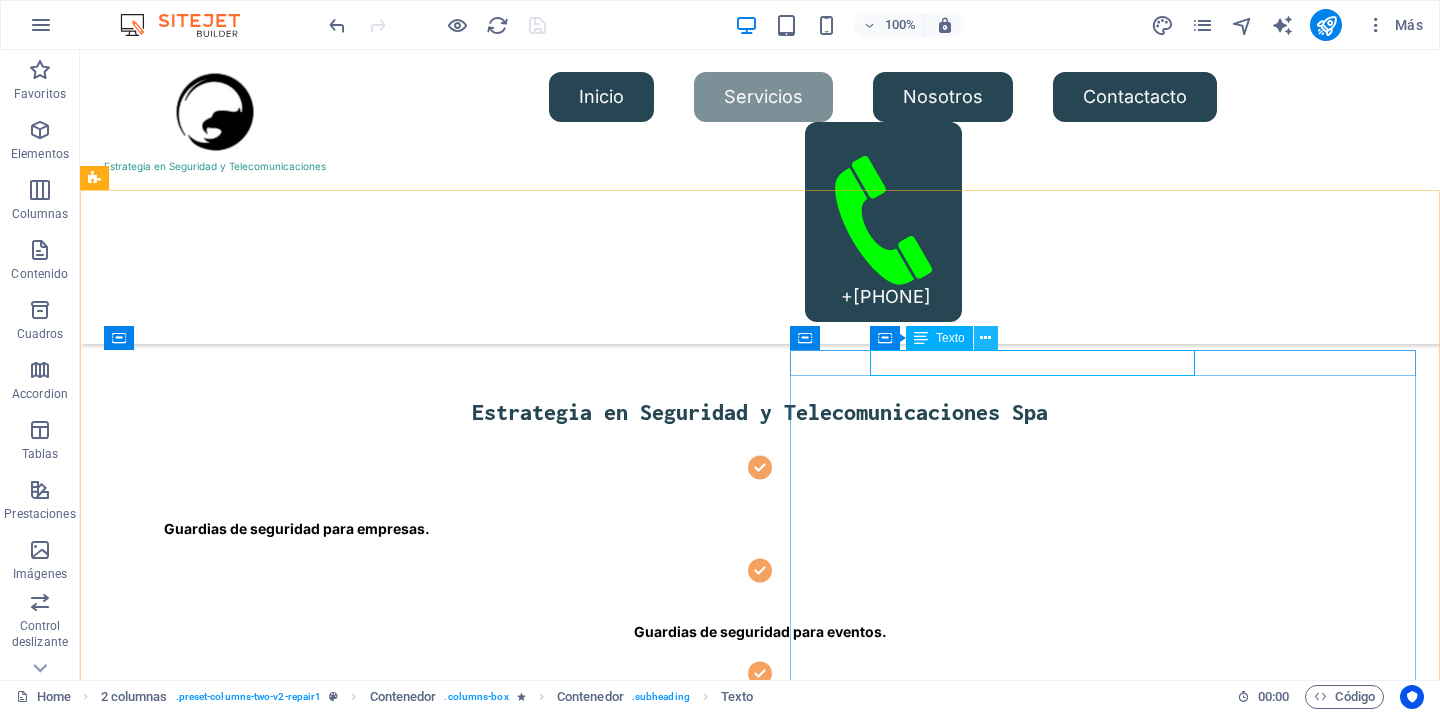 click at bounding box center [985, 338] 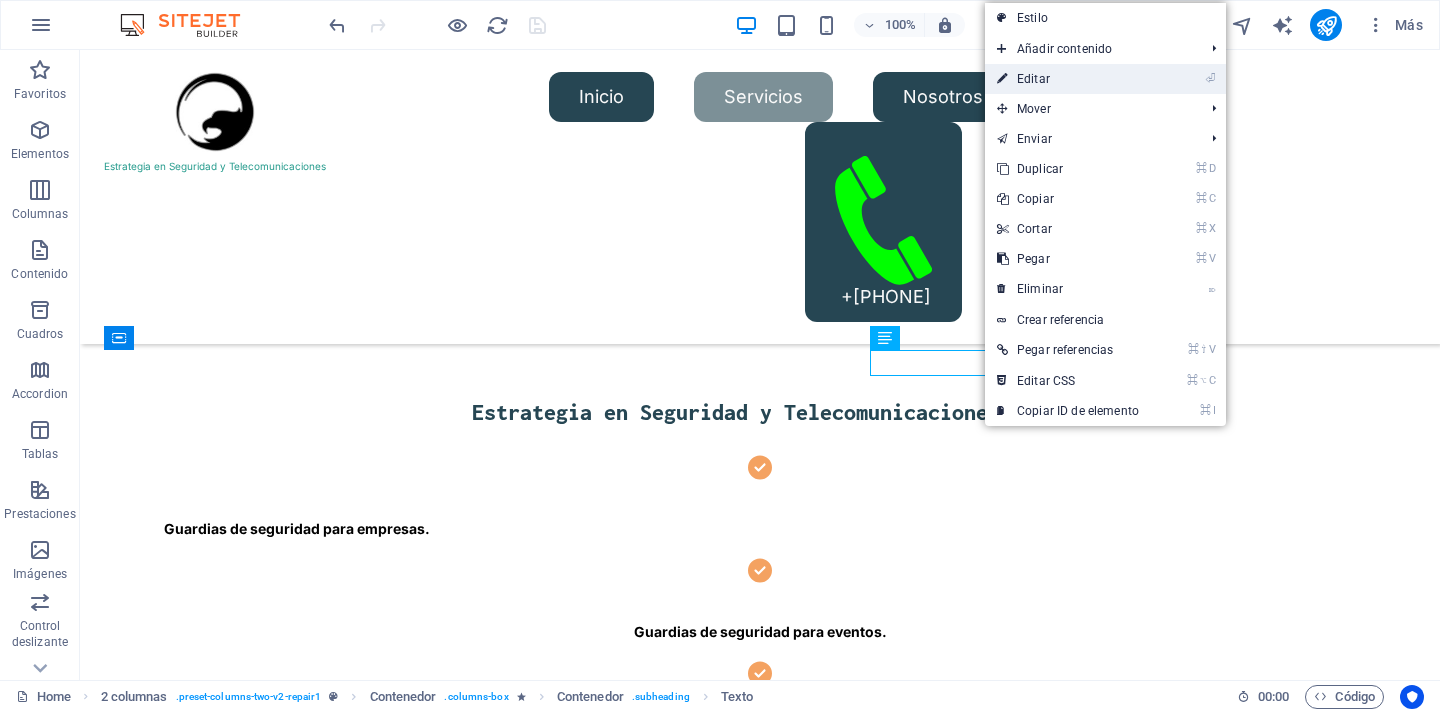 click on "⏎  Editar" at bounding box center [1068, 79] 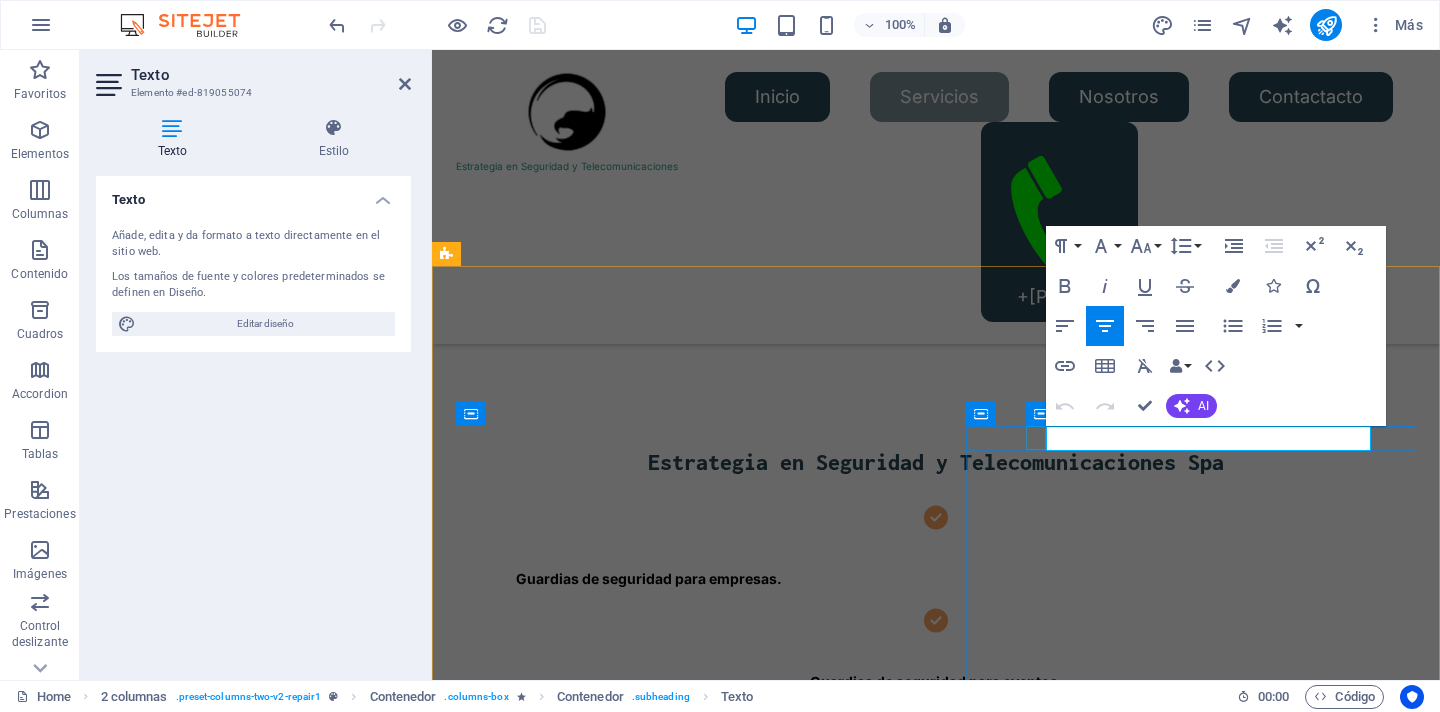 drag, startPoint x: 1368, startPoint y: 440, endPoint x: 1042, endPoint y: 444, distance: 326.02454 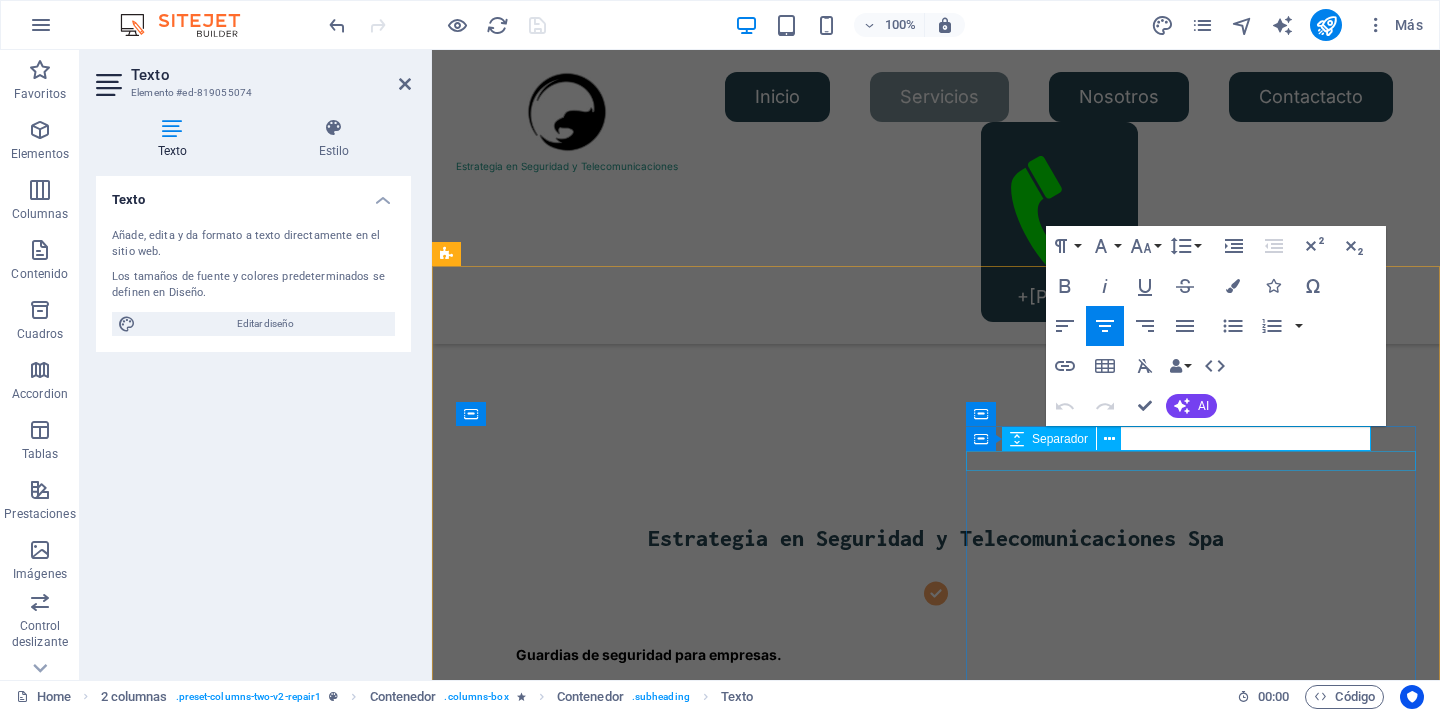 copy on "Servicios de Guardias Privados." 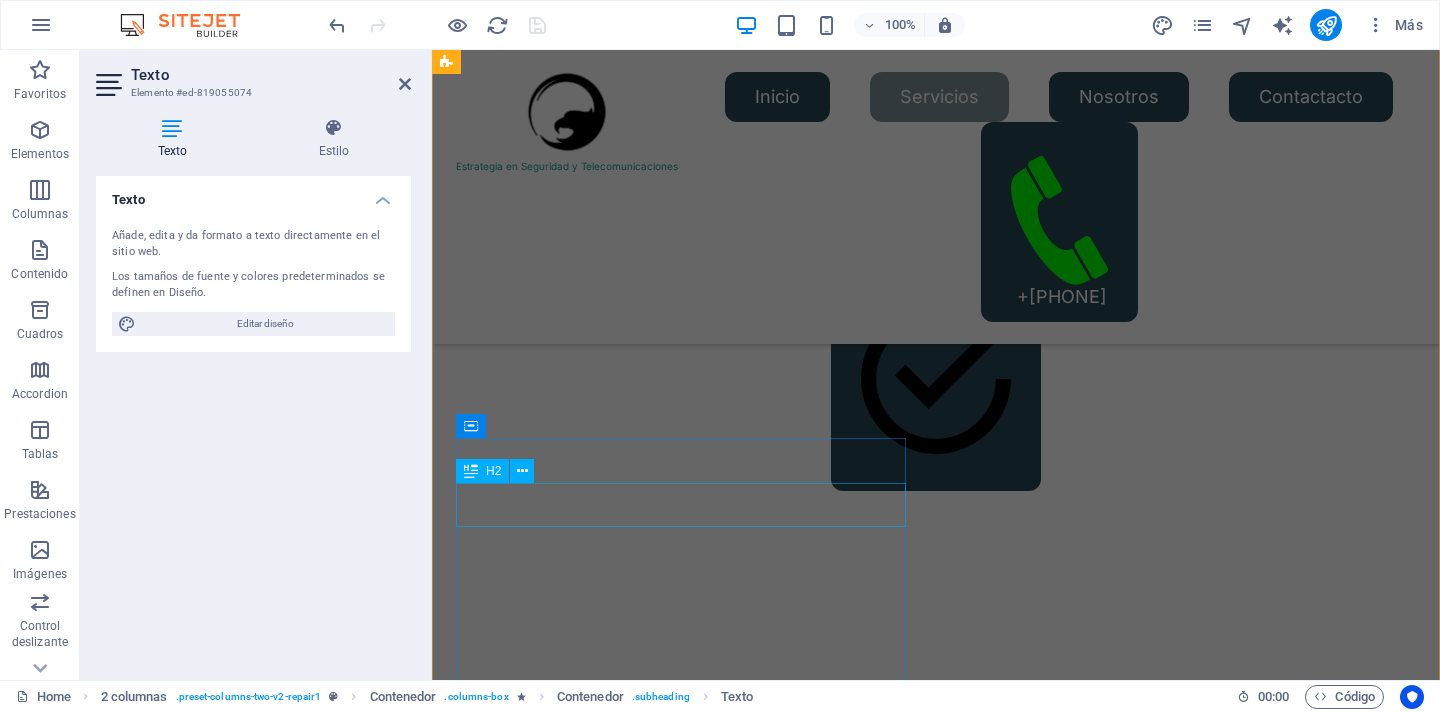 scroll, scrollTop: 1328, scrollLeft: 0, axis: vertical 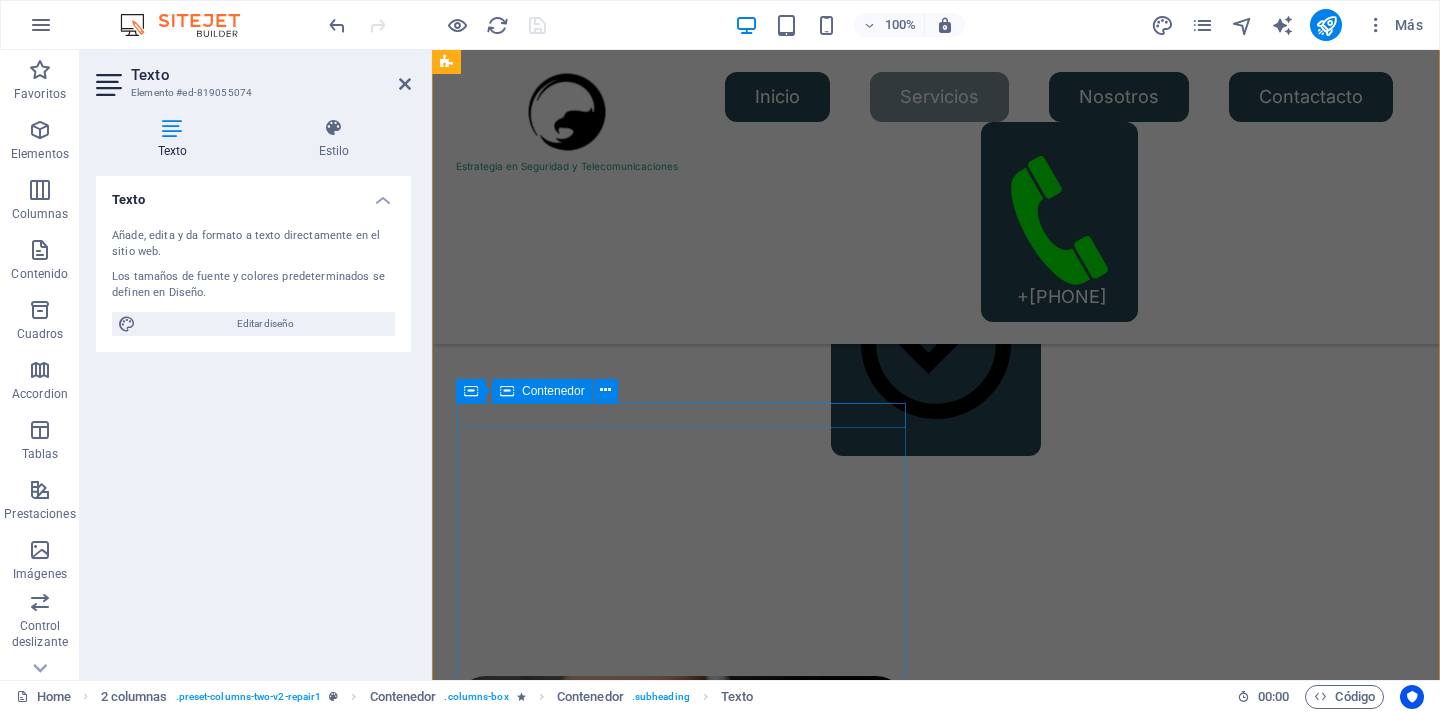 click on "OUR PROCESS" at bounding box center (681, 3260) 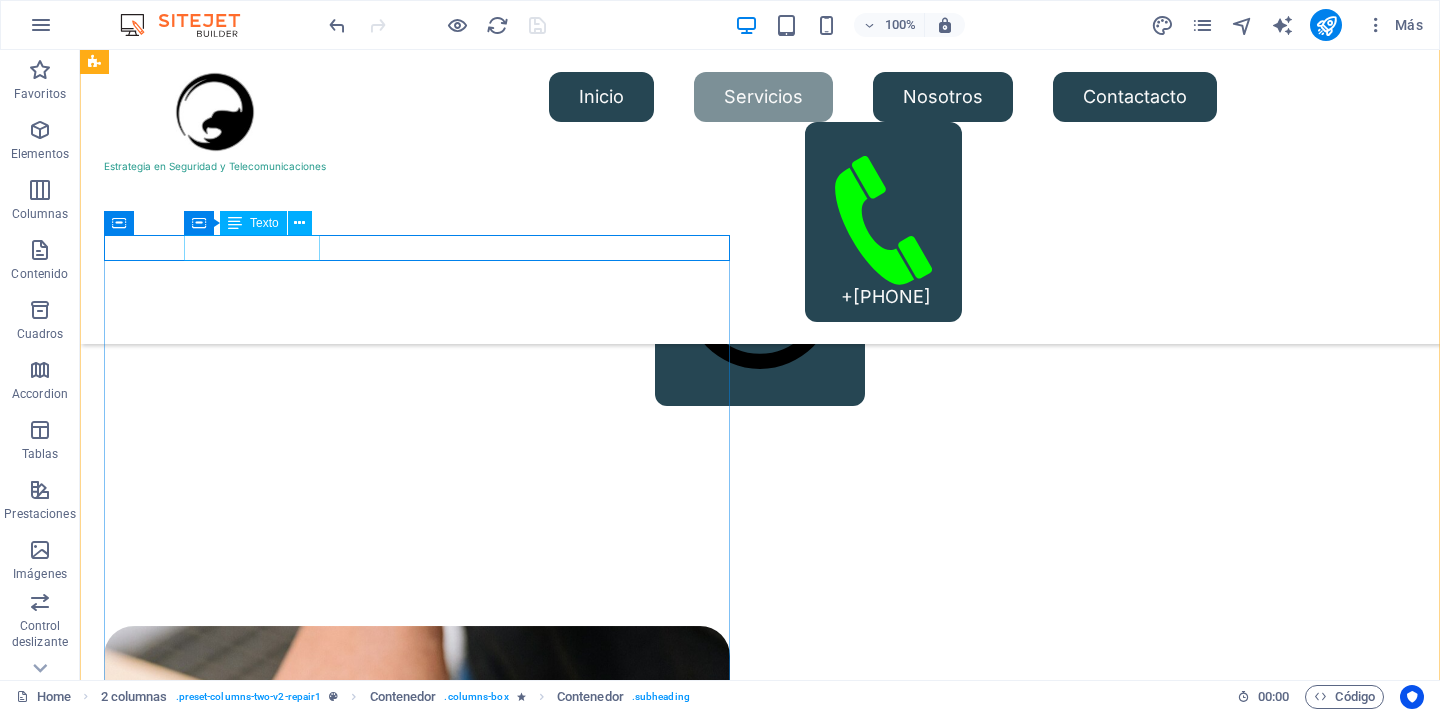 click on "Texto" at bounding box center (264, 223) 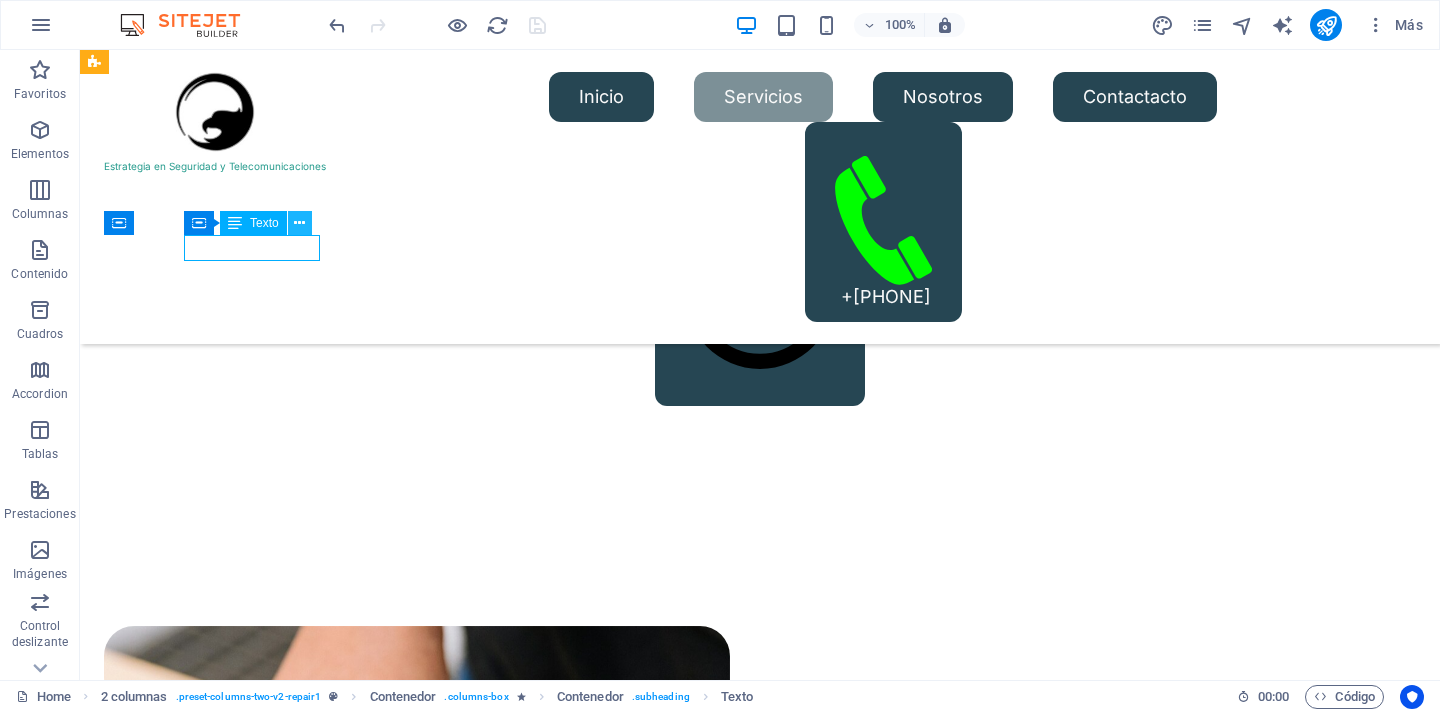 click at bounding box center [299, 223] 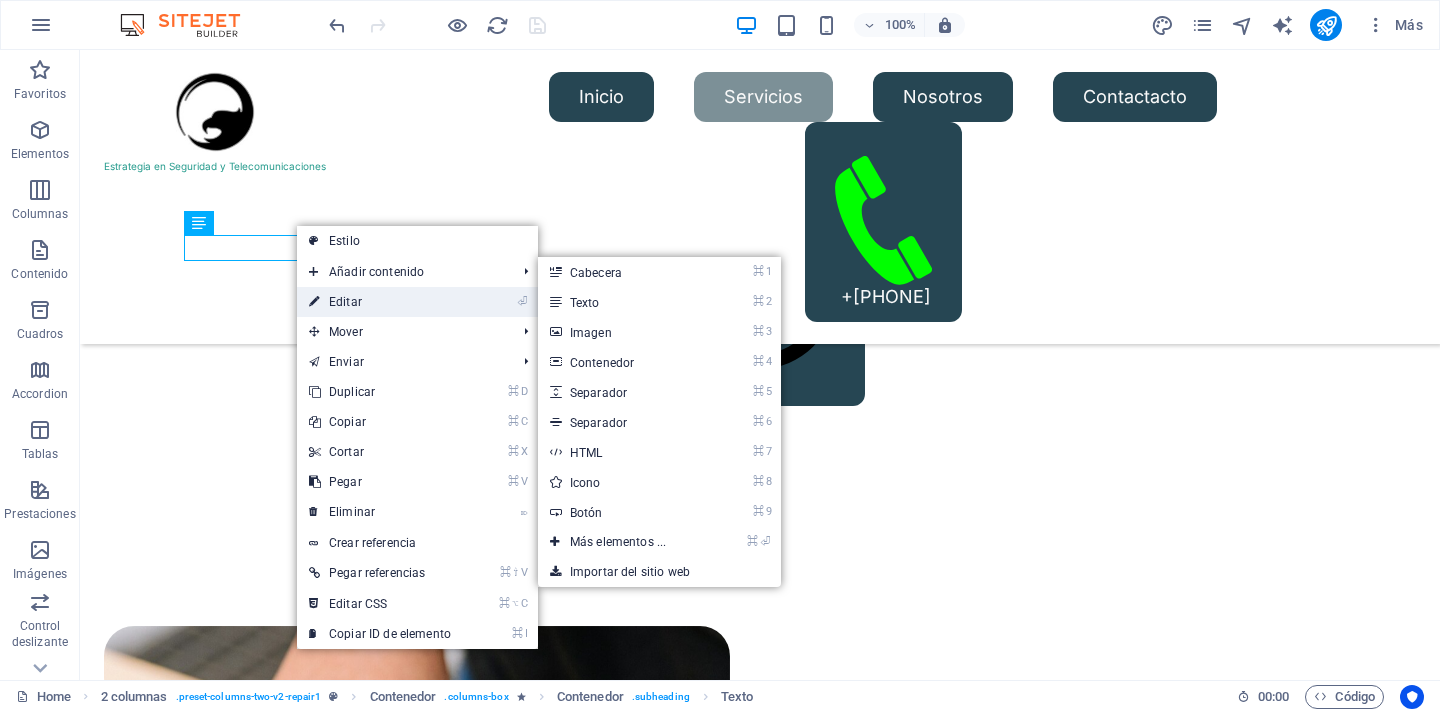click on "⏎  Editar" at bounding box center [380, 302] 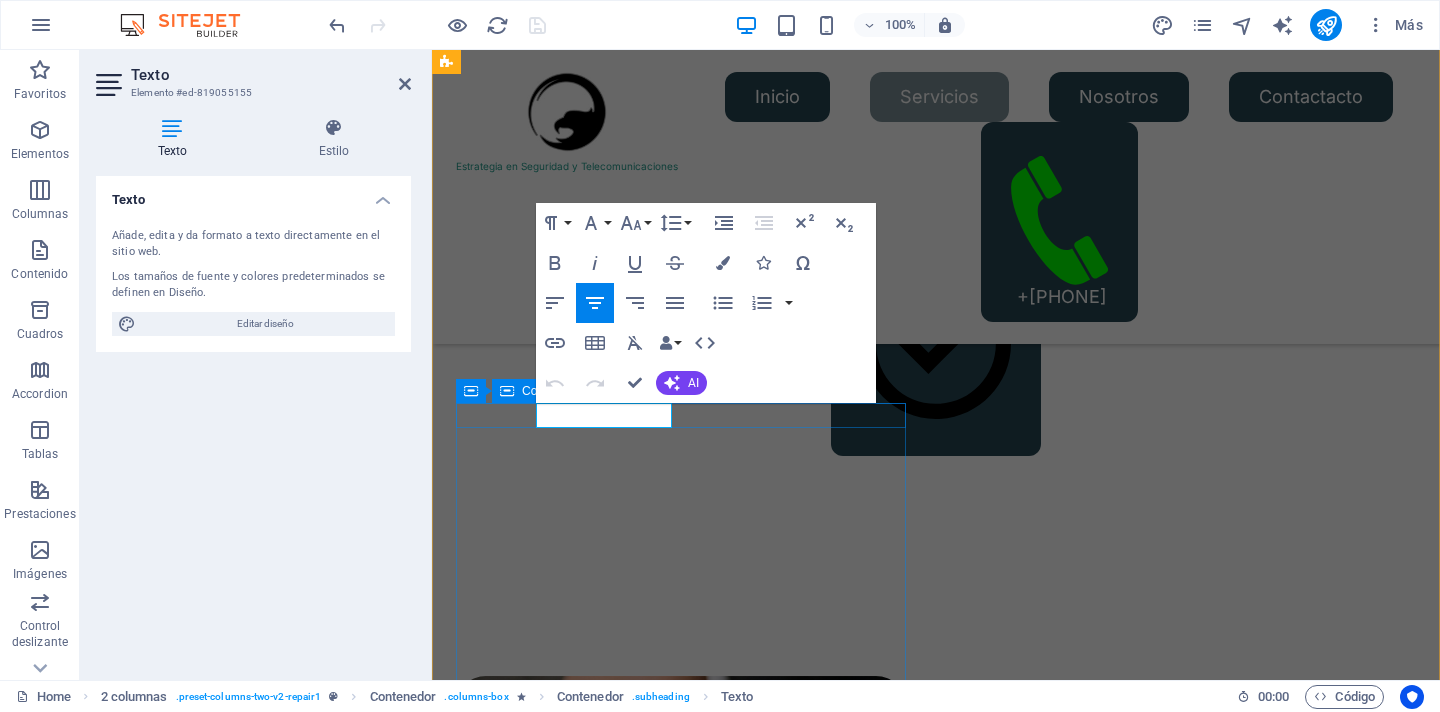 drag, startPoint x: 539, startPoint y: 415, endPoint x: 682, endPoint y: 416, distance: 143.0035 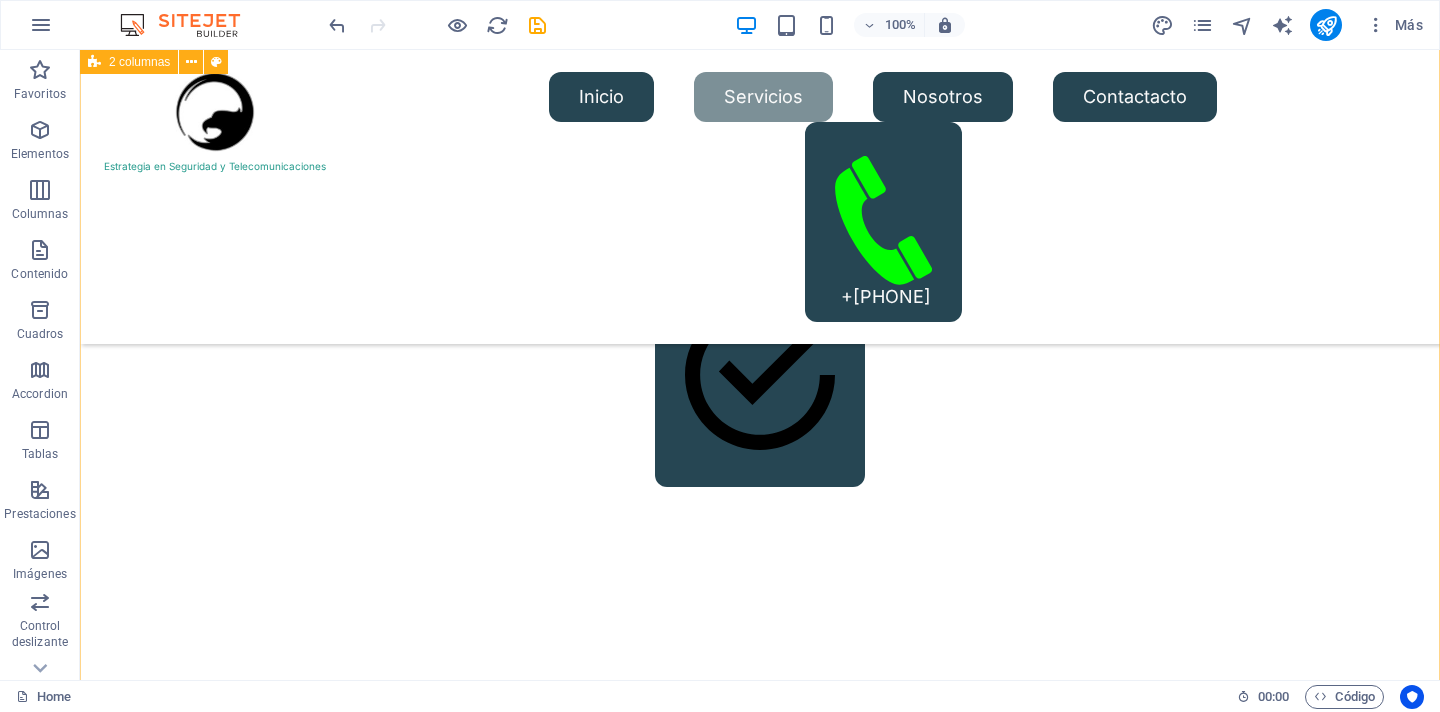 scroll, scrollTop: 1266, scrollLeft: 0, axis: vertical 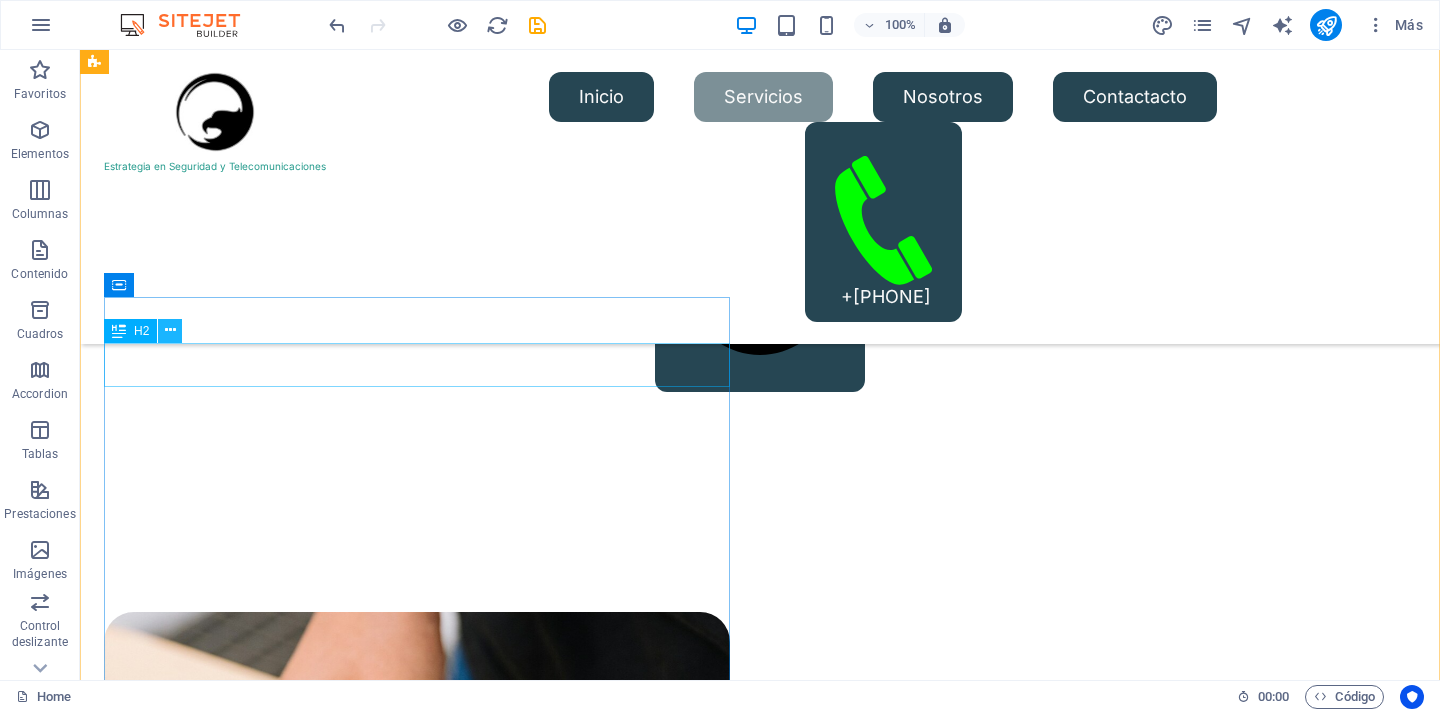 click at bounding box center (170, 330) 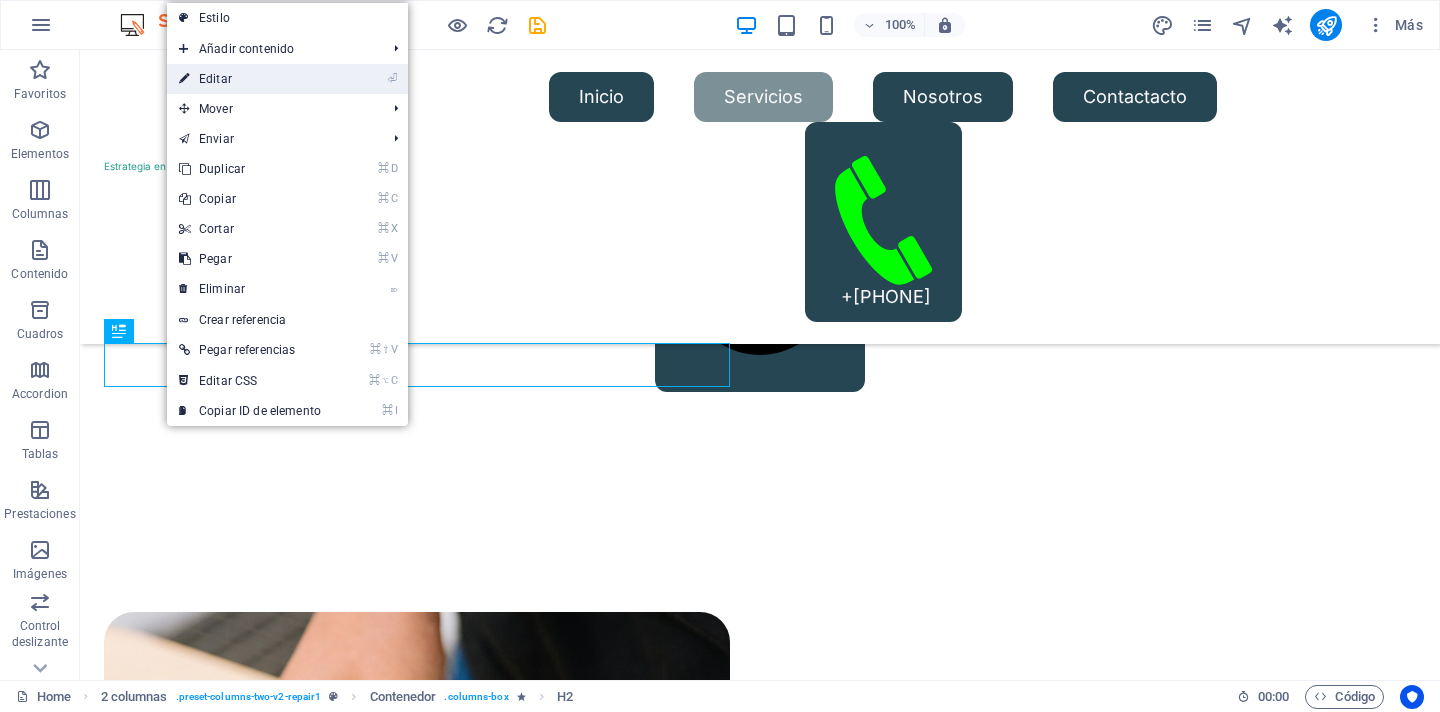 click on "⏎  Editar" at bounding box center [250, 79] 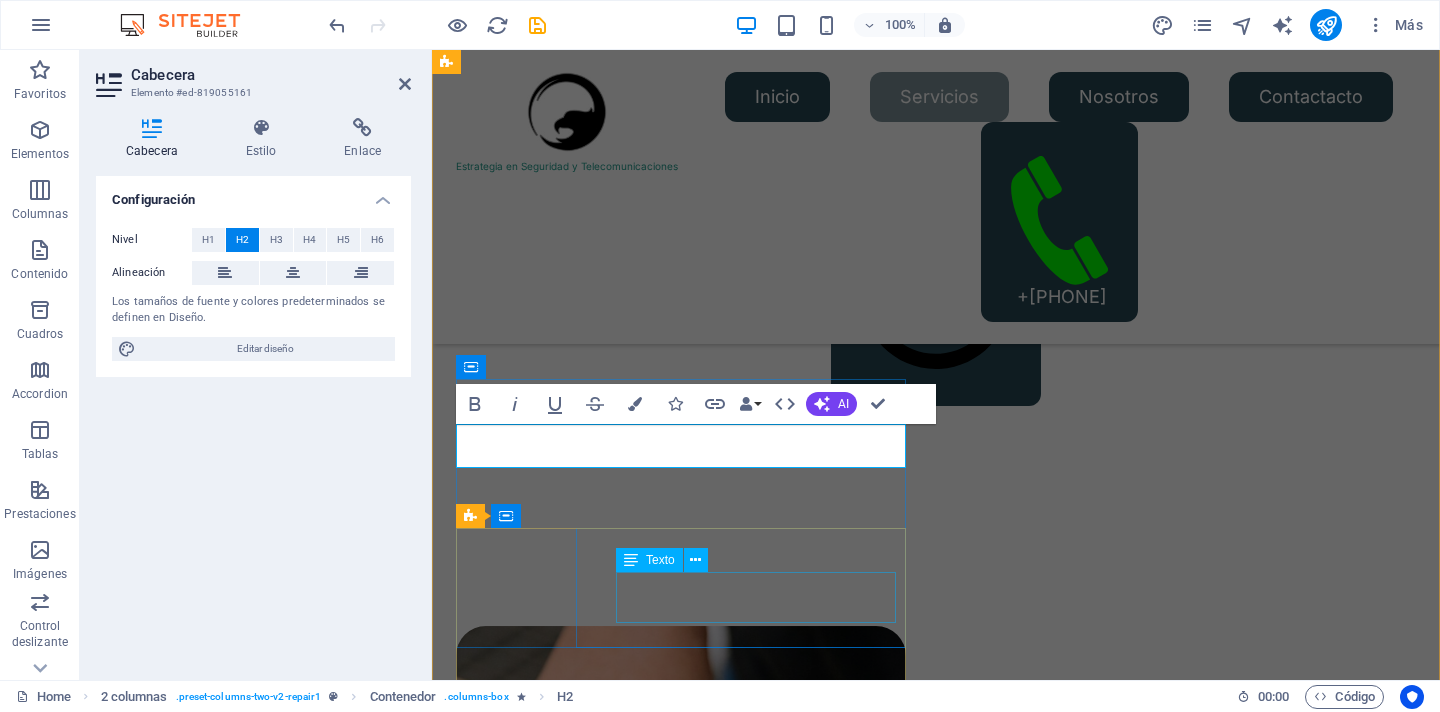 scroll, scrollTop: 1400, scrollLeft: 0, axis: vertical 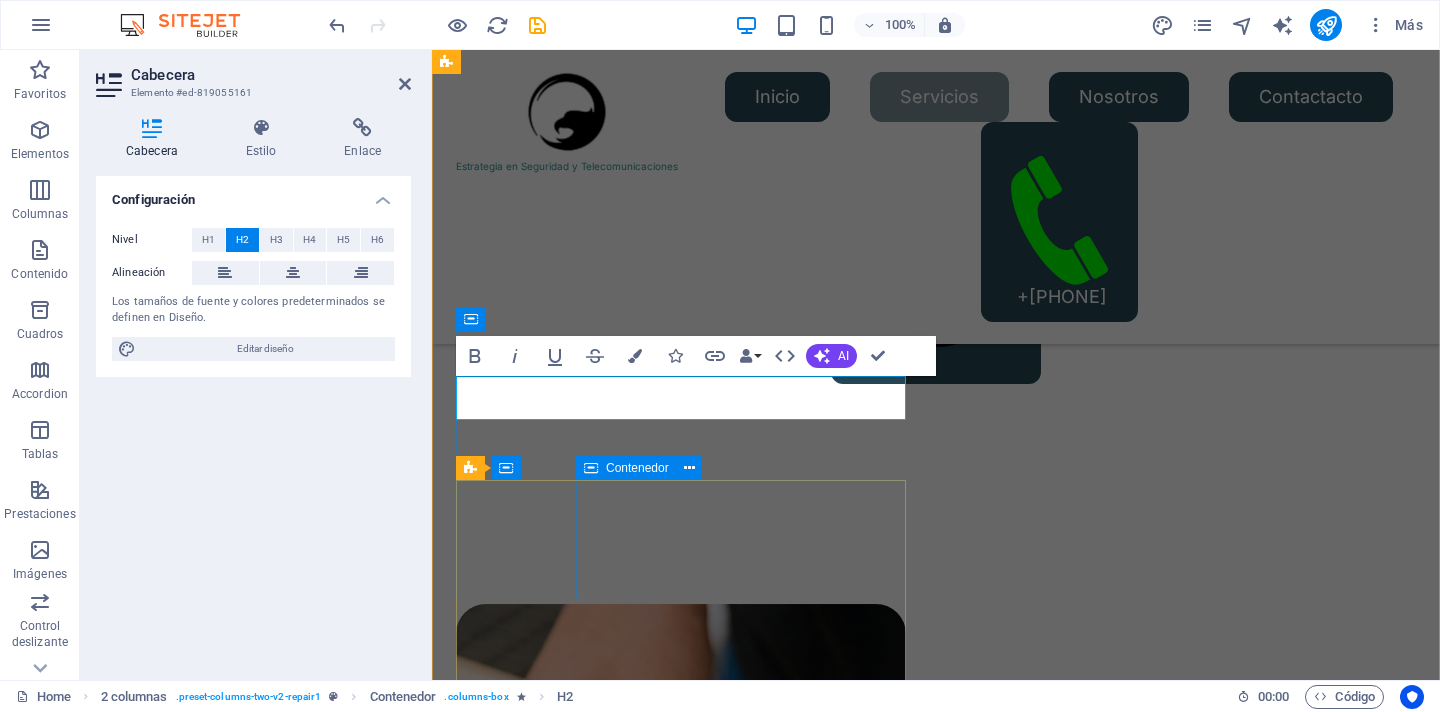 type 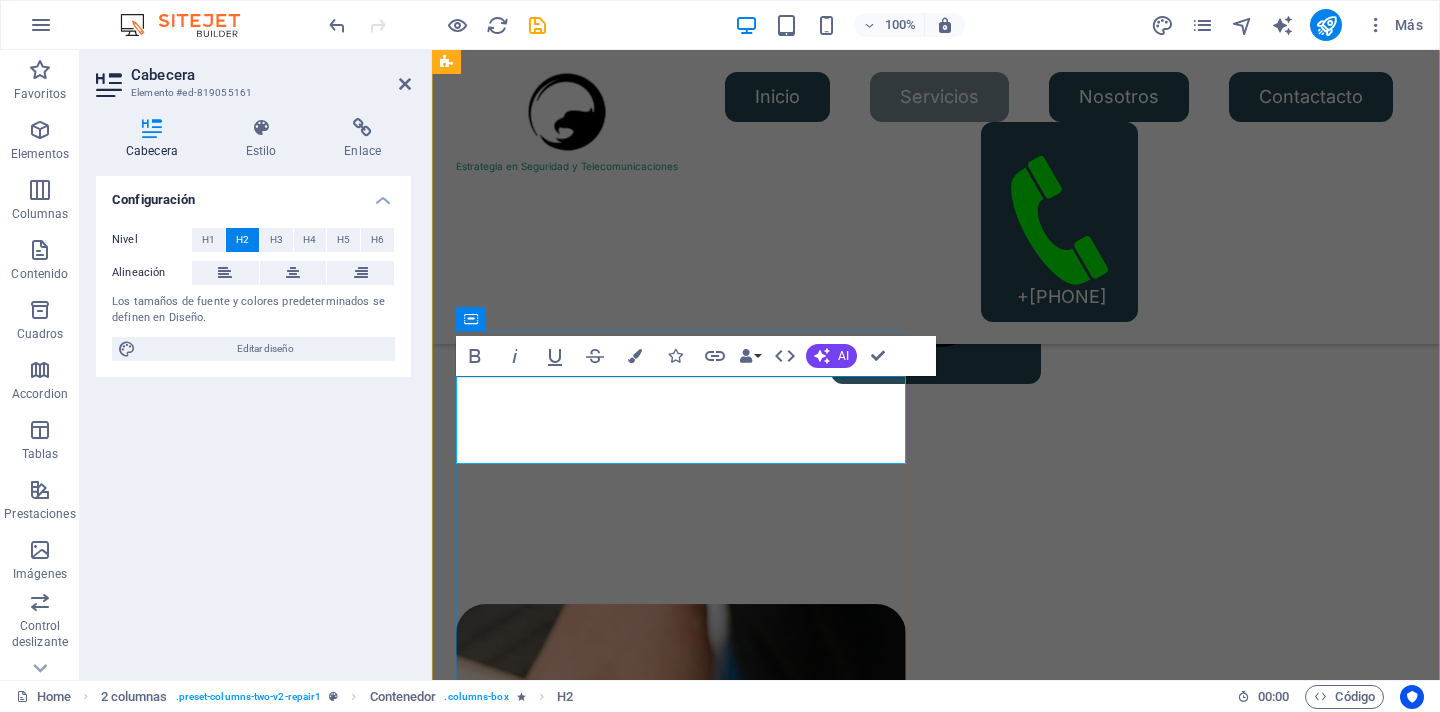drag, startPoint x: 557, startPoint y: 401, endPoint x: 877, endPoint y: 442, distance: 322.61588 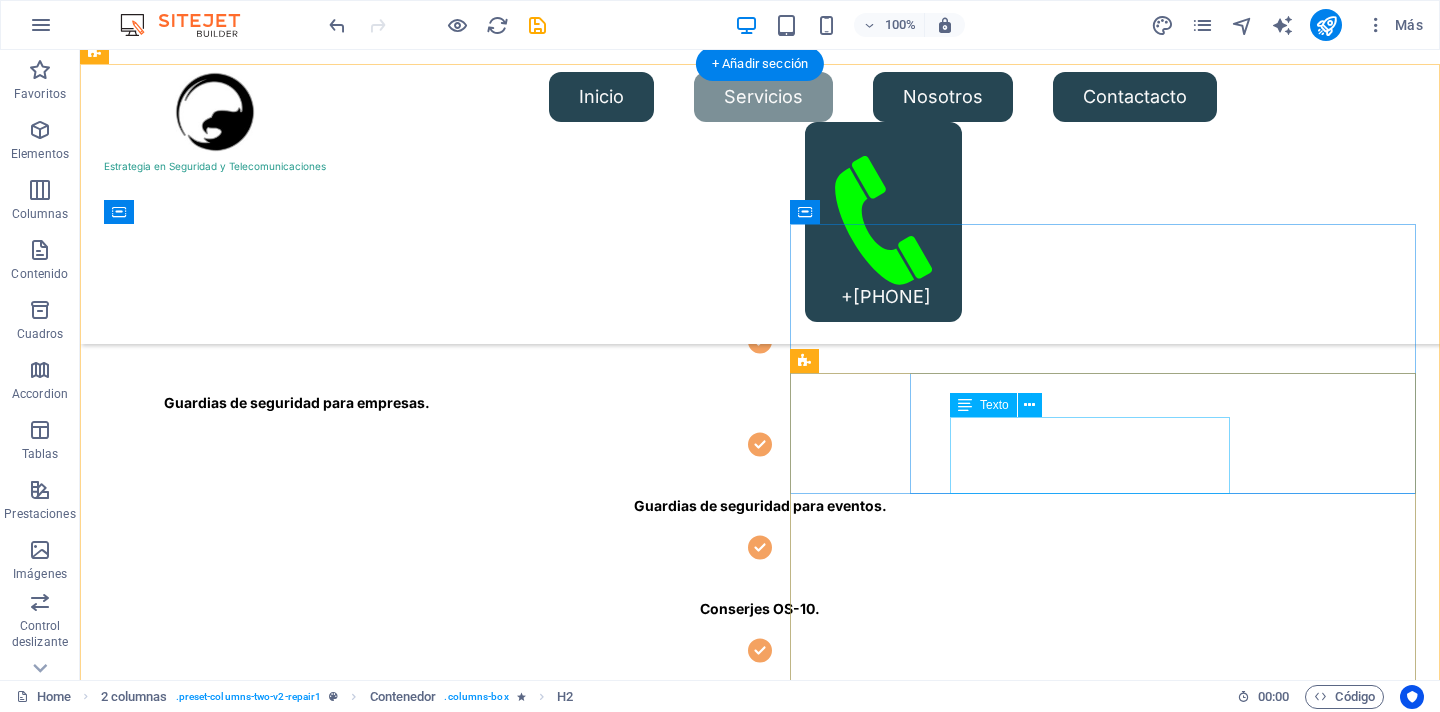 scroll, scrollTop: 557, scrollLeft: 0, axis: vertical 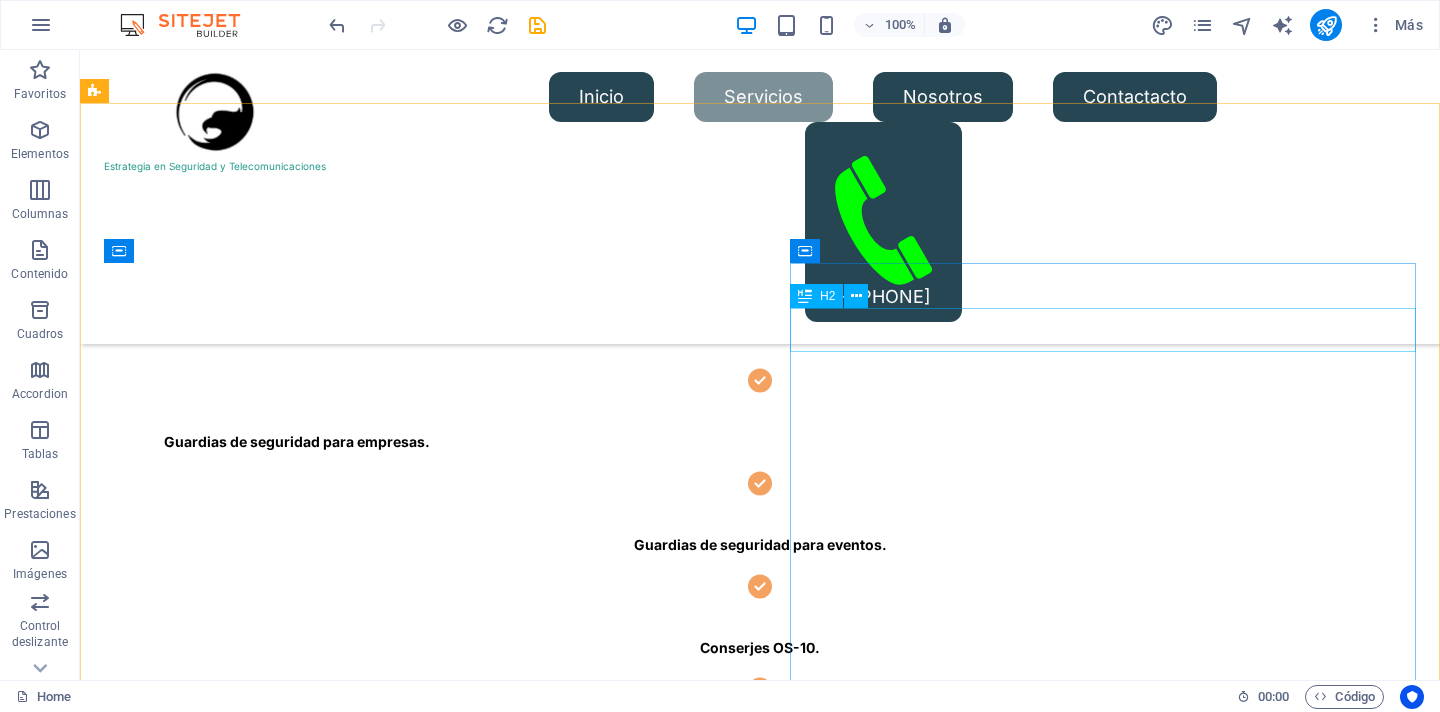 click on "H2" at bounding box center [827, 296] 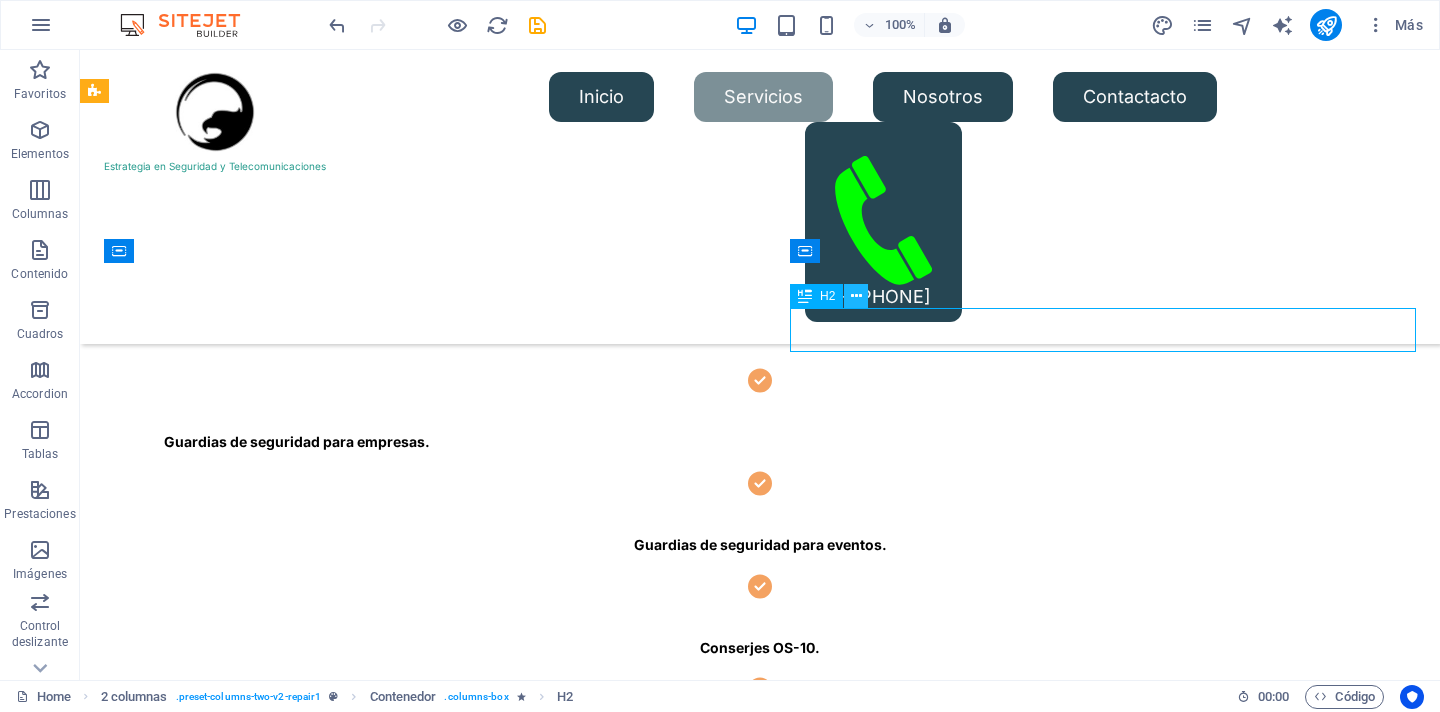 click at bounding box center (856, 296) 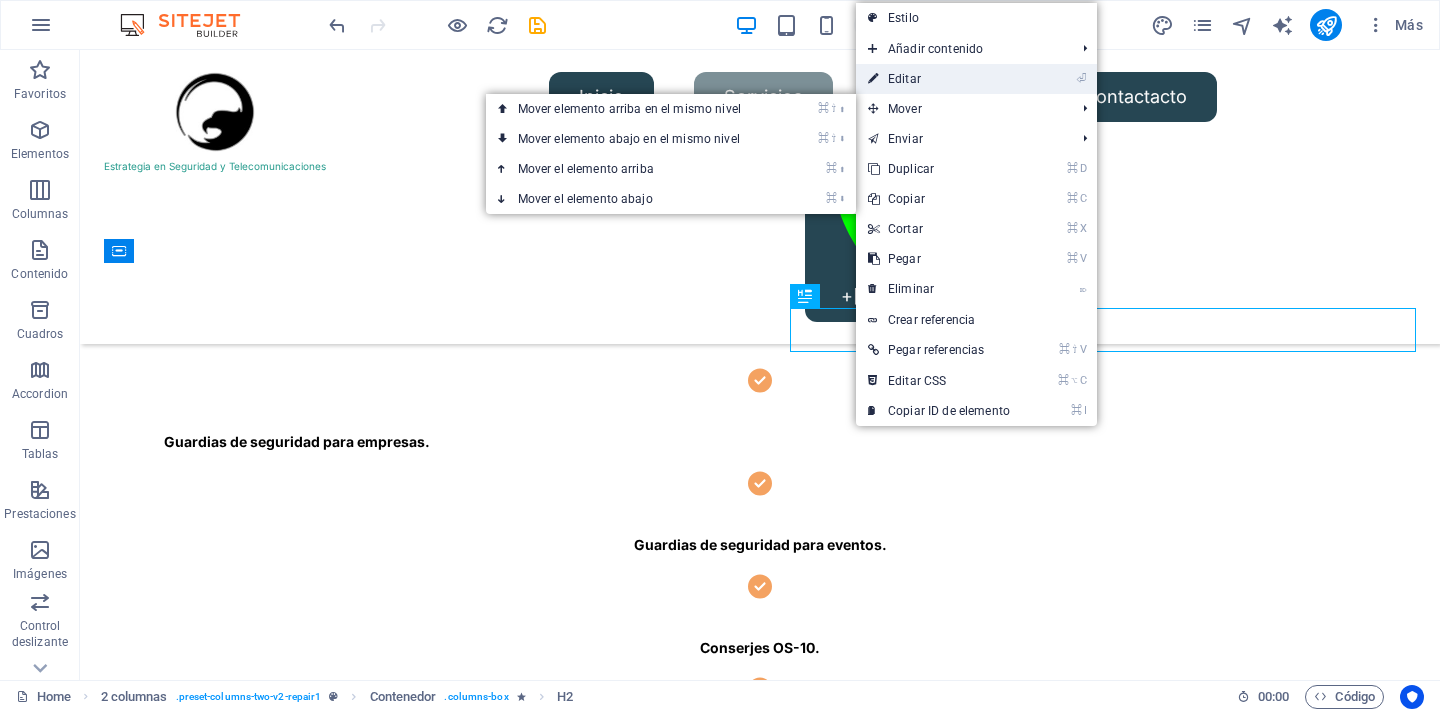 click on "⏎  Editar" at bounding box center [939, 79] 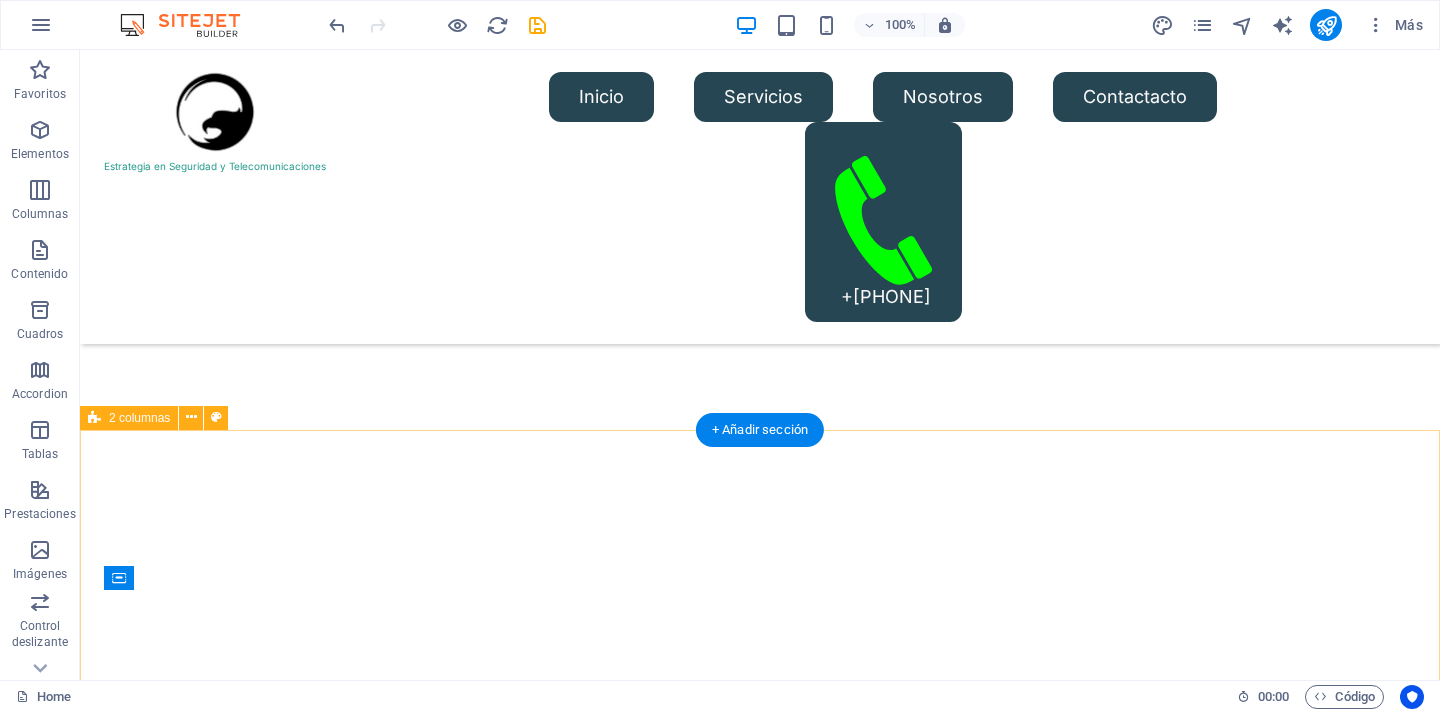 scroll, scrollTop: 180, scrollLeft: 0, axis: vertical 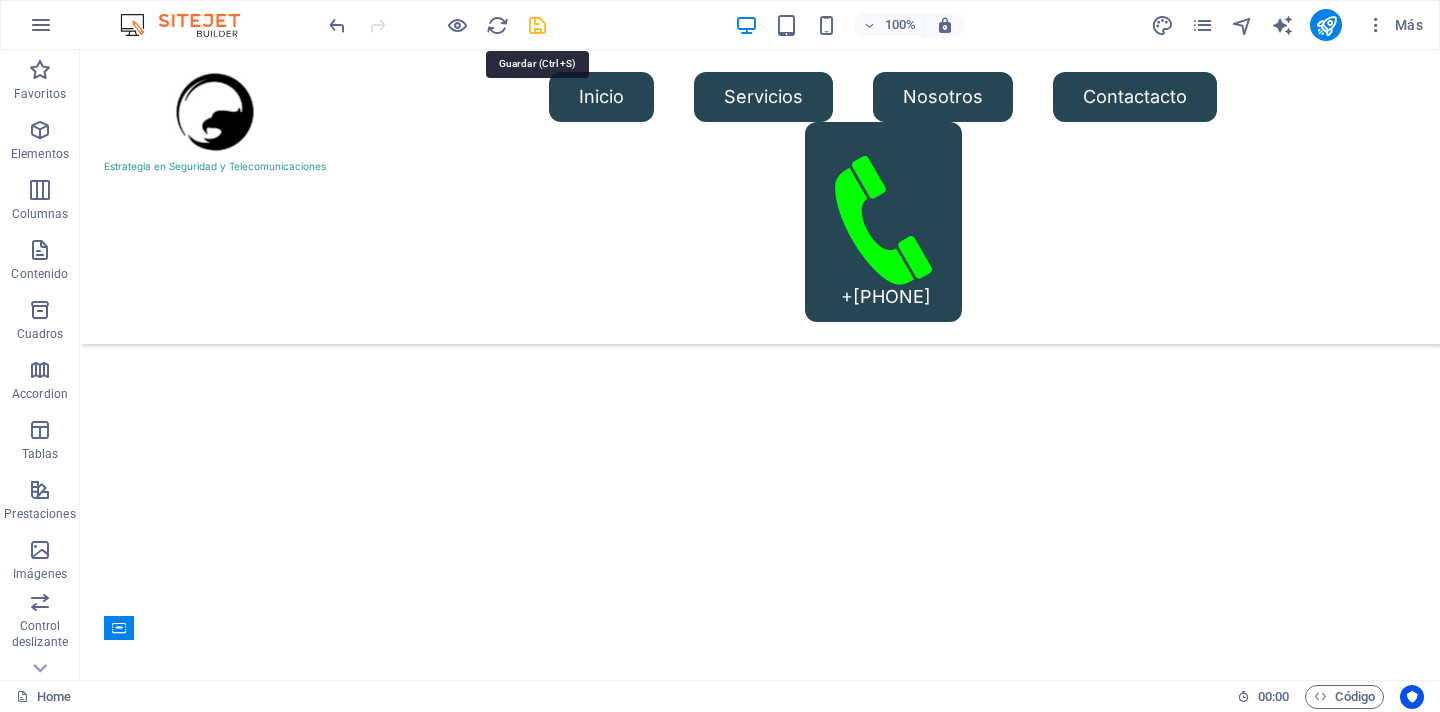 click at bounding box center (537, 25) 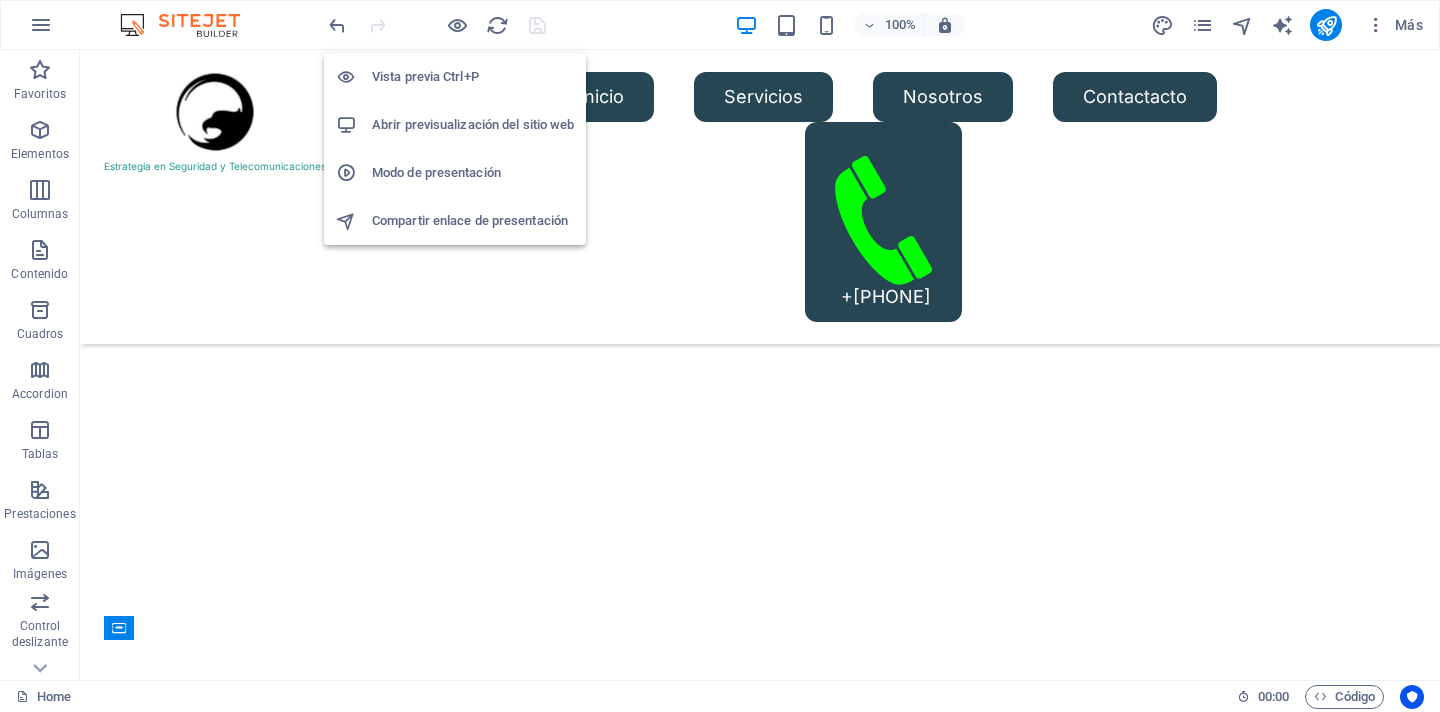 click on "Abrir previsualización del sitio web" at bounding box center [473, 125] 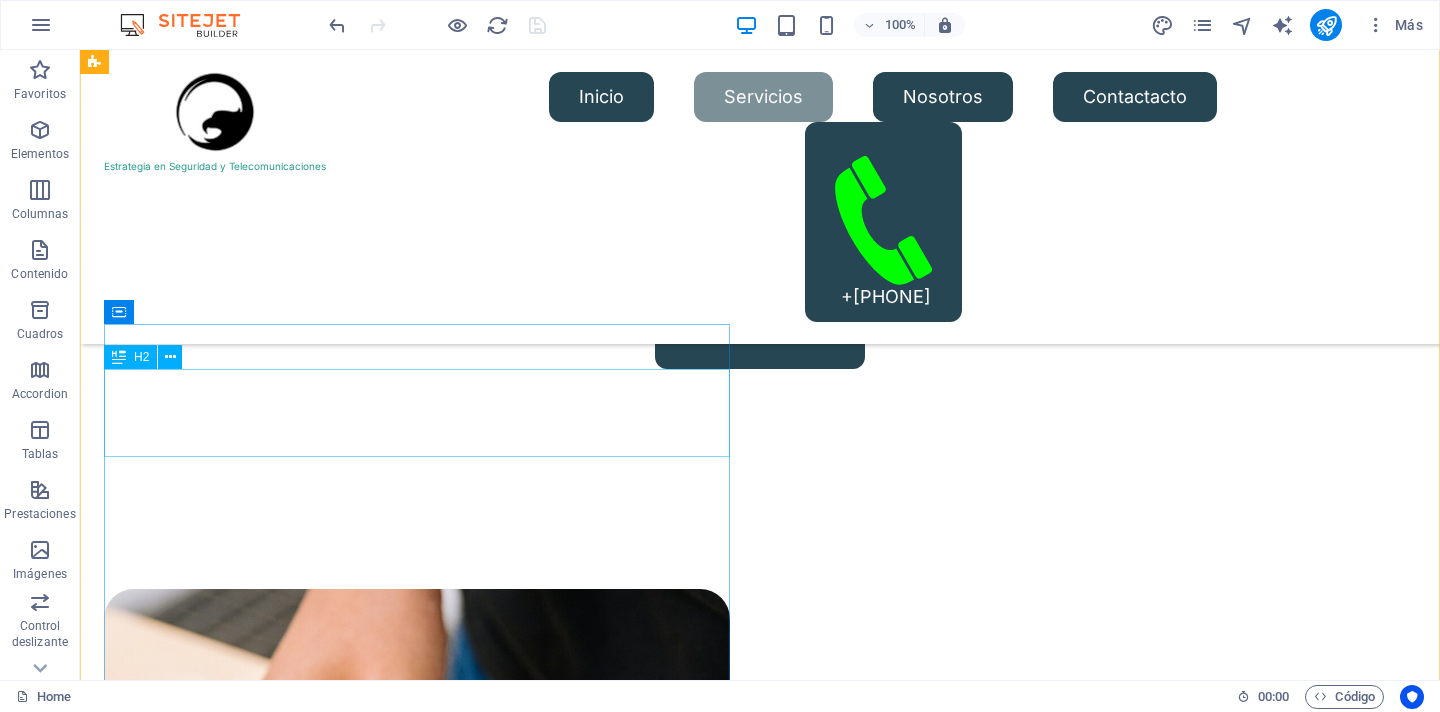 scroll, scrollTop: 1322, scrollLeft: 0, axis: vertical 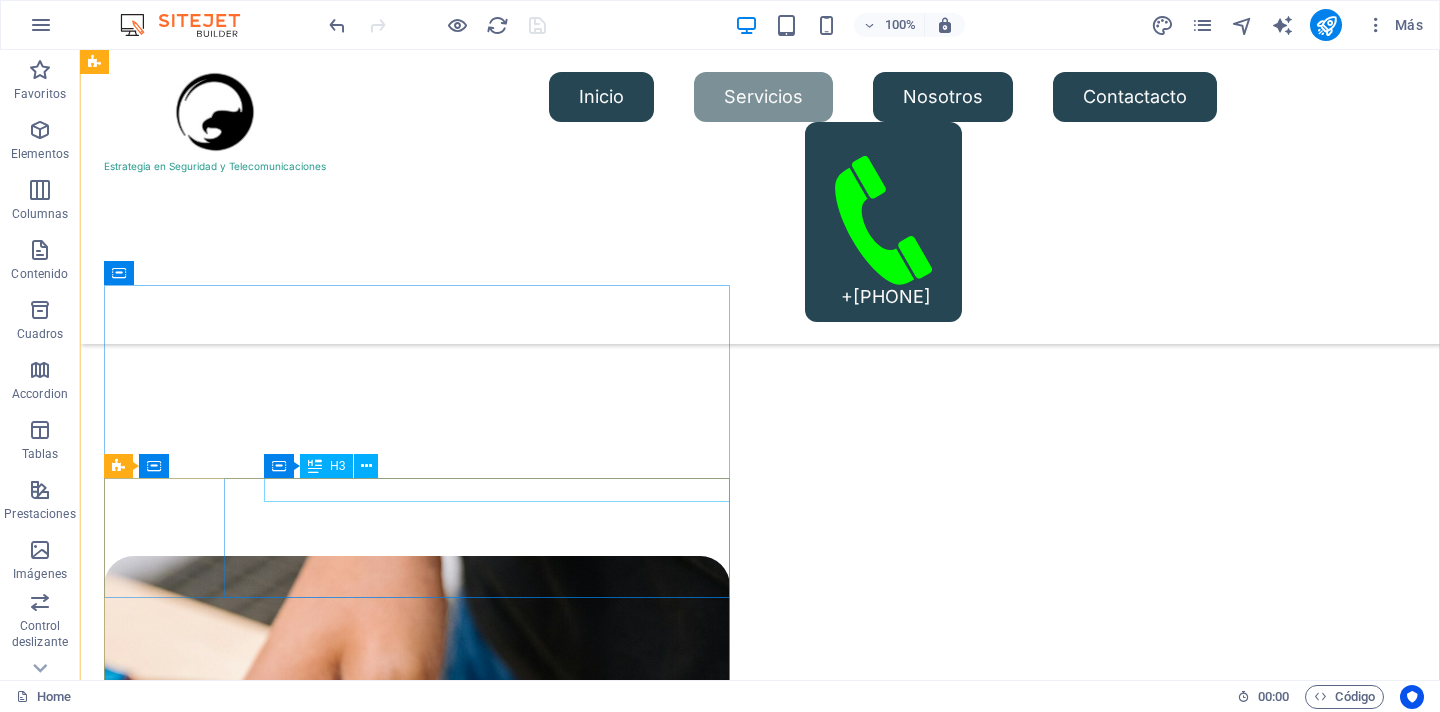 click on "Tell us your issue" at bounding box center [437, 4343] 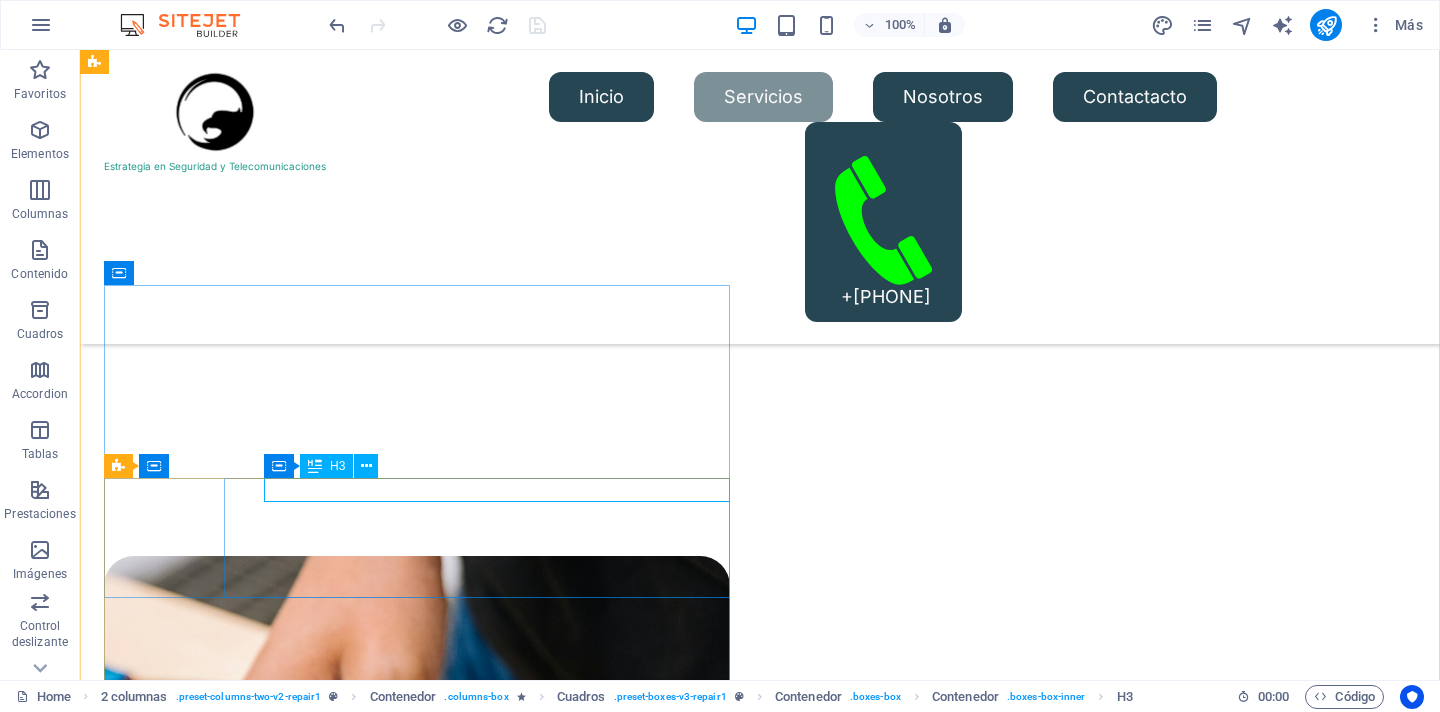 click on "H3" at bounding box center [337, 466] 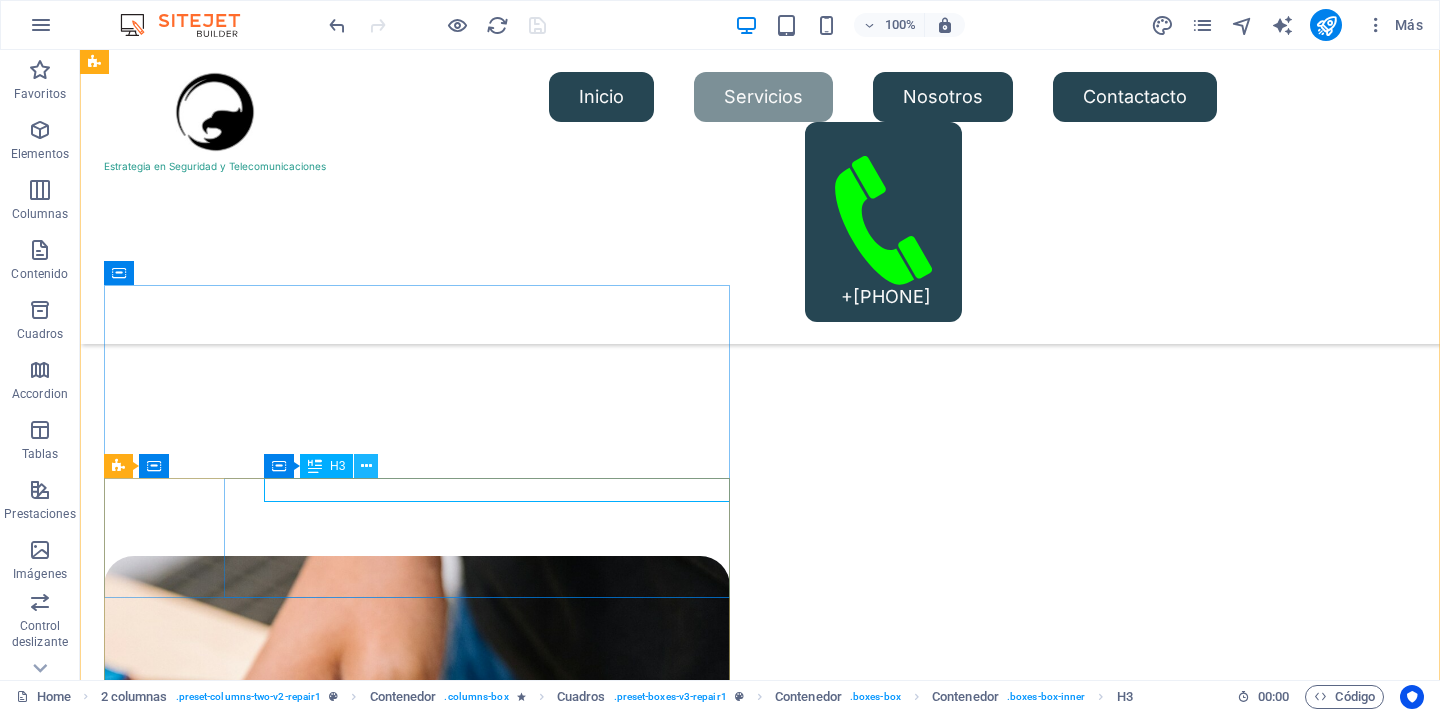 click at bounding box center (366, 466) 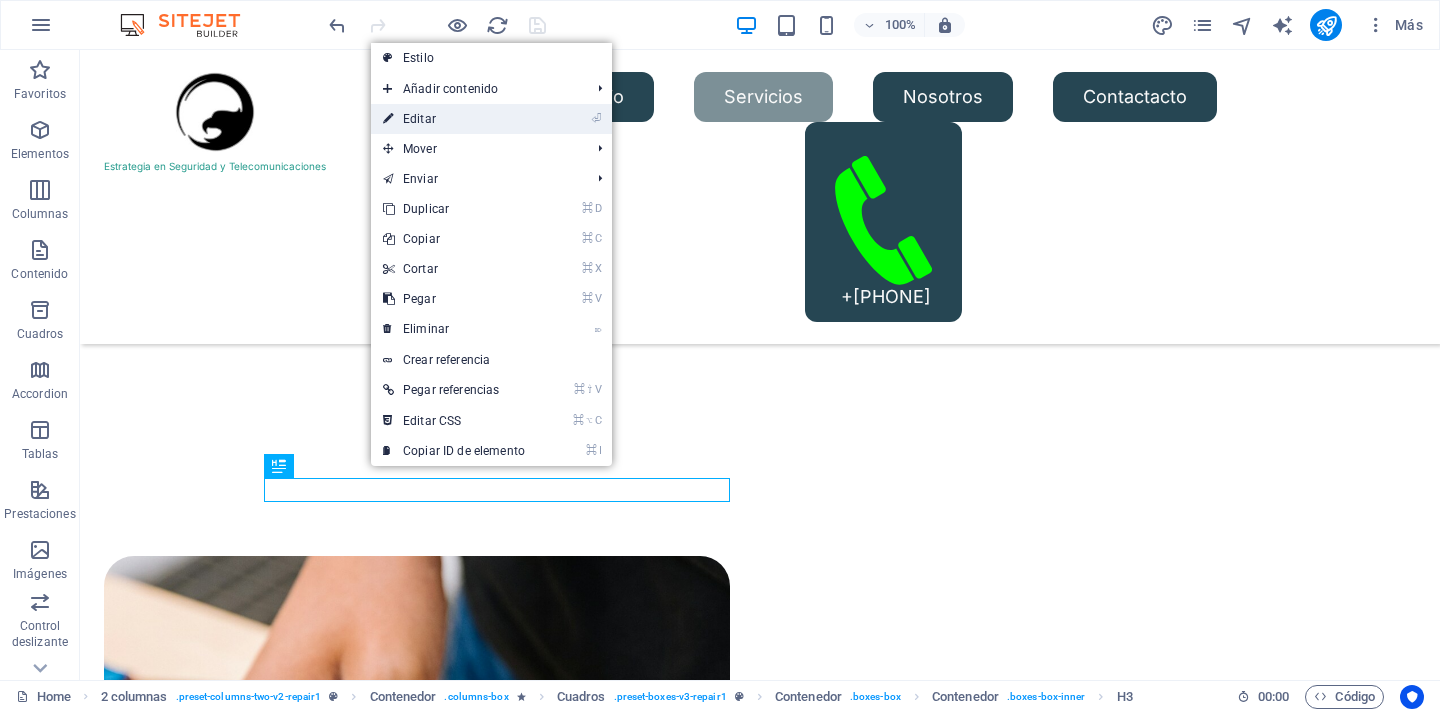 click on "⏎  Editar" at bounding box center [454, 119] 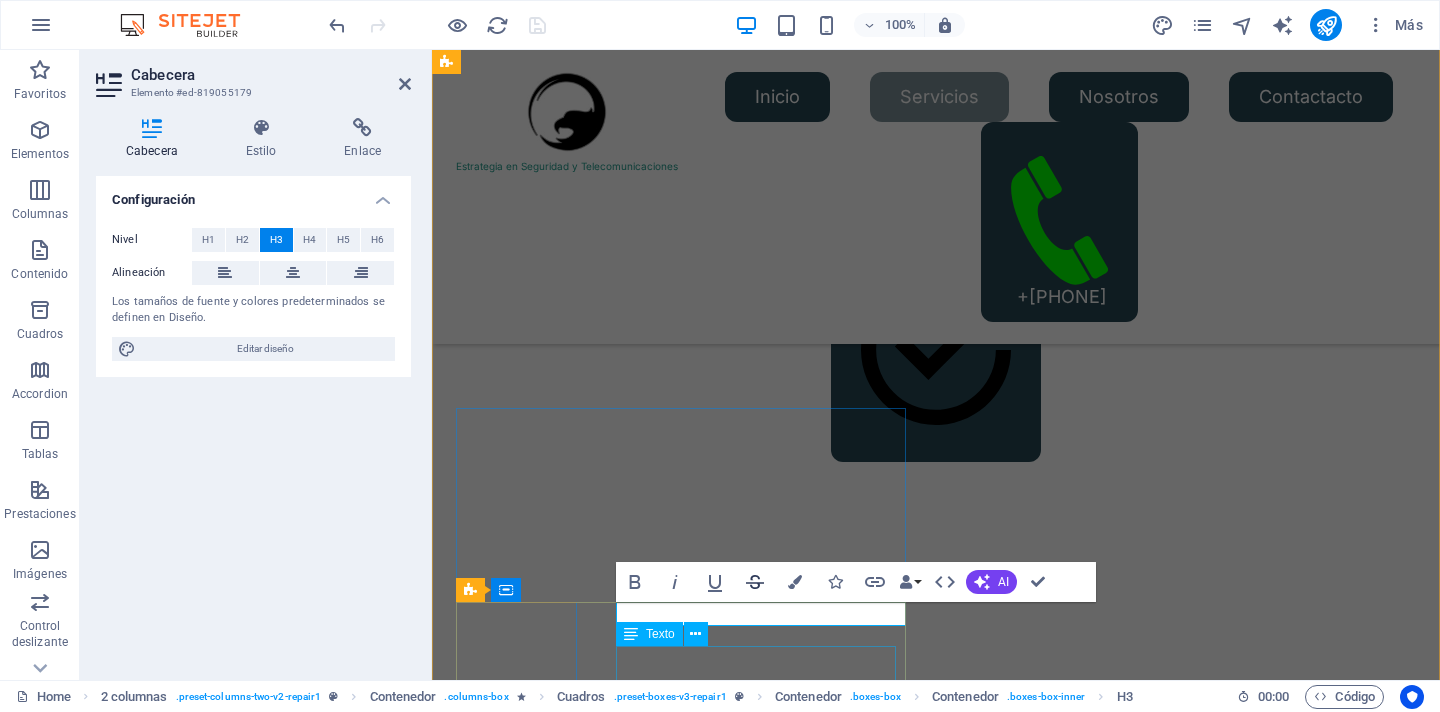 type 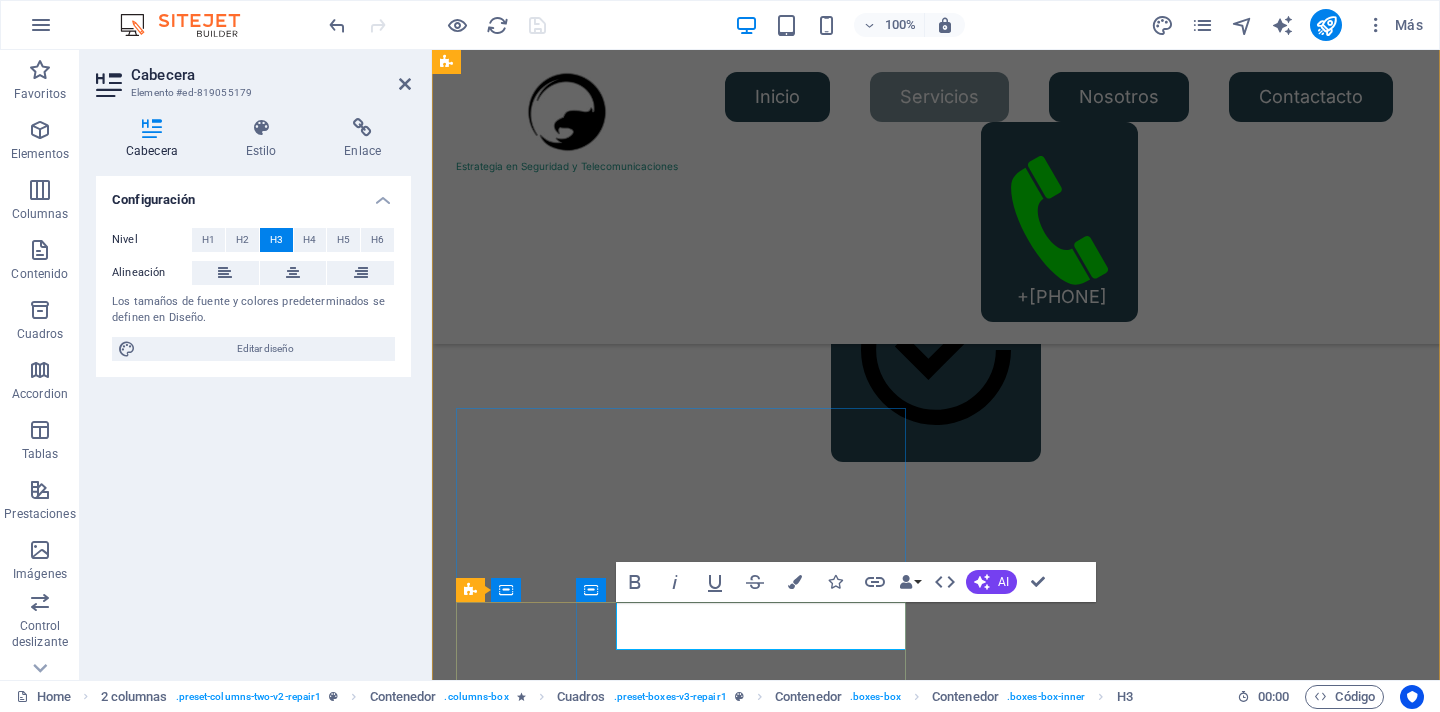 click on "Asesoria en Seguridad (Matriz de riesgo)" at bounding box center [701, 4181] 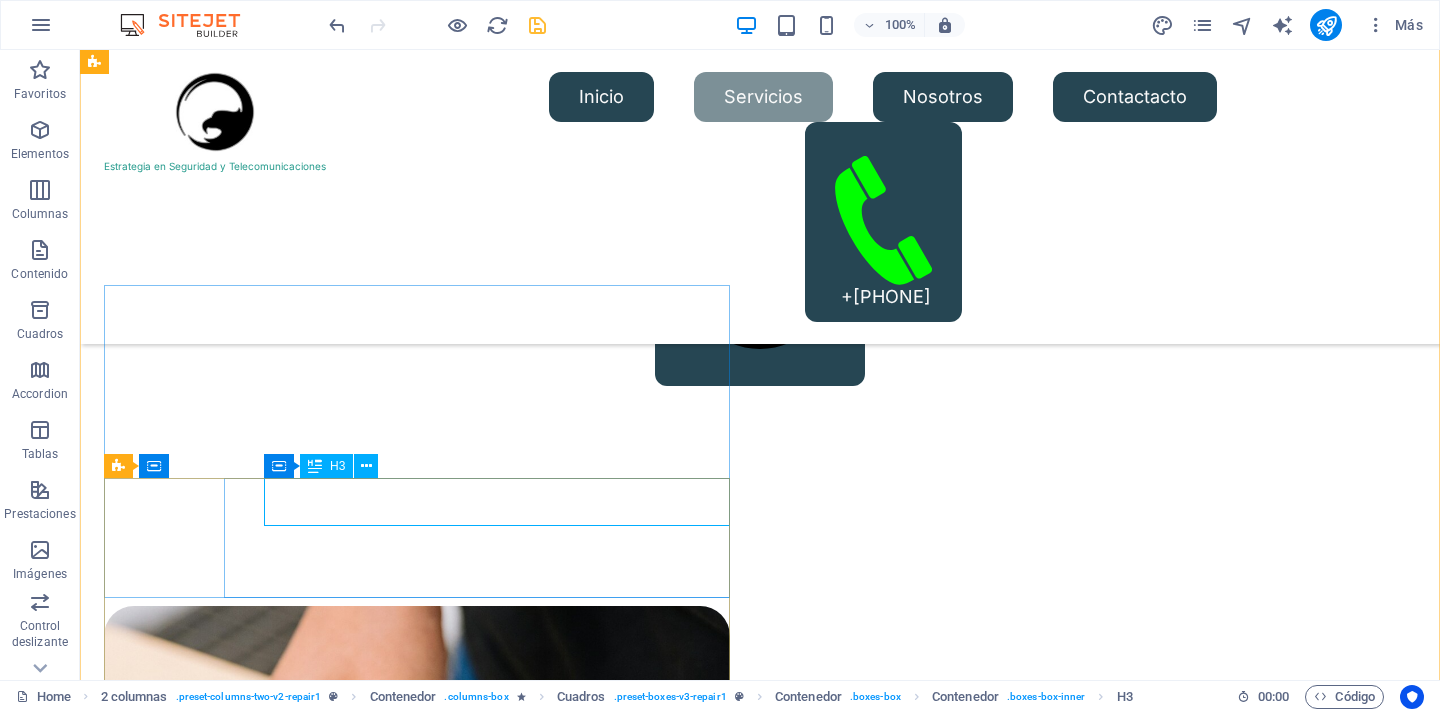 click on "H3" at bounding box center [337, 466] 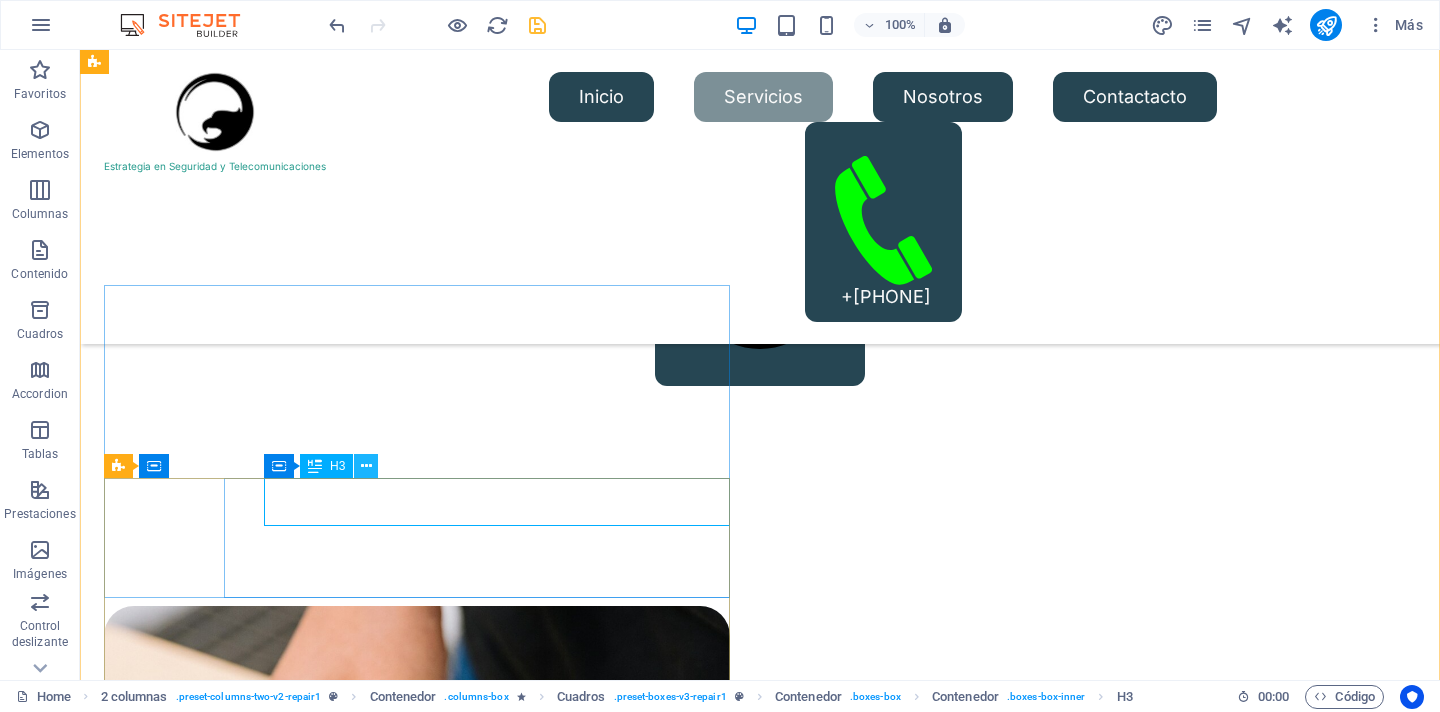 click at bounding box center (366, 466) 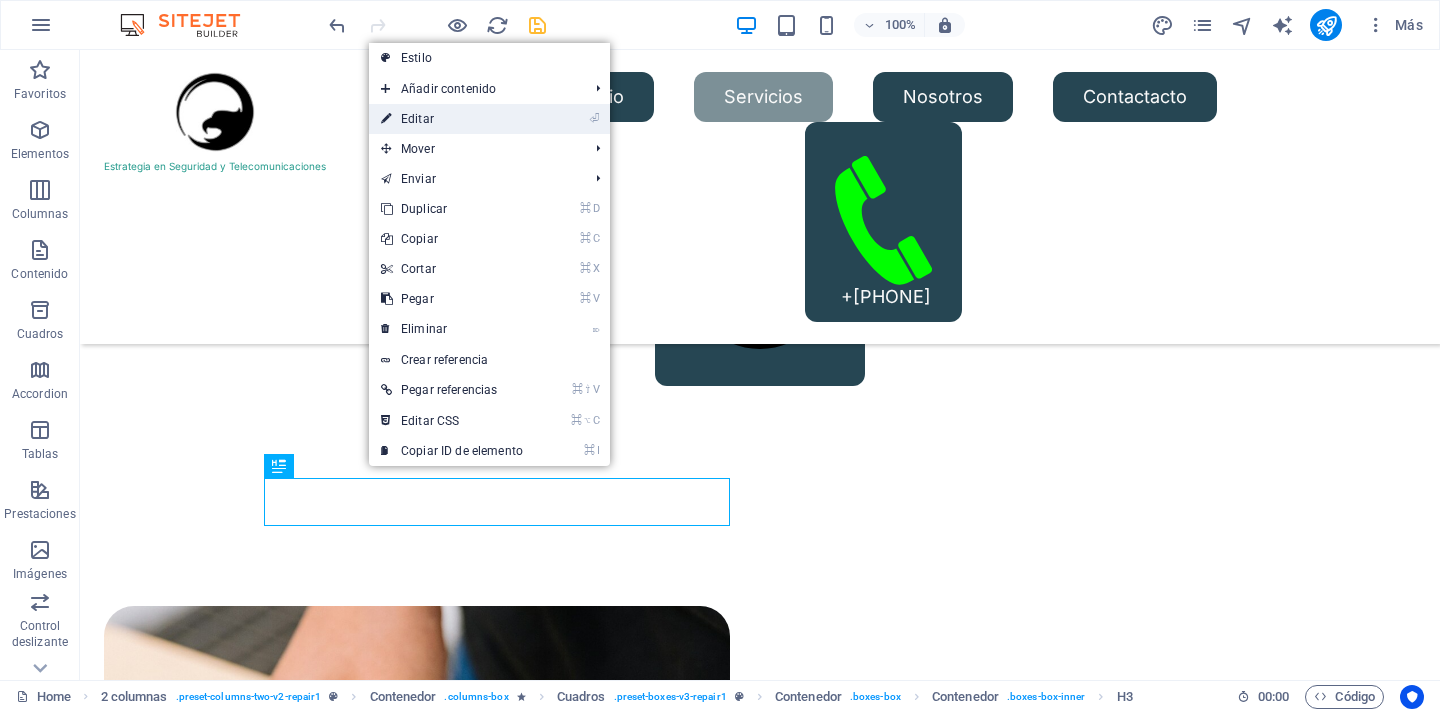 click on "⏎  Editar" at bounding box center (452, 119) 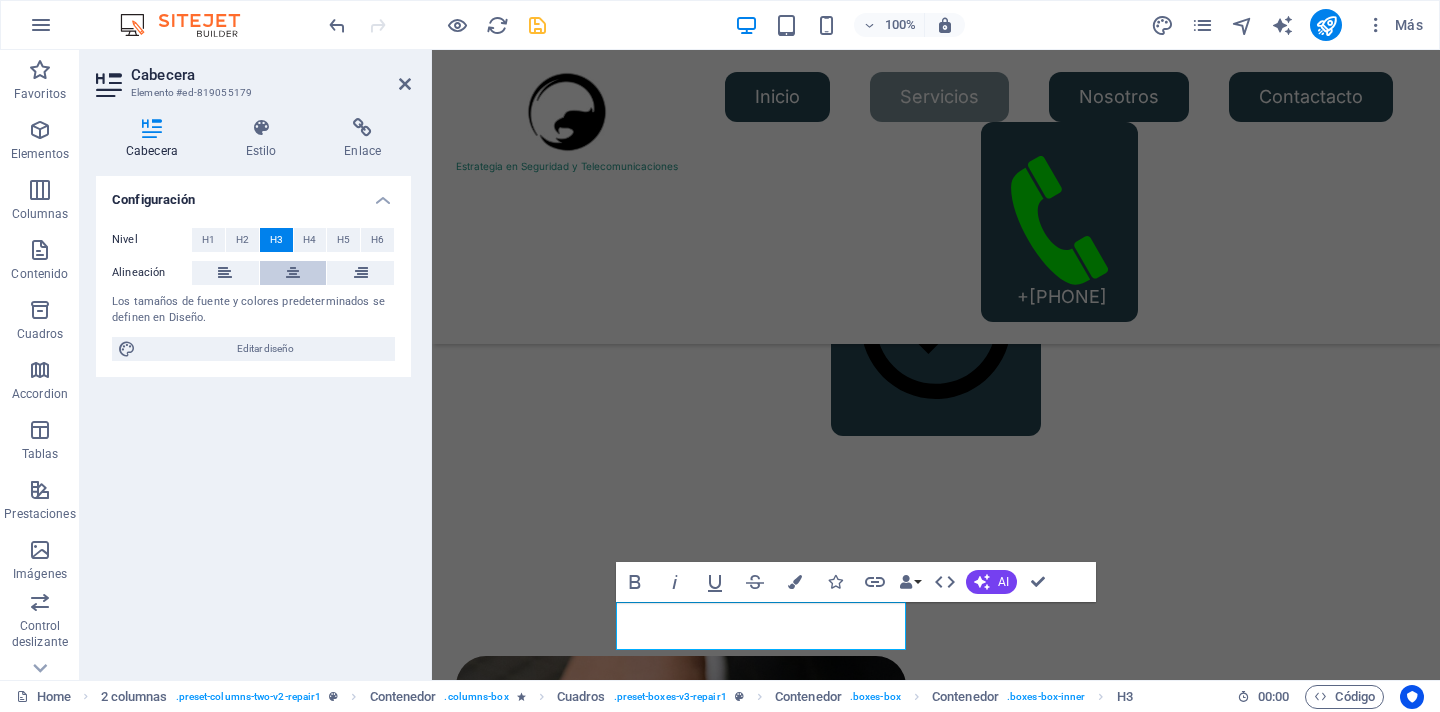 click at bounding box center (293, 273) 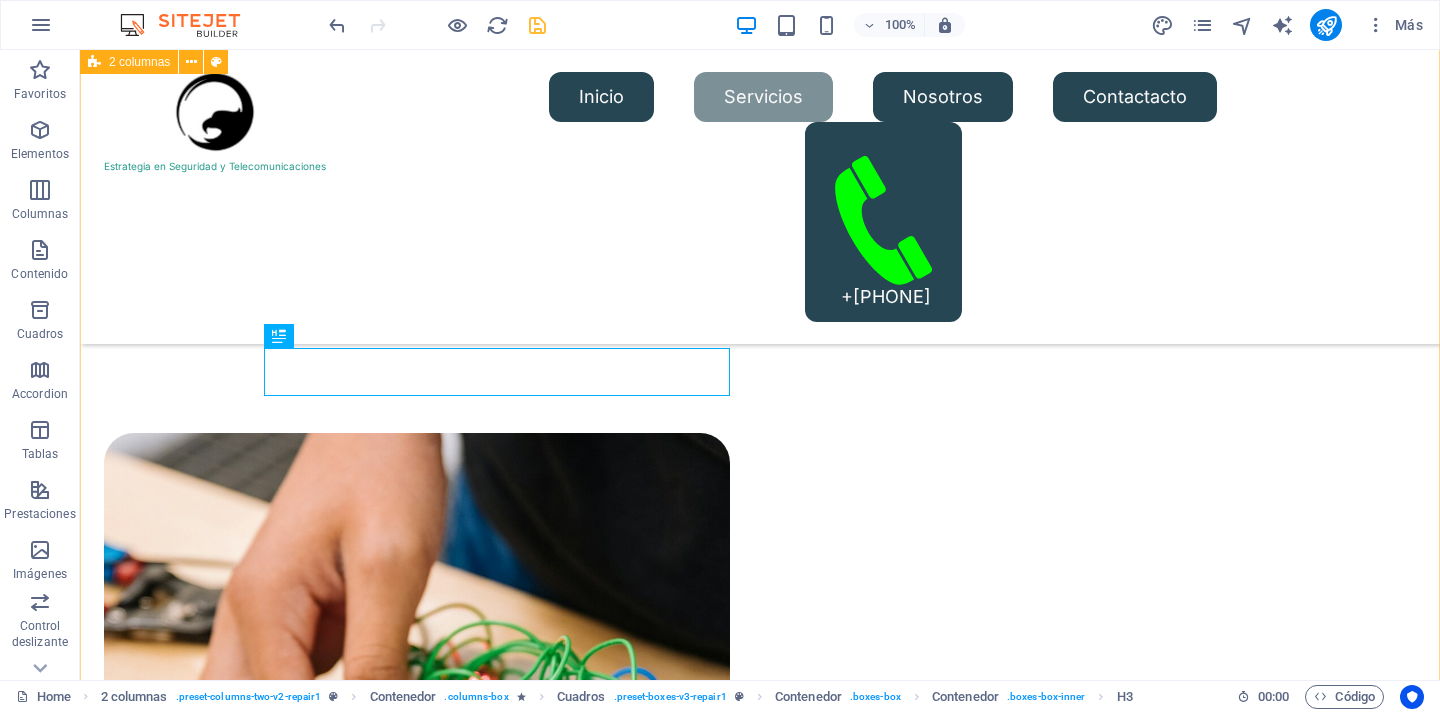 scroll, scrollTop: 1452, scrollLeft: 0, axis: vertical 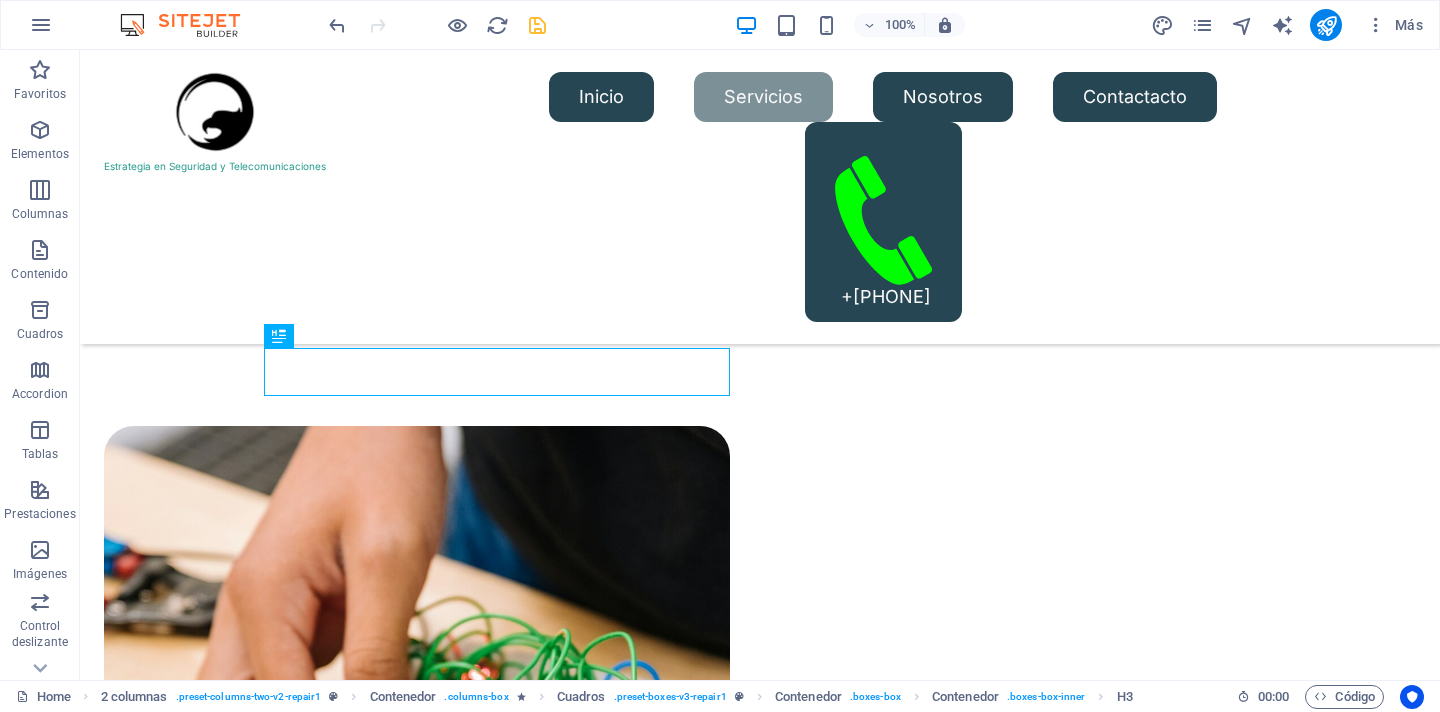 drag, startPoint x: 538, startPoint y: 27, endPoint x: 488, endPoint y: 49, distance: 54.626 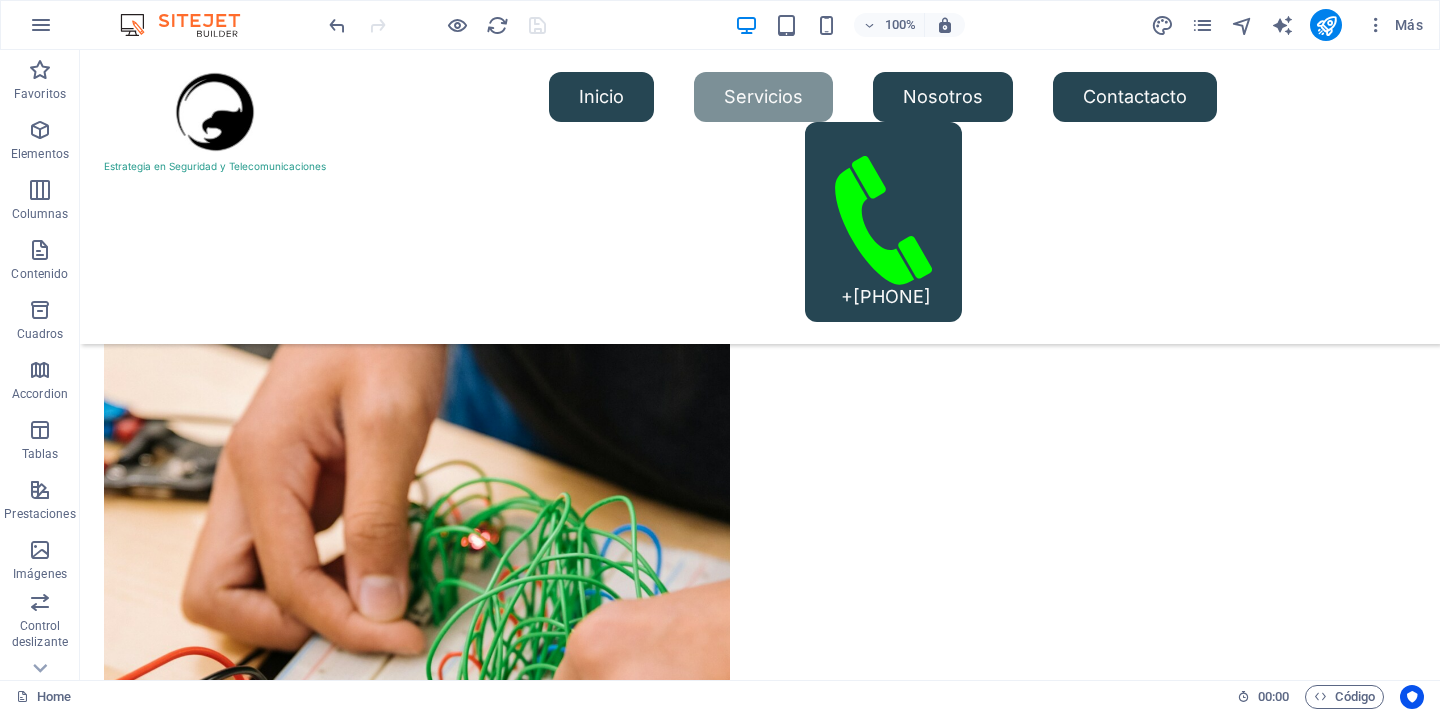 scroll, scrollTop: 1533, scrollLeft: 0, axis: vertical 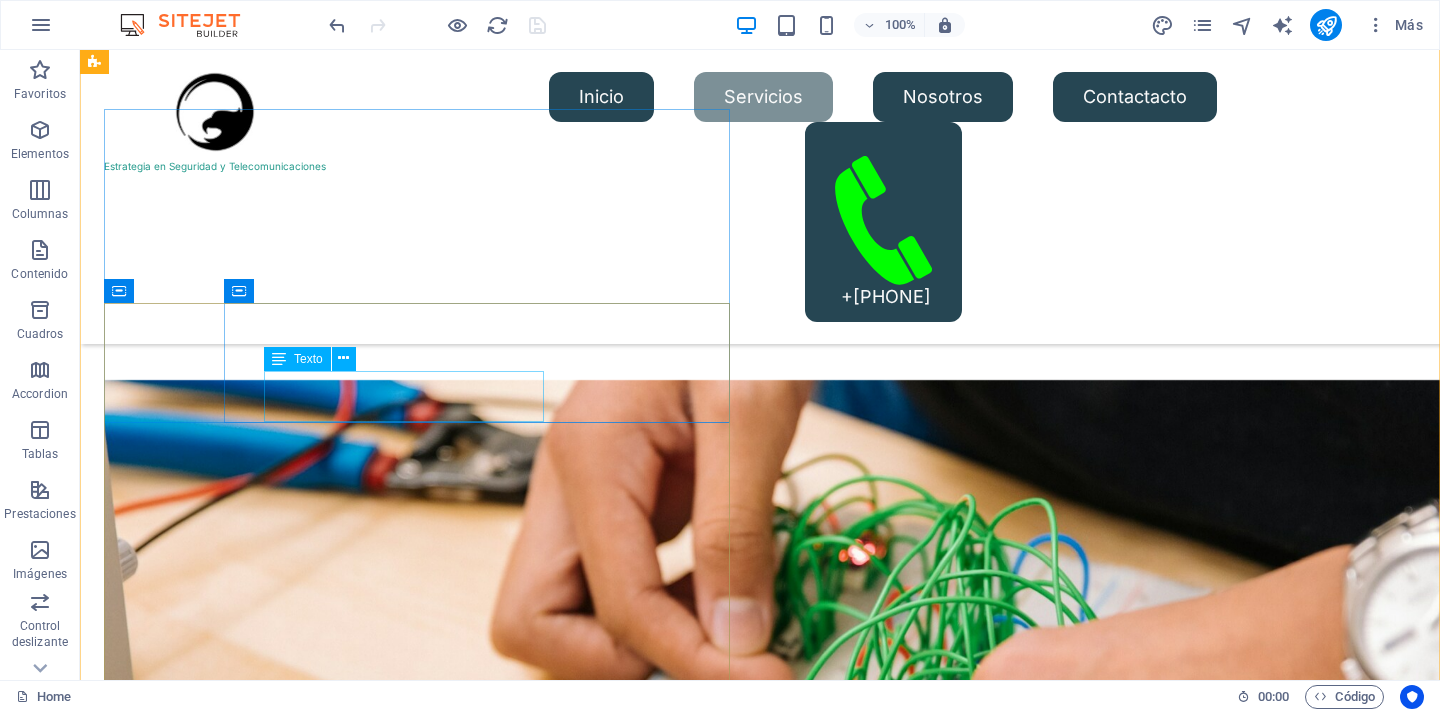 click on "Texto" at bounding box center (308, 359) 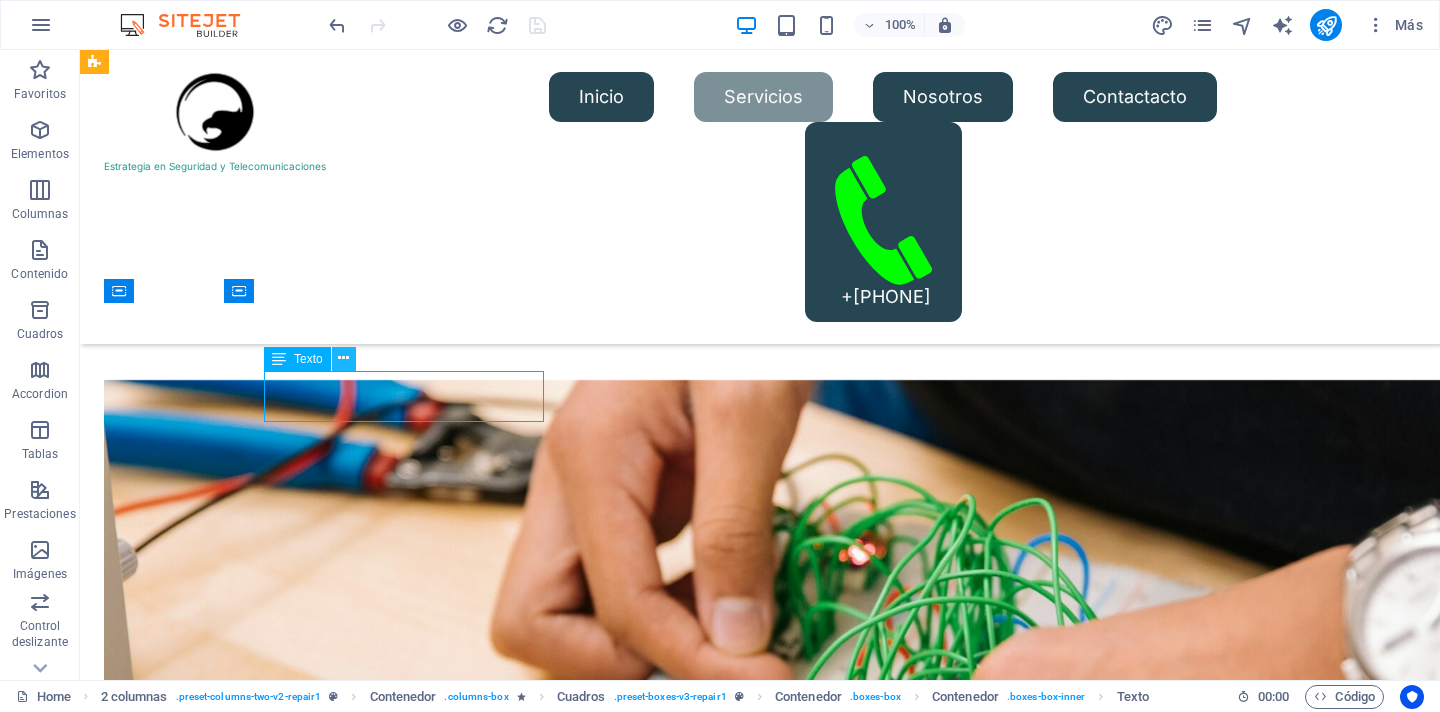 click at bounding box center [343, 358] 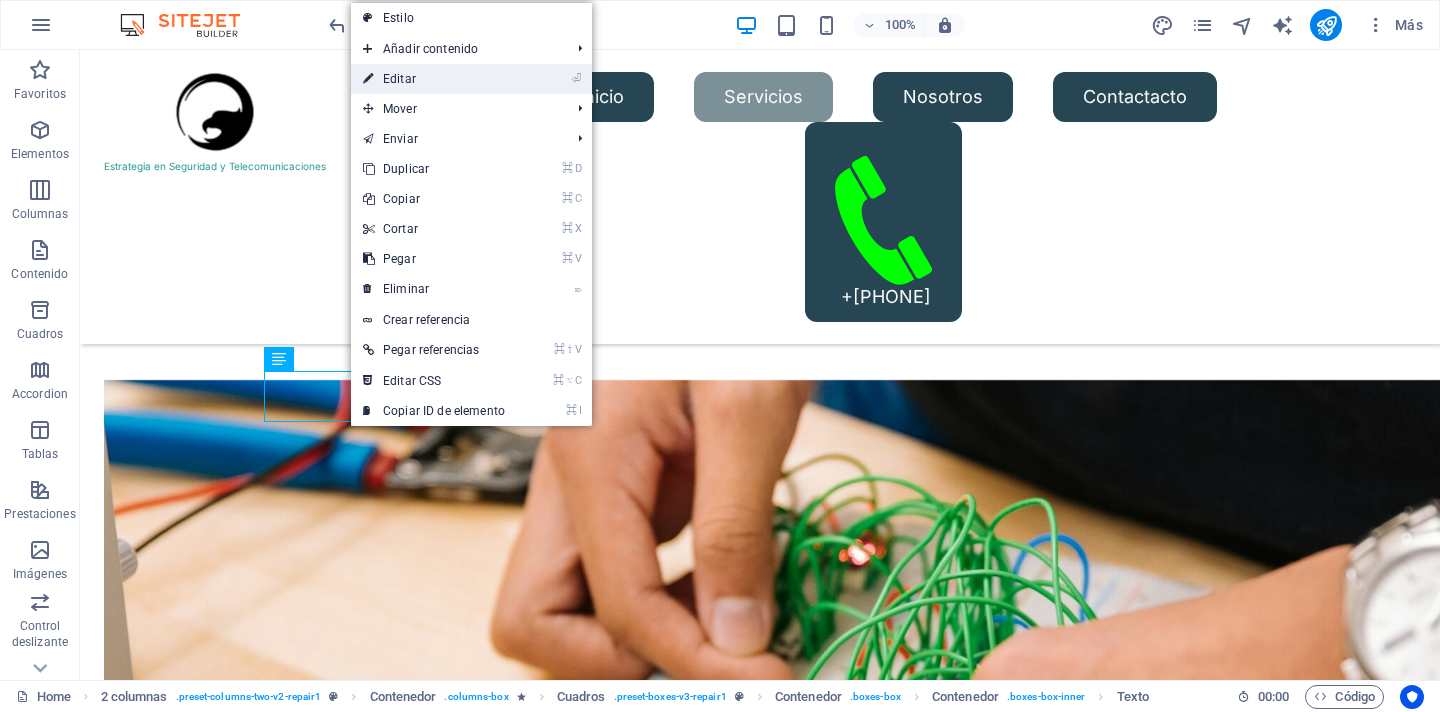 click on "⏎  Editar" at bounding box center [434, 79] 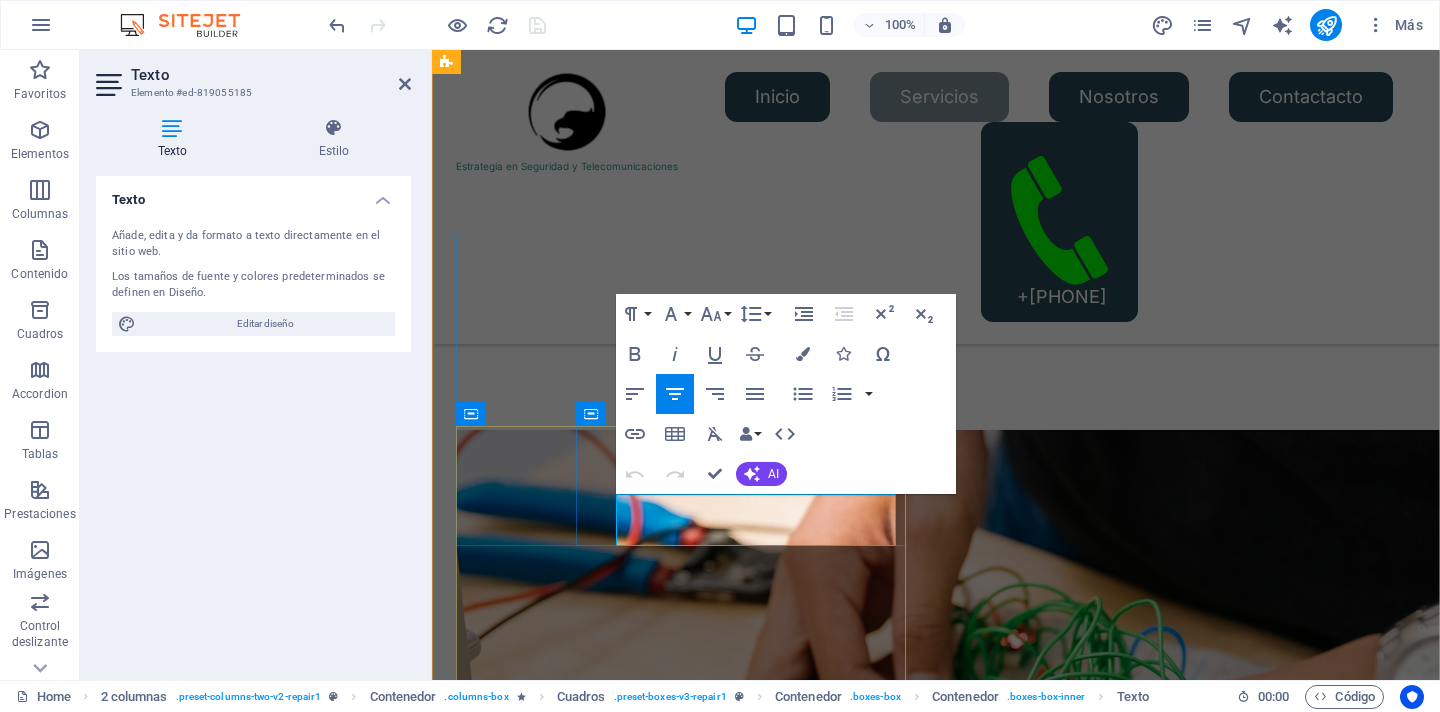drag, startPoint x: 839, startPoint y: 535, endPoint x: 623, endPoint y: 506, distance: 217.93806 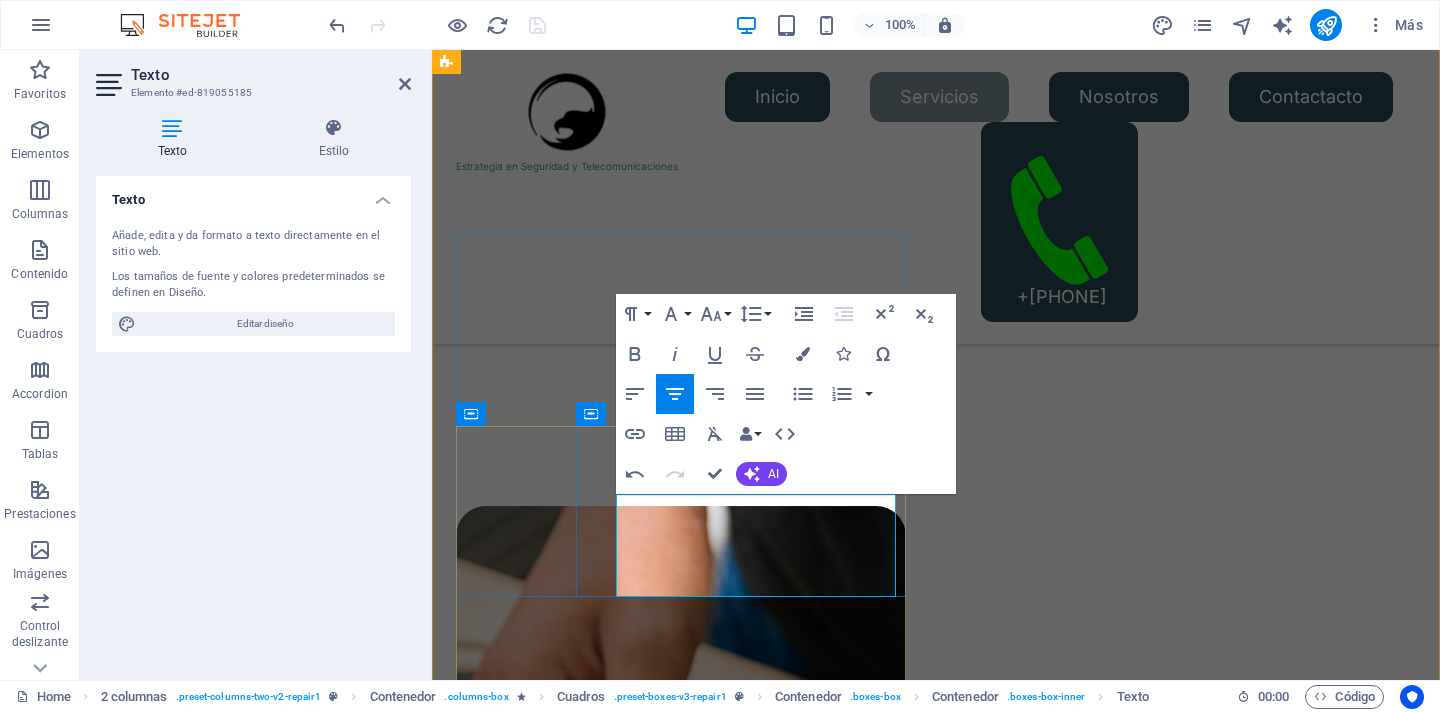 scroll, scrollTop: 1676, scrollLeft: 8, axis: both 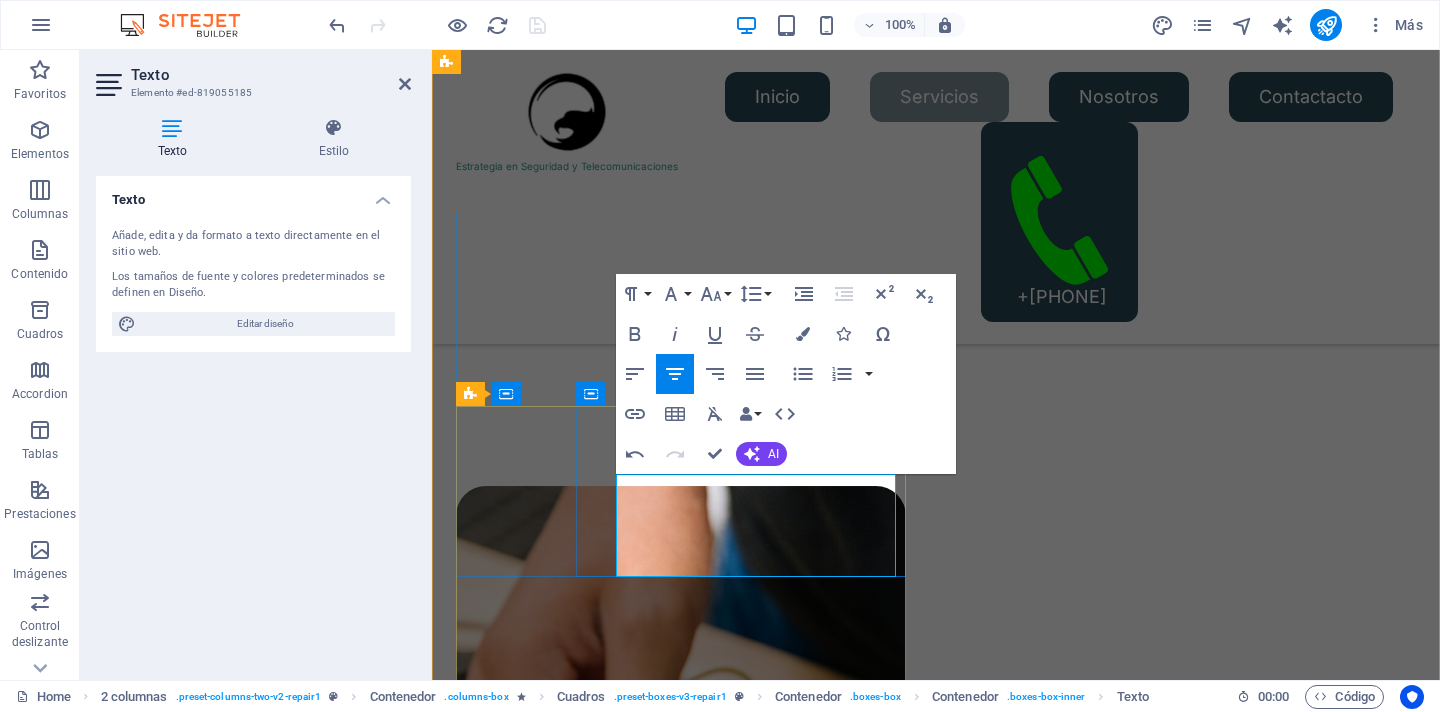 click on "Es un dispositivo cuantitativo, totalmente customizado para diagnosticar niveles de Riesgo, respecto de Robos y Hurtos" at bounding box center [701, 4067] 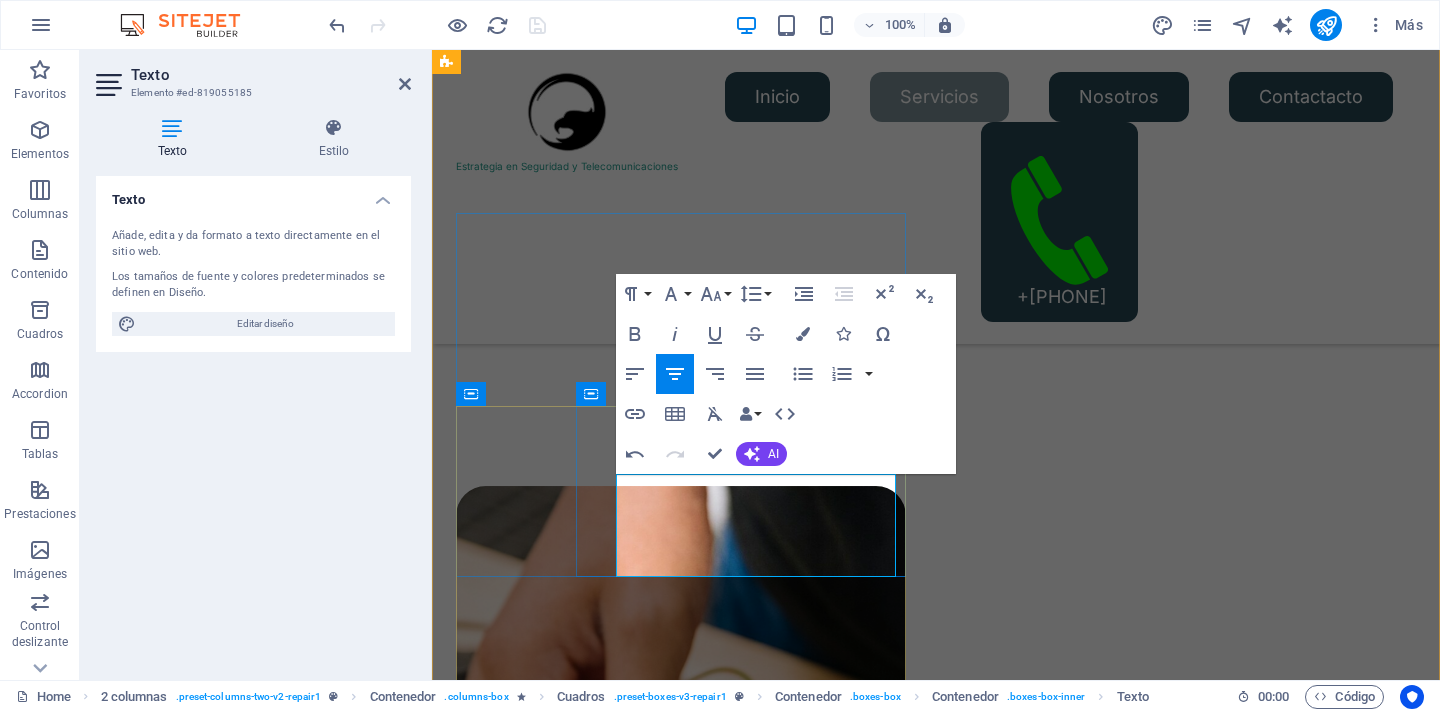 drag, startPoint x: 828, startPoint y: 514, endPoint x: 624, endPoint y: 520, distance: 204.08821 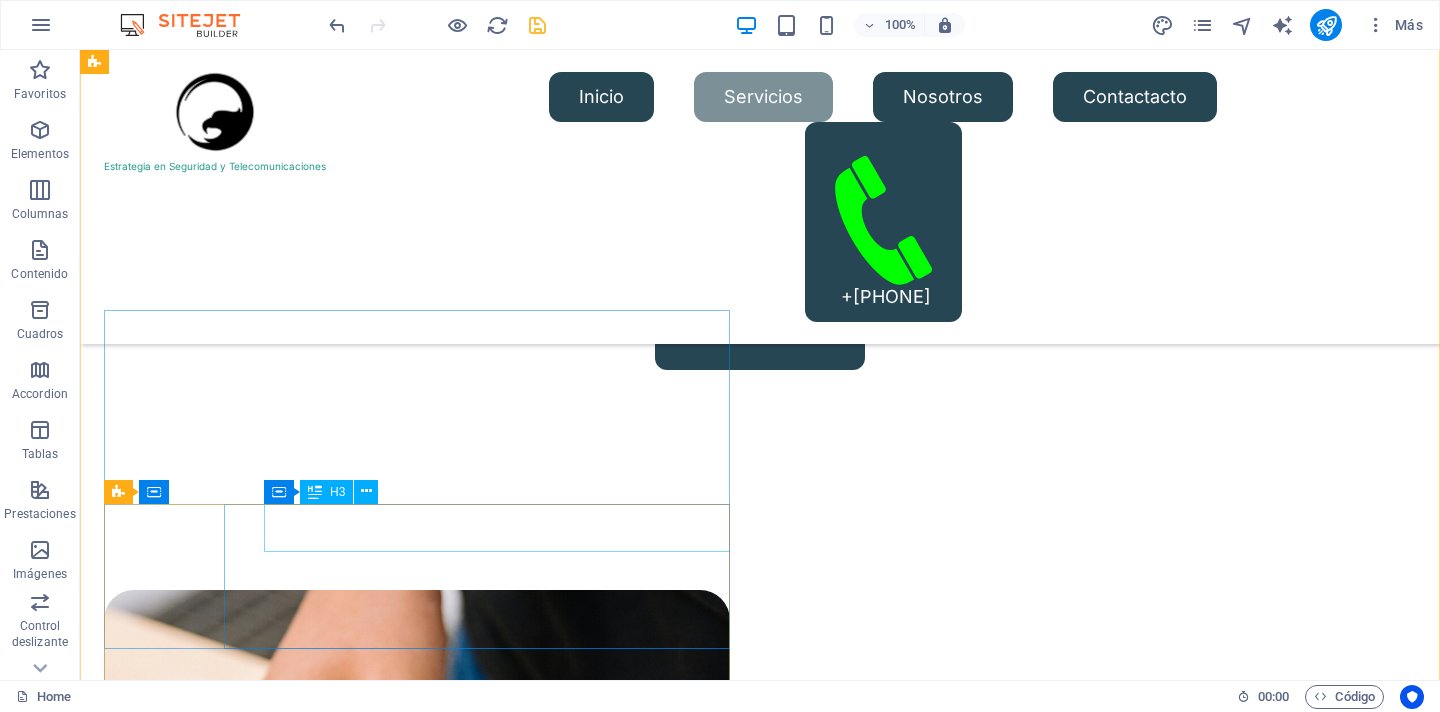 scroll, scrollTop: 1297, scrollLeft: 0, axis: vertical 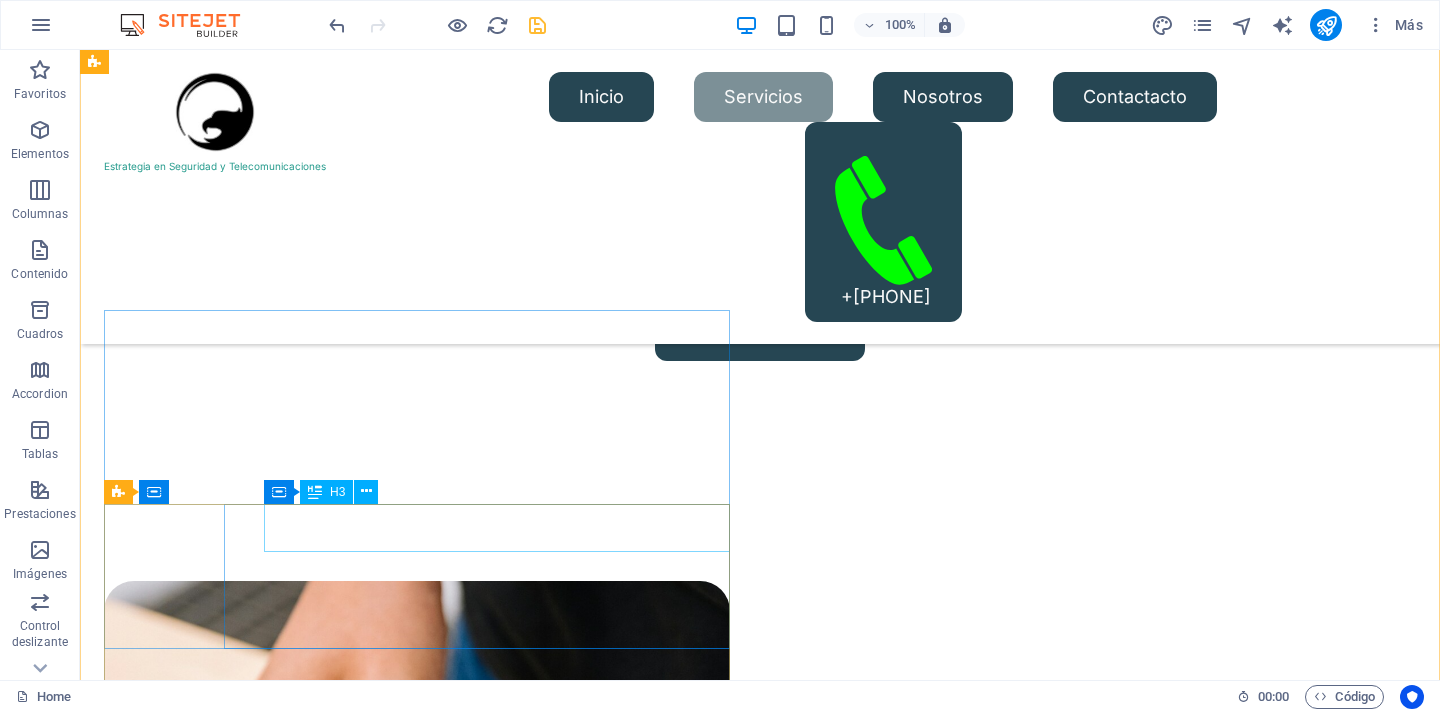 click on "Asesoría en Seguridad (Matriz de Riesgo)" at bounding box center (437, 4368) 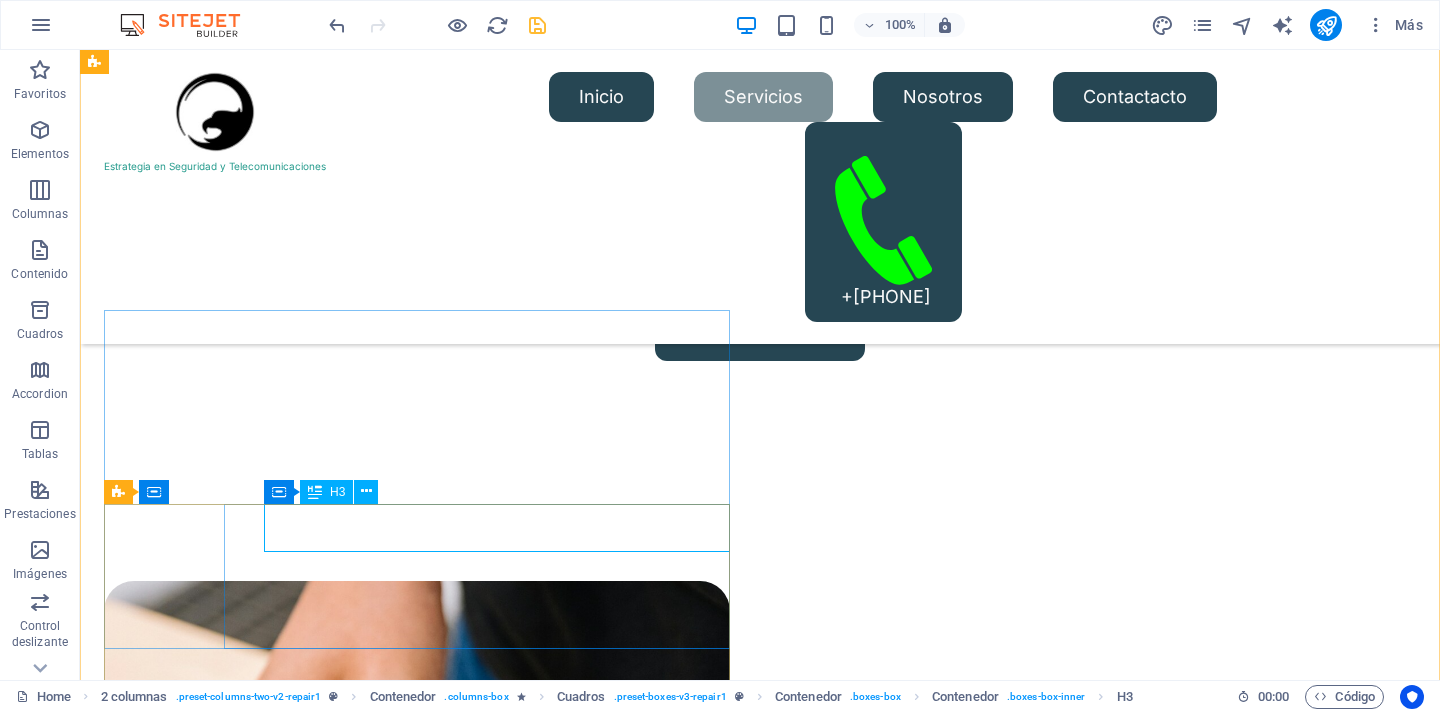 click on "H3" at bounding box center (337, 492) 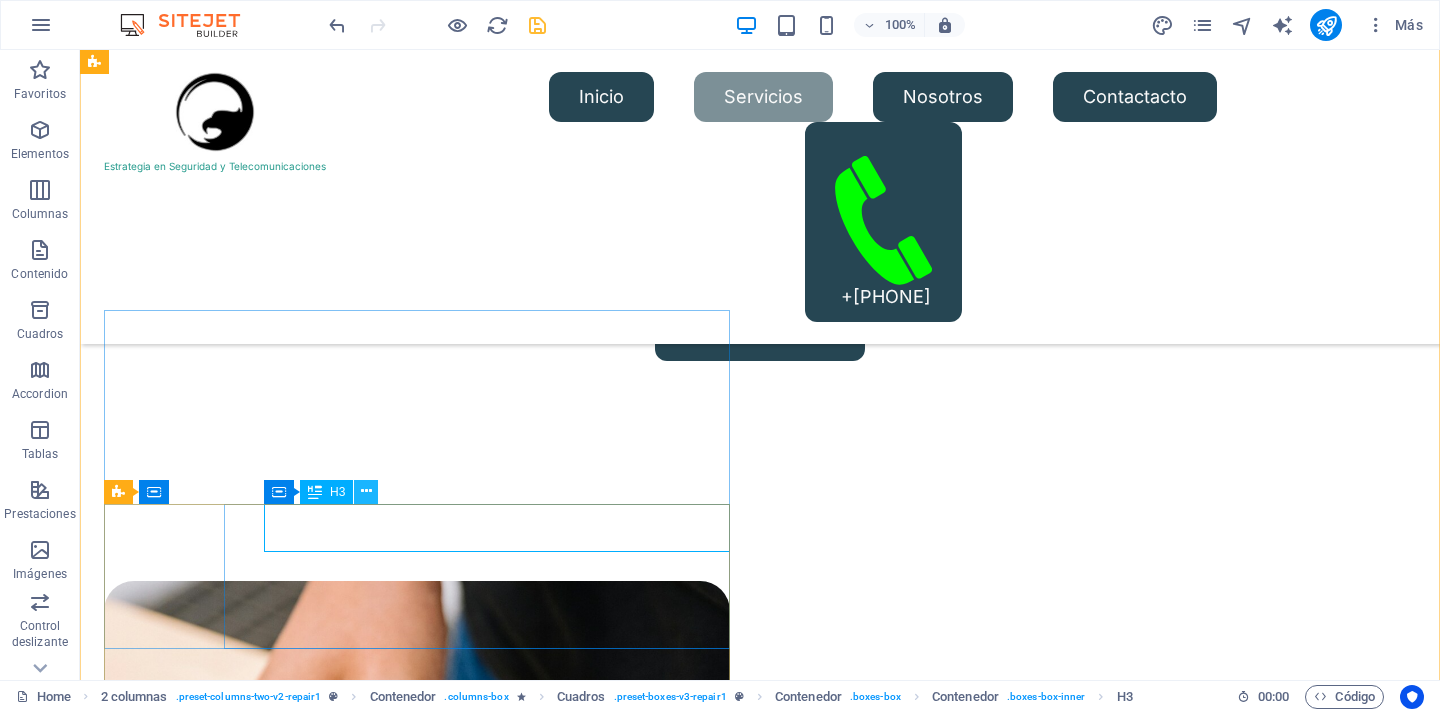 click at bounding box center [366, 492] 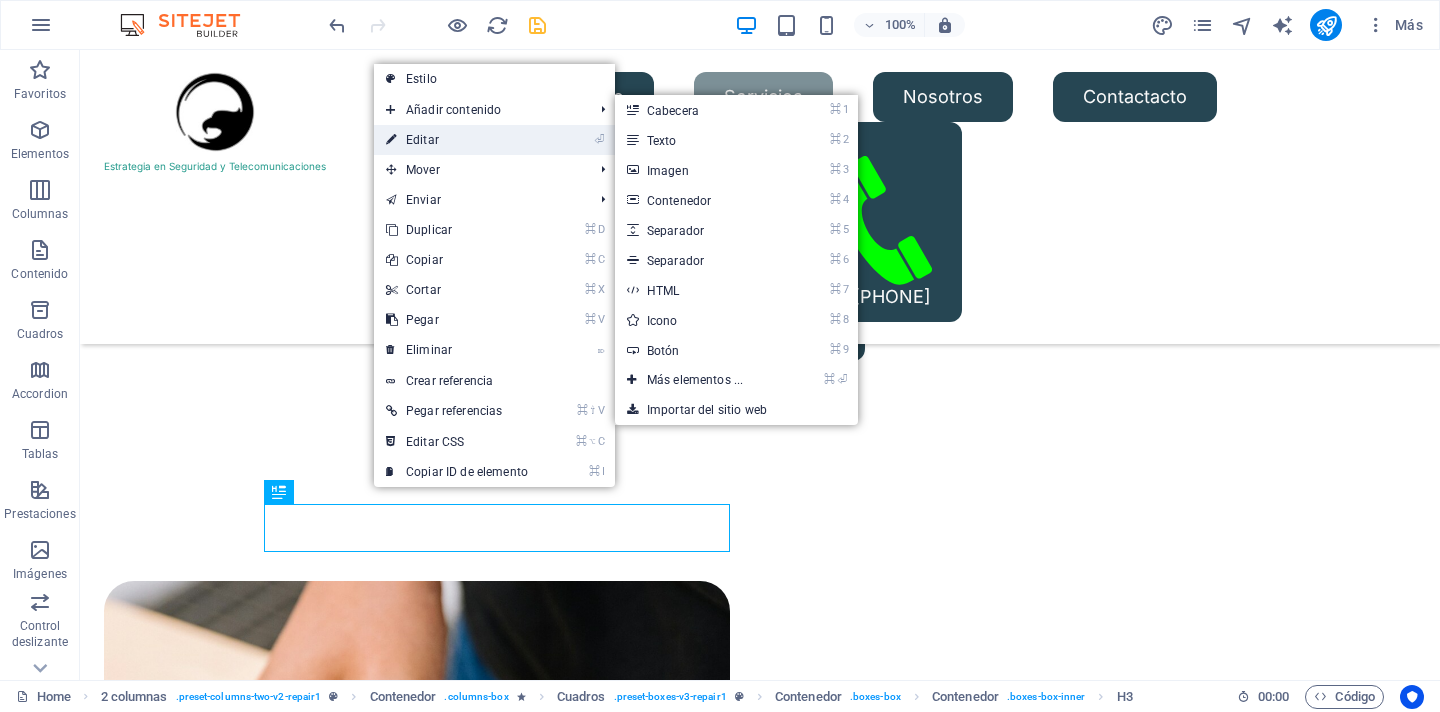 click on "⏎  Editar" at bounding box center (457, 140) 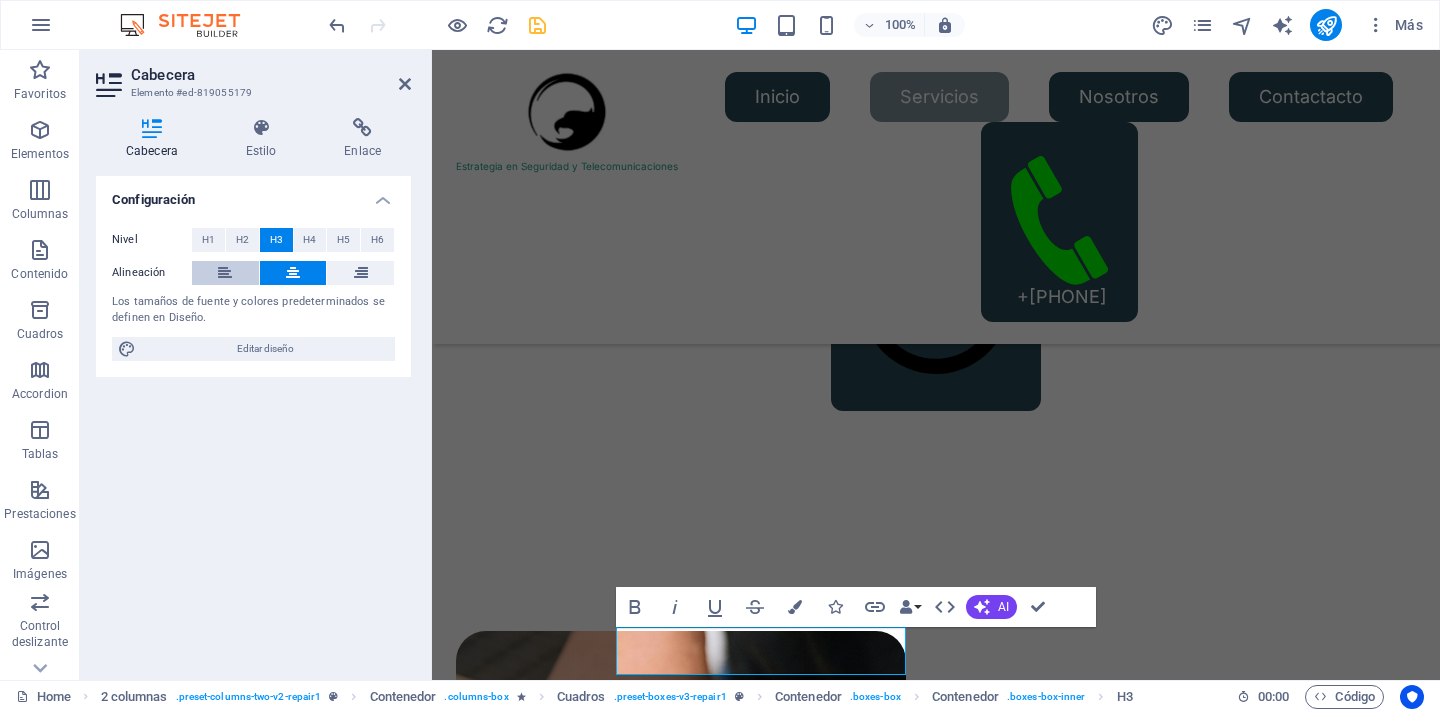 click at bounding box center [225, 273] 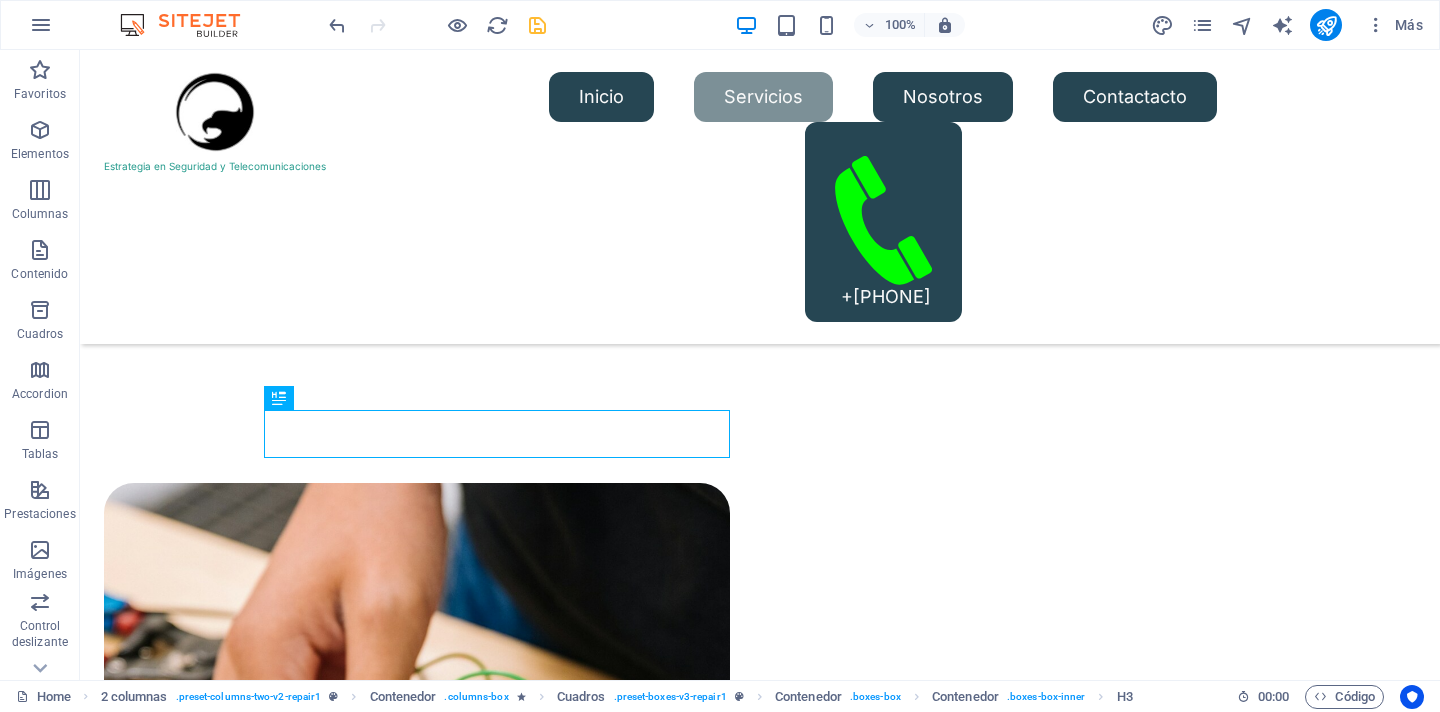 scroll, scrollTop: 1409, scrollLeft: 0, axis: vertical 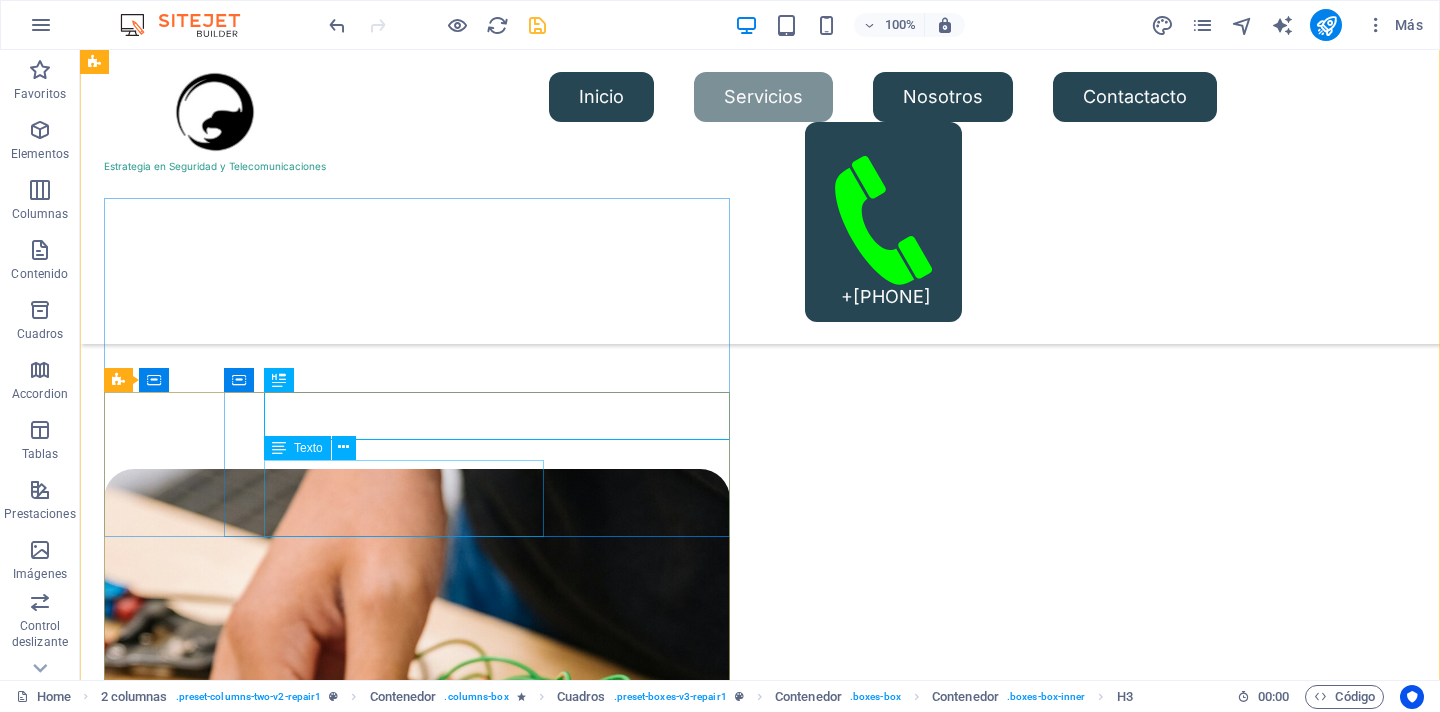 click on "Es un proceso cuantitativo, para diagnosticar niveles de Riesgo, respecto de Robos y Hurtos" at bounding box center [437, 4313] 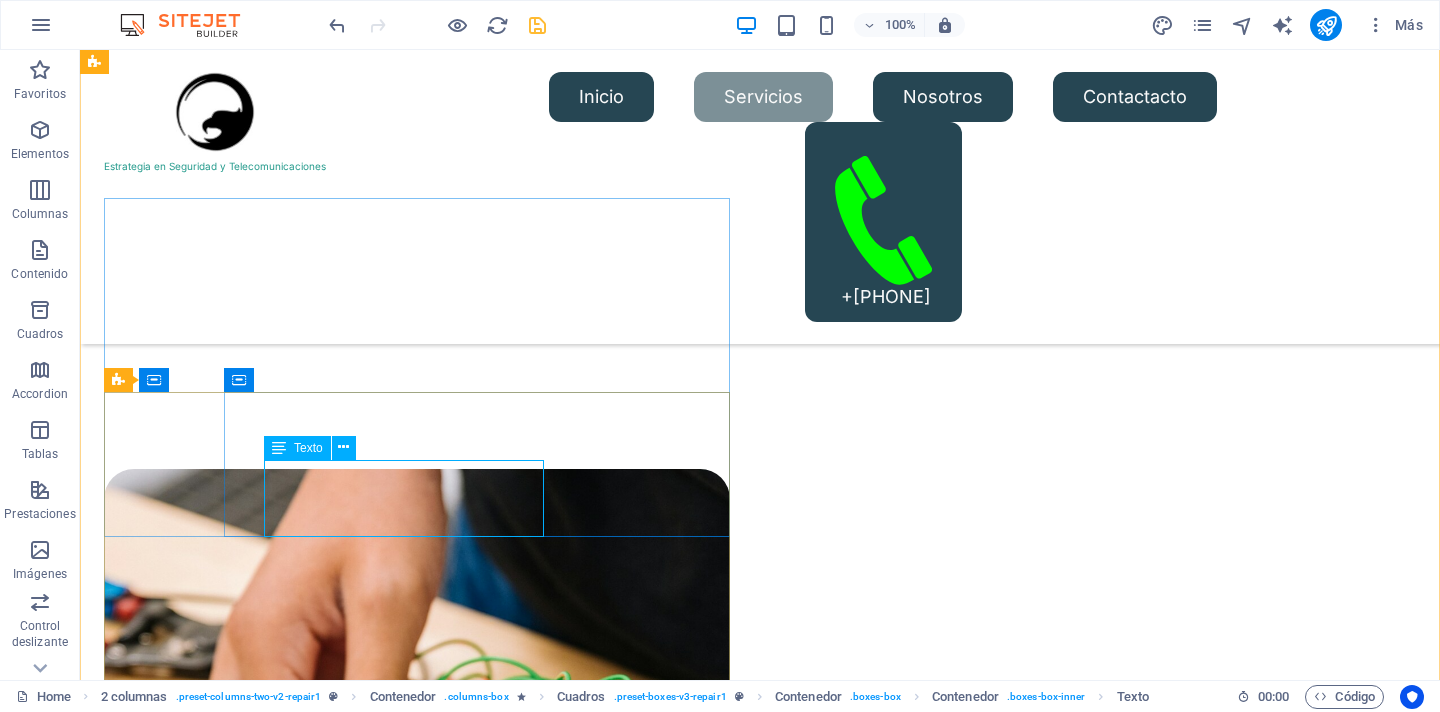 click on "Texto" at bounding box center (308, 448) 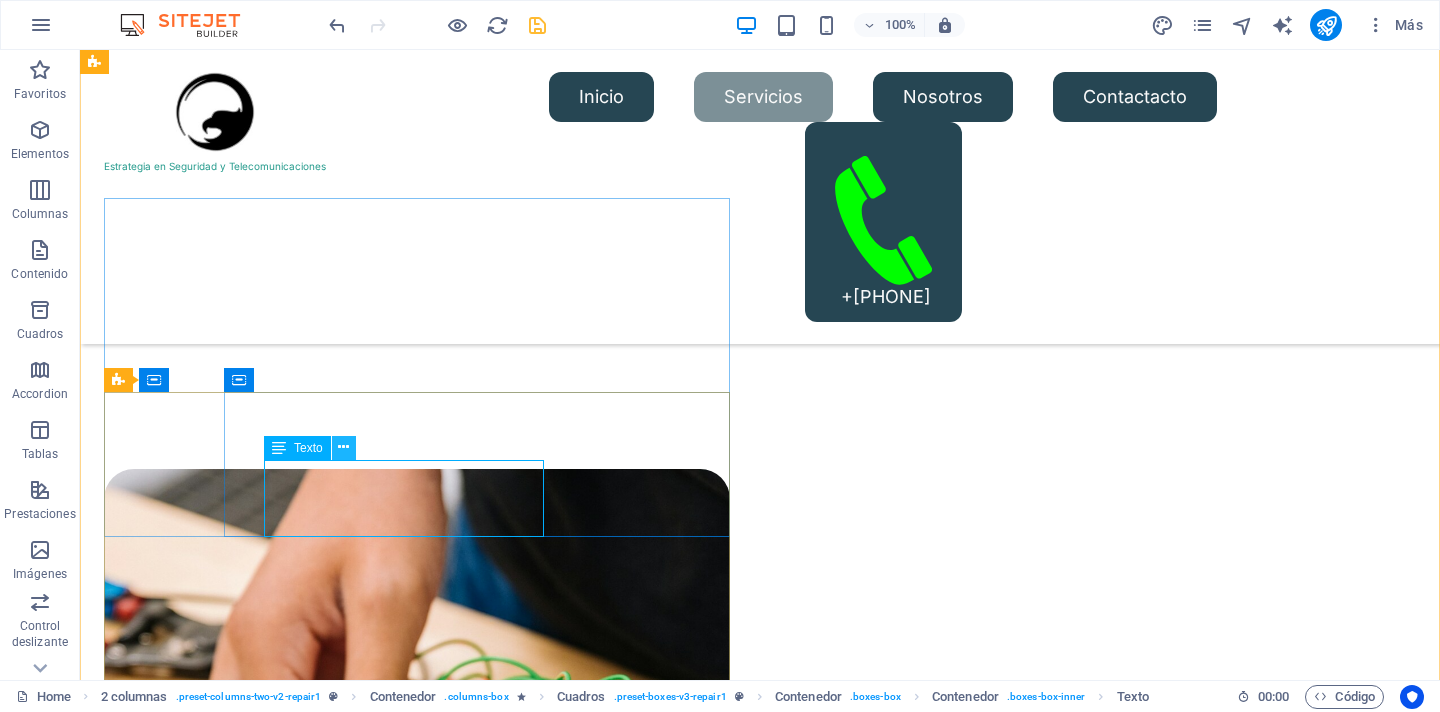 click at bounding box center (343, 447) 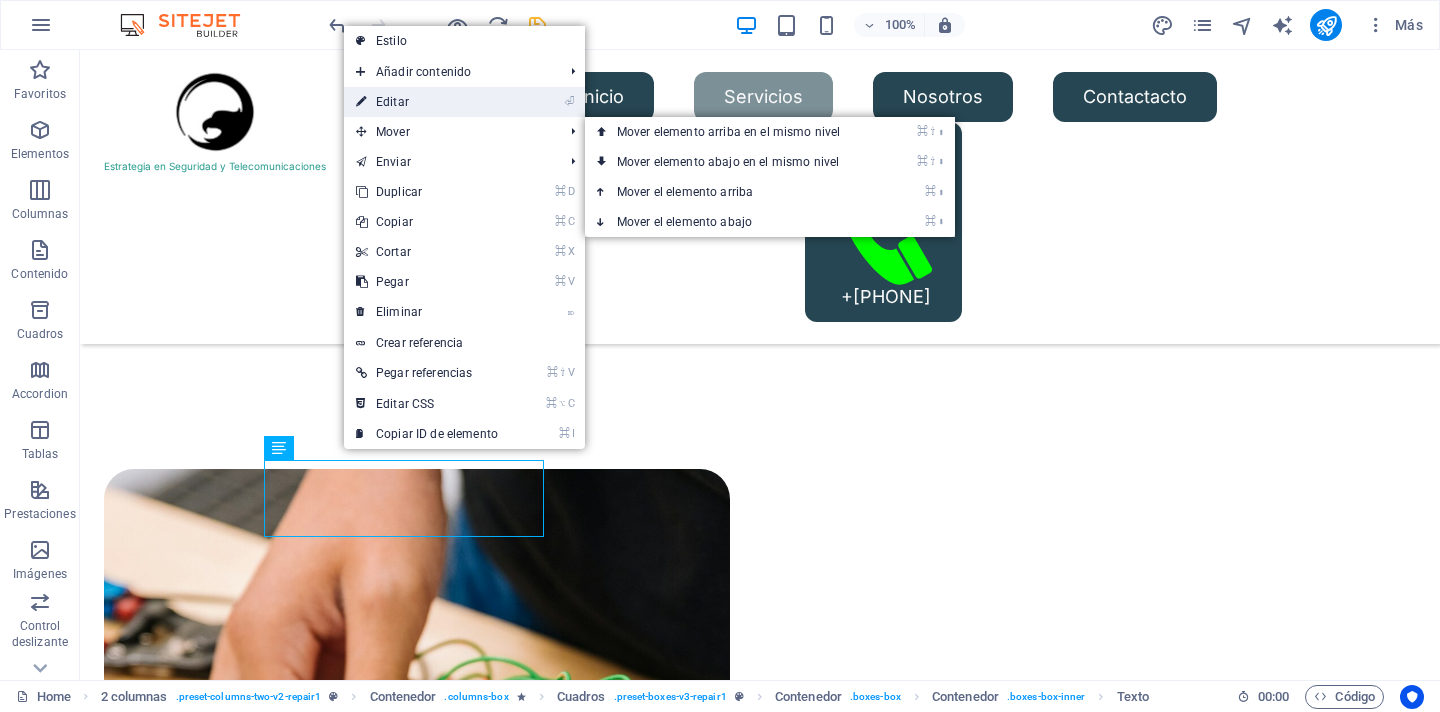 click on "⏎  Editar" at bounding box center (427, 102) 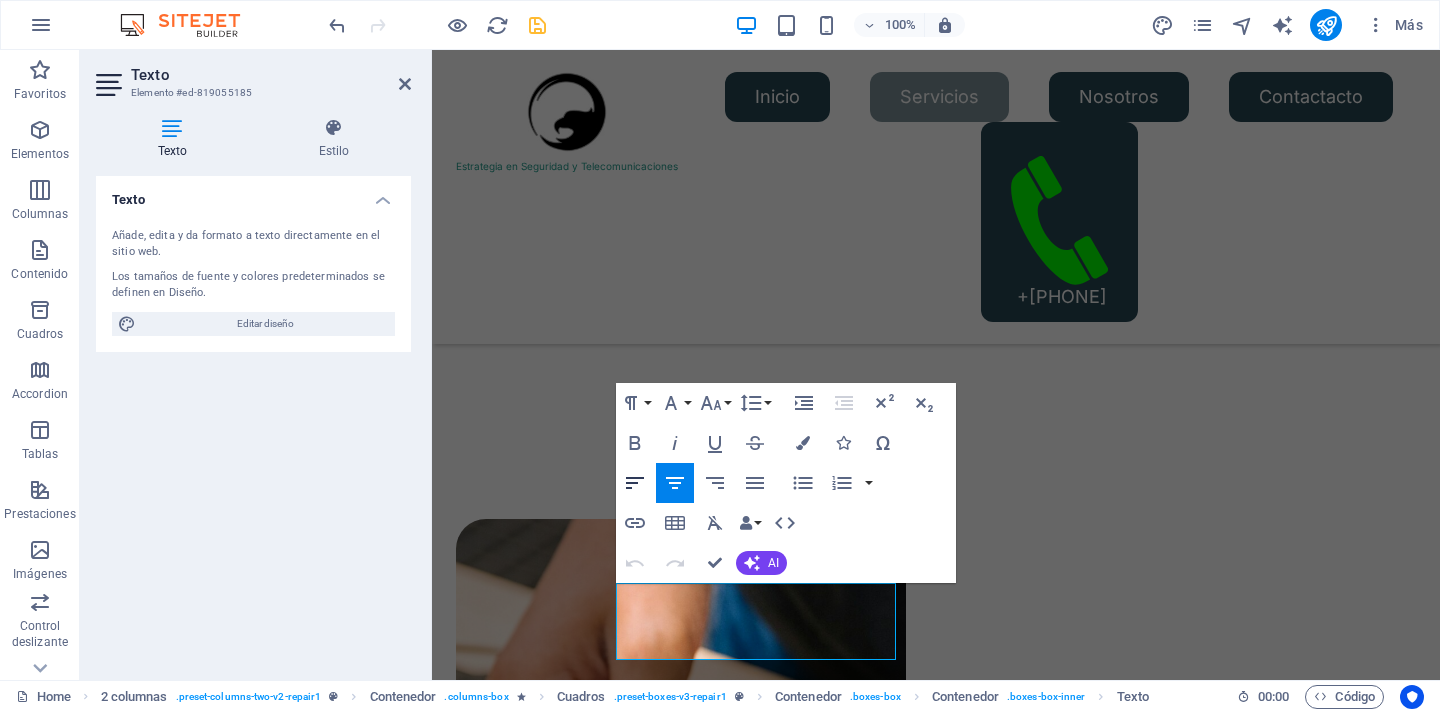 click 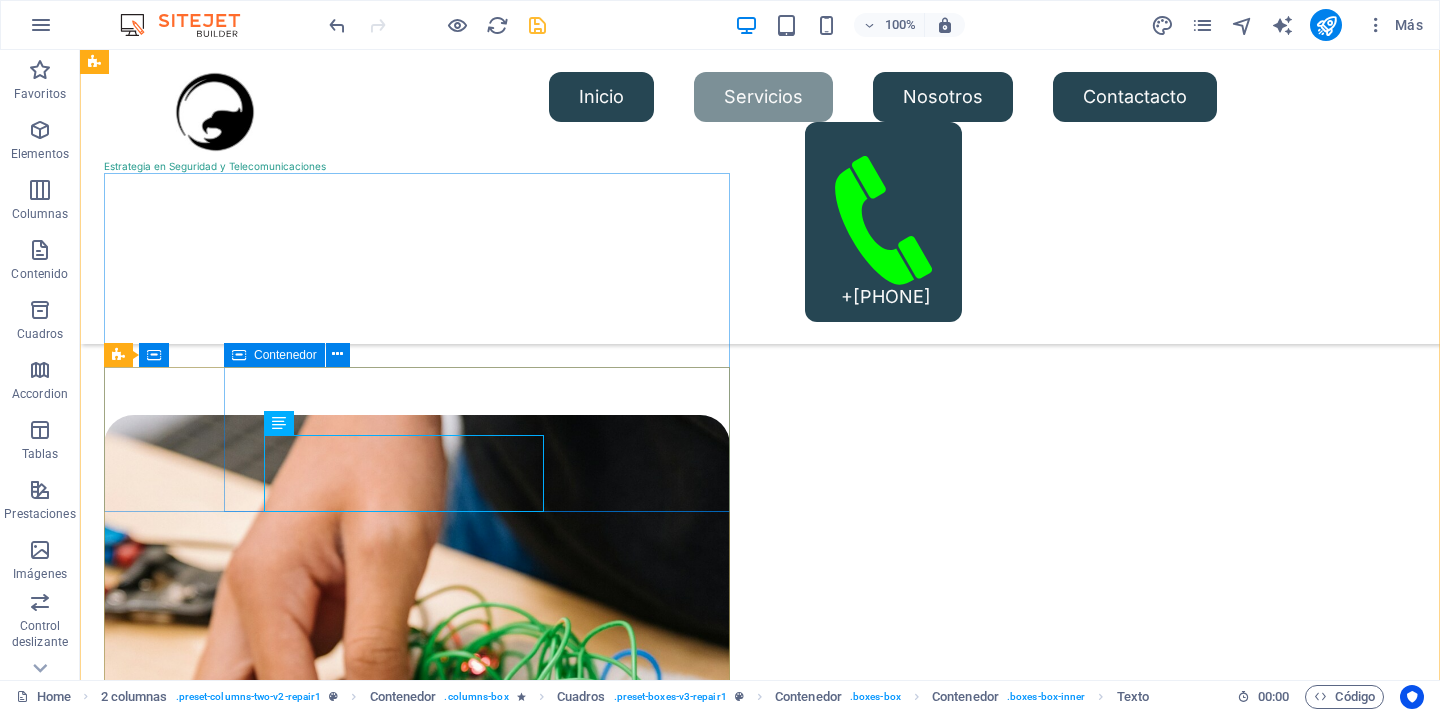 scroll, scrollTop: 1517, scrollLeft: 0, axis: vertical 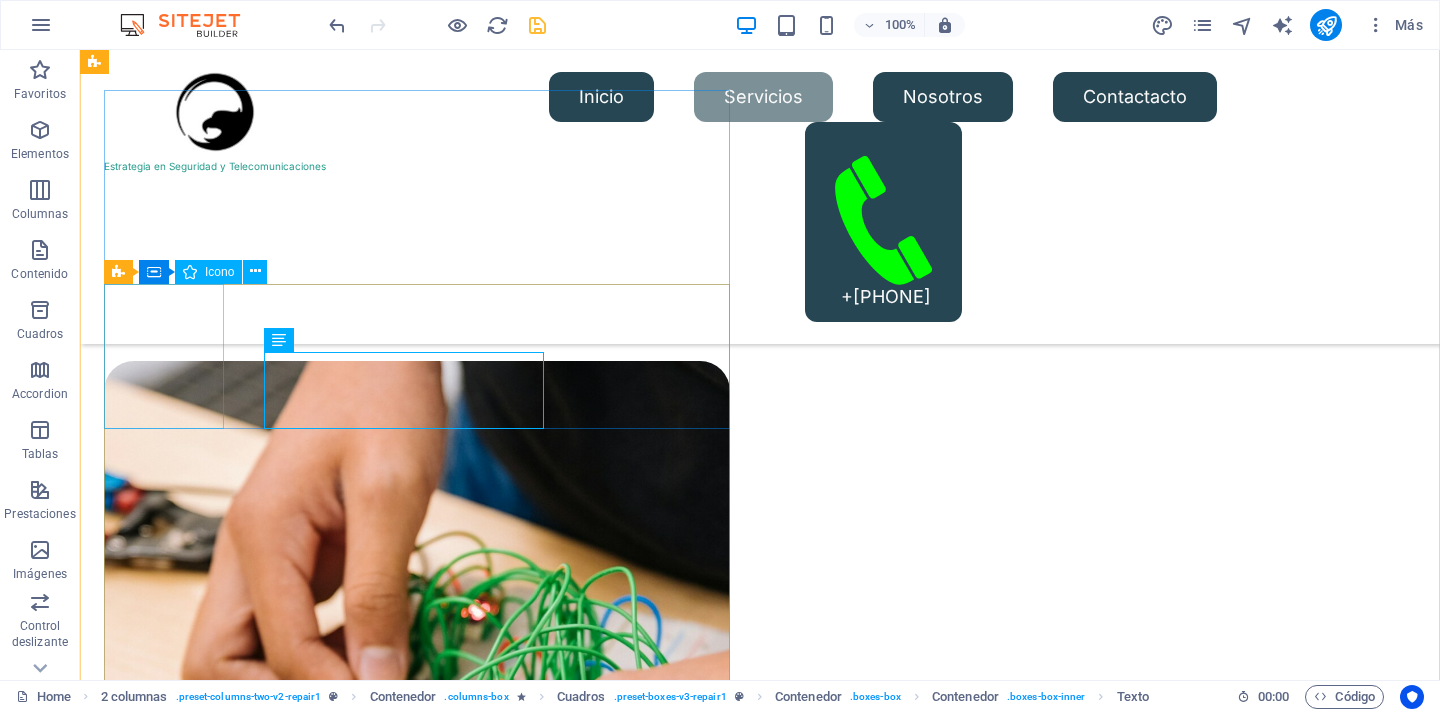 click at bounding box center (417, 4076) 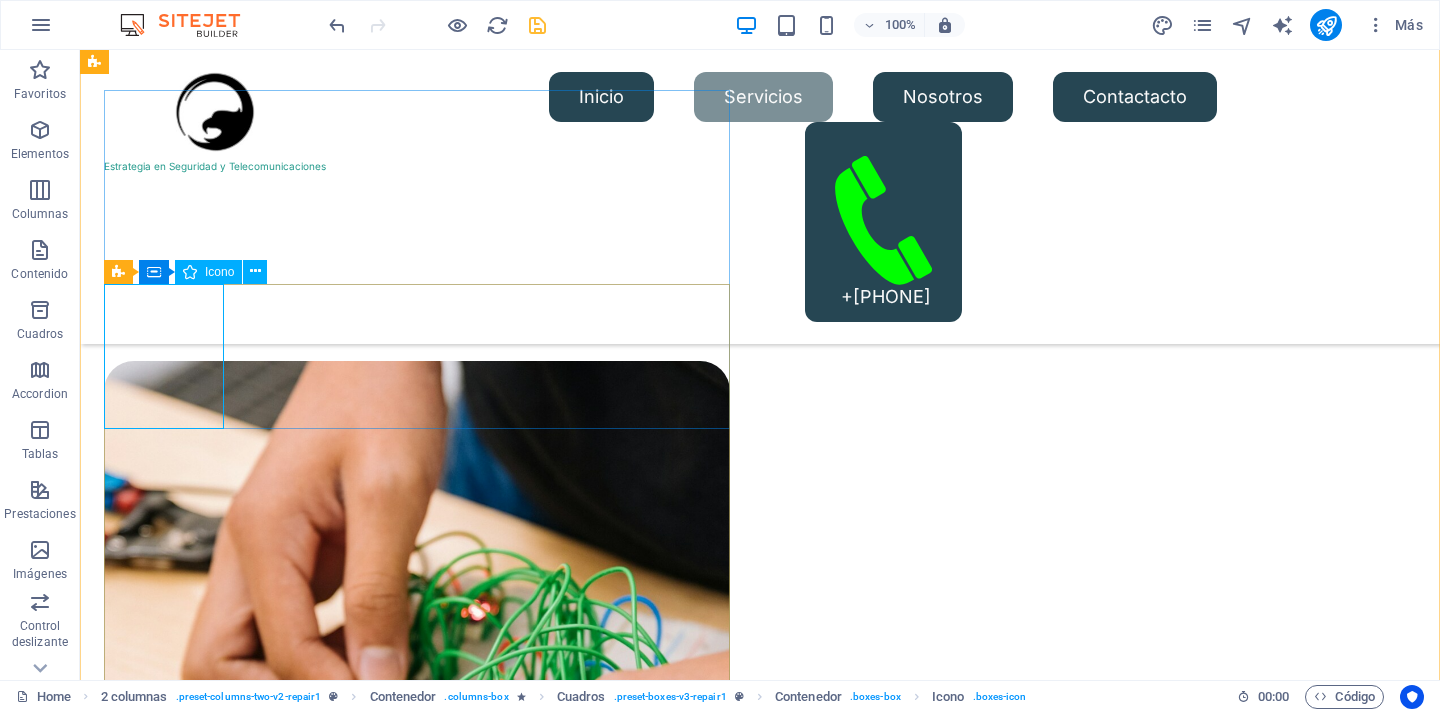 click on "Icono" at bounding box center (208, 272) 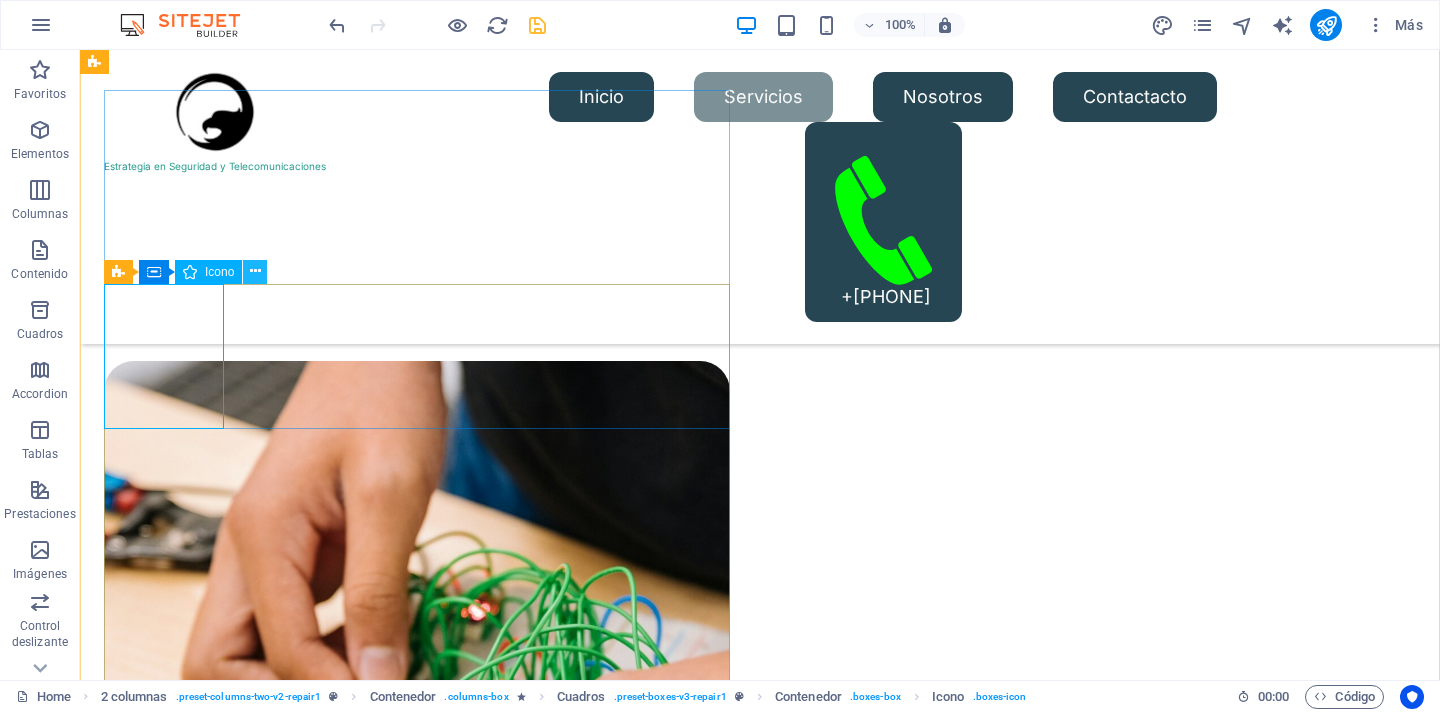 click at bounding box center [255, 271] 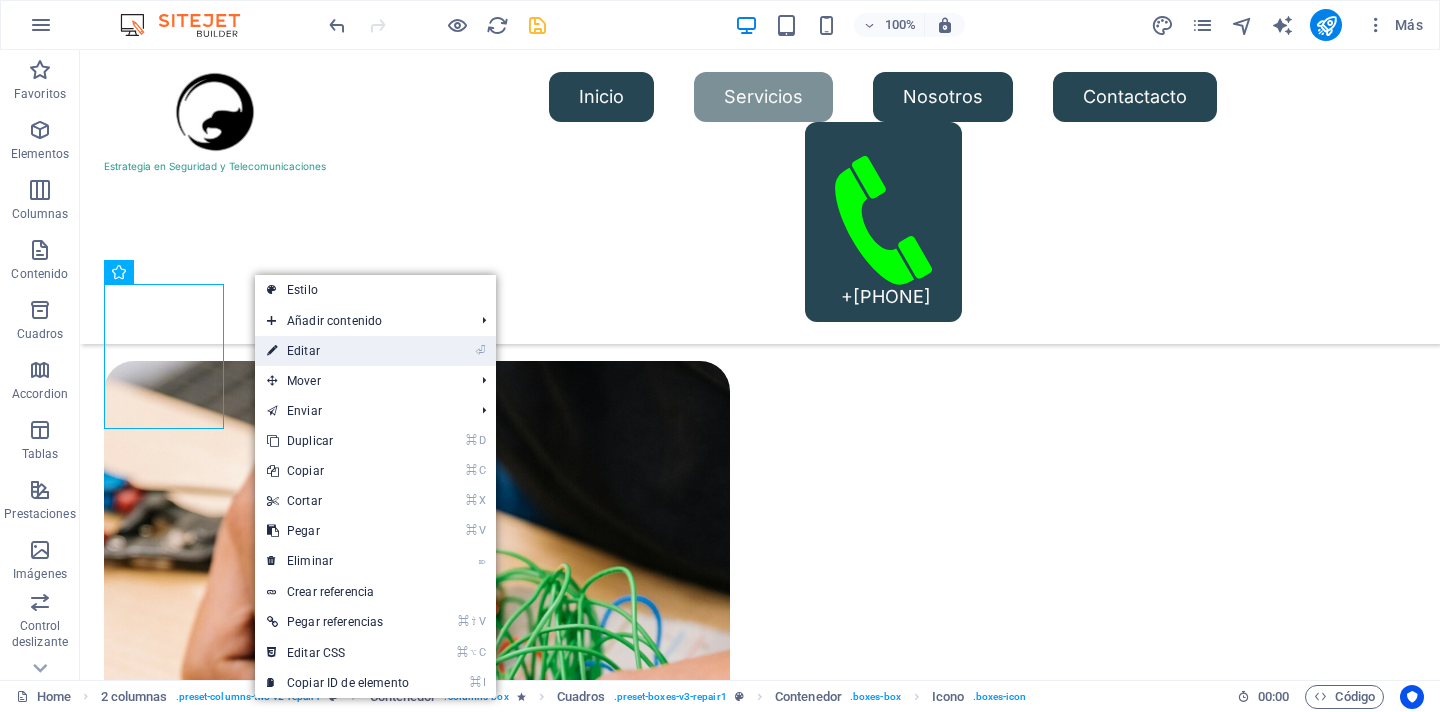 click on "⏎  Editar" at bounding box center (338, 351) 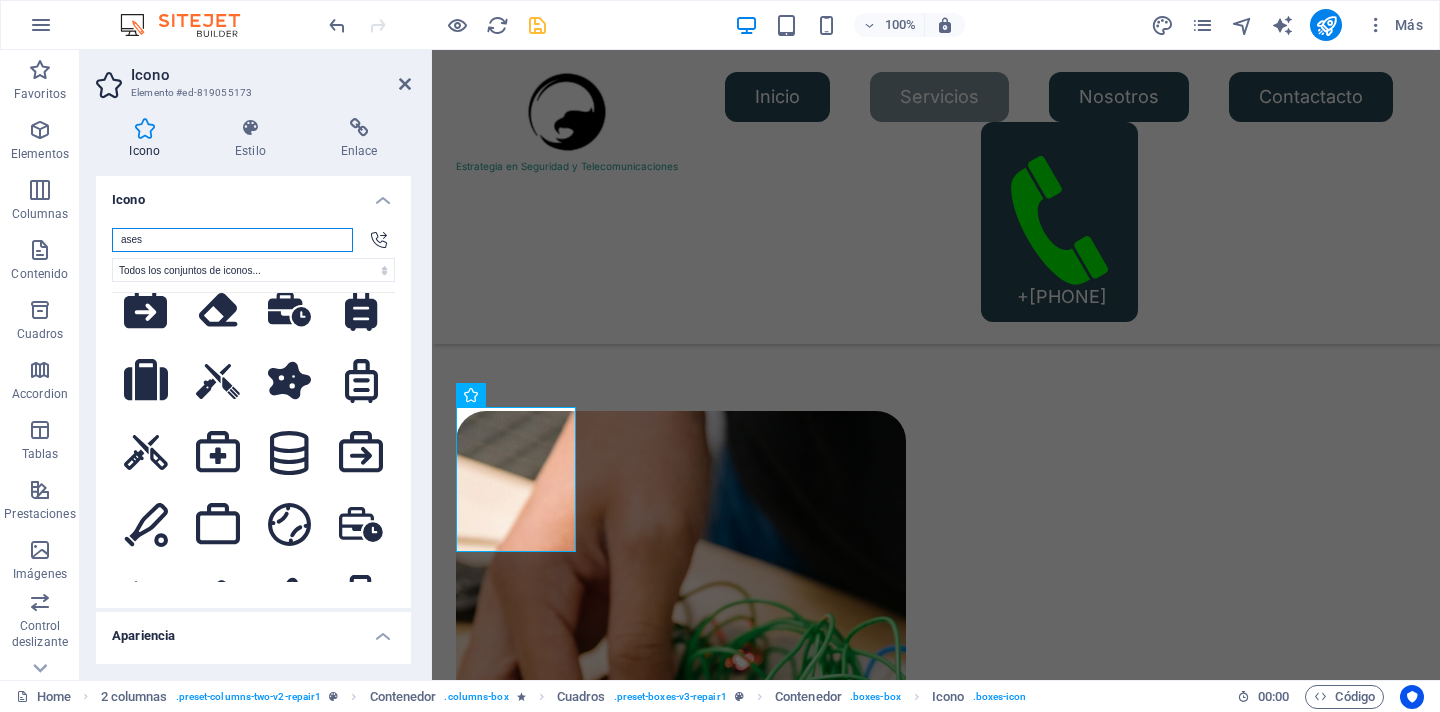 scroll, scrollTop: 0, scrollLeft: 0, axis: both 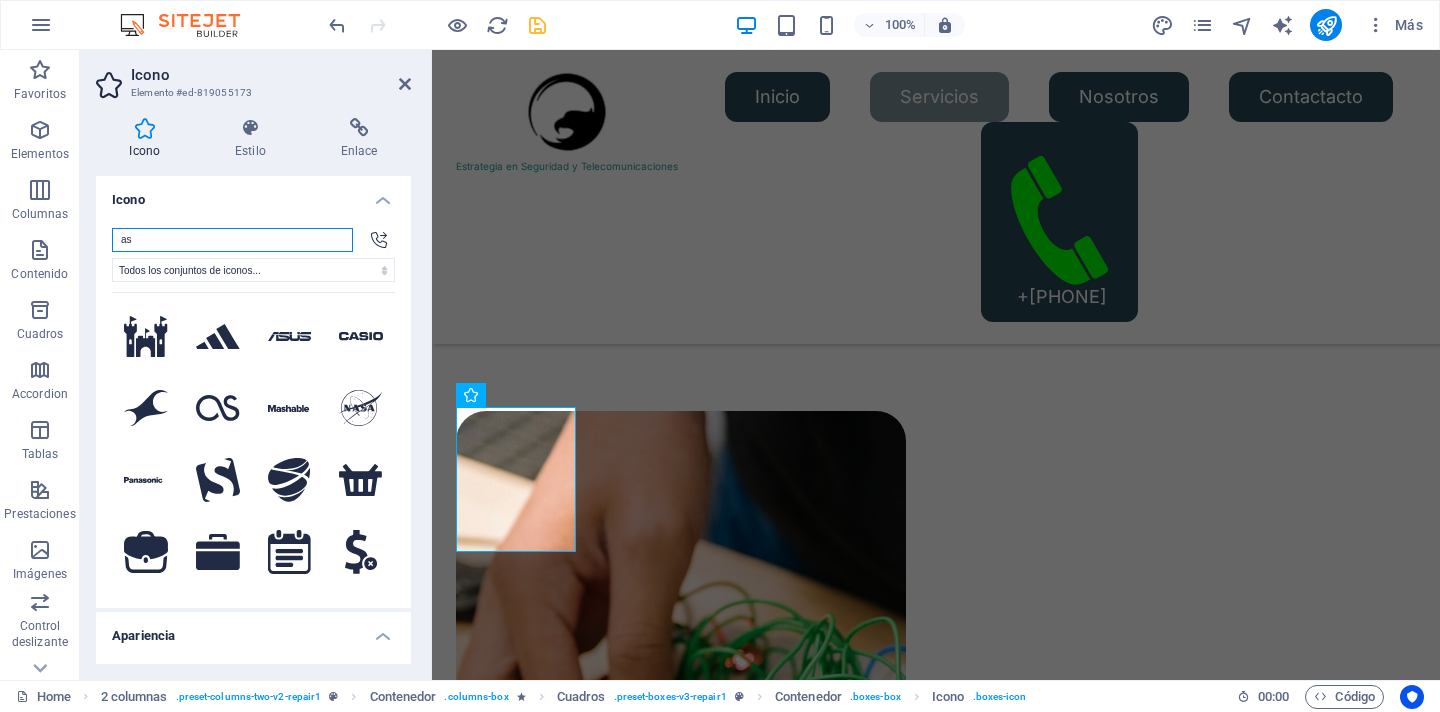 type on "a" 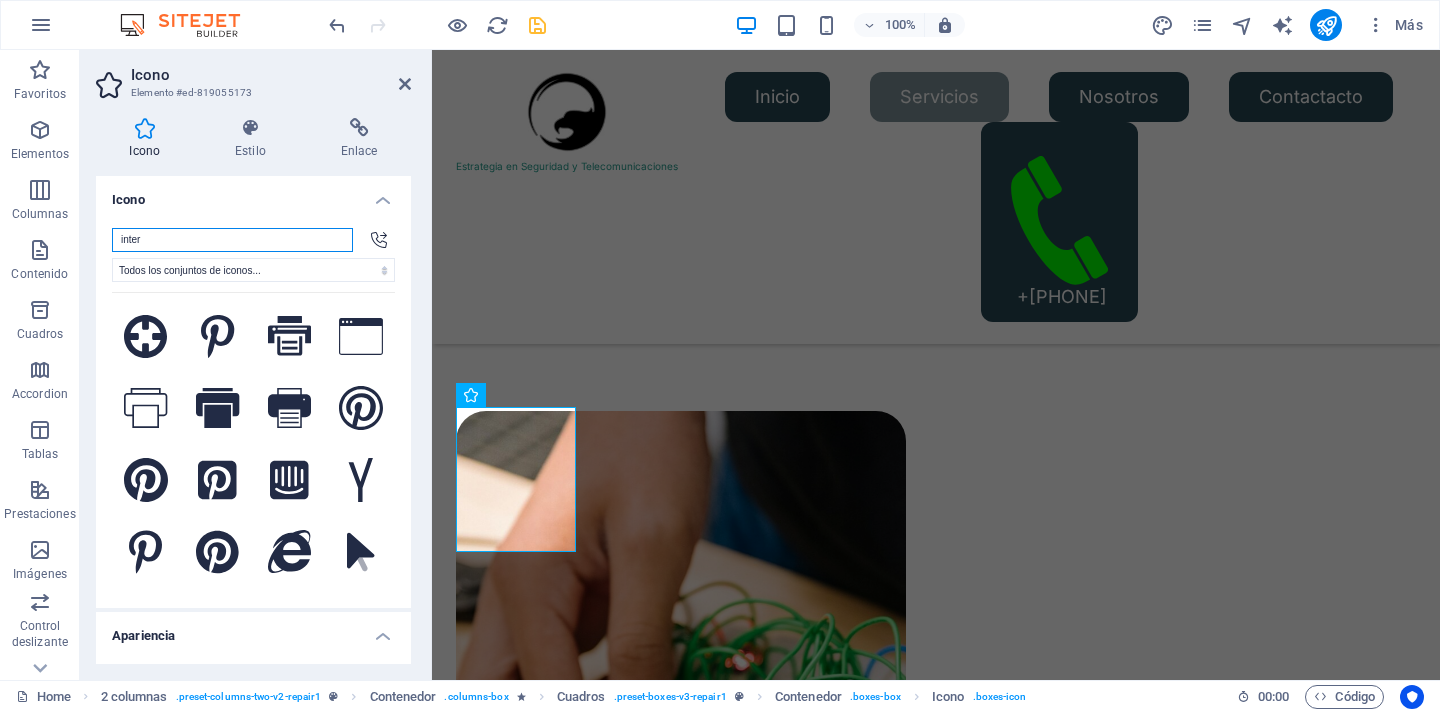 type on "inte" 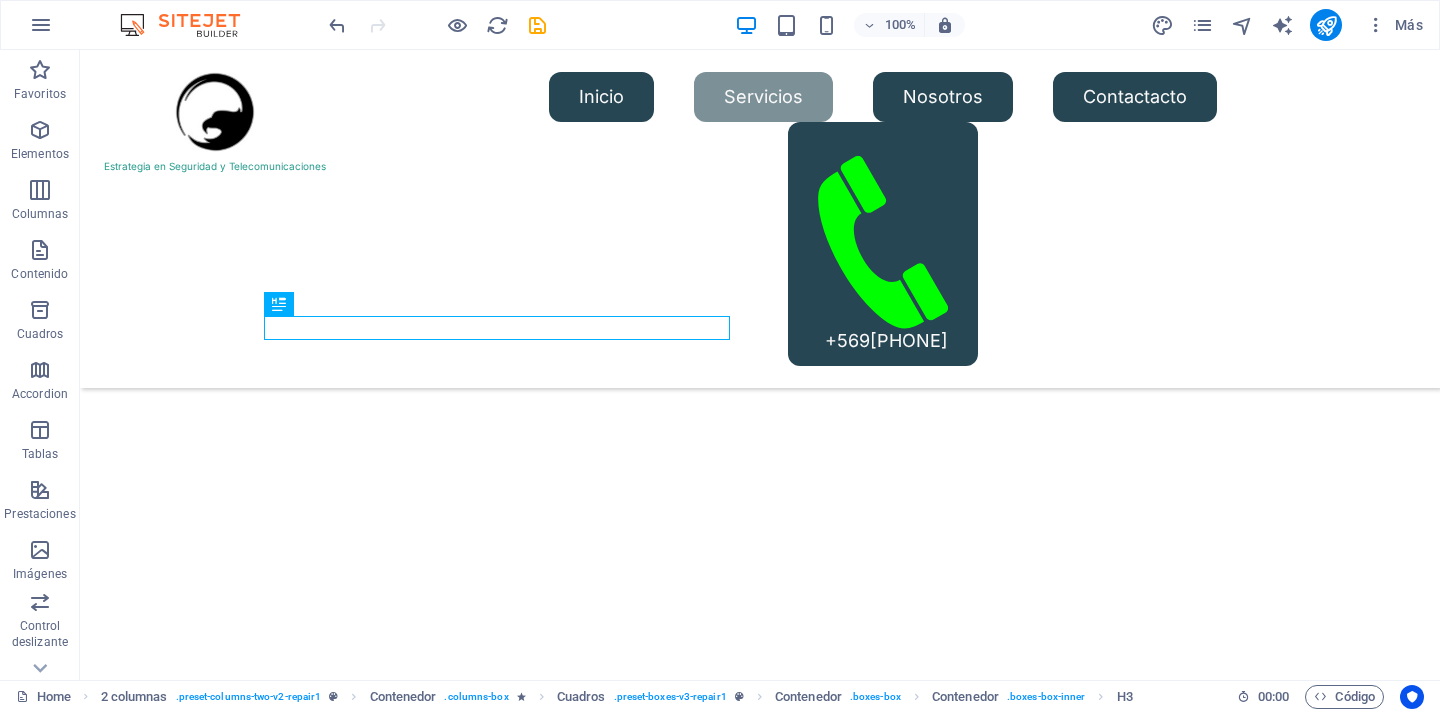scroll, scrollTop: 1690, scrollLeft: 0, axis: vertical 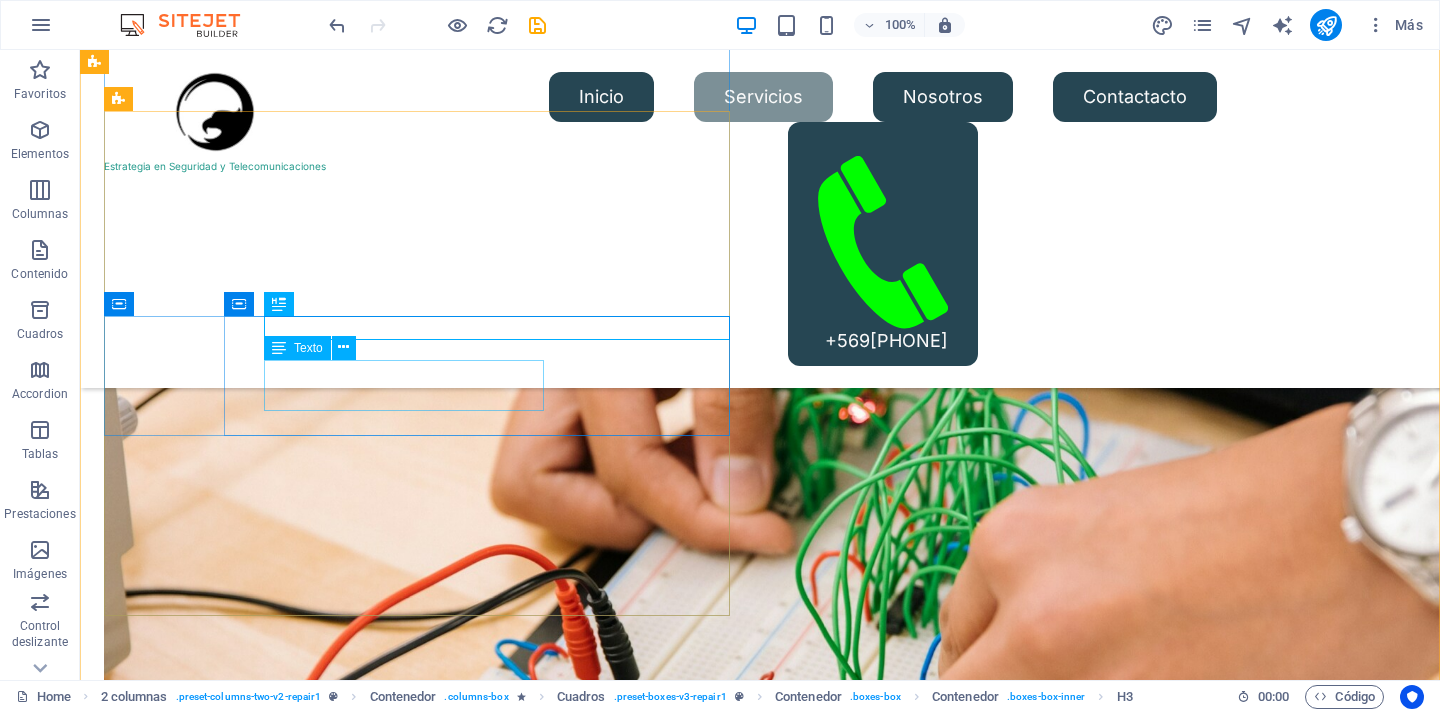 click on "Turpis nisl praesent tempor congue magna neque amet." at bounding box center [437, 4315] 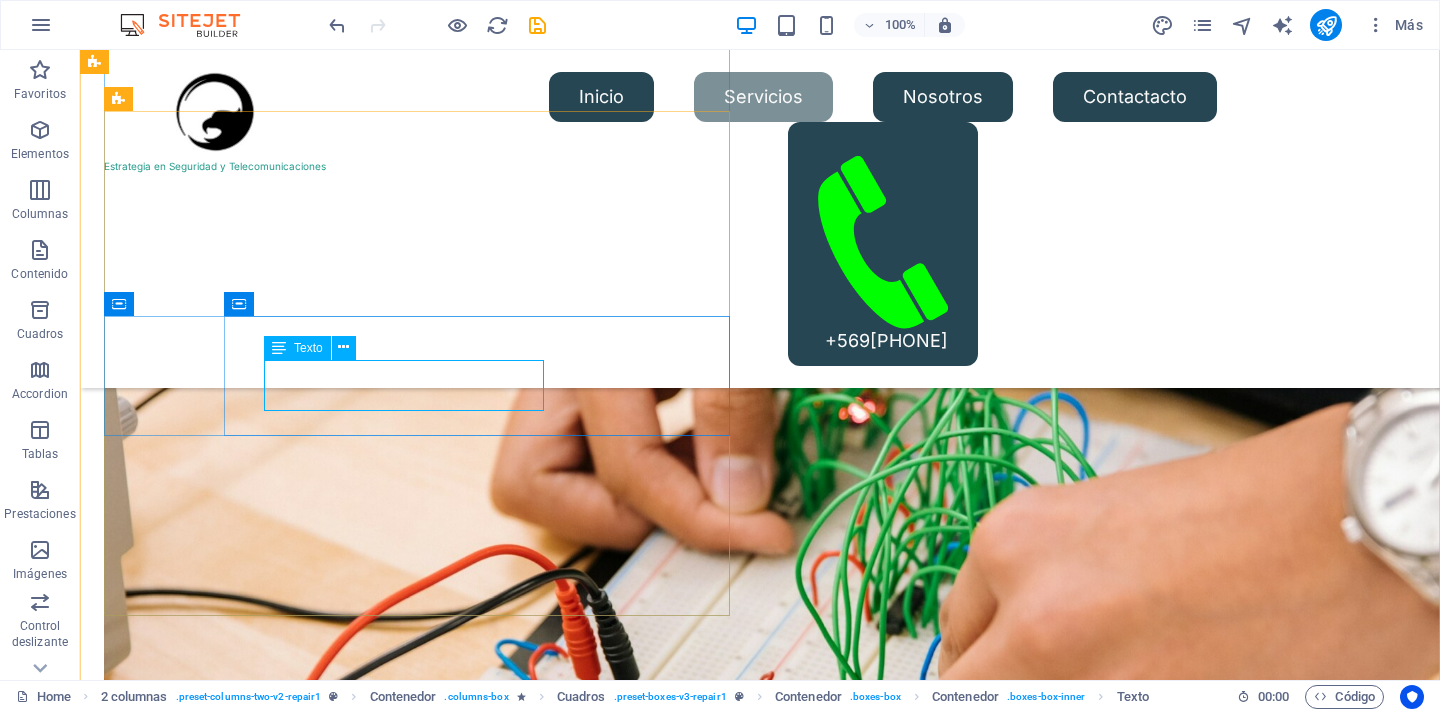click on "Texto" at bounding box center (308, 348) 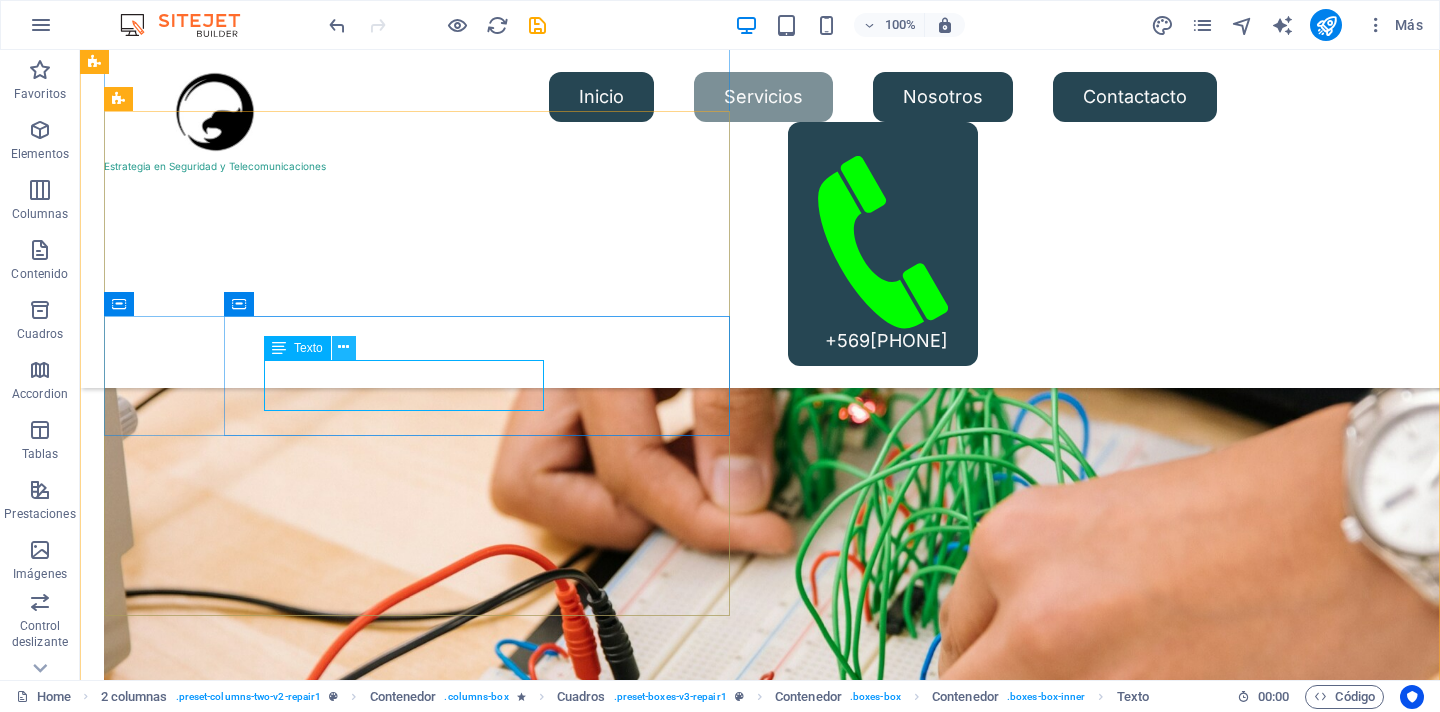 click at bounding box center [343, 347] 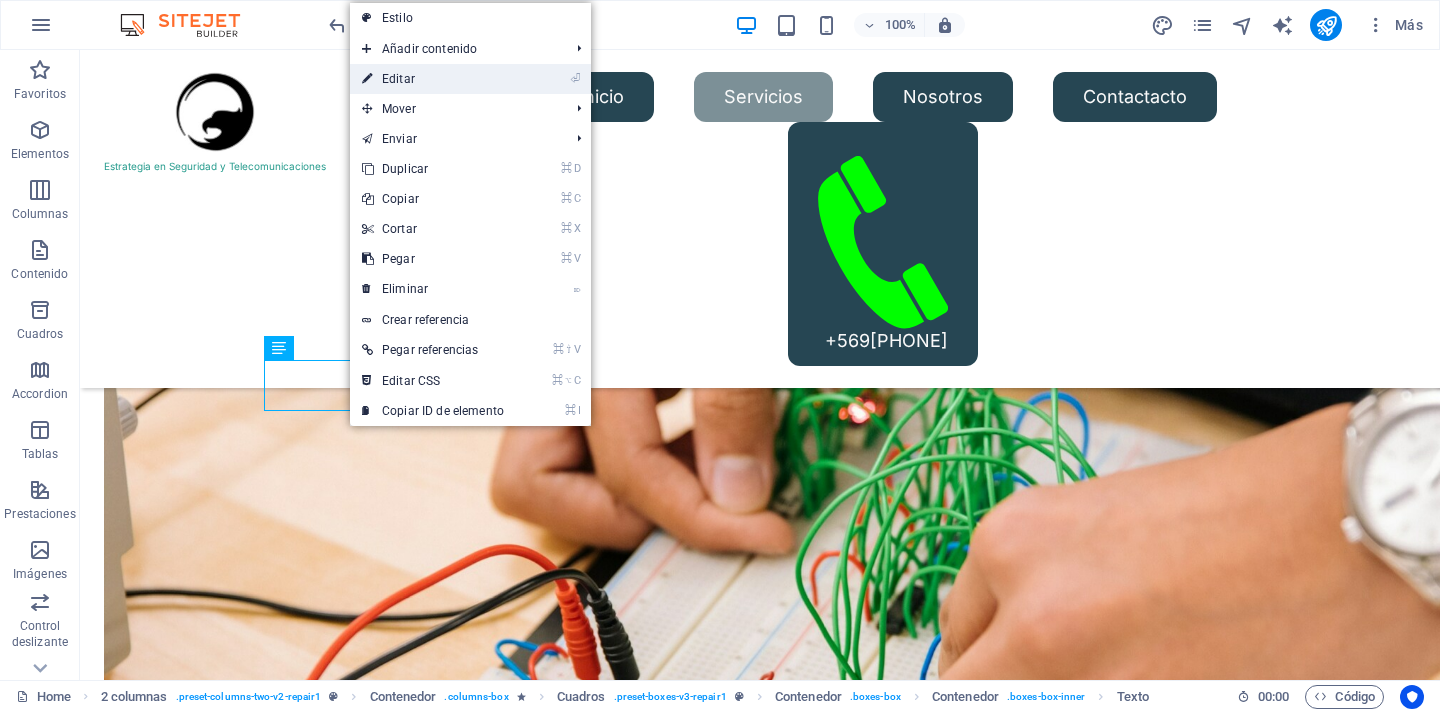 click on "⏎  Editar" at bounding box center (433, 79) 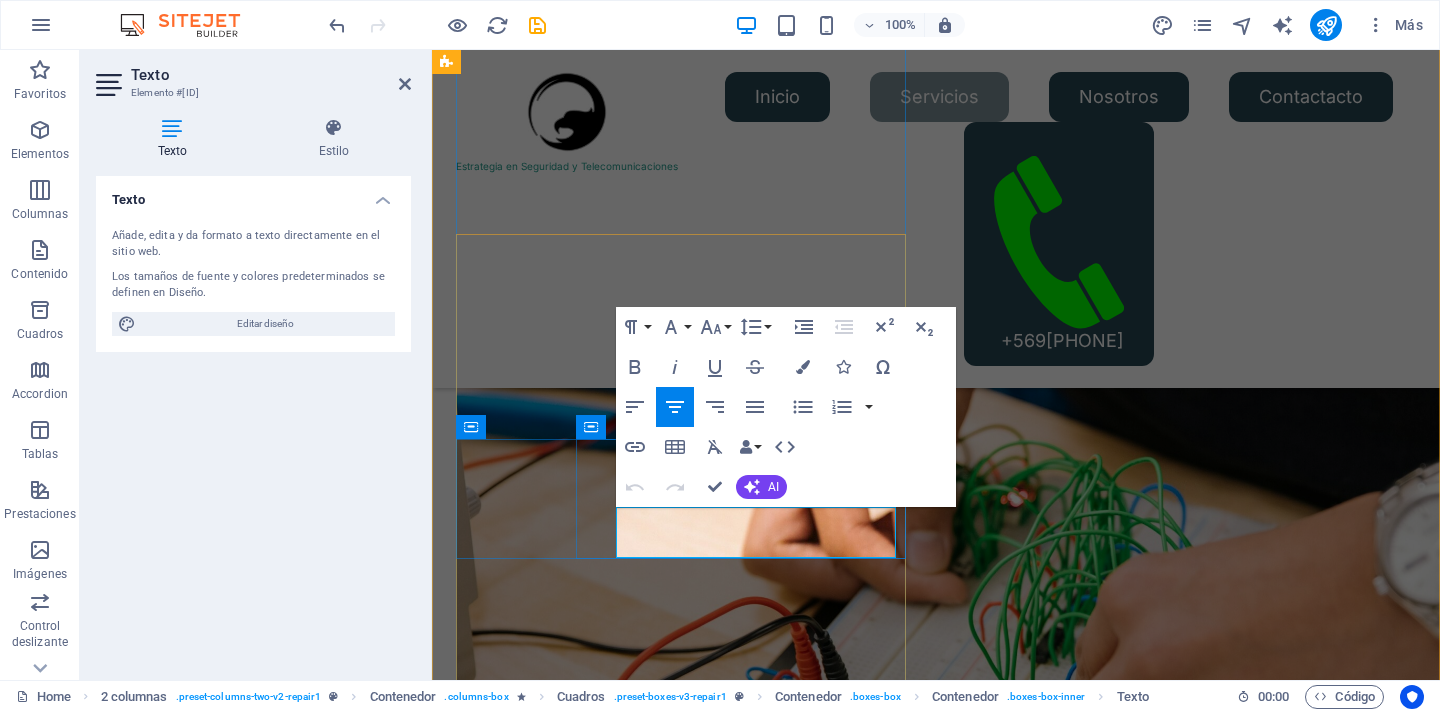 drag, startPoint x: 838, startPoint y: 544, endPoint x: 623, endPoint y: 516, distance: 216.81558 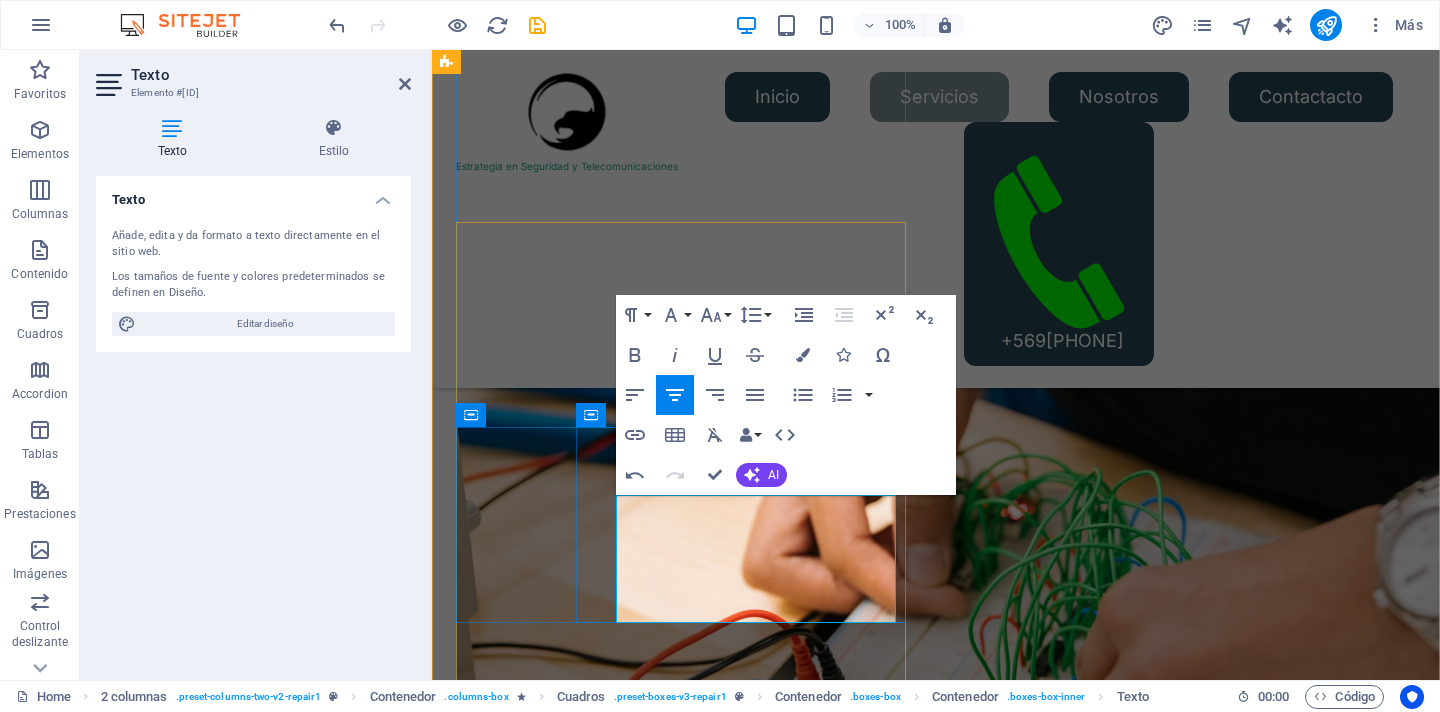 scroll, scrollTop: 1705, scrollLeft: 0, axis: vertical 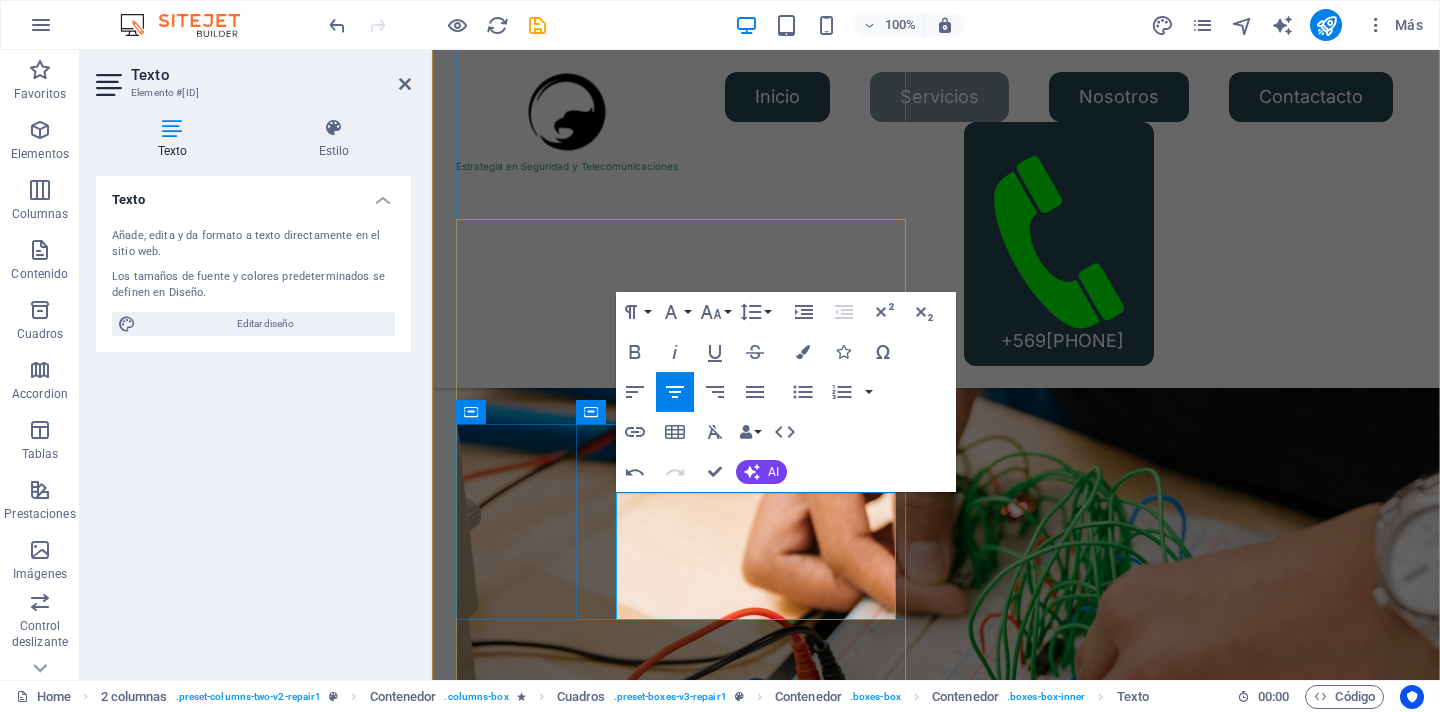 click on "encargado de controlar el acceso y la salida de personas, vehículos o mercancías, y mantener el orden en un lugar específico, como un edificio, establecimiento o evento." at bounding box center [701, 4163] 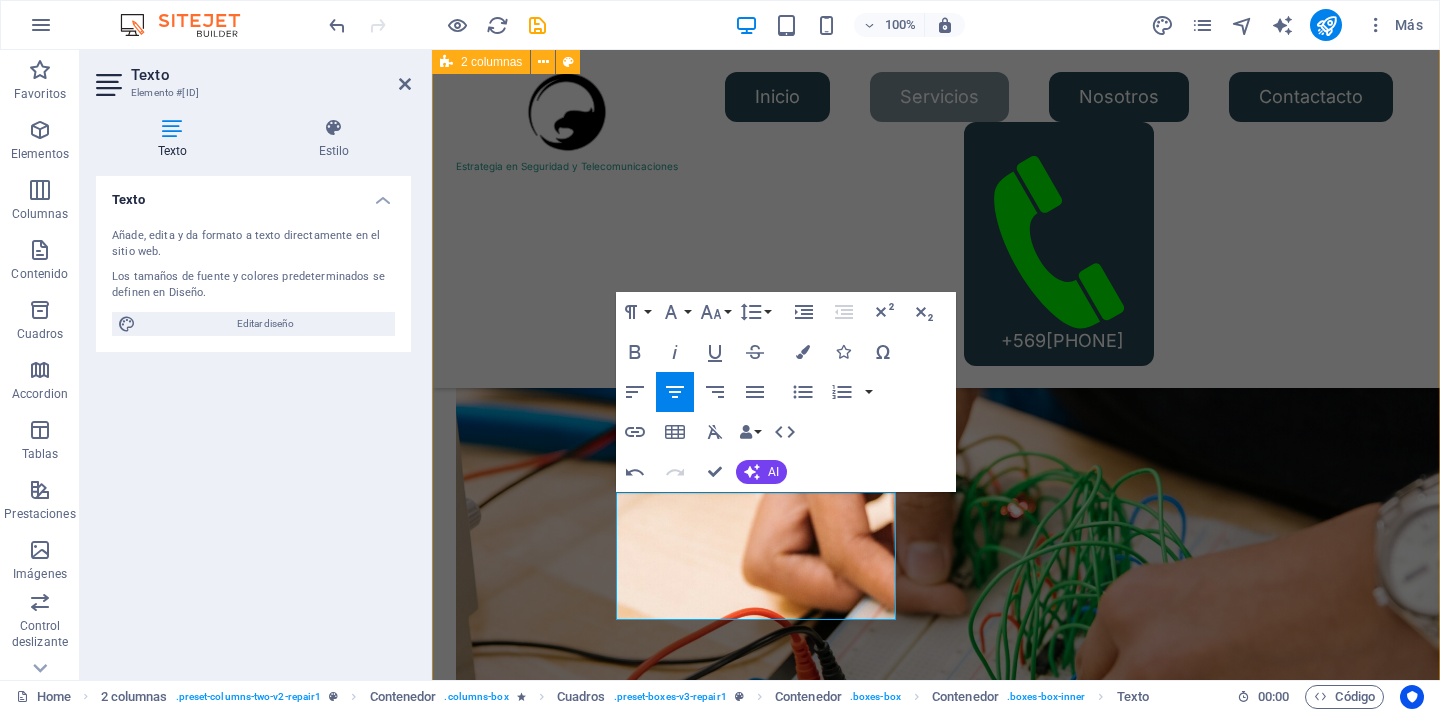 type 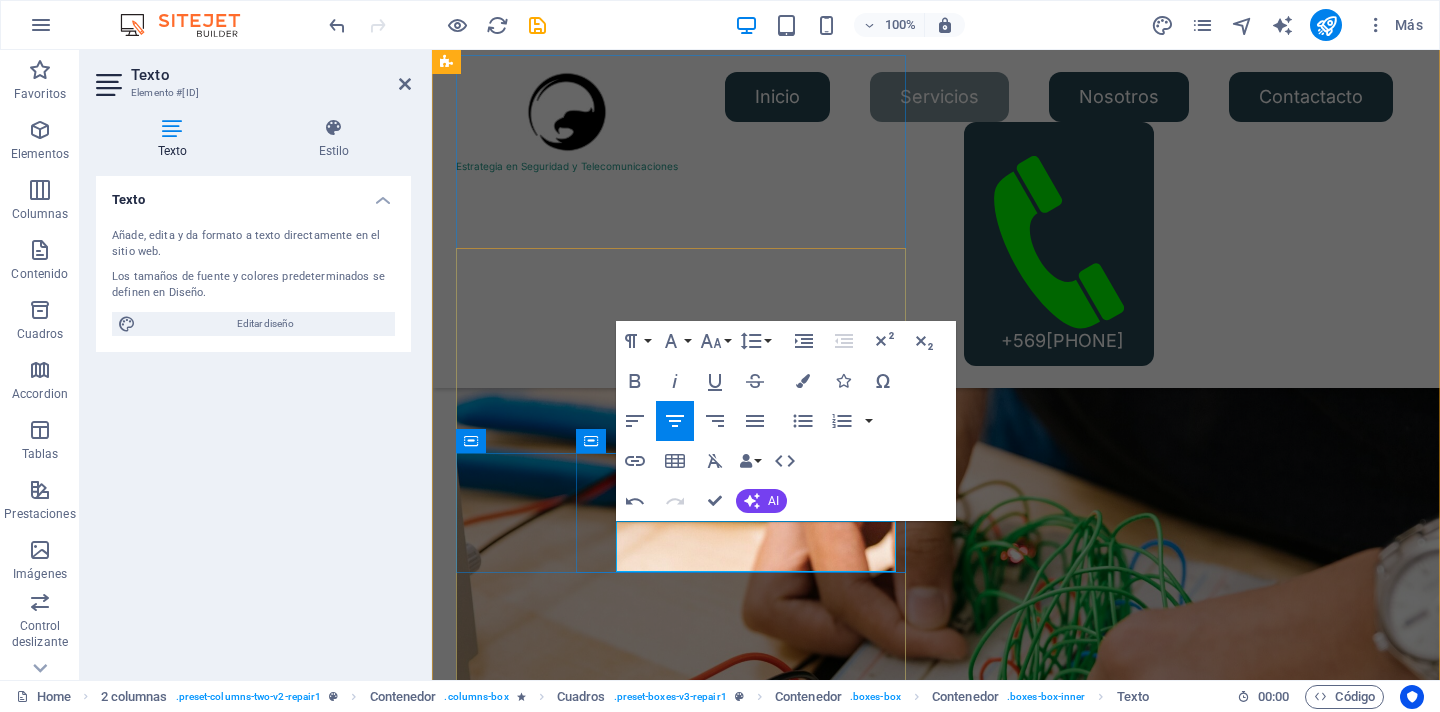 scroll, scrollTop: 1652, scrollLeft: 0, axis: vertical 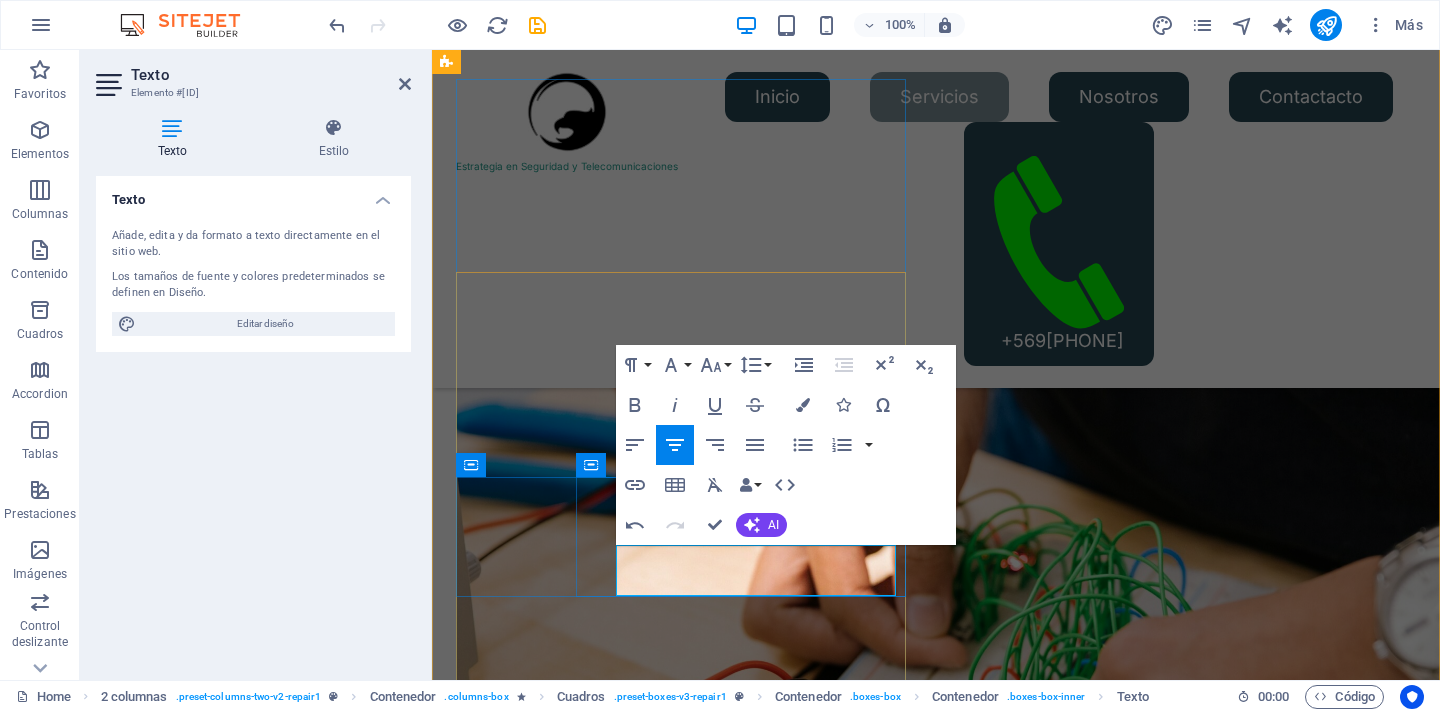 click on "encargado de controlar el acceso y la salida de personas, vehículos, etc." at bounding box center [701, 4191] 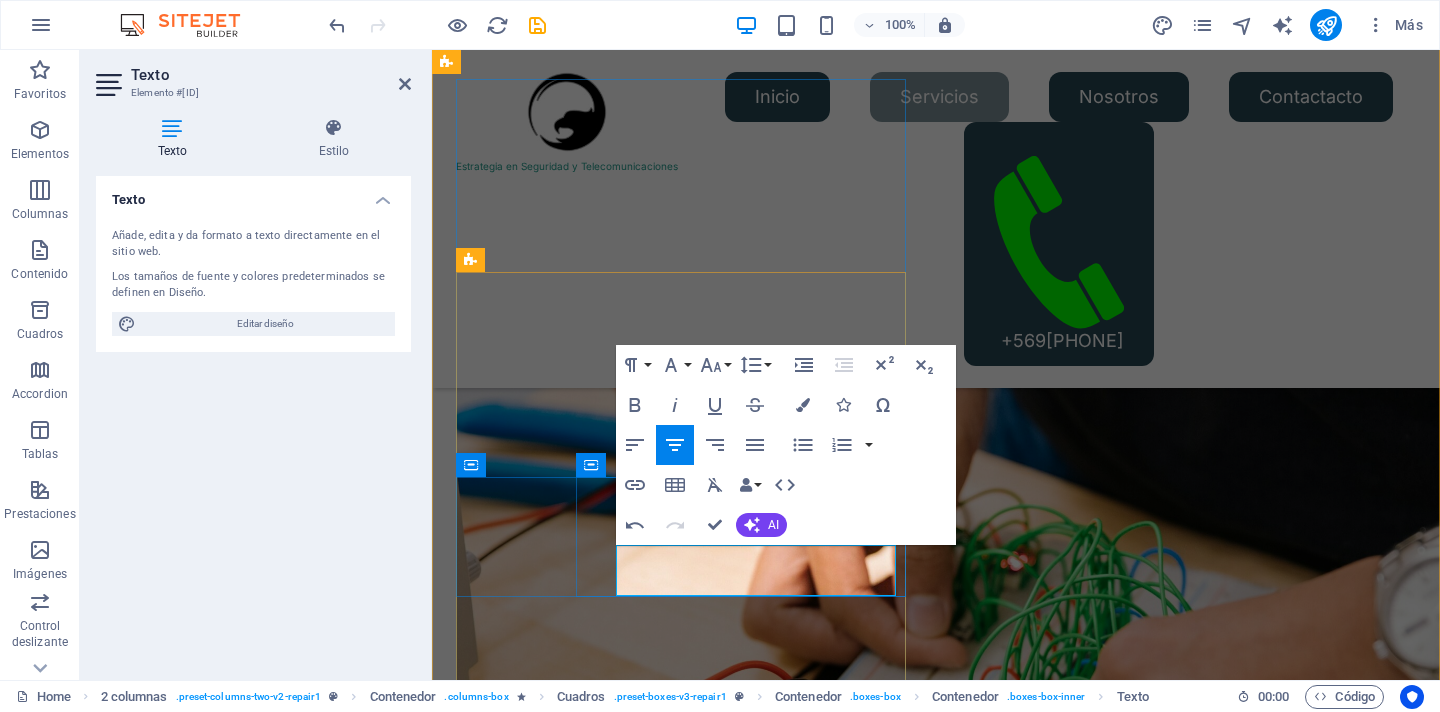 click on "Servicio de controlar el acceso y la salida de personas, vehículos, etc." at bounding box center [701, 4191] 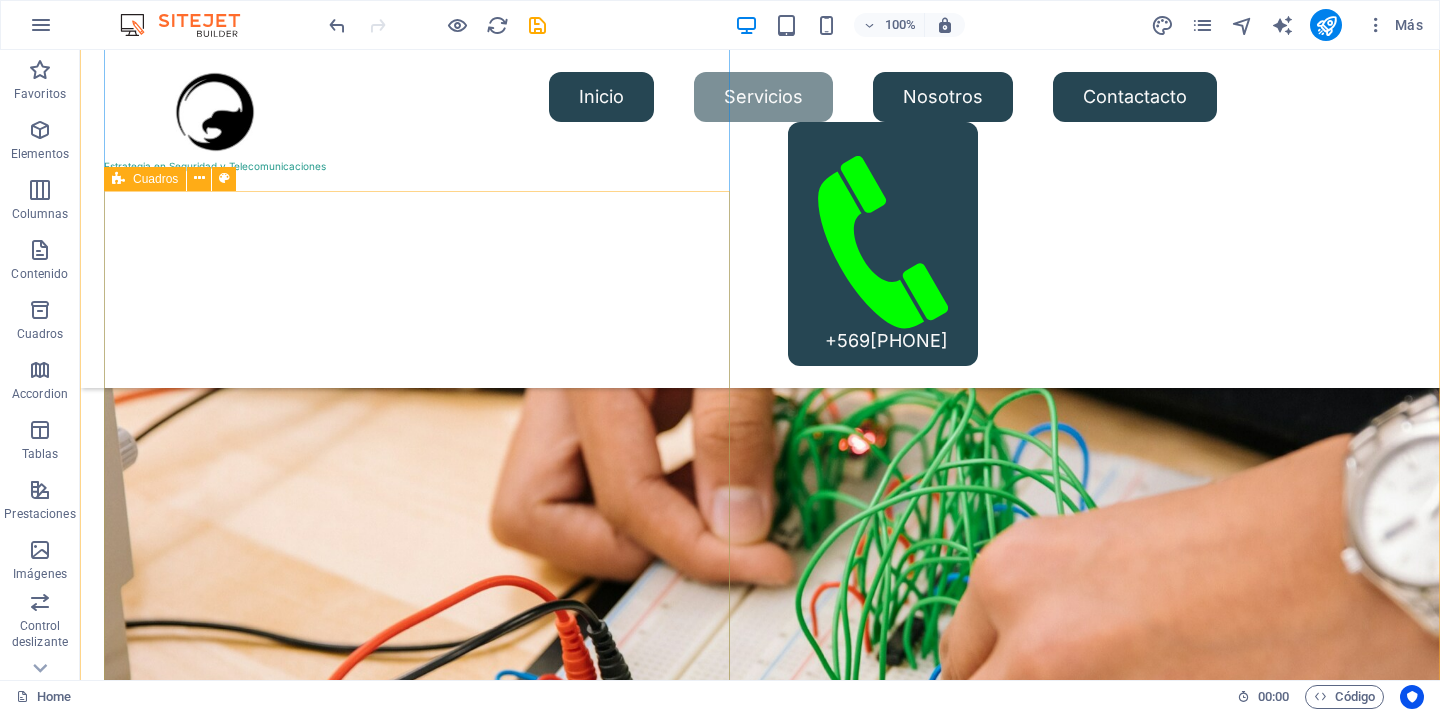 scroll, scrollTop: 1597, scrollLeft: 0, axis: vertical 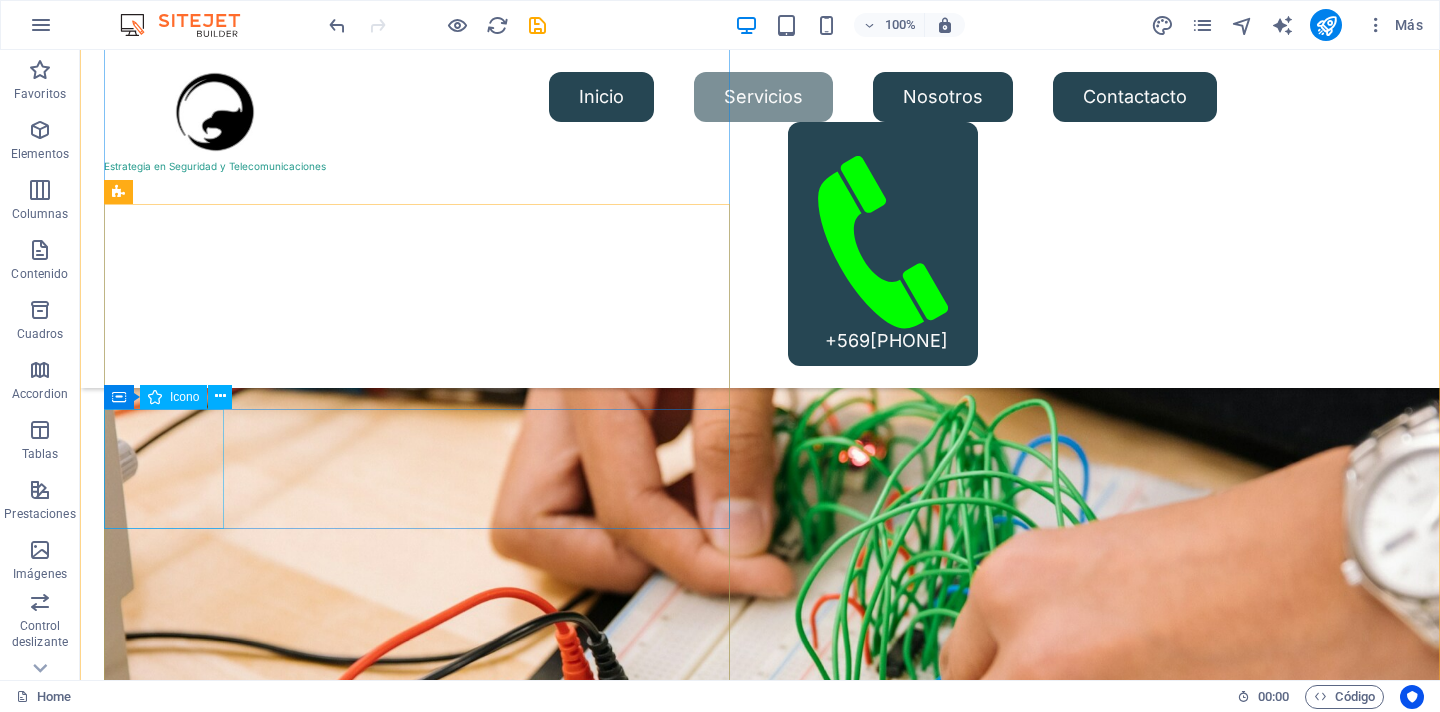 click on "Icono" at bounding box center (184, 397) 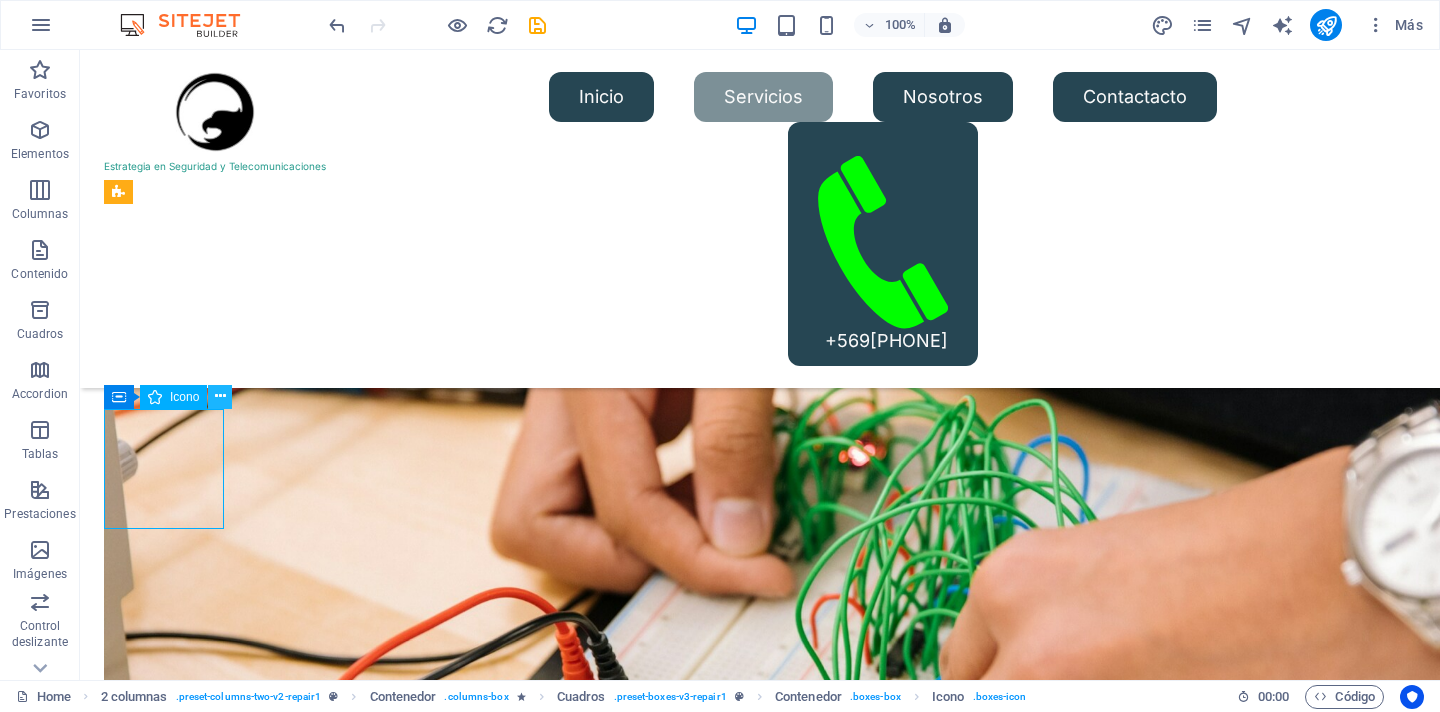 click at bounding box center (220, 396) 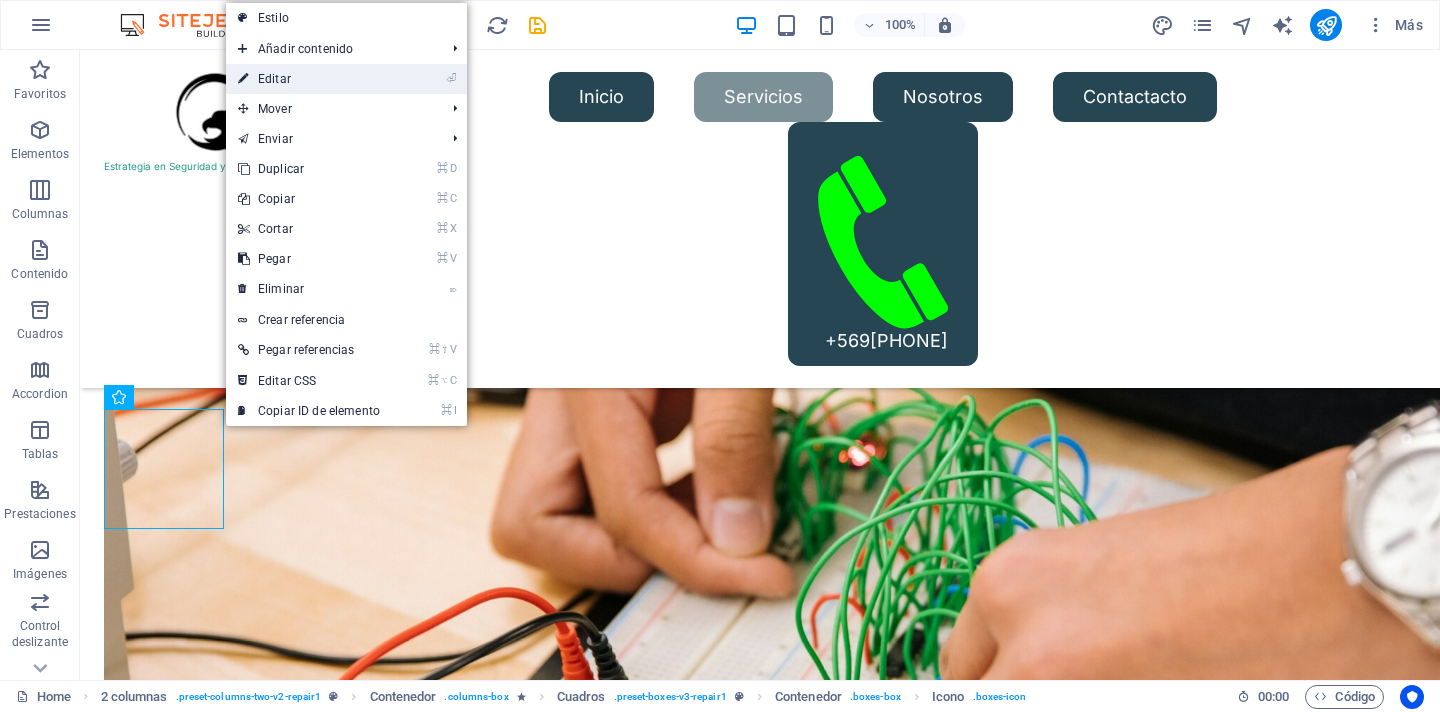 click on "⏎  Editar" at bounding box center (309, 79) 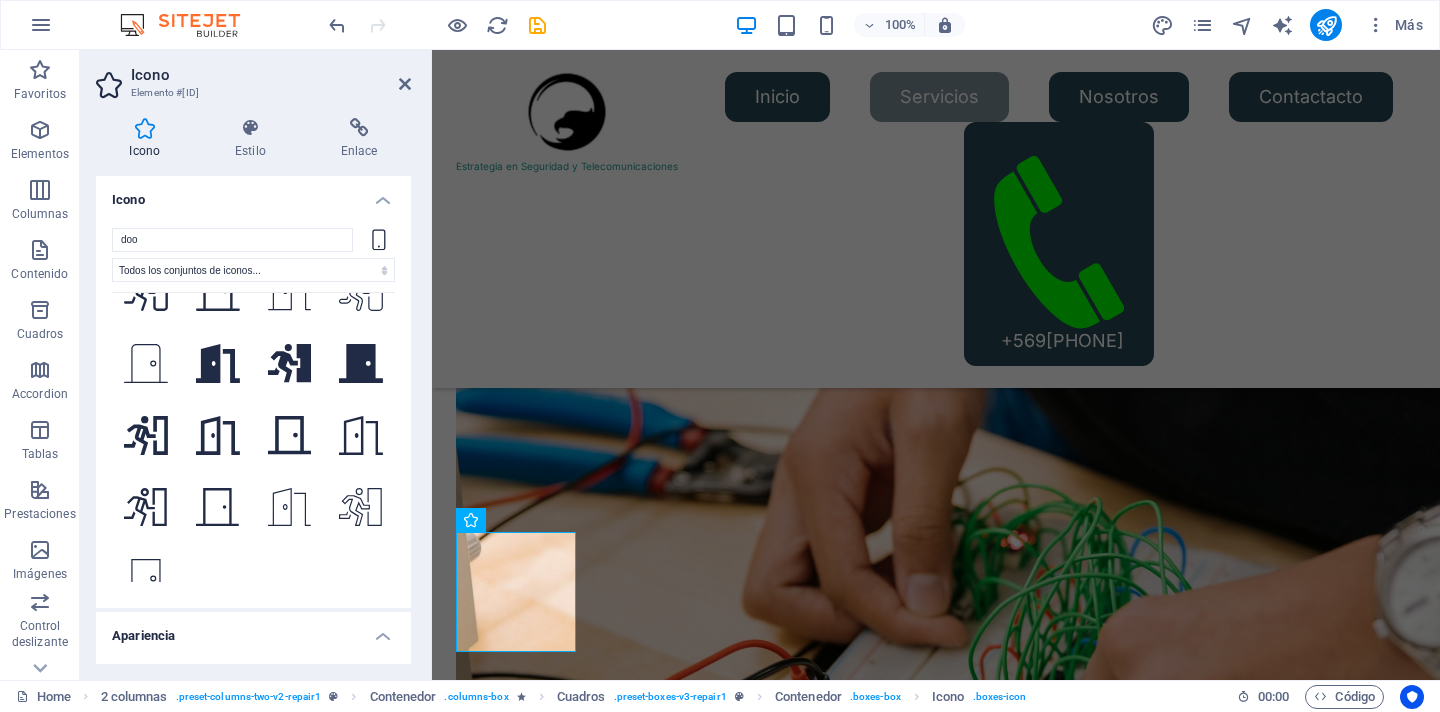 scroll, scrollTop: 291, scrollLeft: 0, axis: vertical 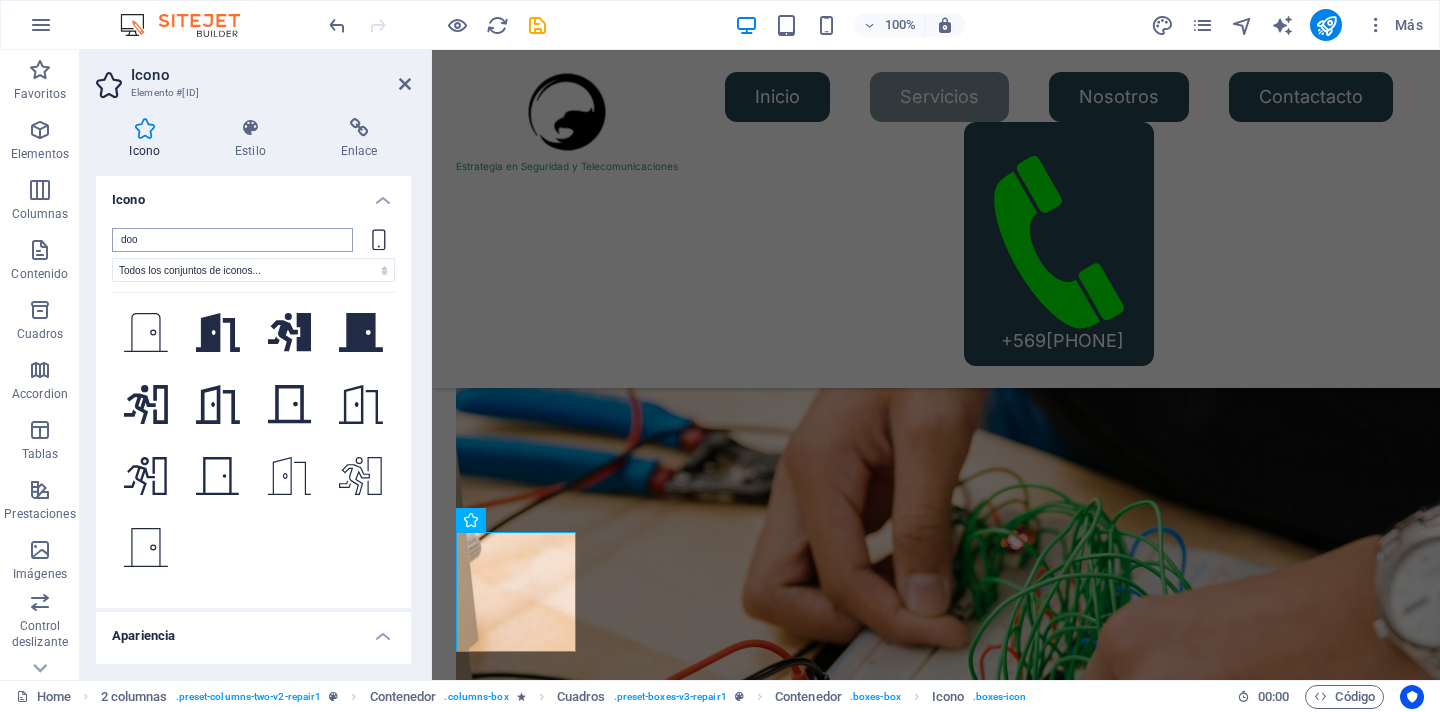 click on "doo" at bounding box center (232, 240) 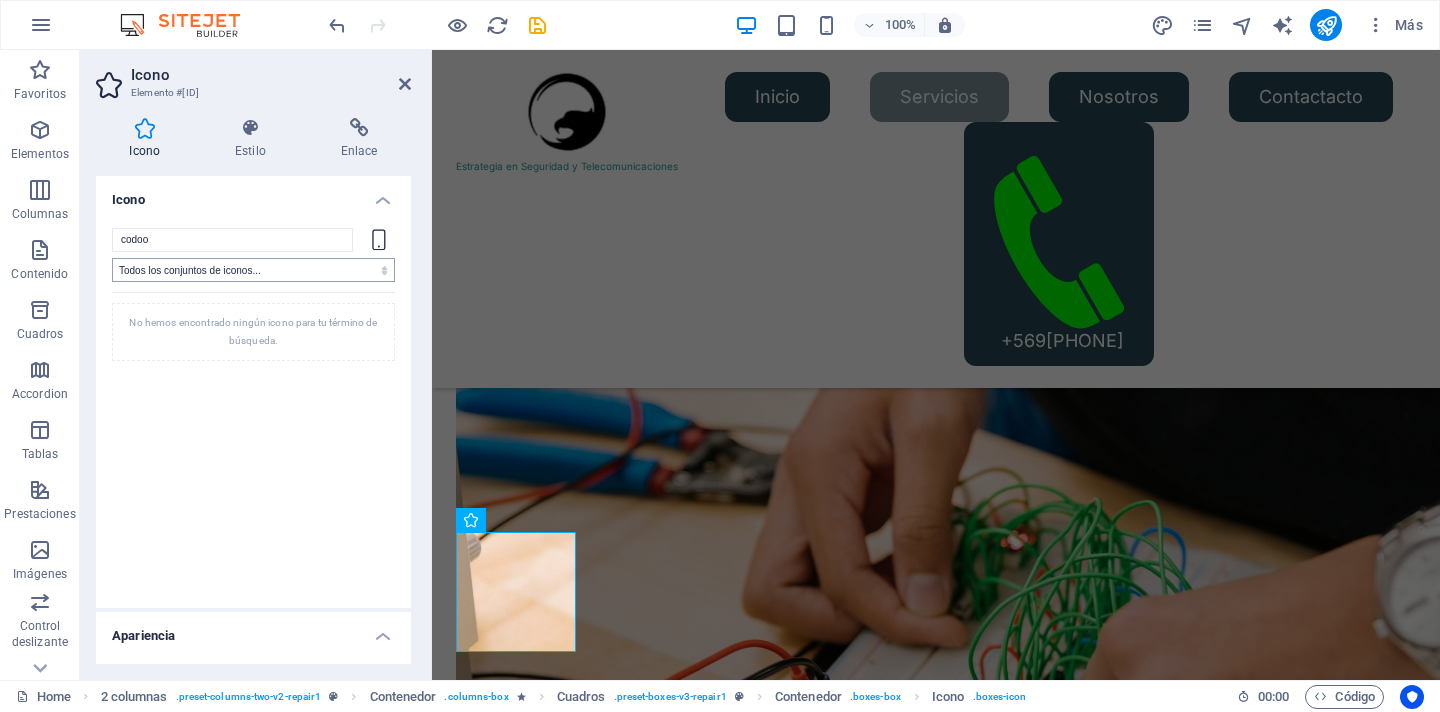 scroll, scrollTop: 0, scrollLeft: 0, axis: both 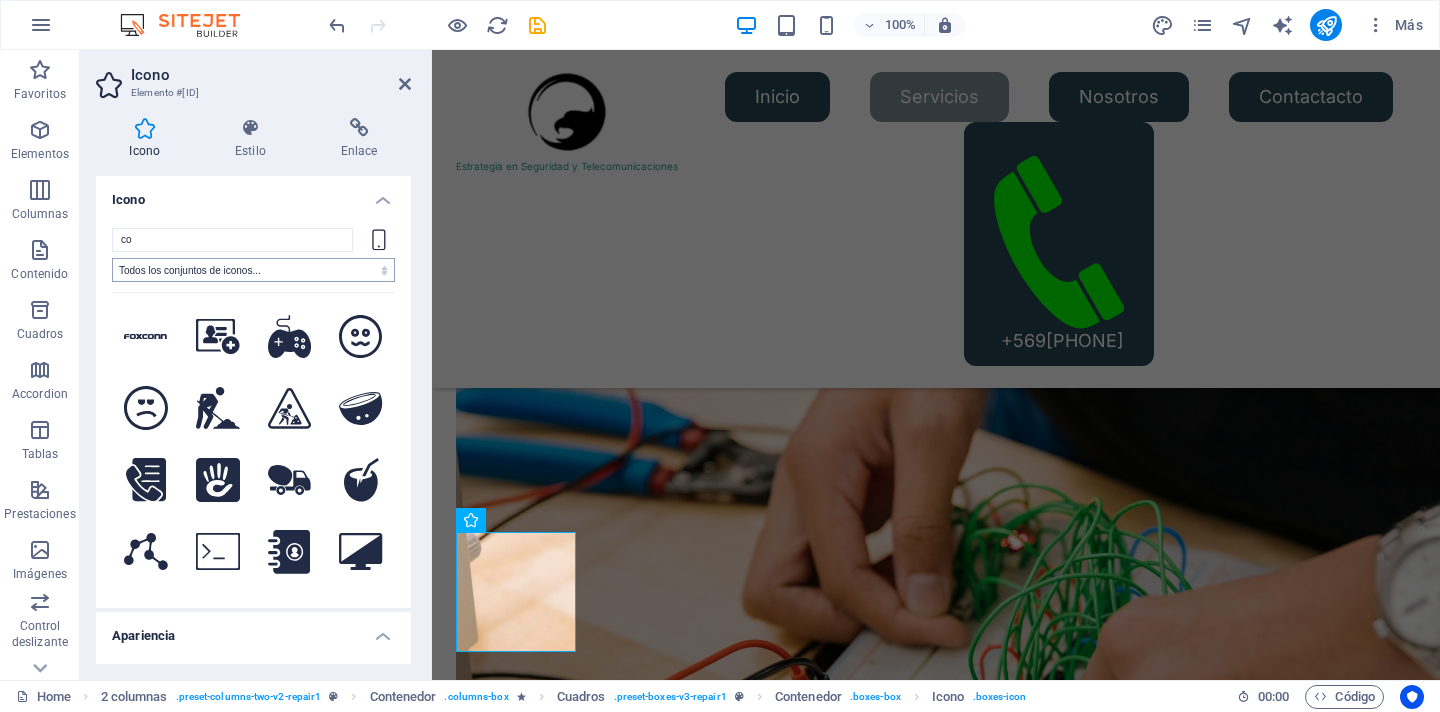 type on "c" 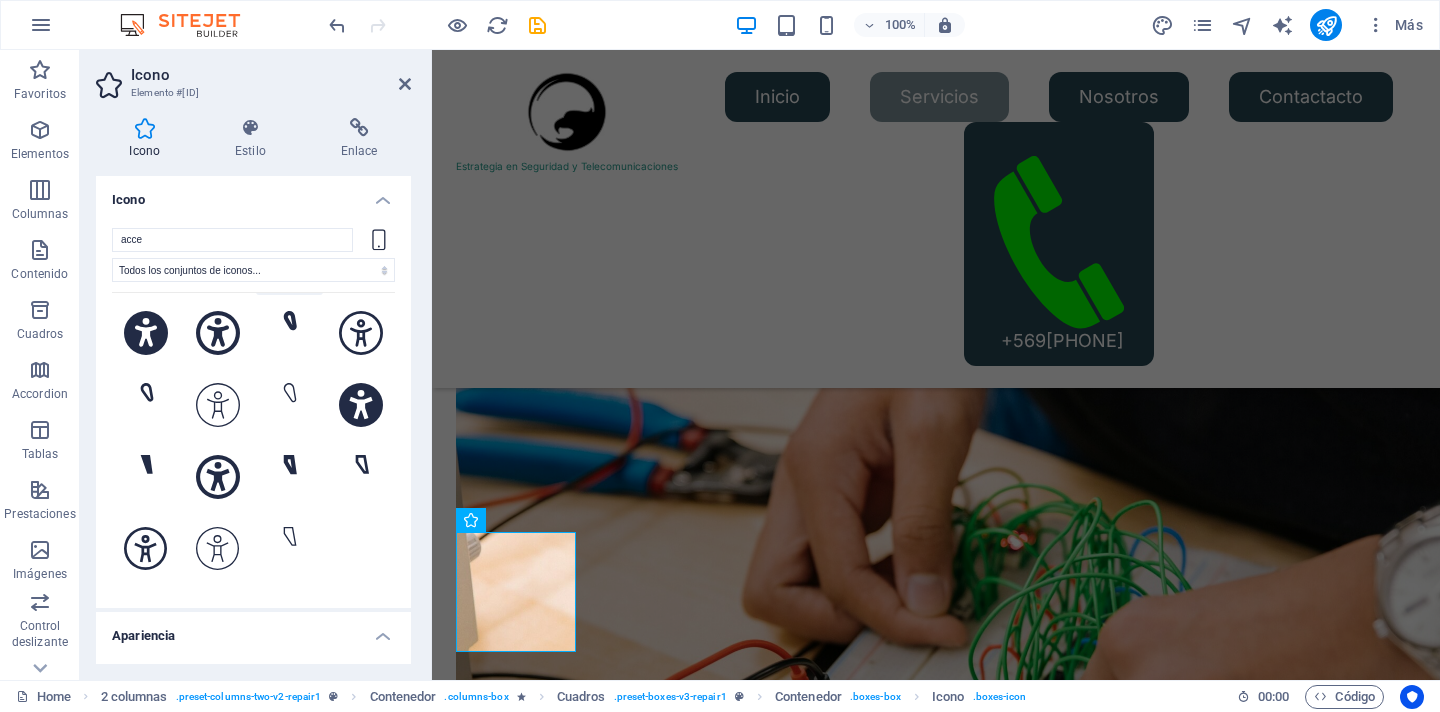 scroll, scrollTop: 0, scrollLeft: 0, axis: both 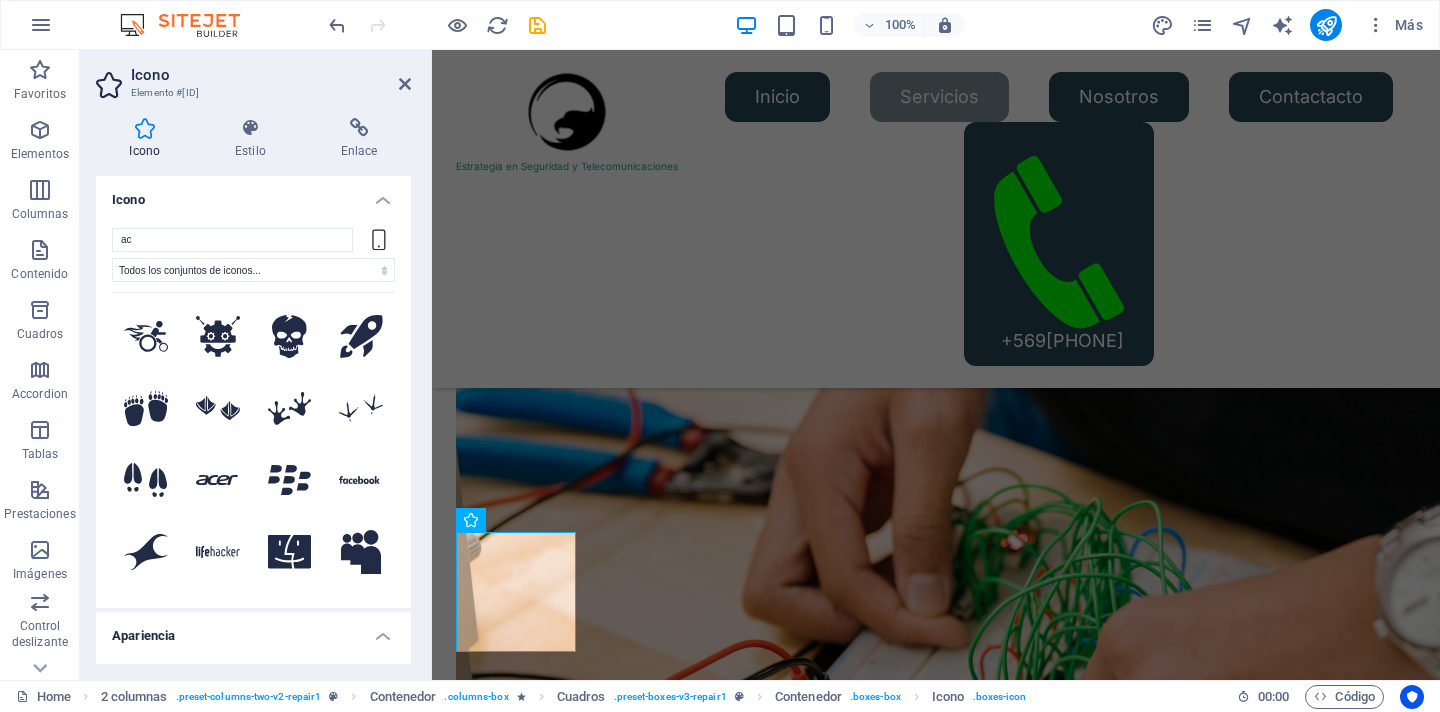 type on "a" 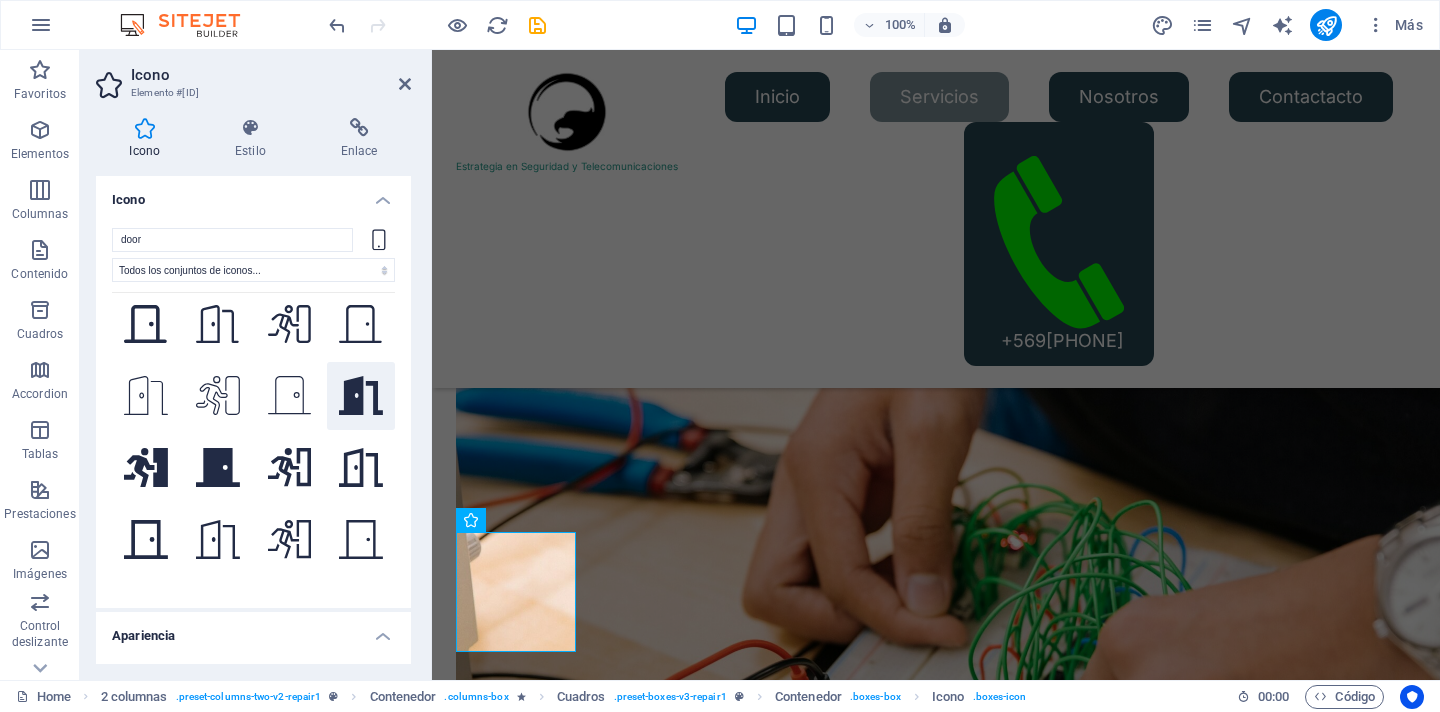 scroll, scrollTop: 219, scrollLeft: 0, axis: vertical 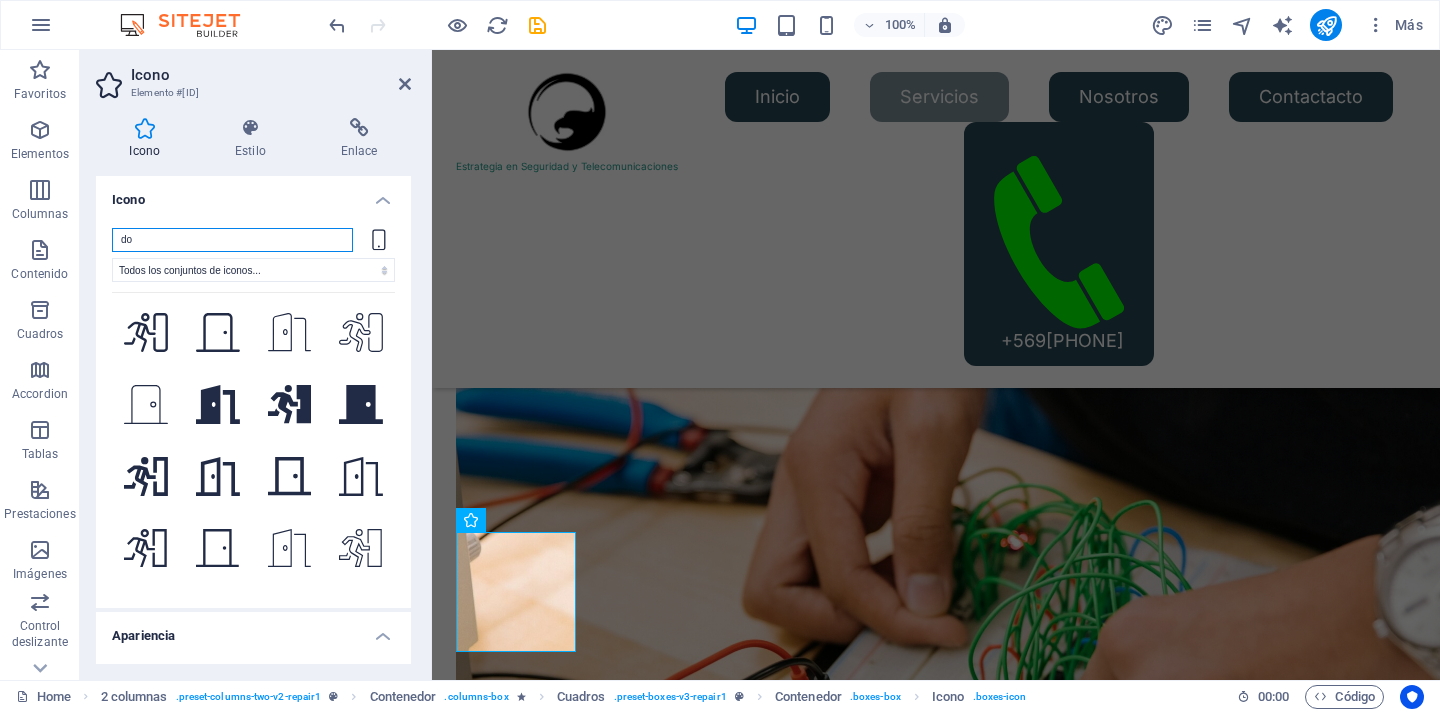 type on "d" 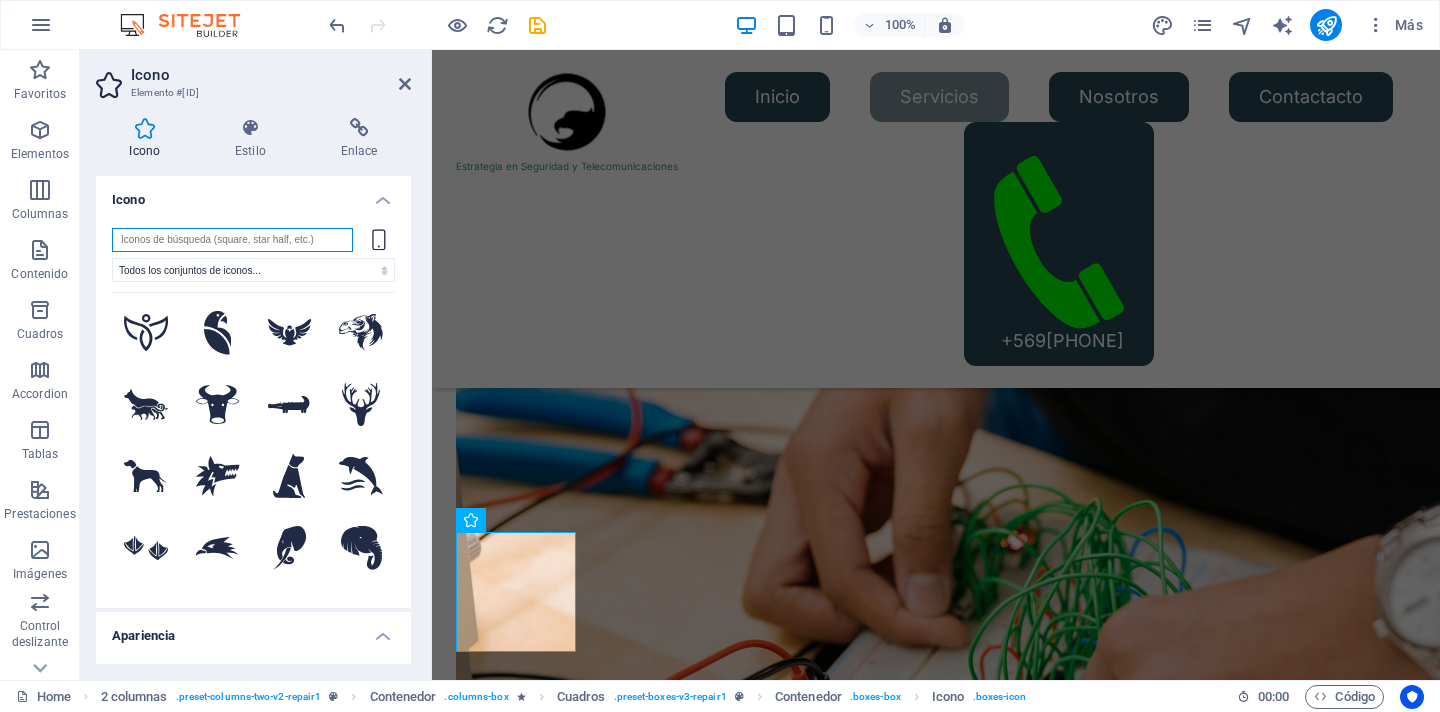 scroll, scrollTop: 0, scrollLeft: 0, axis: both 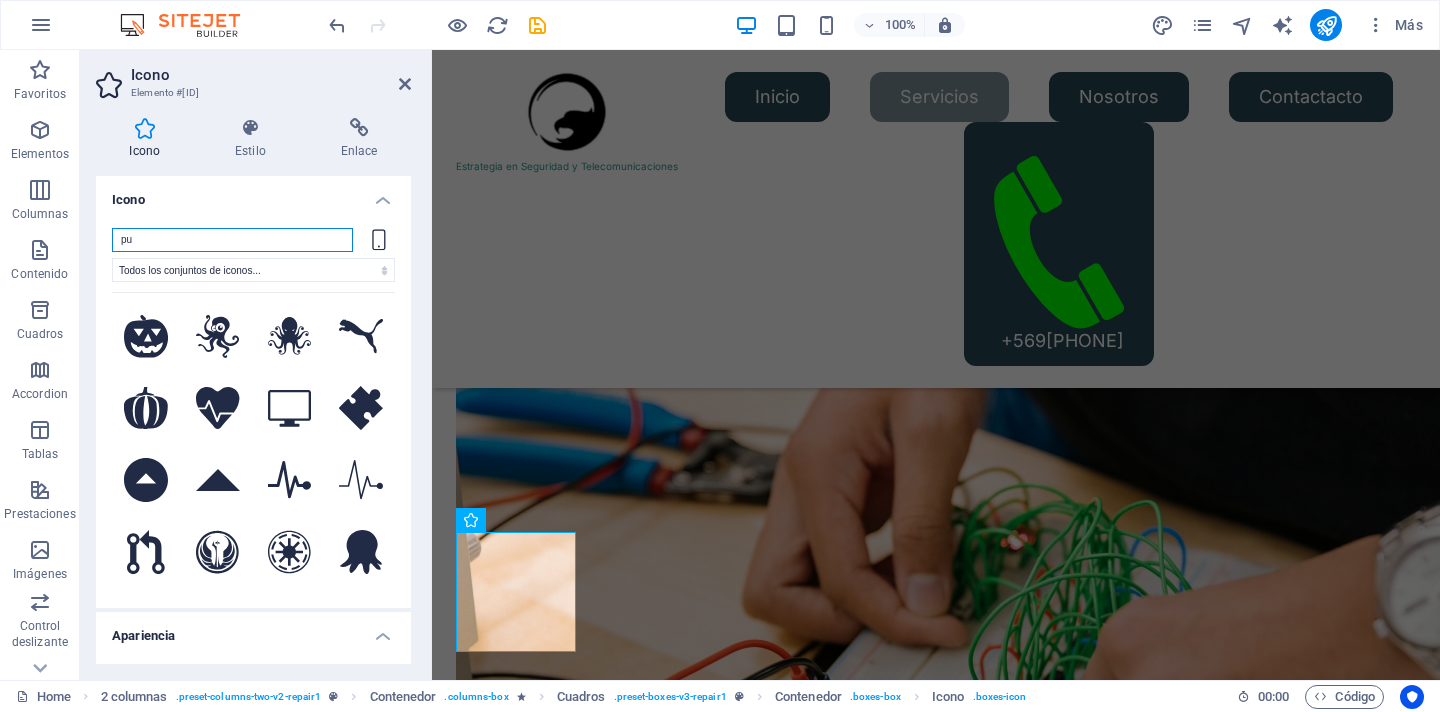 type on "p" 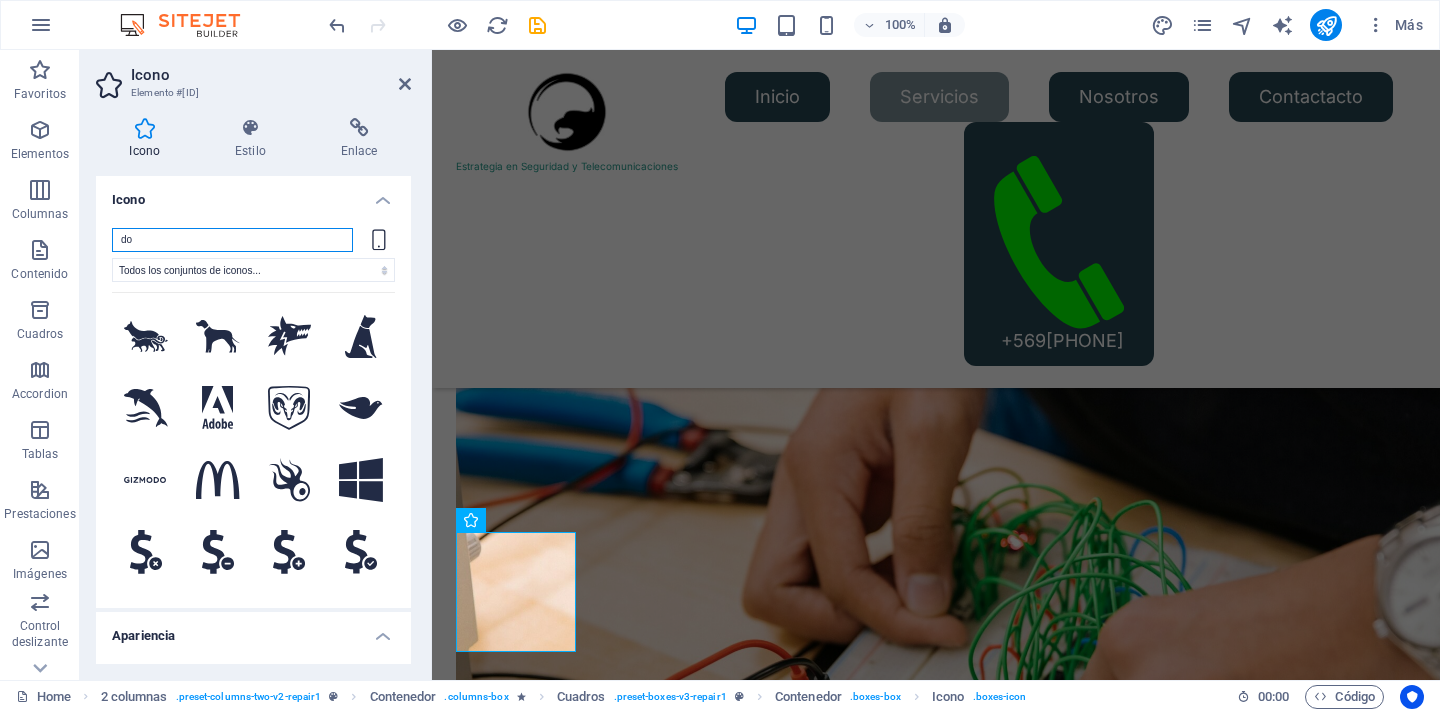 type on "d" 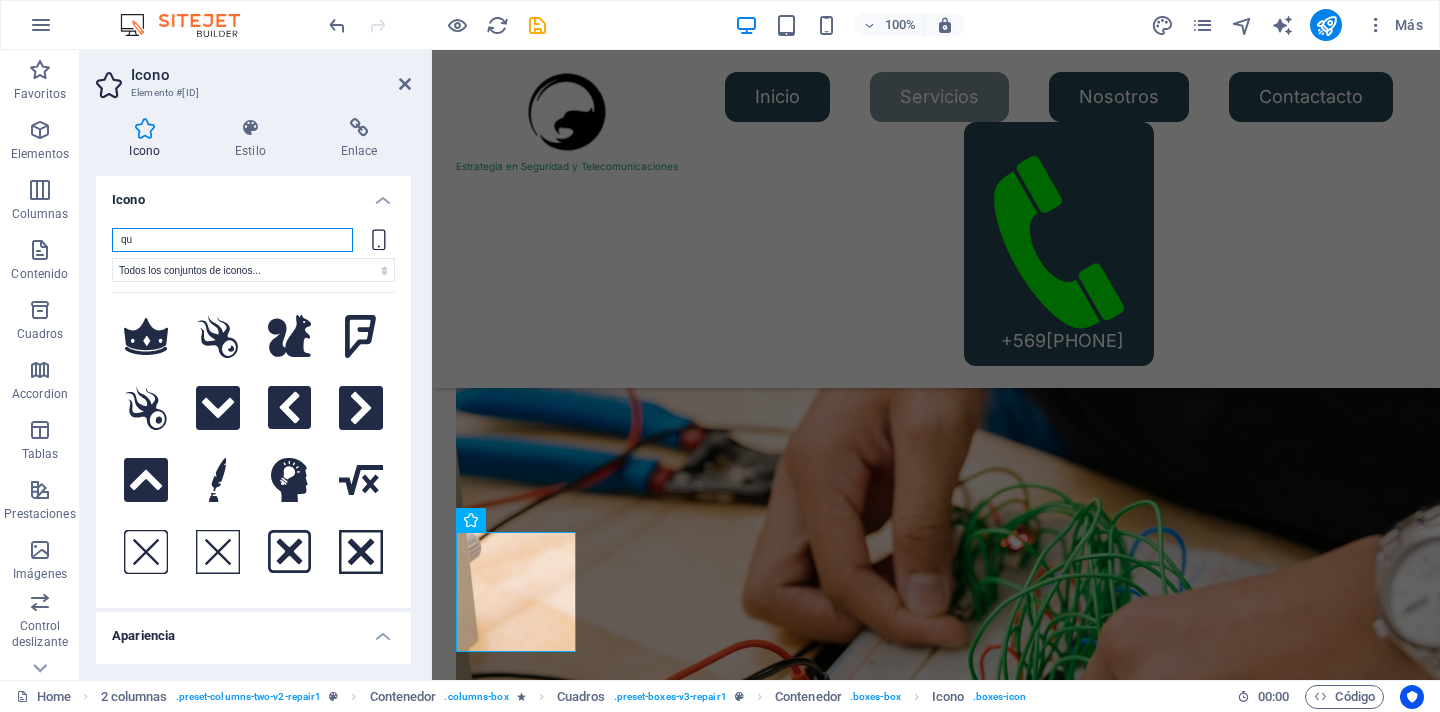 type on "q" 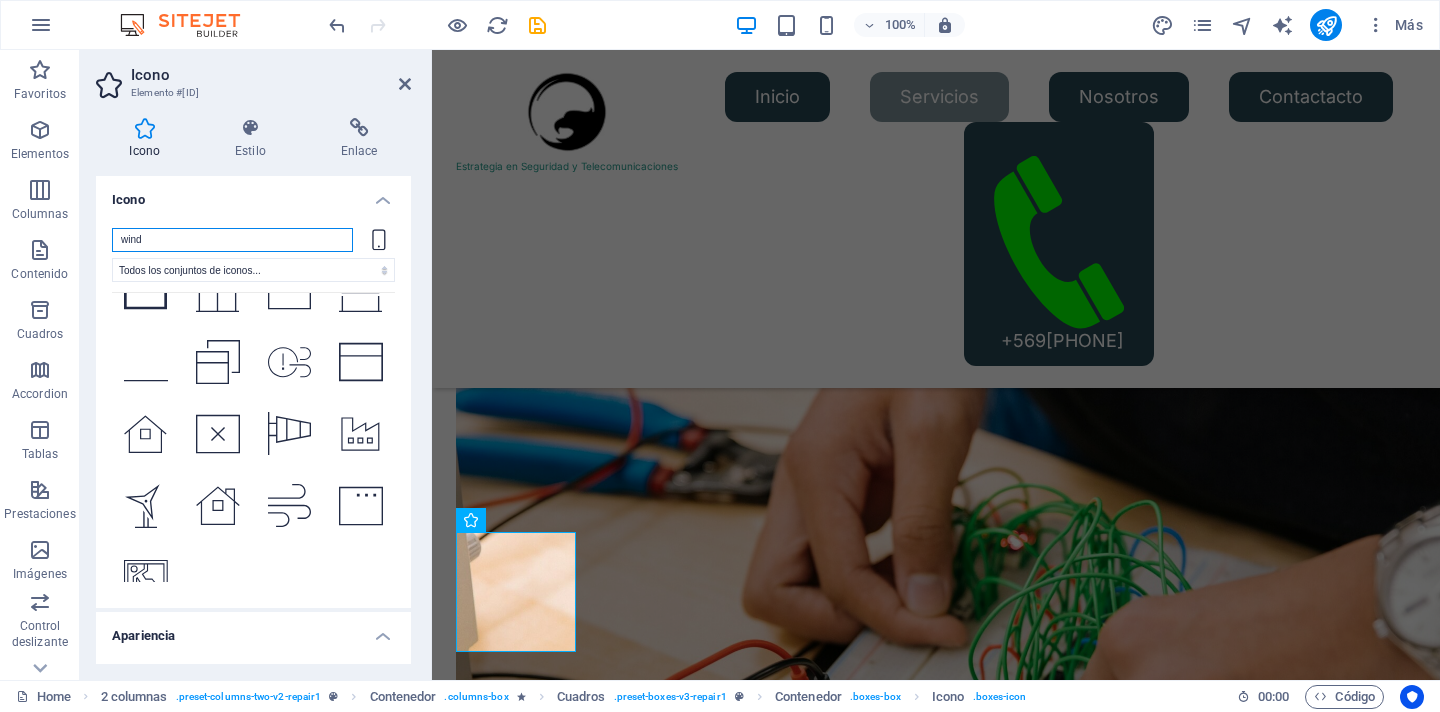scroll, scrollTop: 2945, scrollLeft: 0, axis: vertical 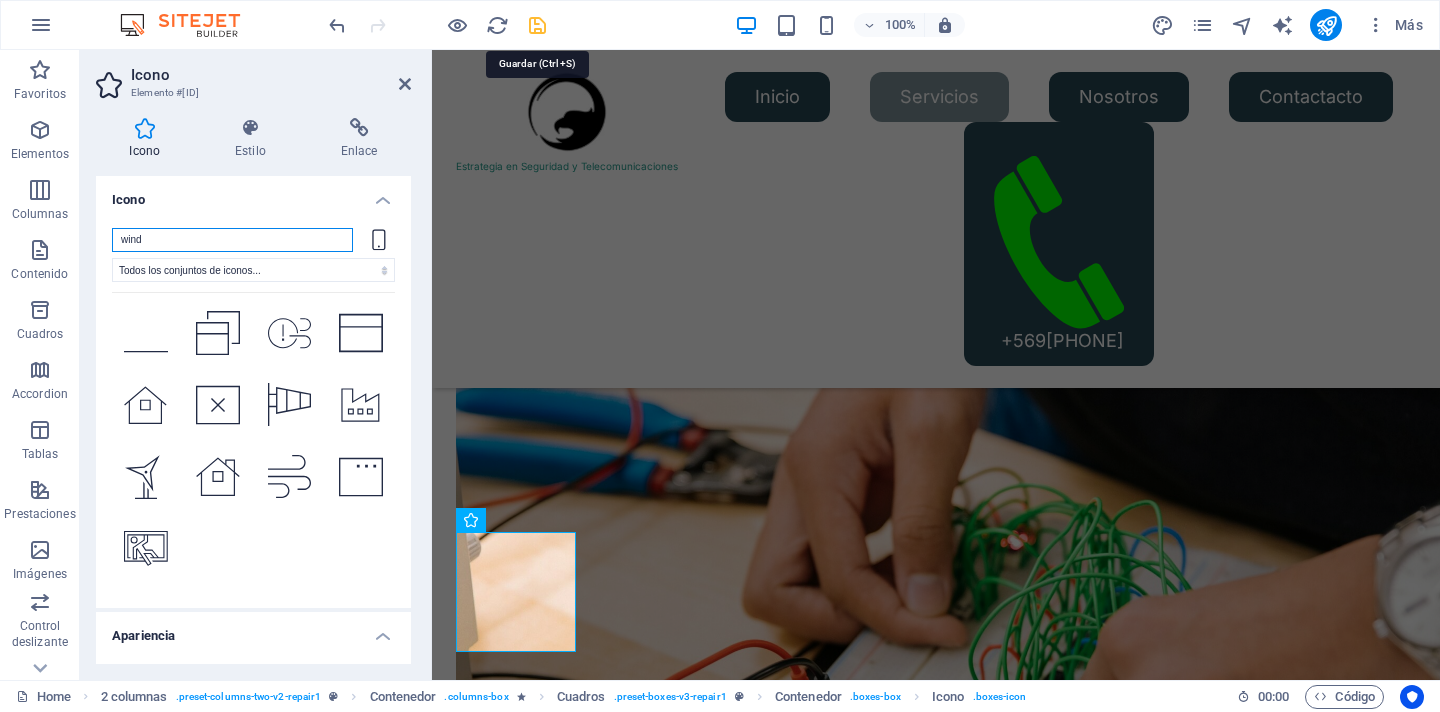type on "wind" 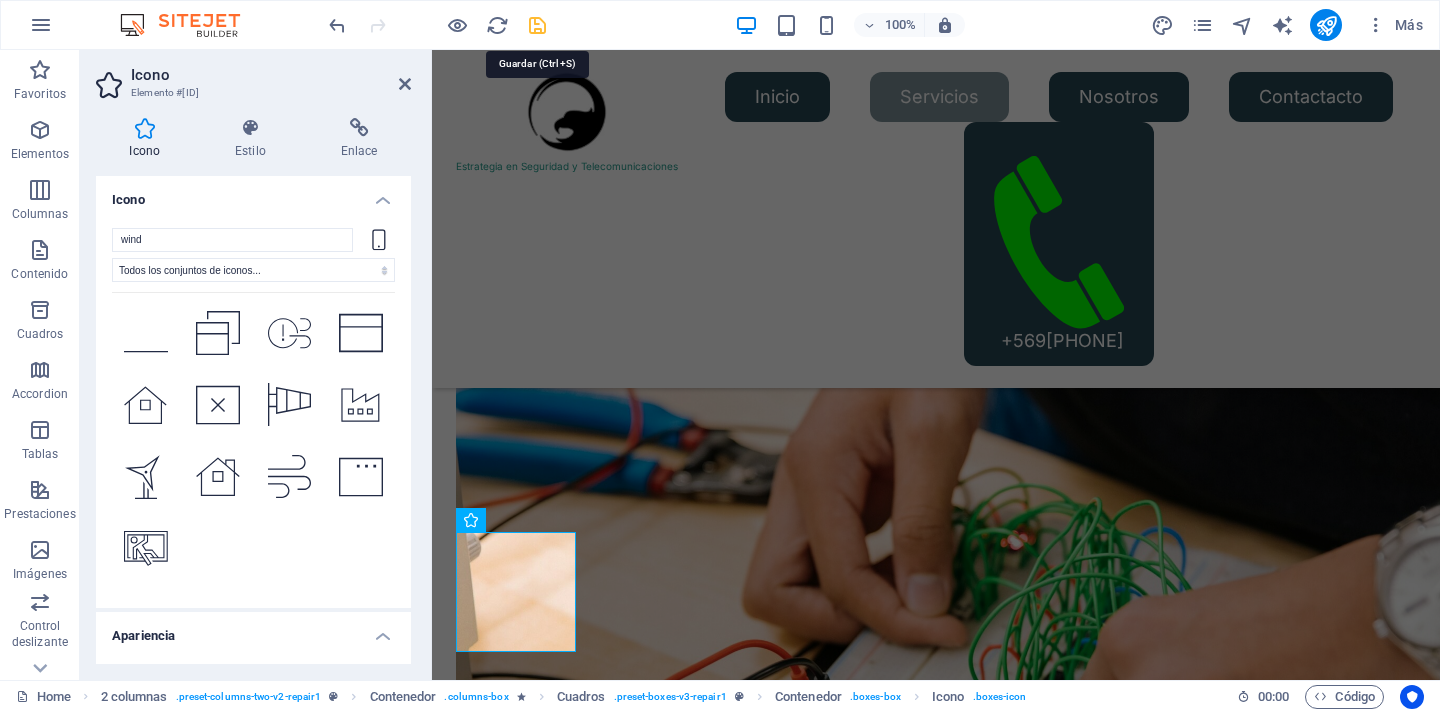 click at bounding box center (537, 25) 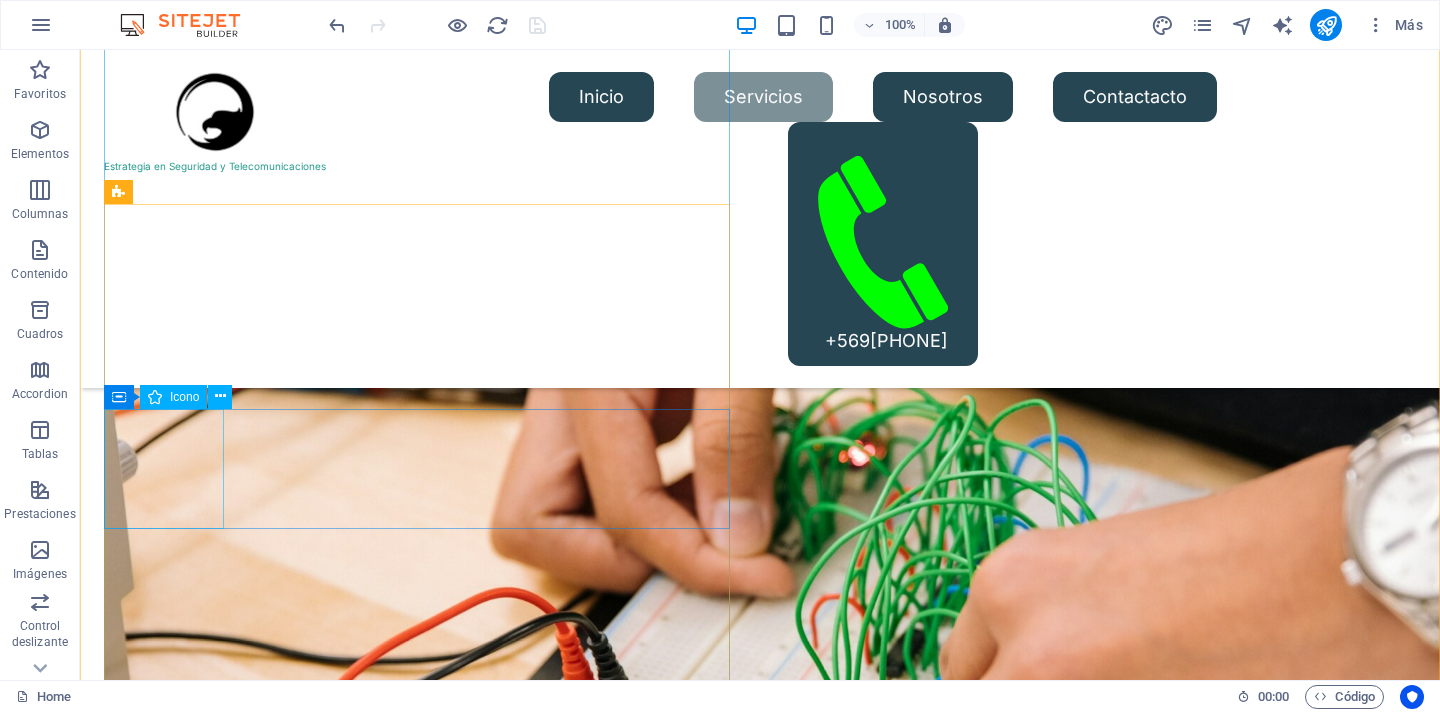 click at bounding box center [417, 4241] 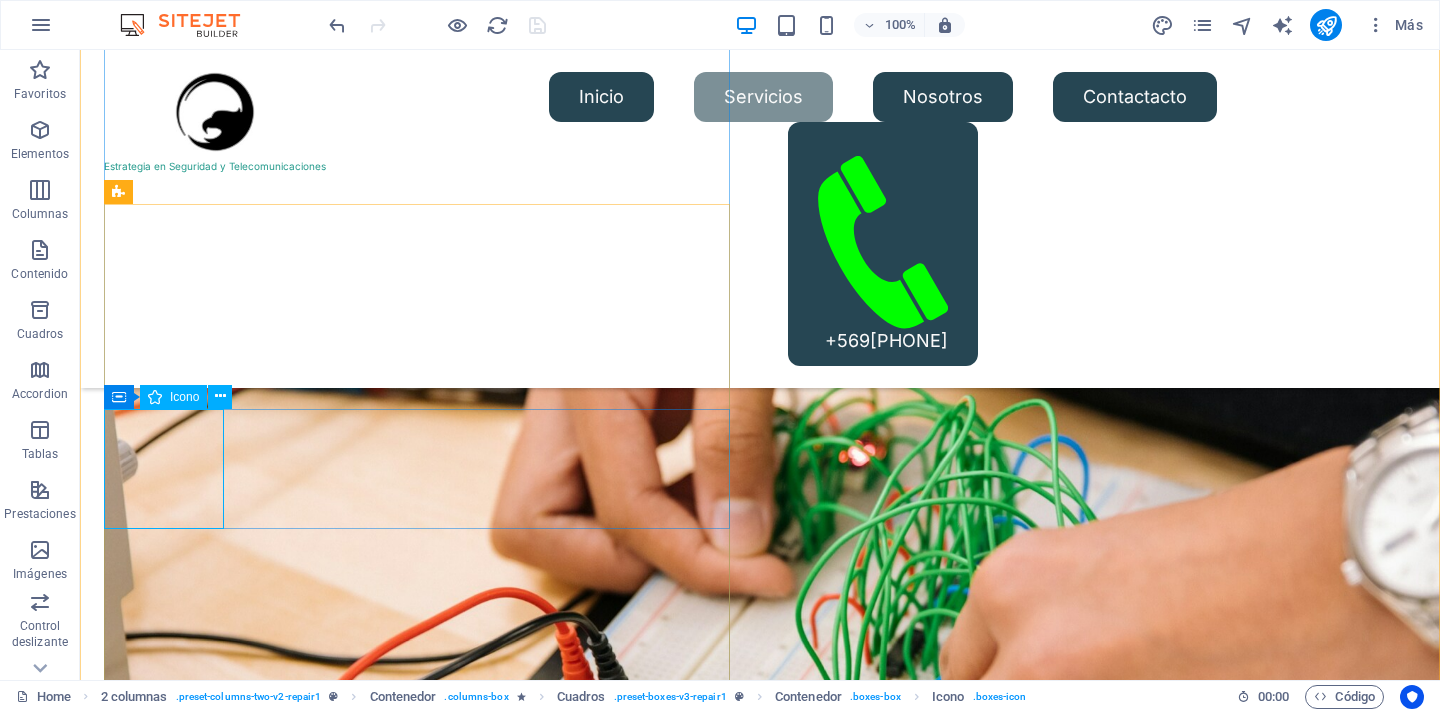 click on "Icono" at bounding box center [184, 397] 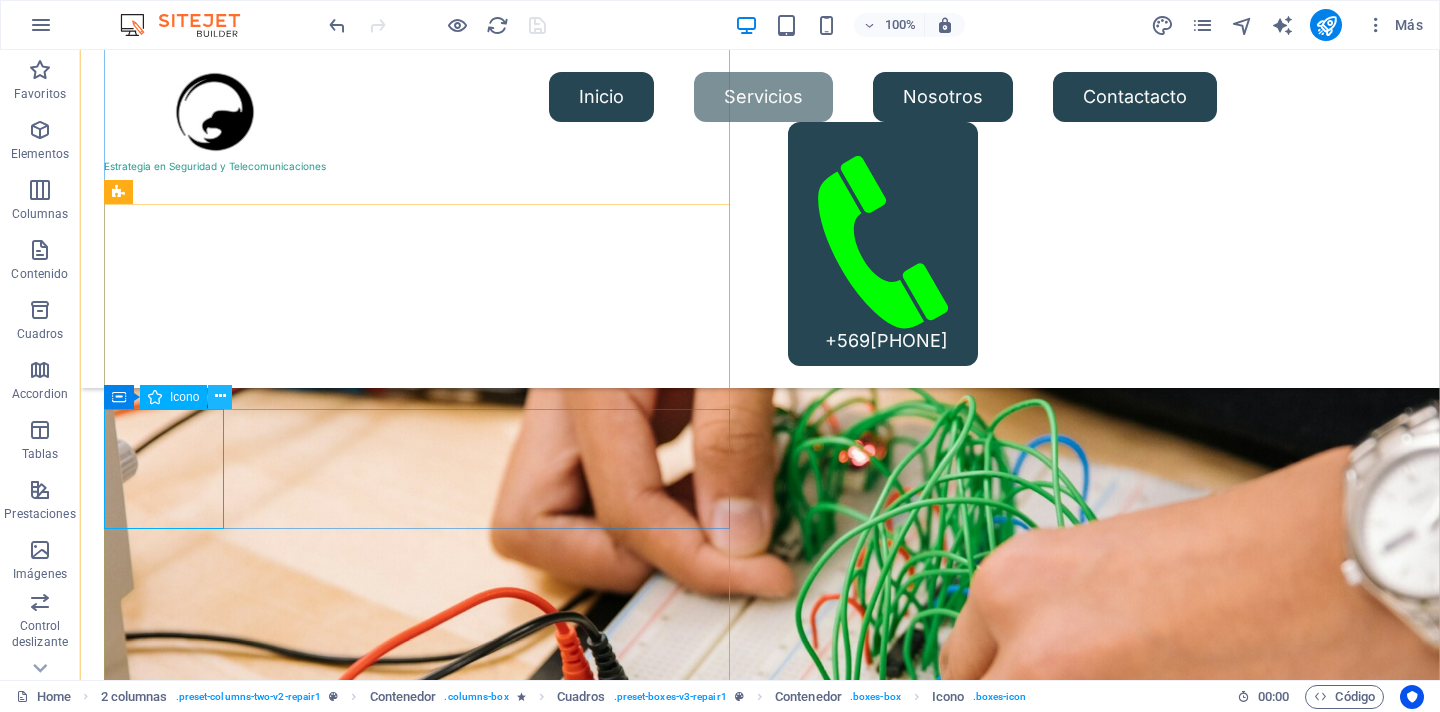 click at bounding box center [220, 396] 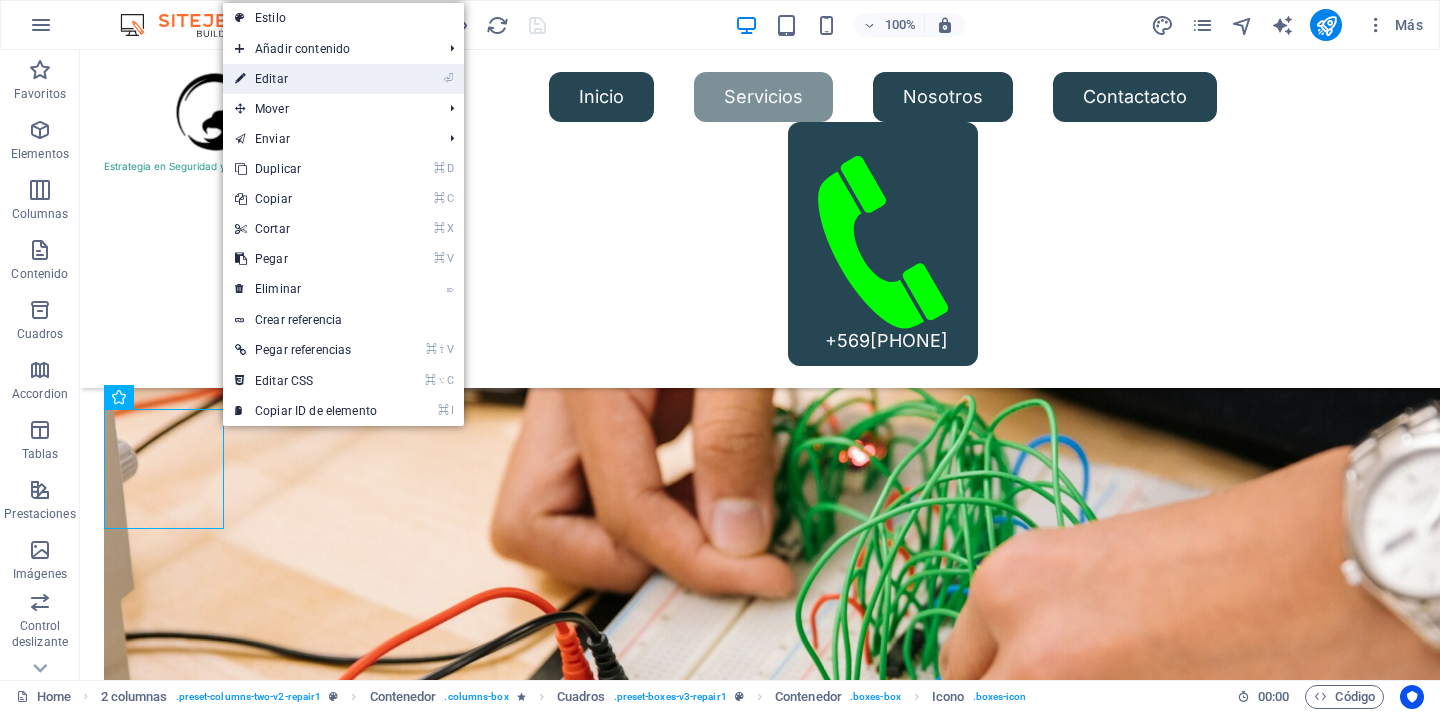 click on "⏎  Editar" at bounding box center (306, 79) 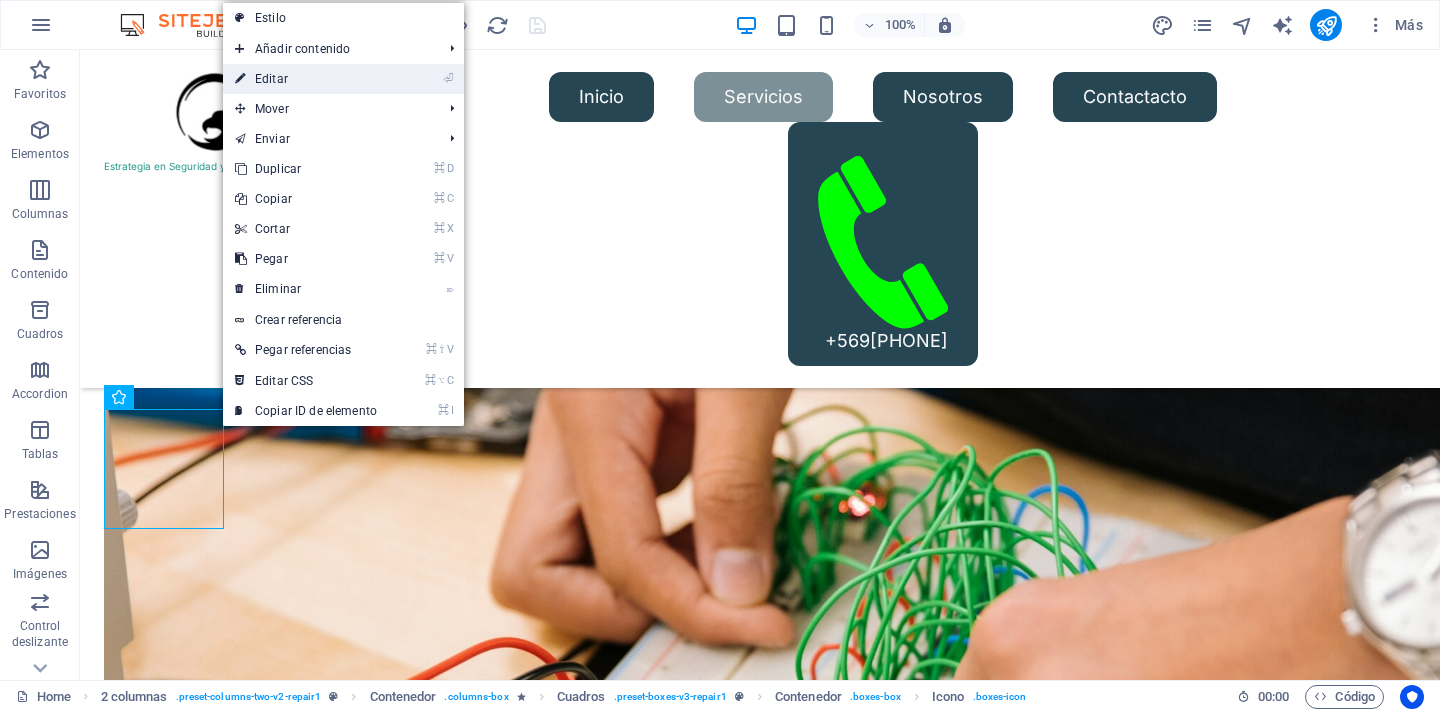 select on "xMidYMid" 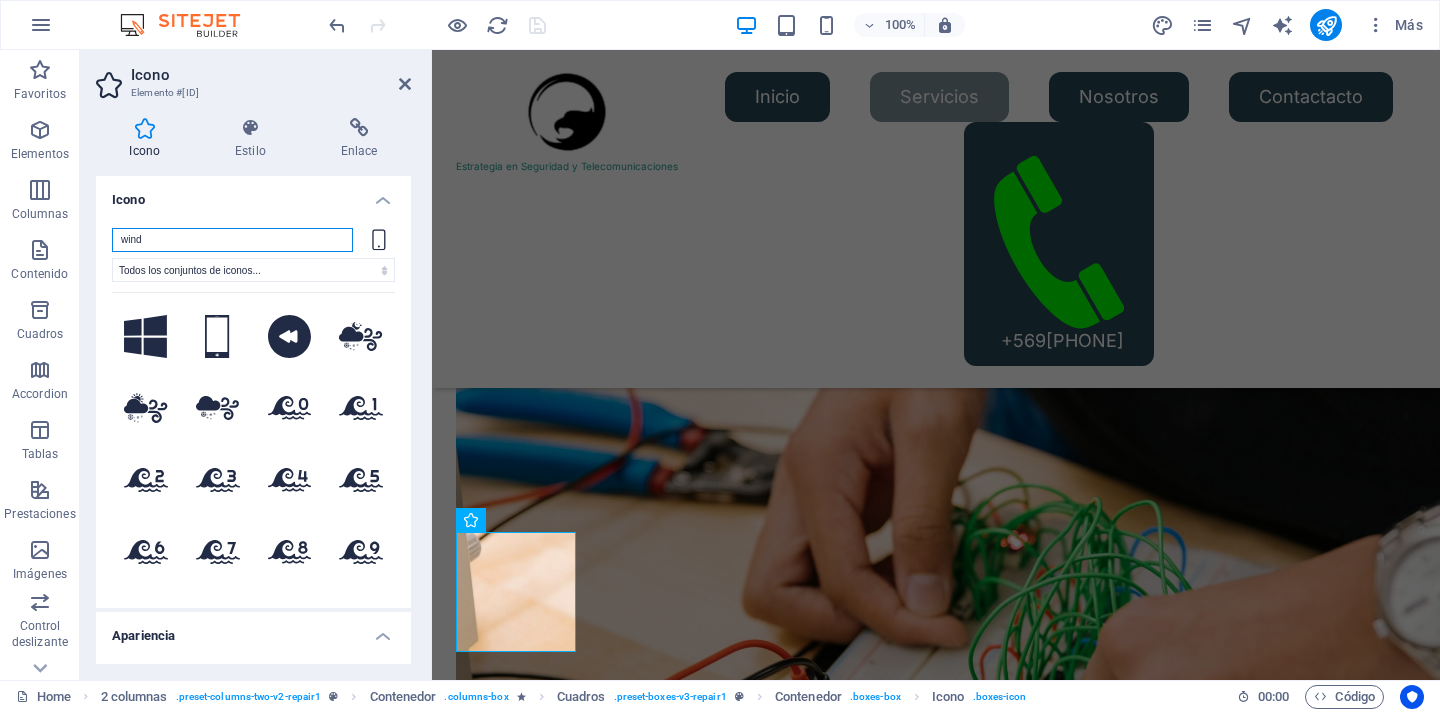 click on "wind" at bounding box center (232, 240) 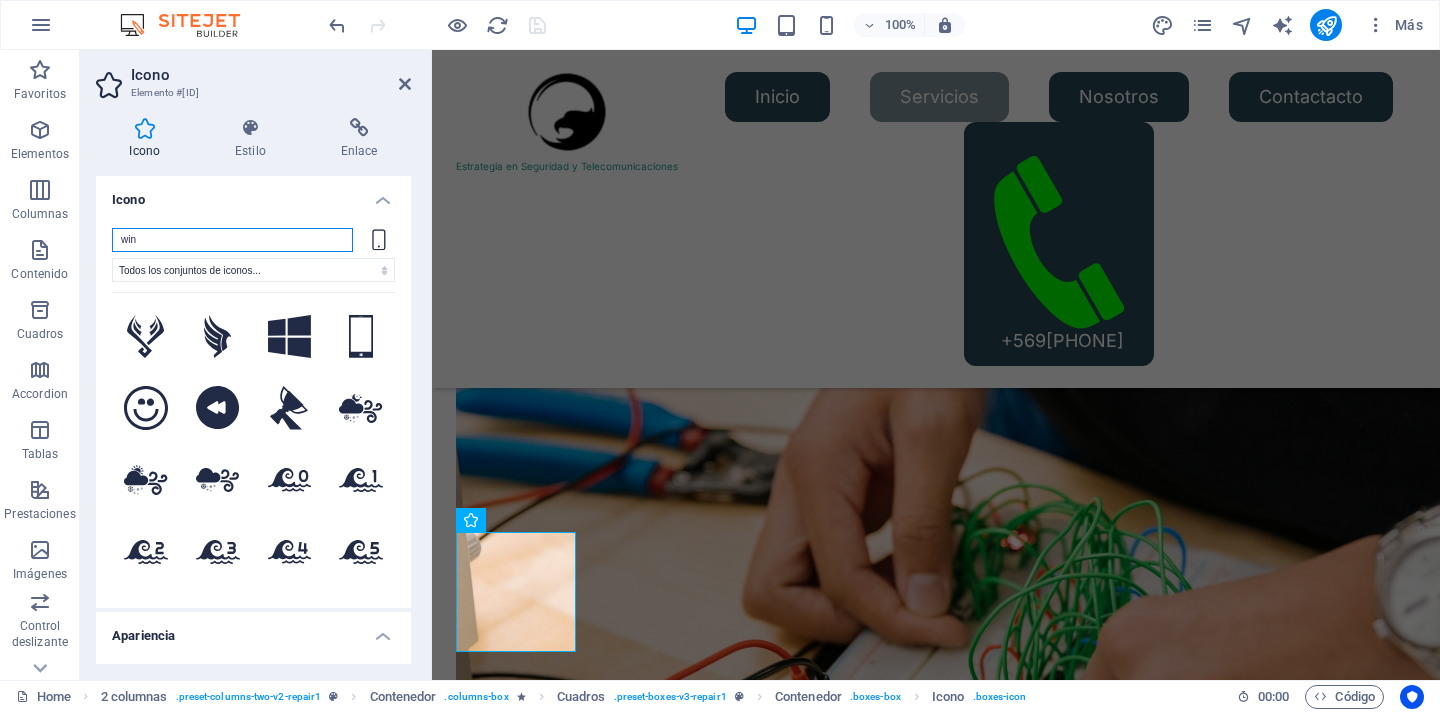type on "wi" 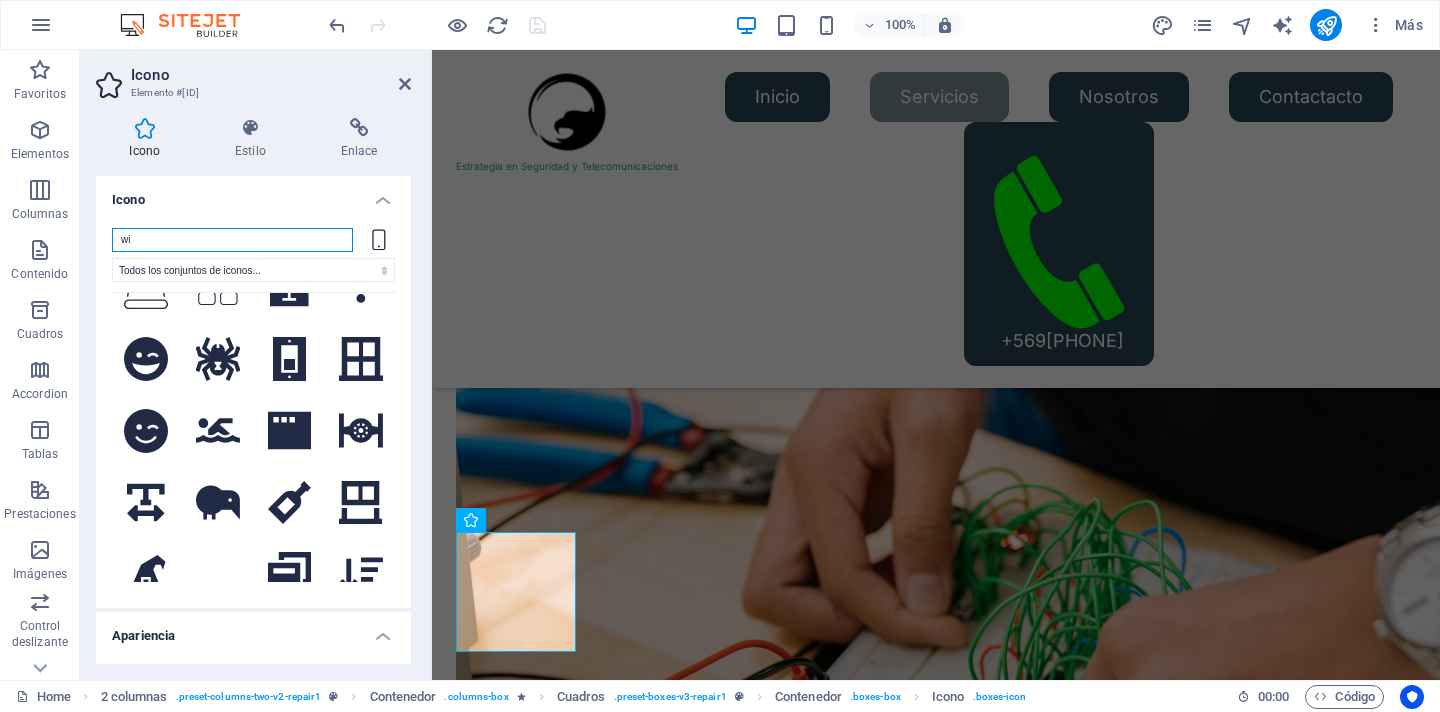scroll, scrollTop: 7002, scrollLeft: 0, axis: vertical 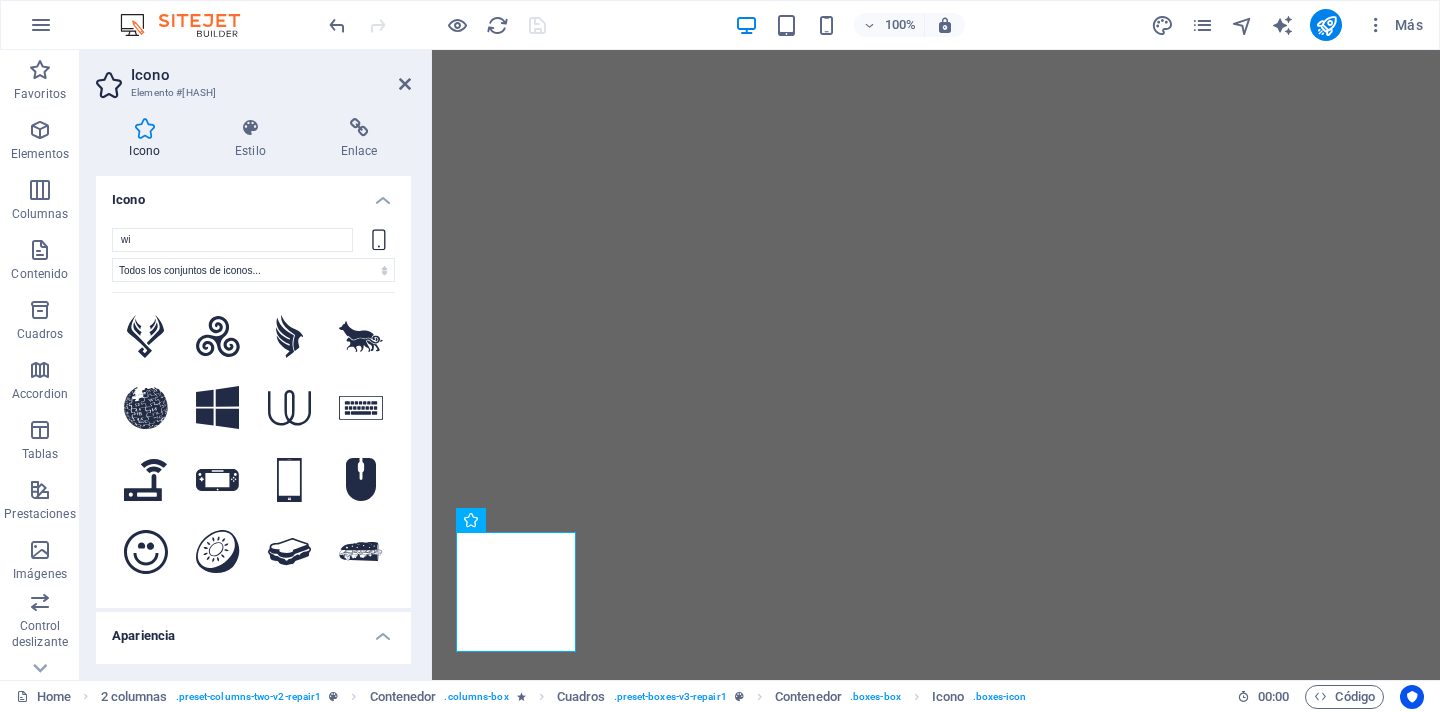 select on "xMidYMid" 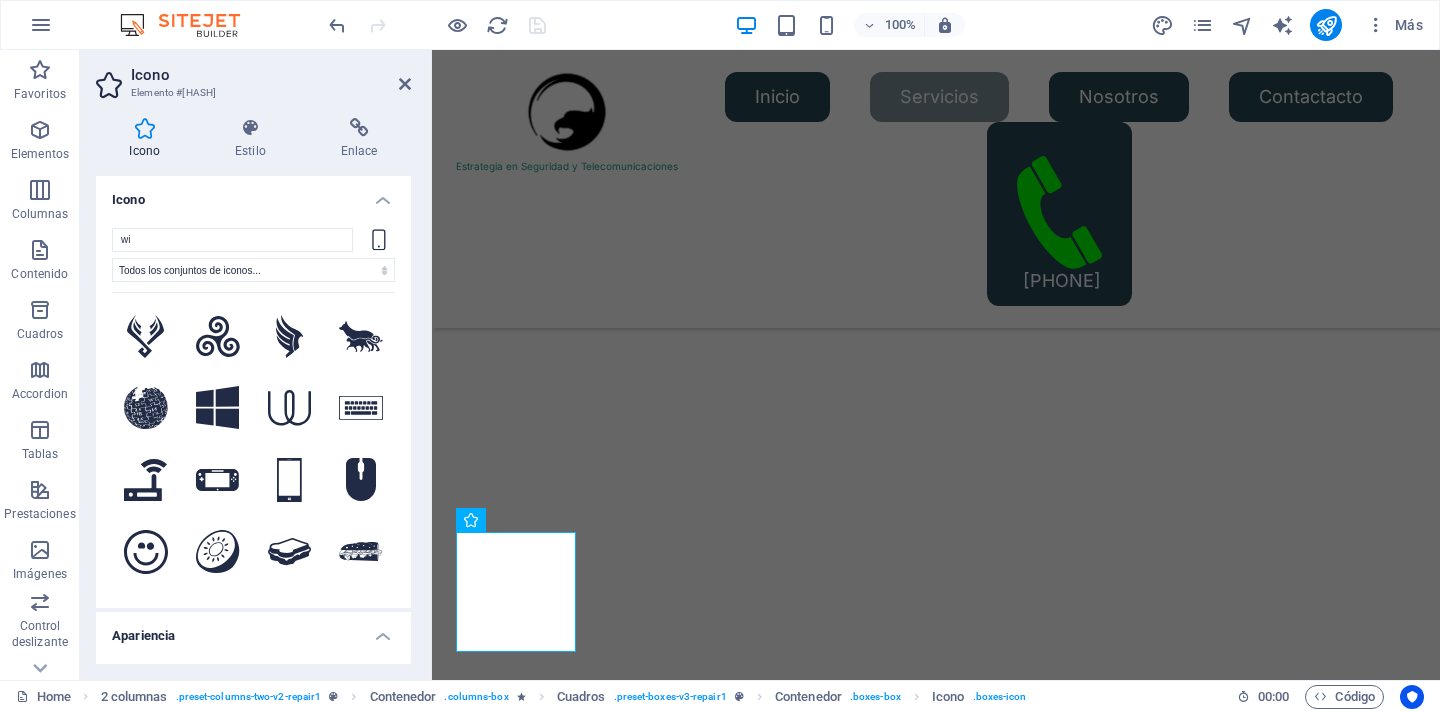 scroll, scrollTop: 1597, scrollLeft: 0, axis: vertical 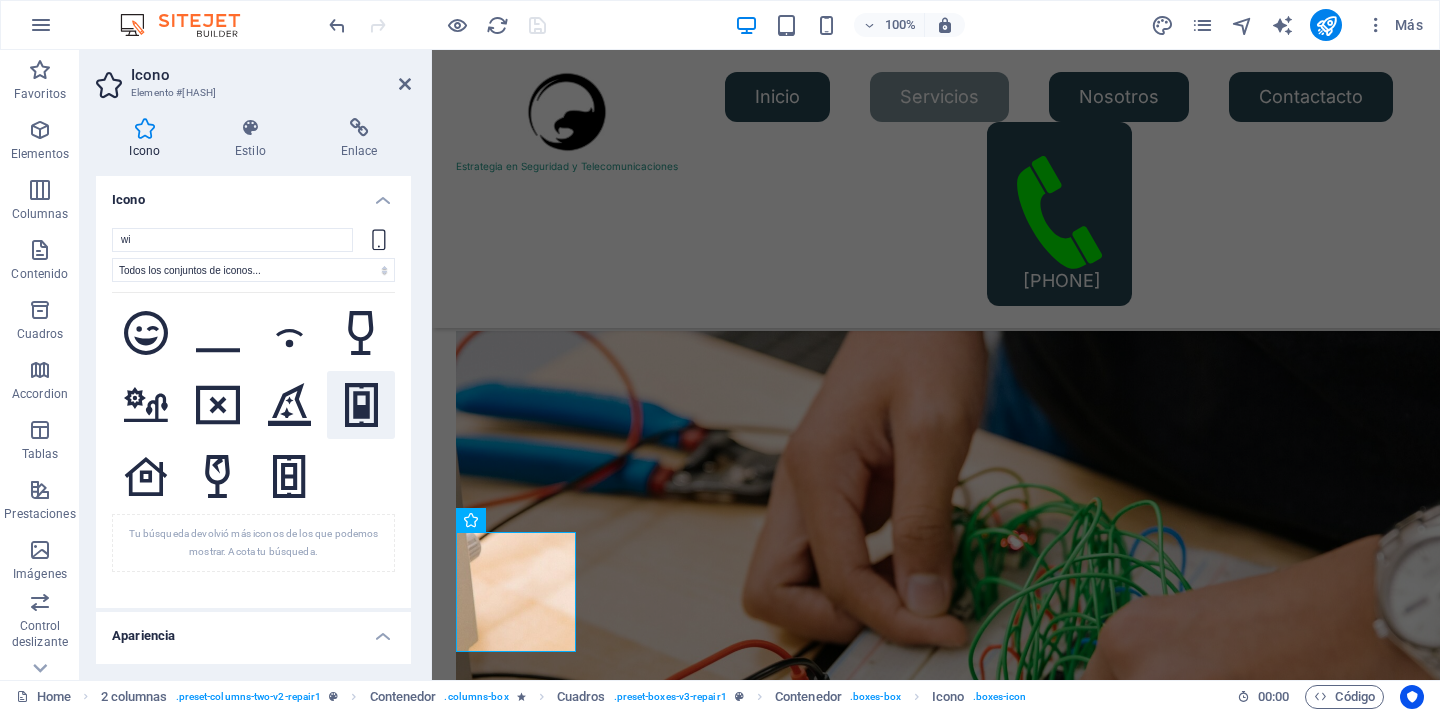 click 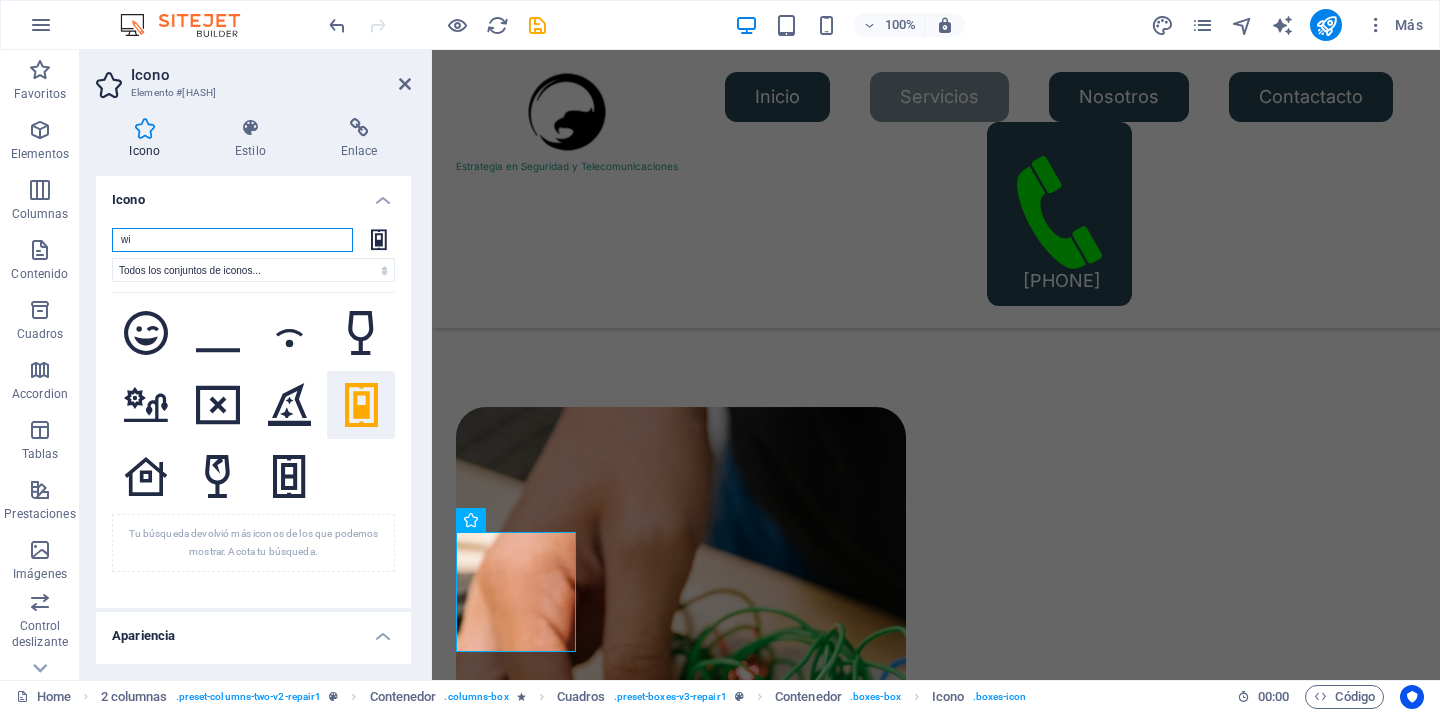 click on "wi" at bounding box center [232, 240] 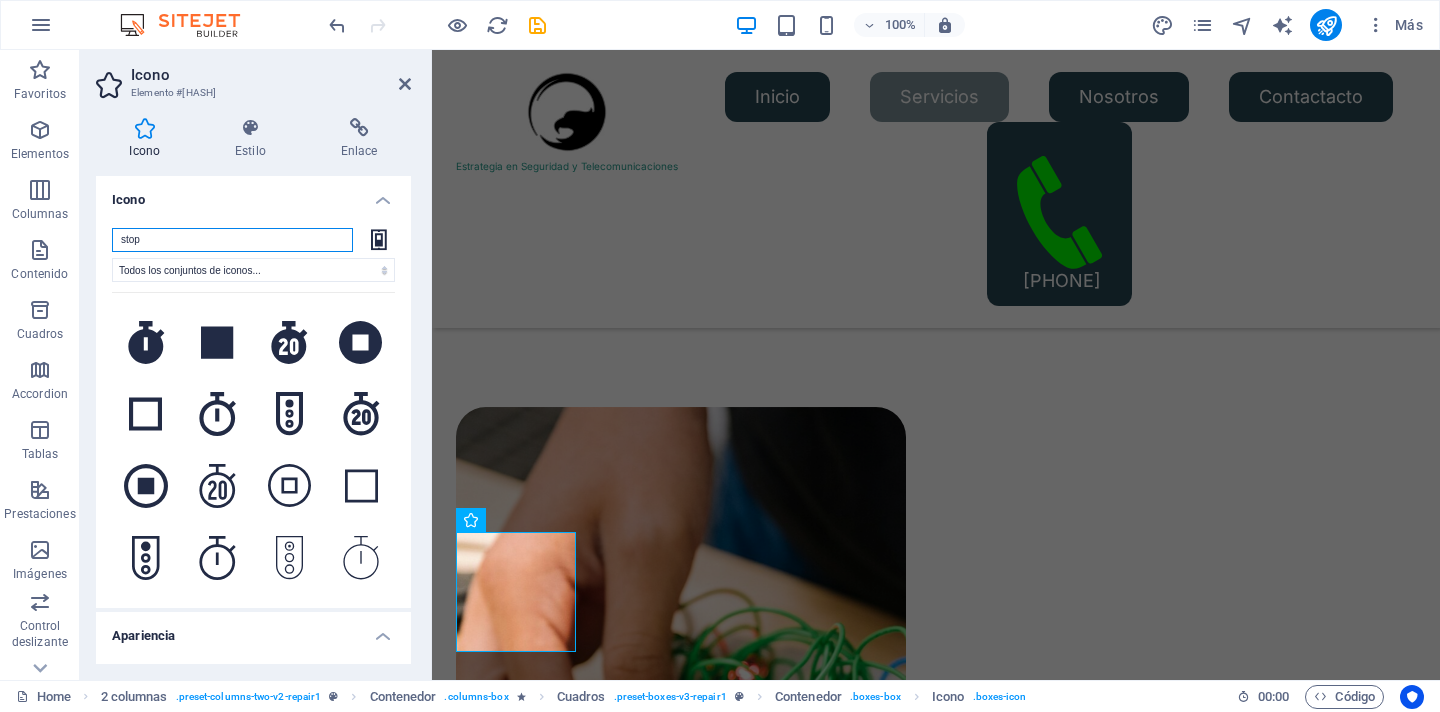 scroll, scrollTop: 649, scrollLeft: 0, axis: vertical 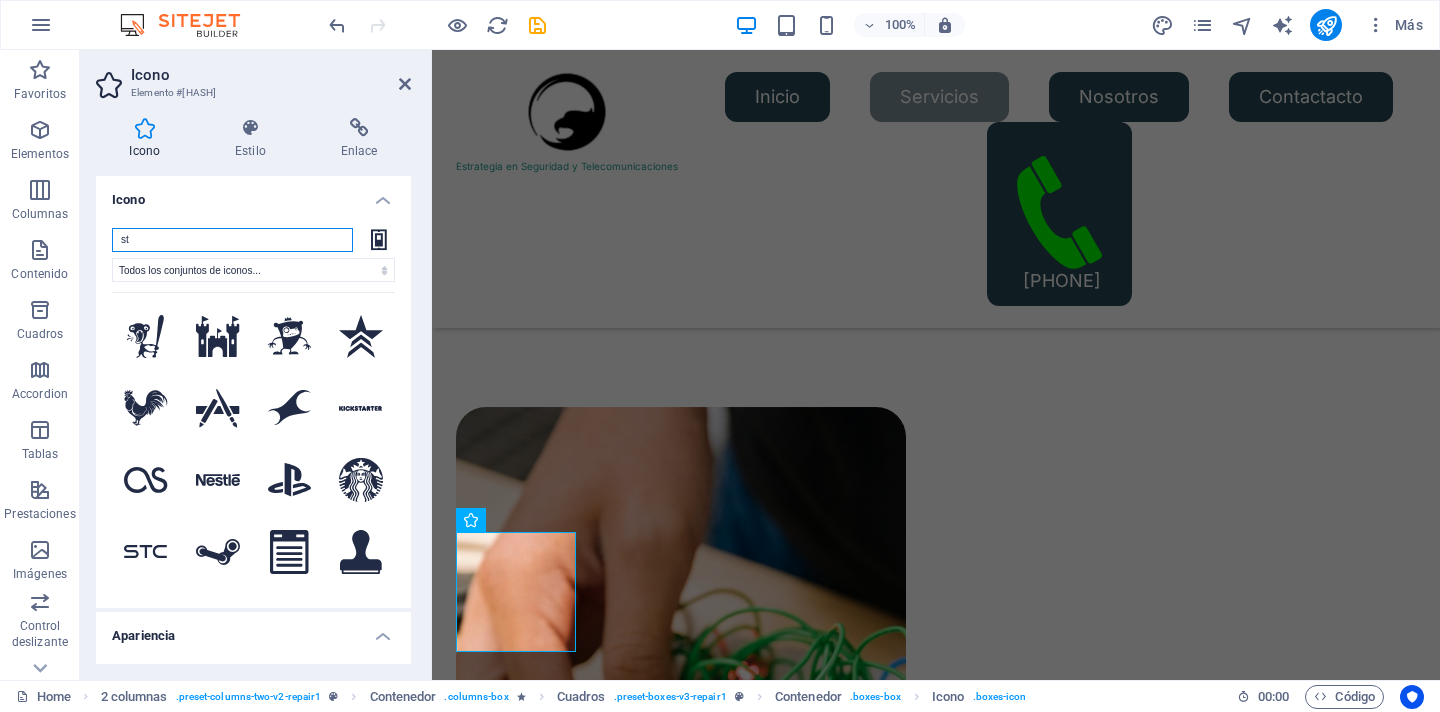 type on "s" 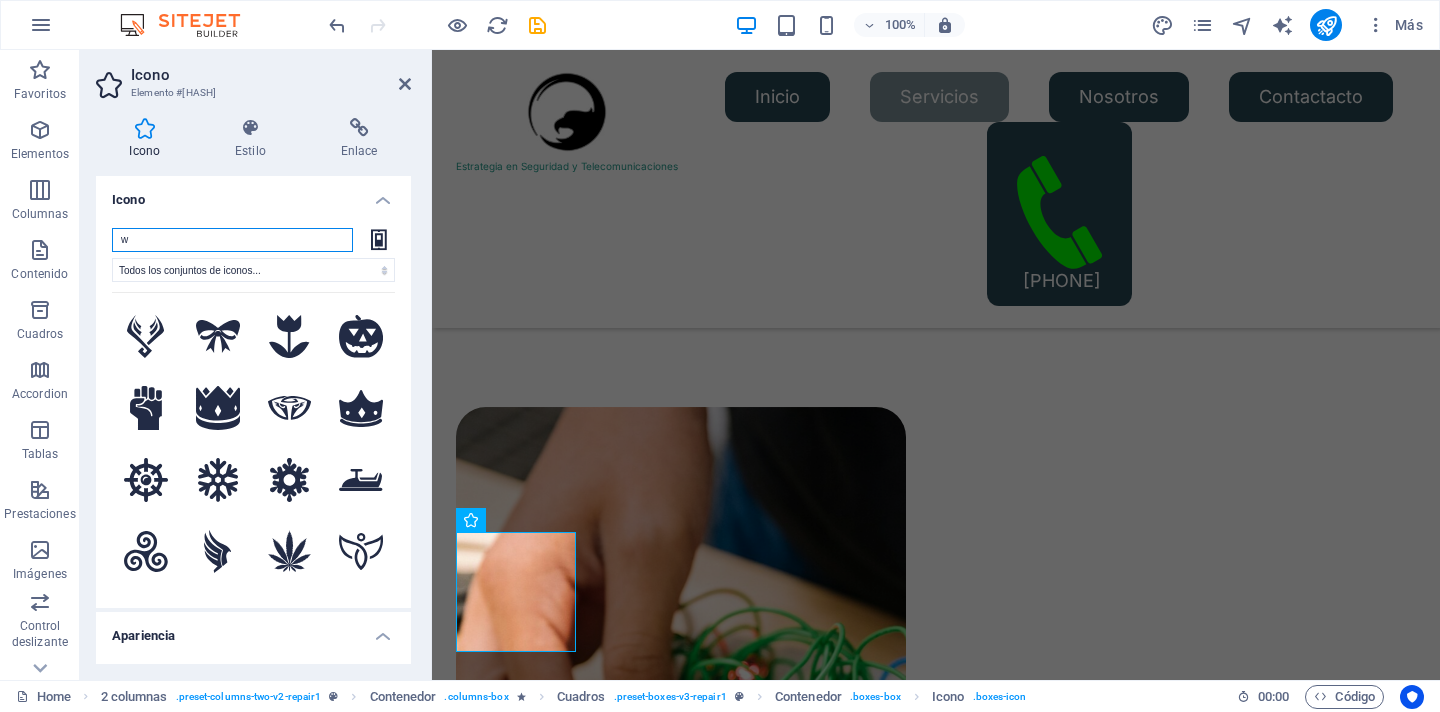 type on "wi" 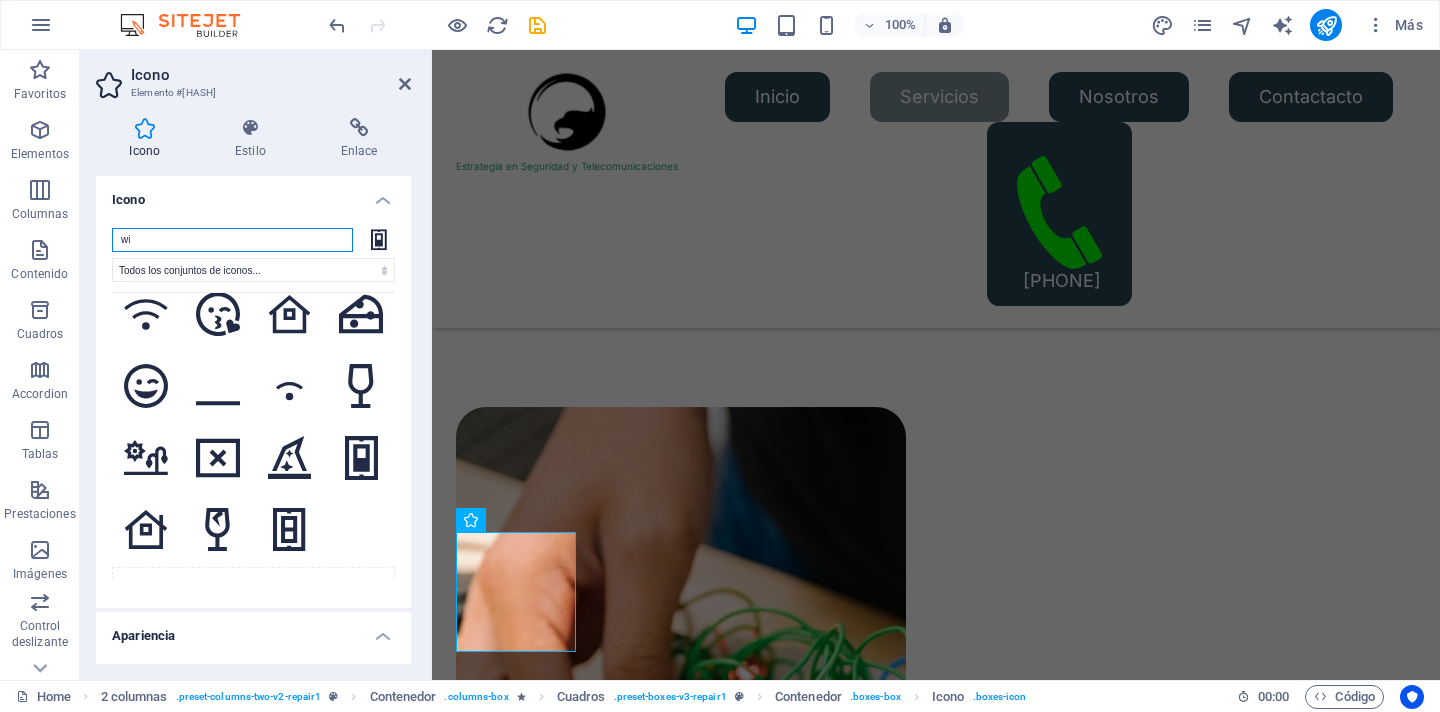 scroll, scrollTop: 8687, scrollLeft: 0, axis: vertical 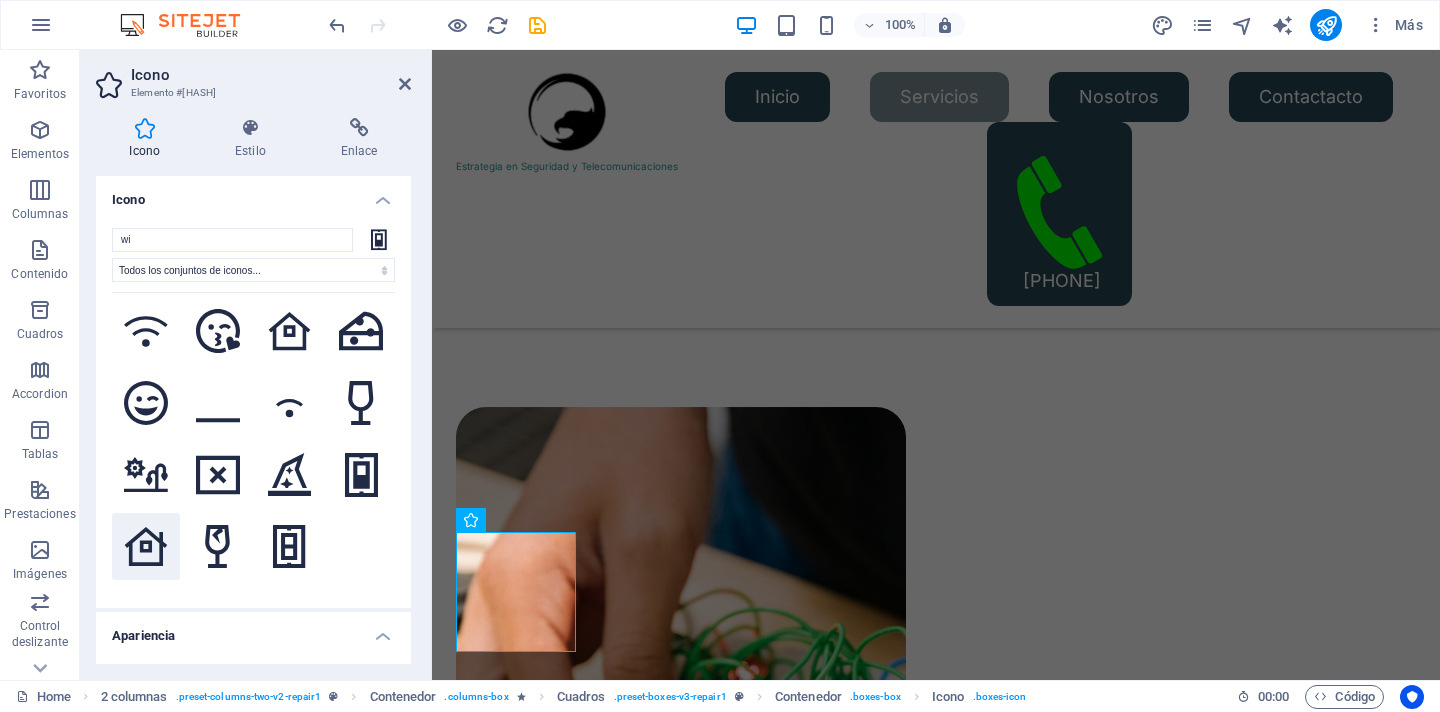 click 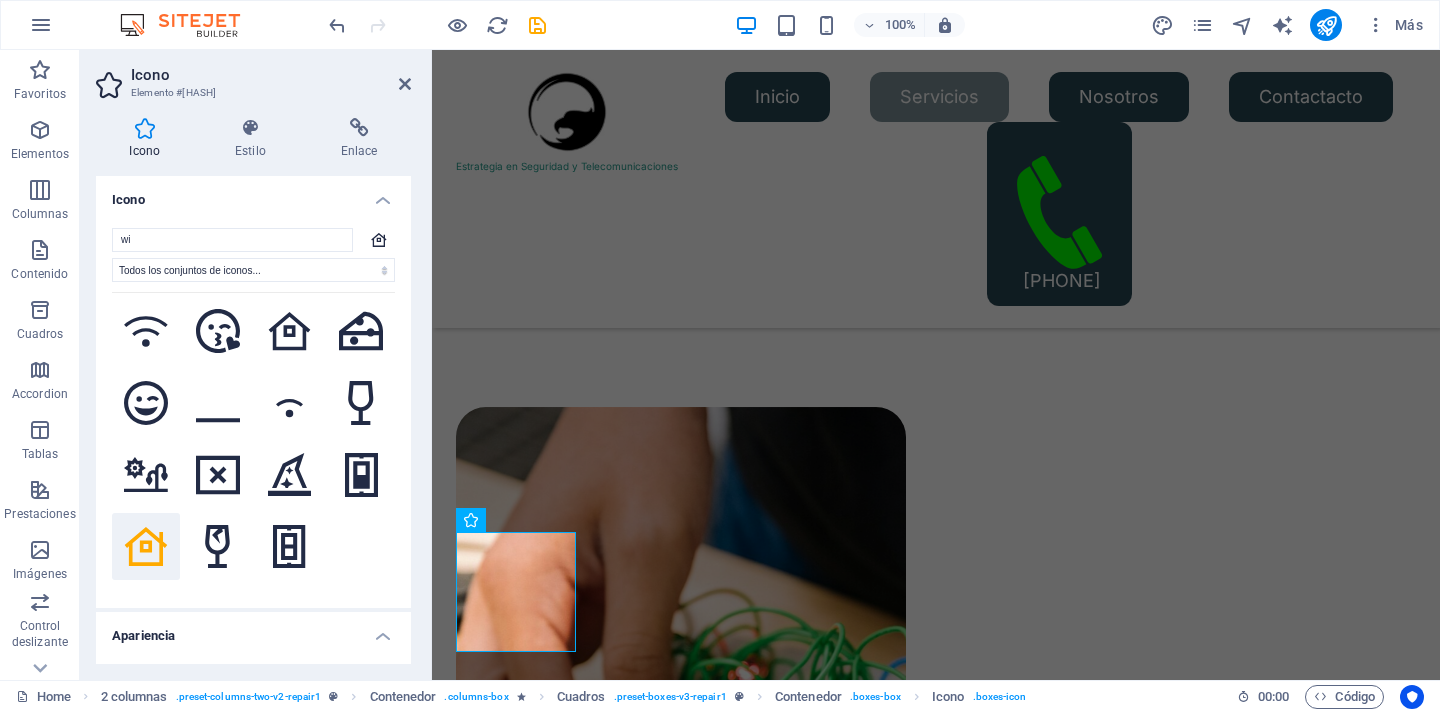 click on "Icono" at bounding box center [271, 75] 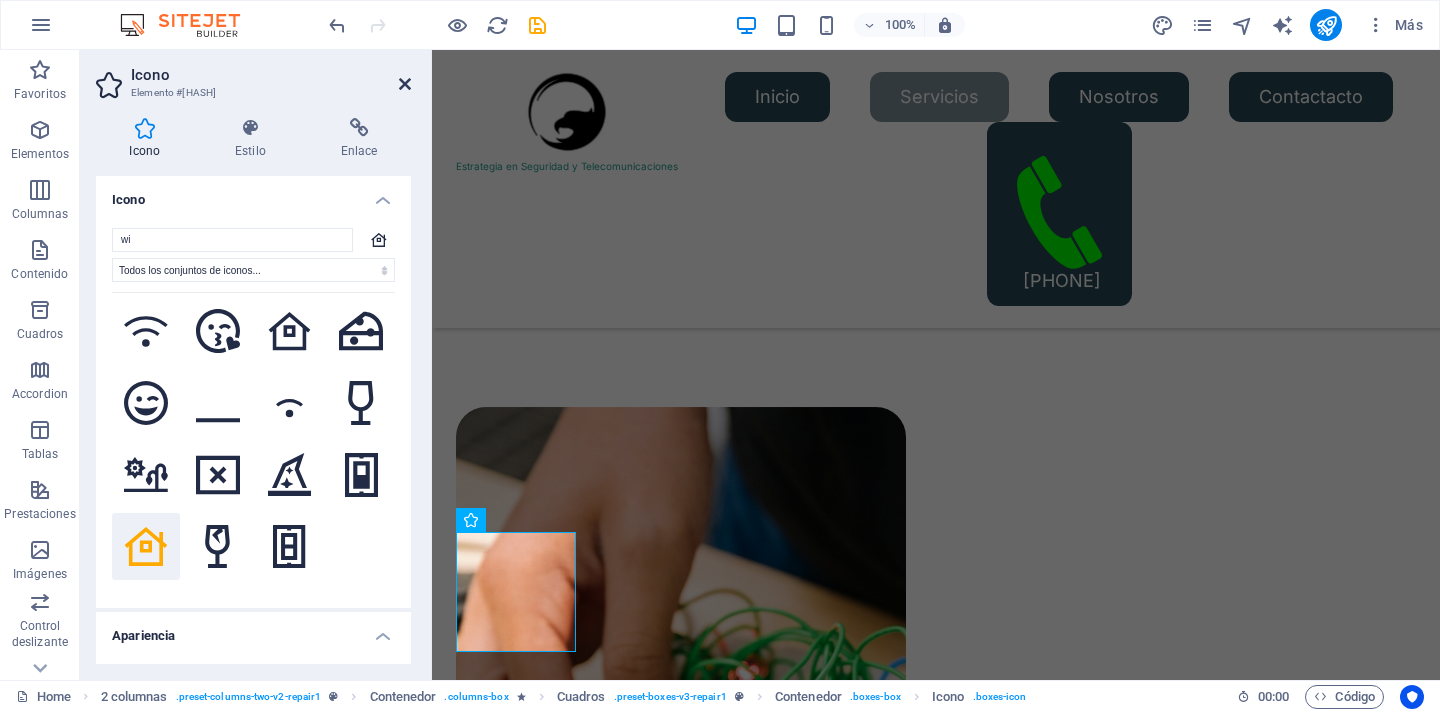 click at bounding box center [405, 84] 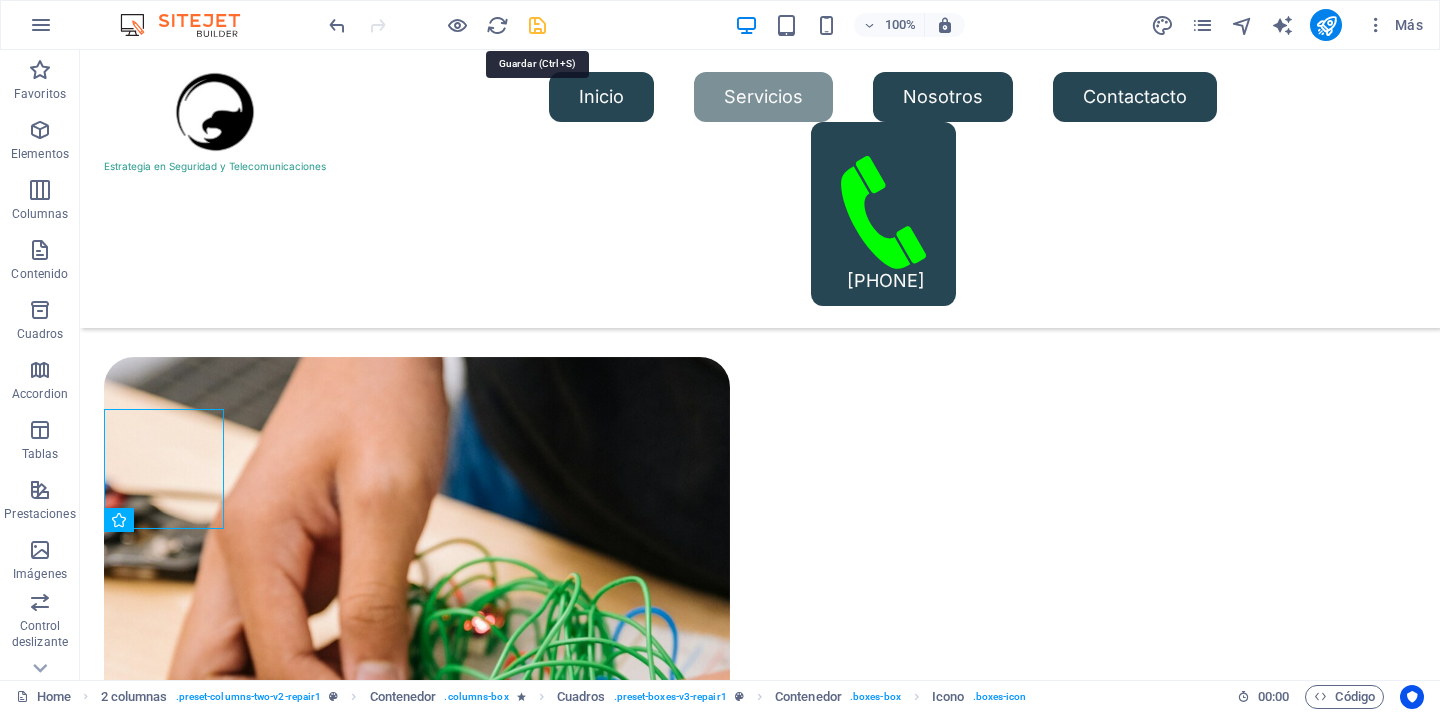 drag, startPoint x: 540, startPoint y: 24, endPoint x: 455, endPoint y: 15, distance: 85.47514 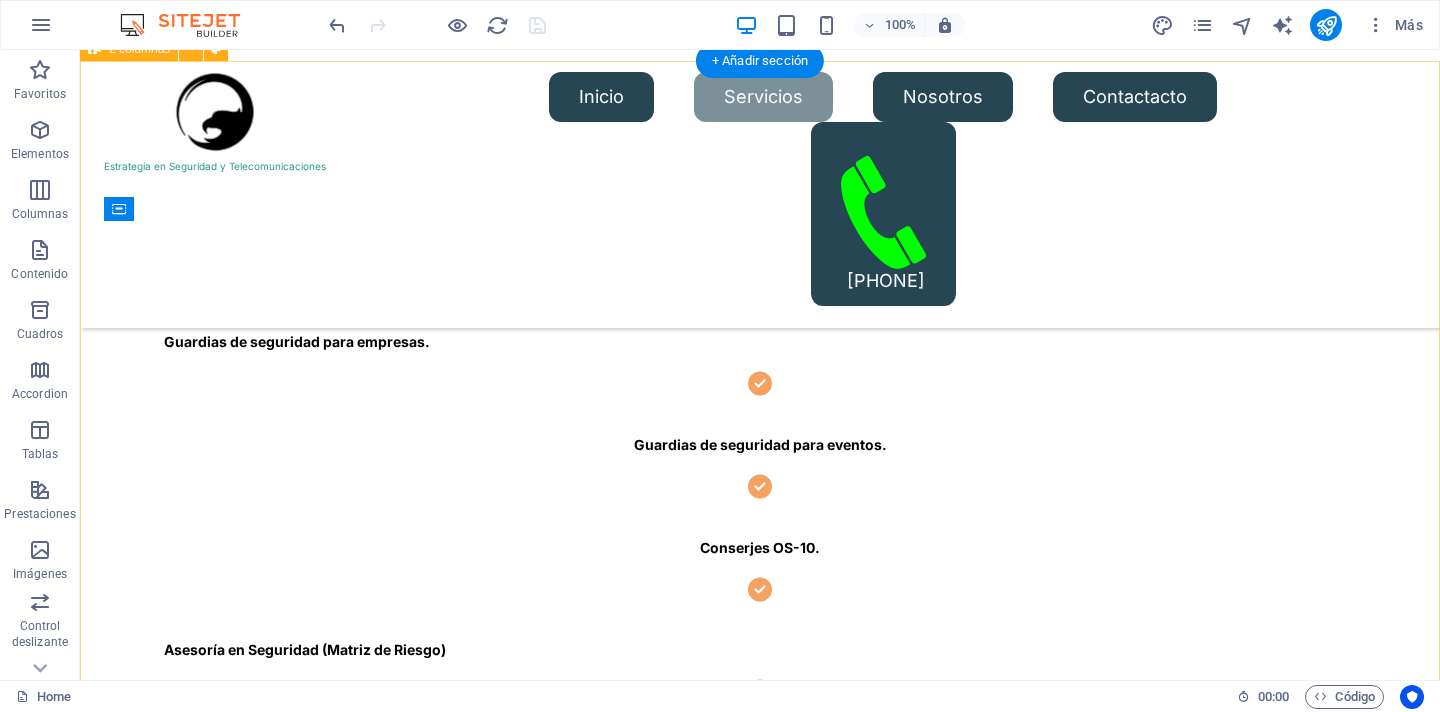 scroll, scrollTop: 704, scrollLeft: 0, axis: vertical 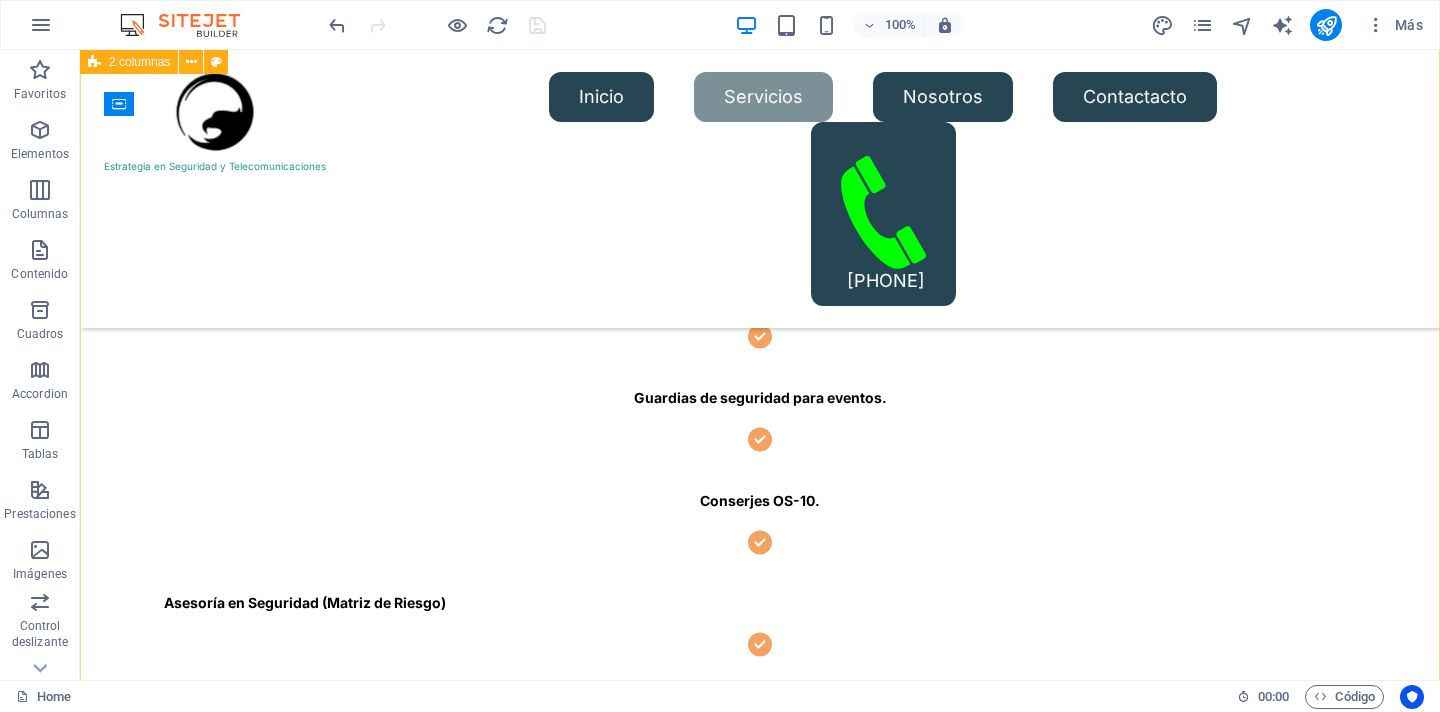 click at bounding box center [417, 1537] 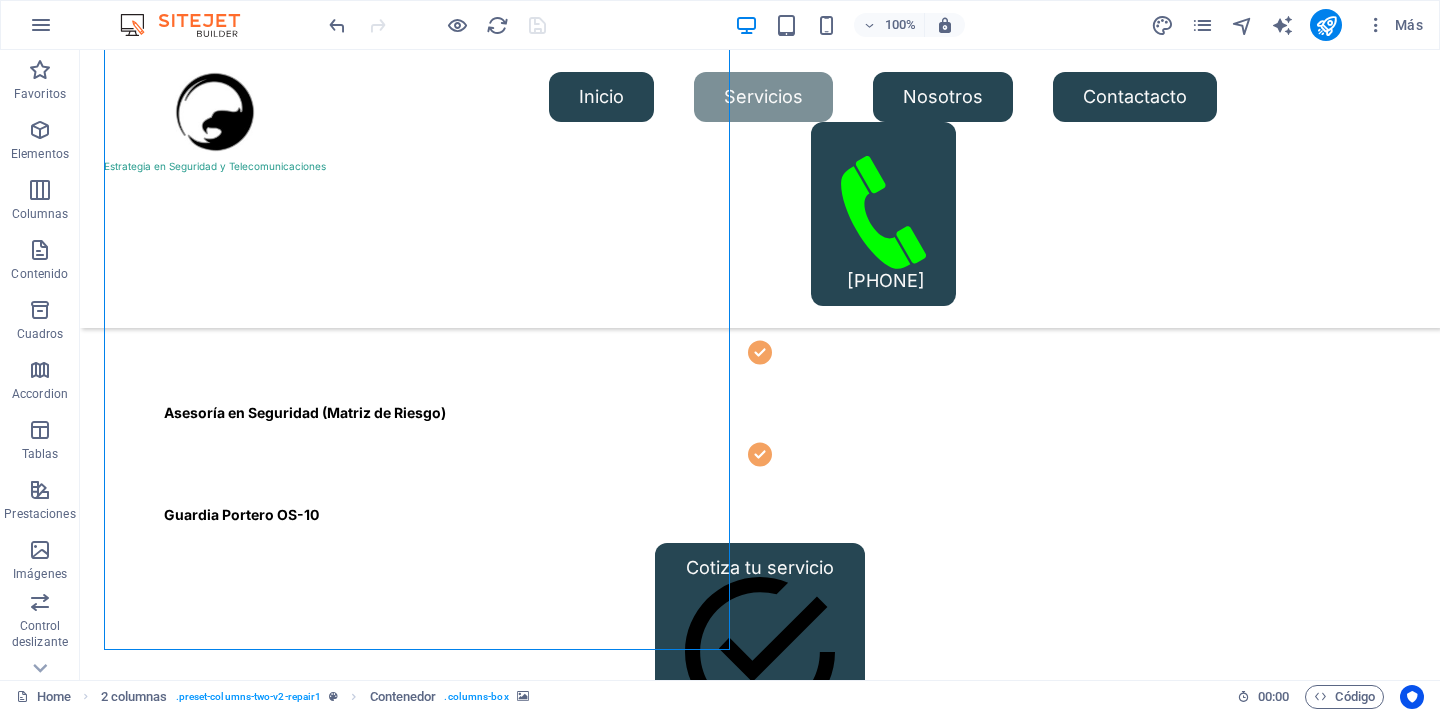 scroll, scrollTop: 913, scrollLeft: 0, axis: vertical 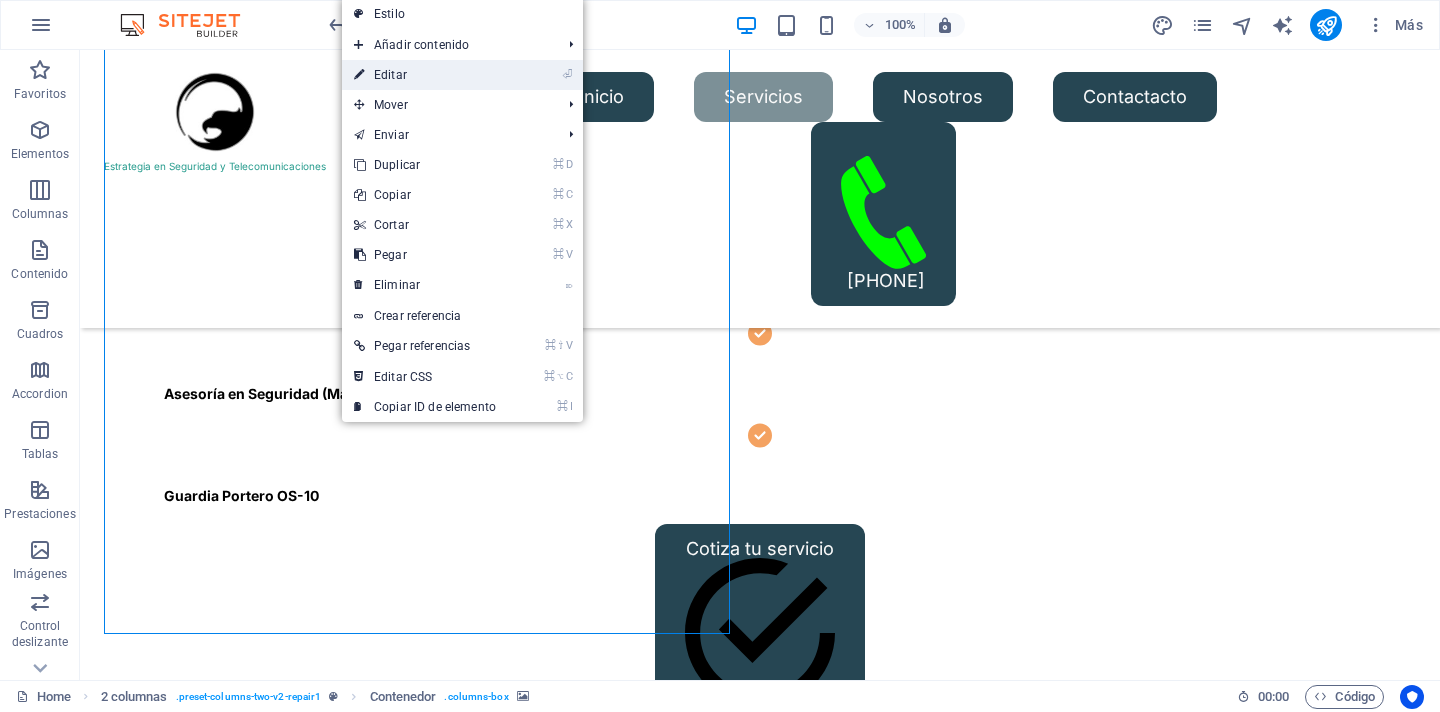 click on "⏎  Editar" at bounding box center (425, 75) 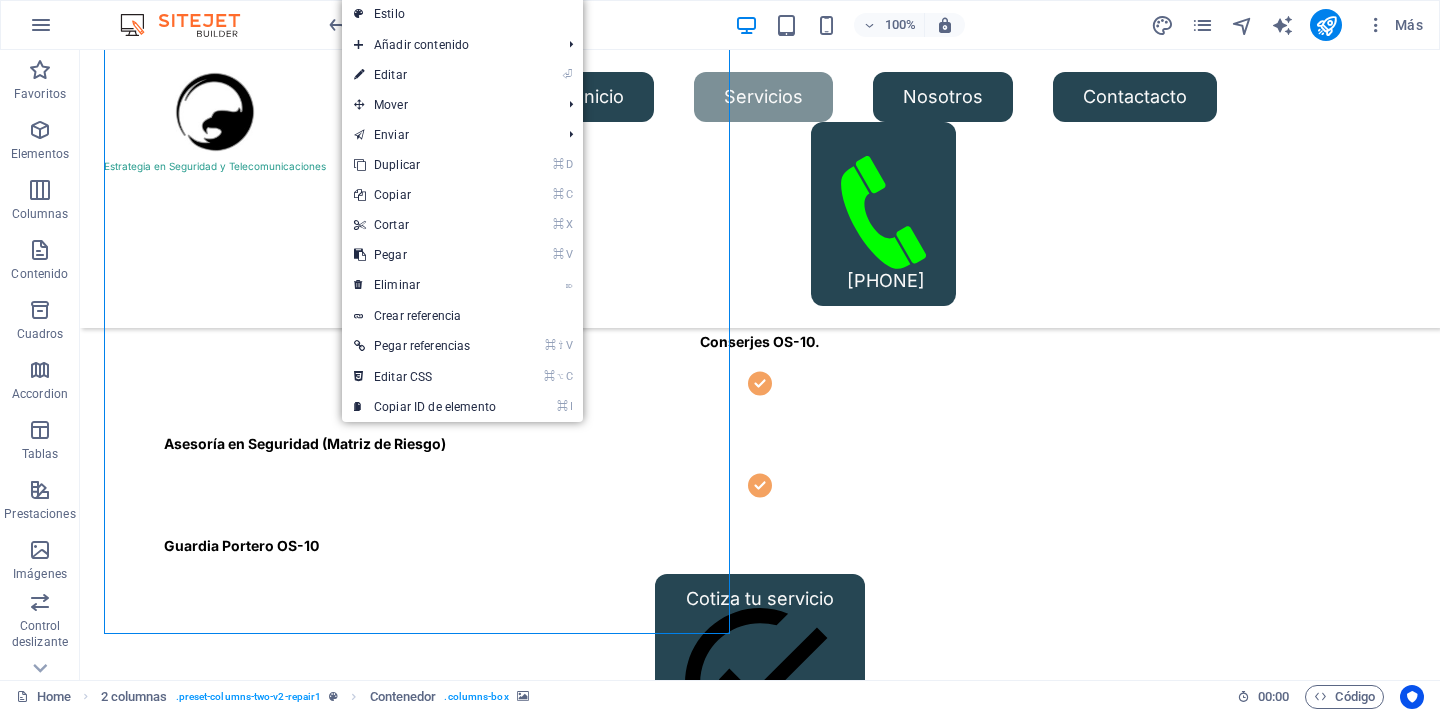 select on "px" 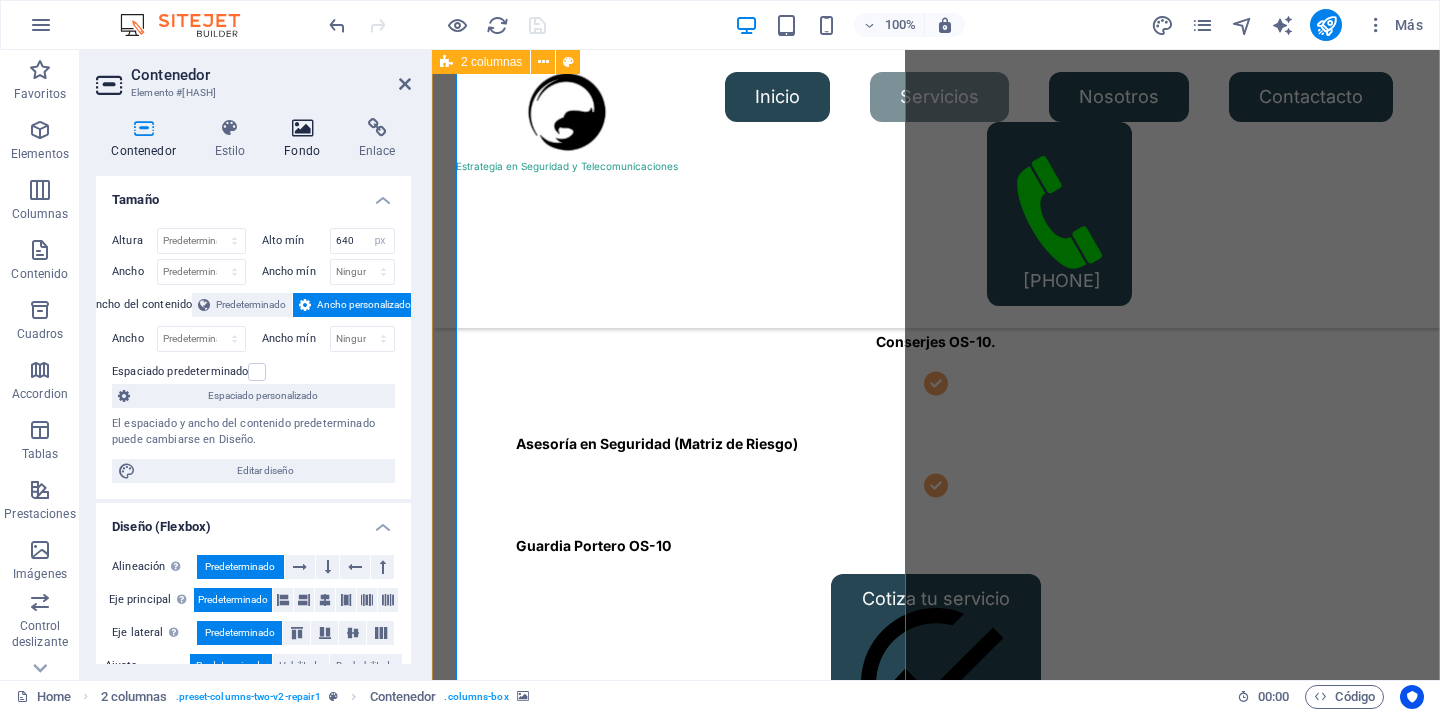 click at bounding box center [302, 128] 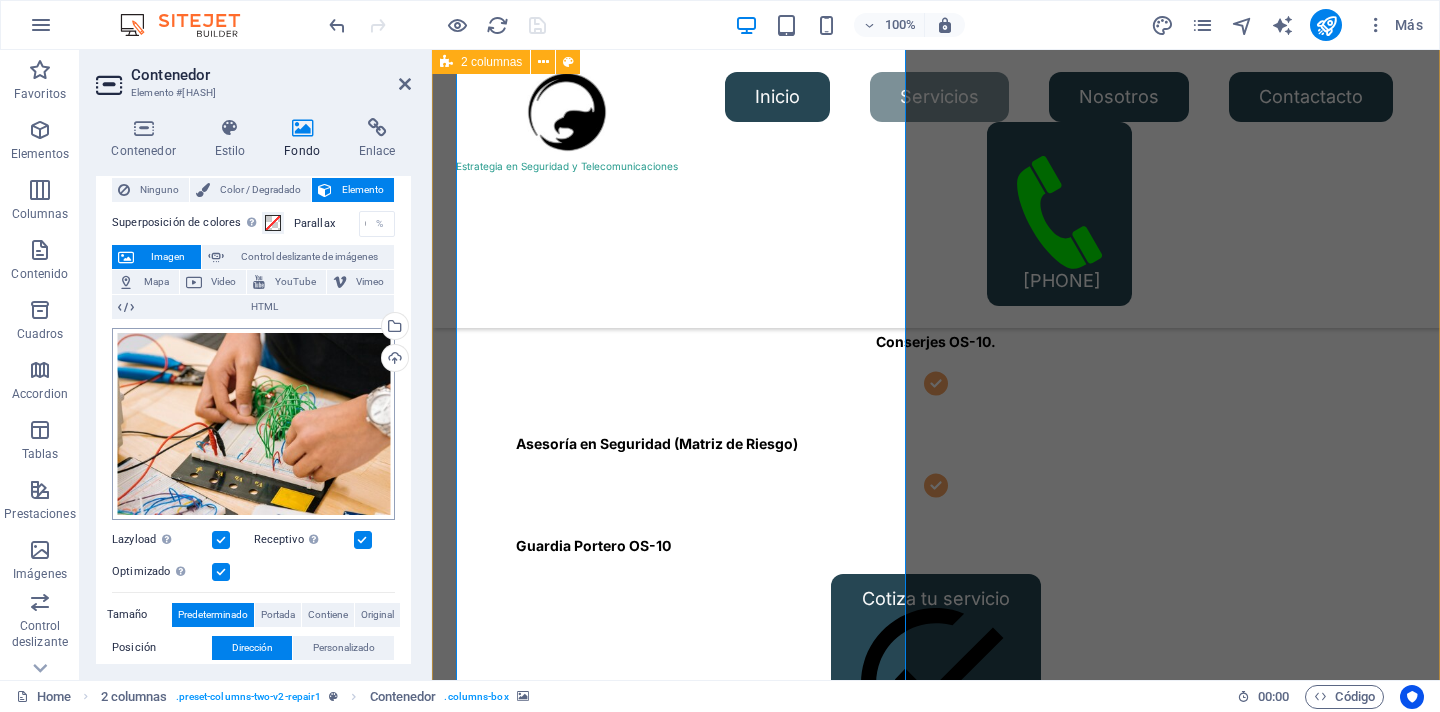 scroll, scrollTop: 54, scrollLeft: 0, axis: vertical 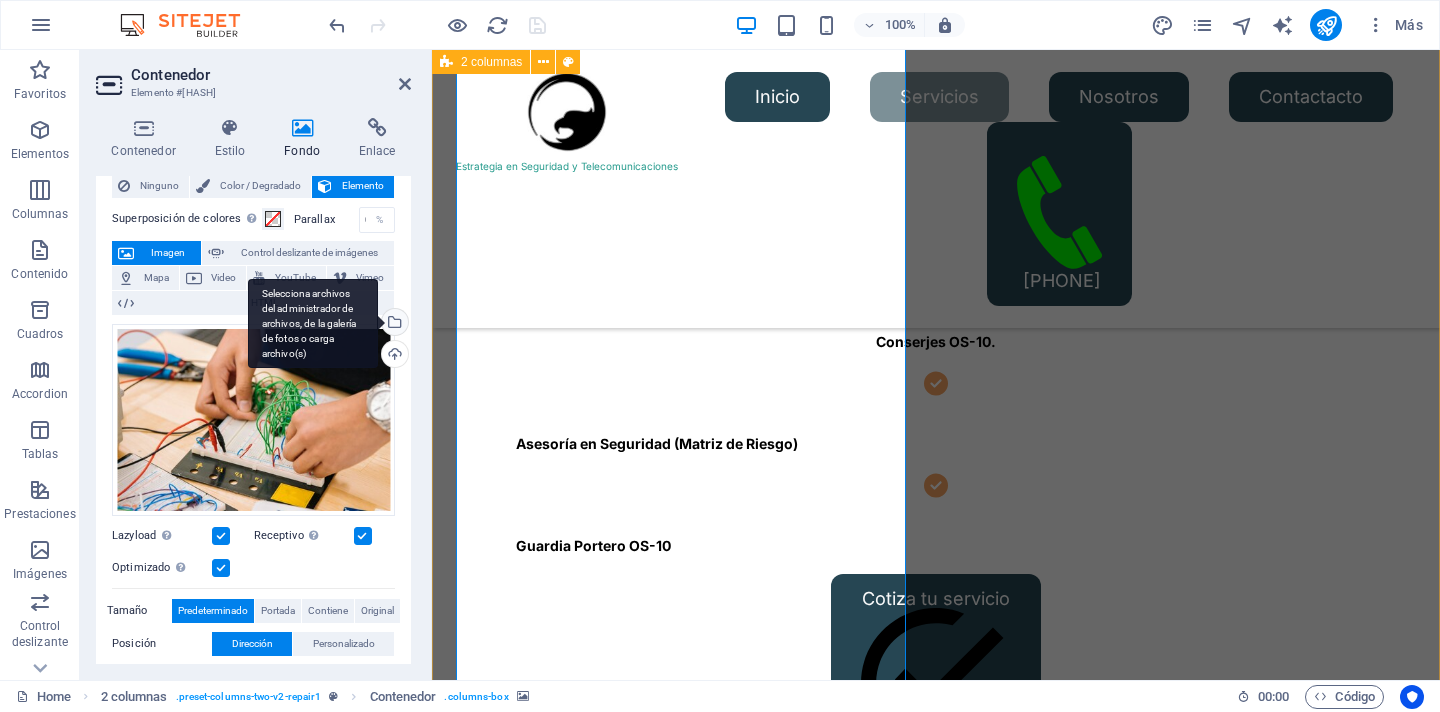 click on "Selecciona archivos del administrador de archivos, de la galería de fotos o carga archivo(s)" at bounding box center [313, 324] 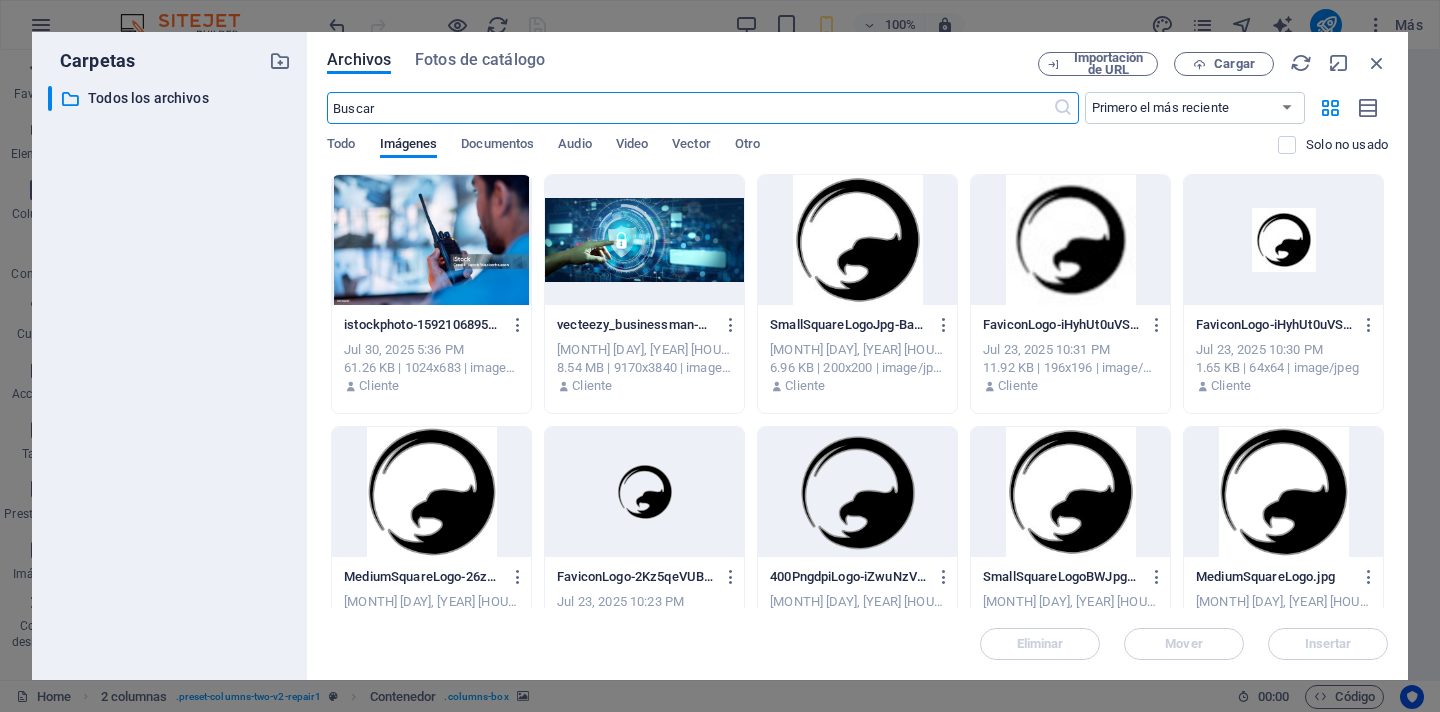 click at bounding box center (431, 240) 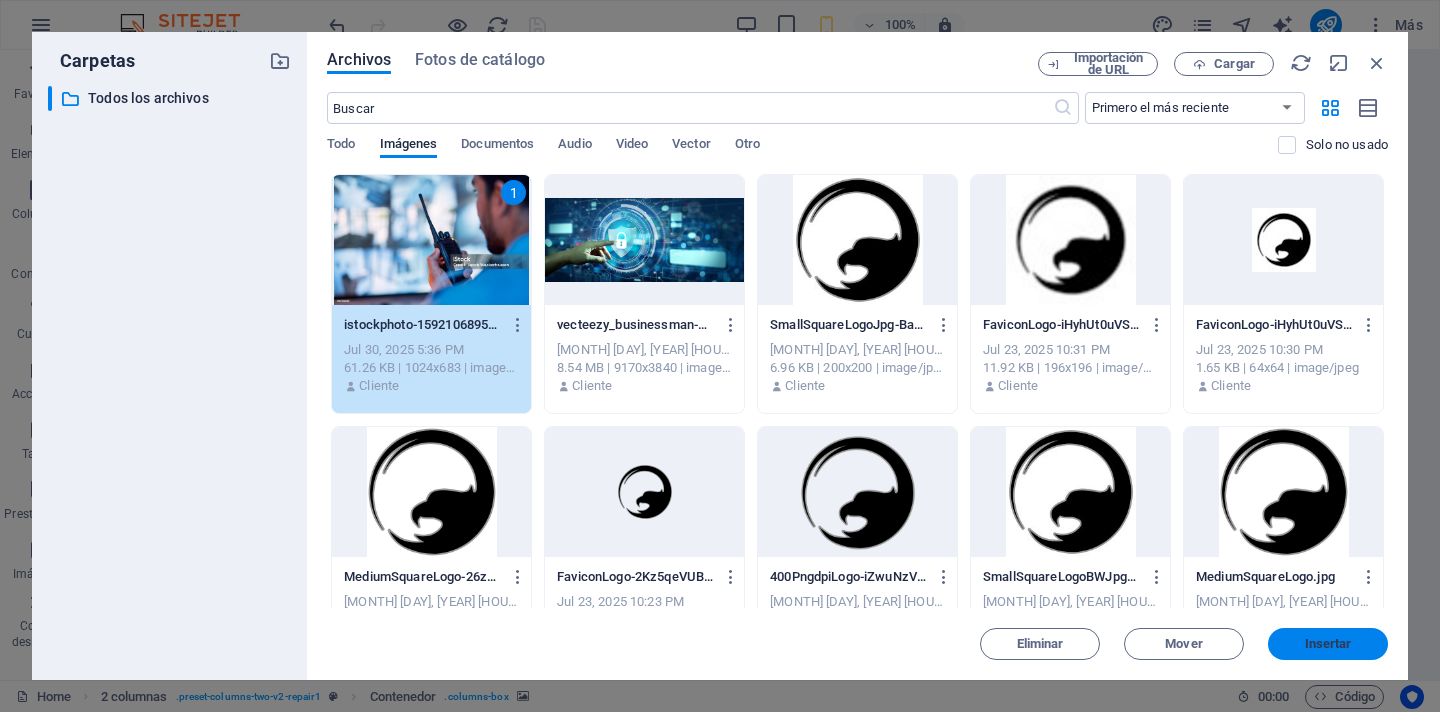 click on "Insertar" at bounding box center [1328, 644] 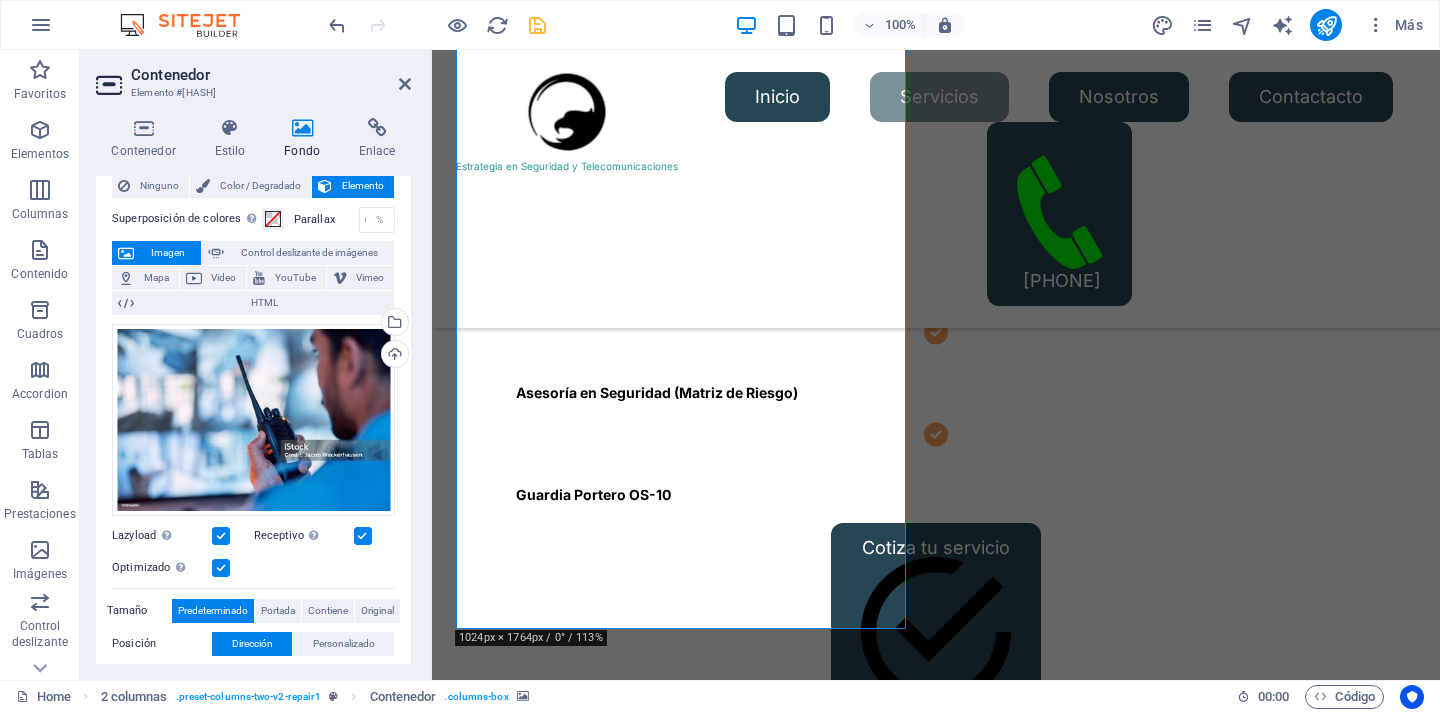 scroll, scrollTop: 1042, scrollLeft: 0, axis: vertical 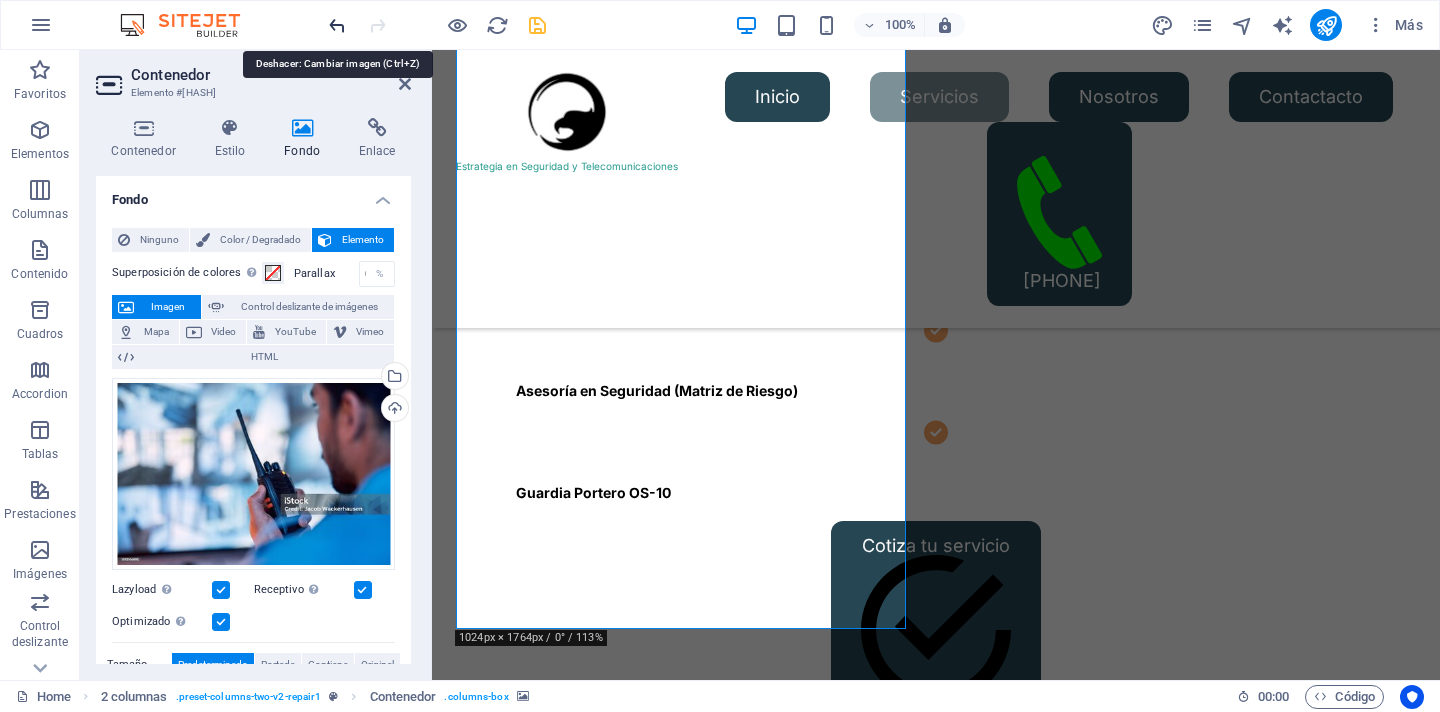 click at bounding box center [337, 25] 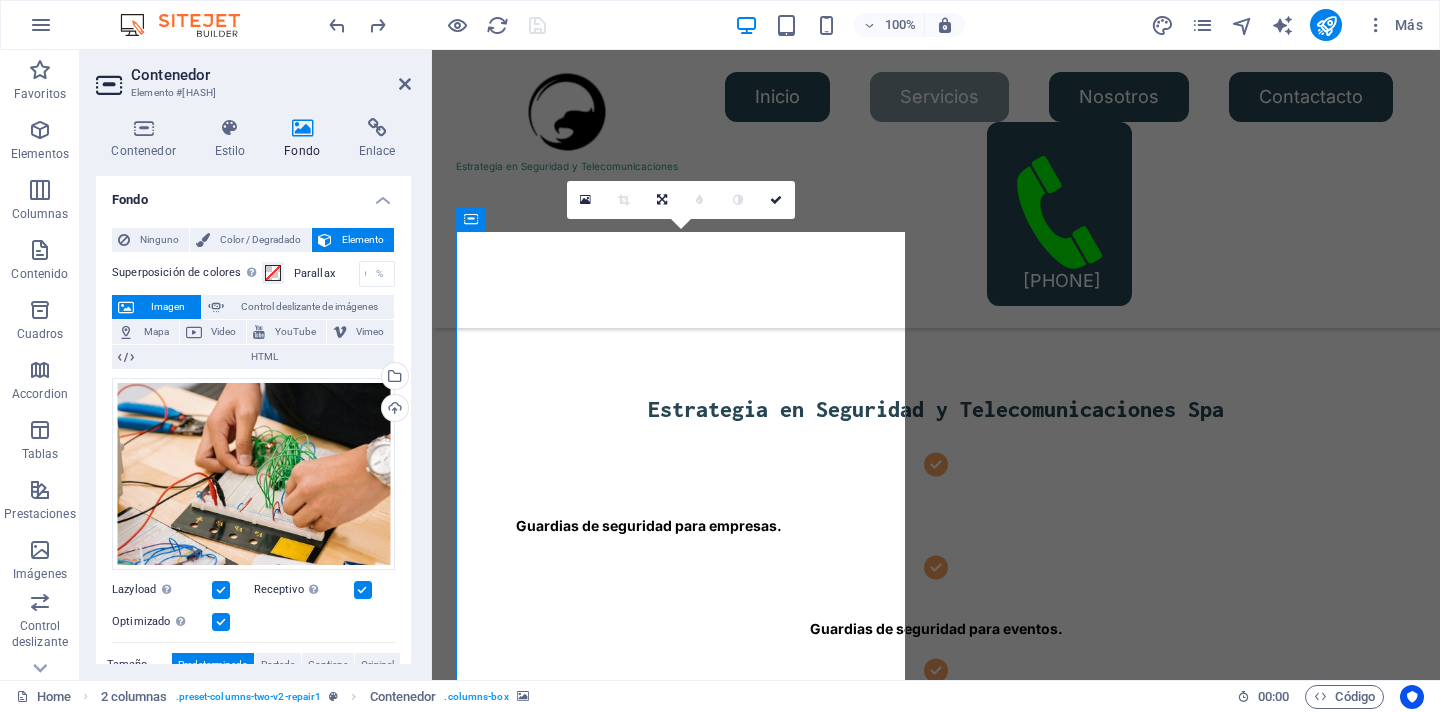 scroll, scrollTop: 704, scrollLeft: 0, axis: vertical 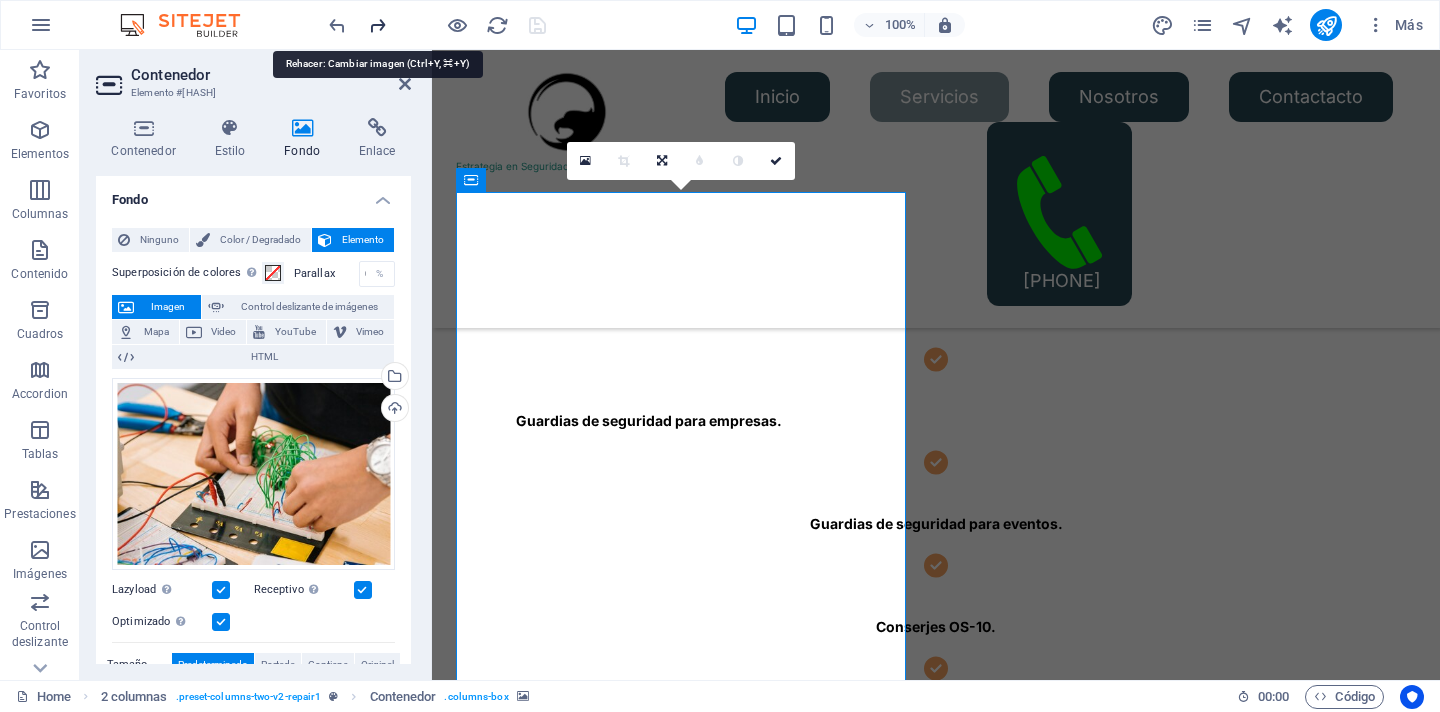 click at bounding box center (377, 25) 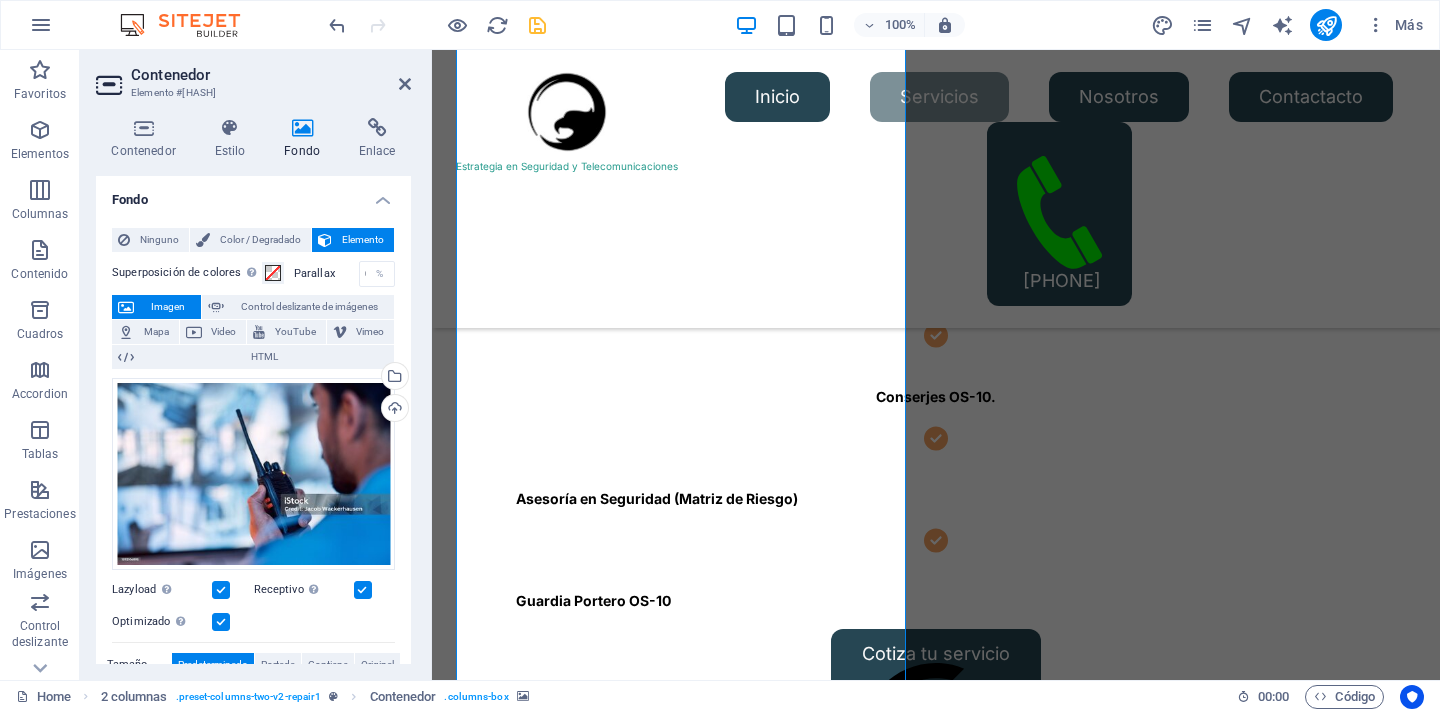 scroll, scrollTop: 1014, scrollLeft: 0, axis: vertical 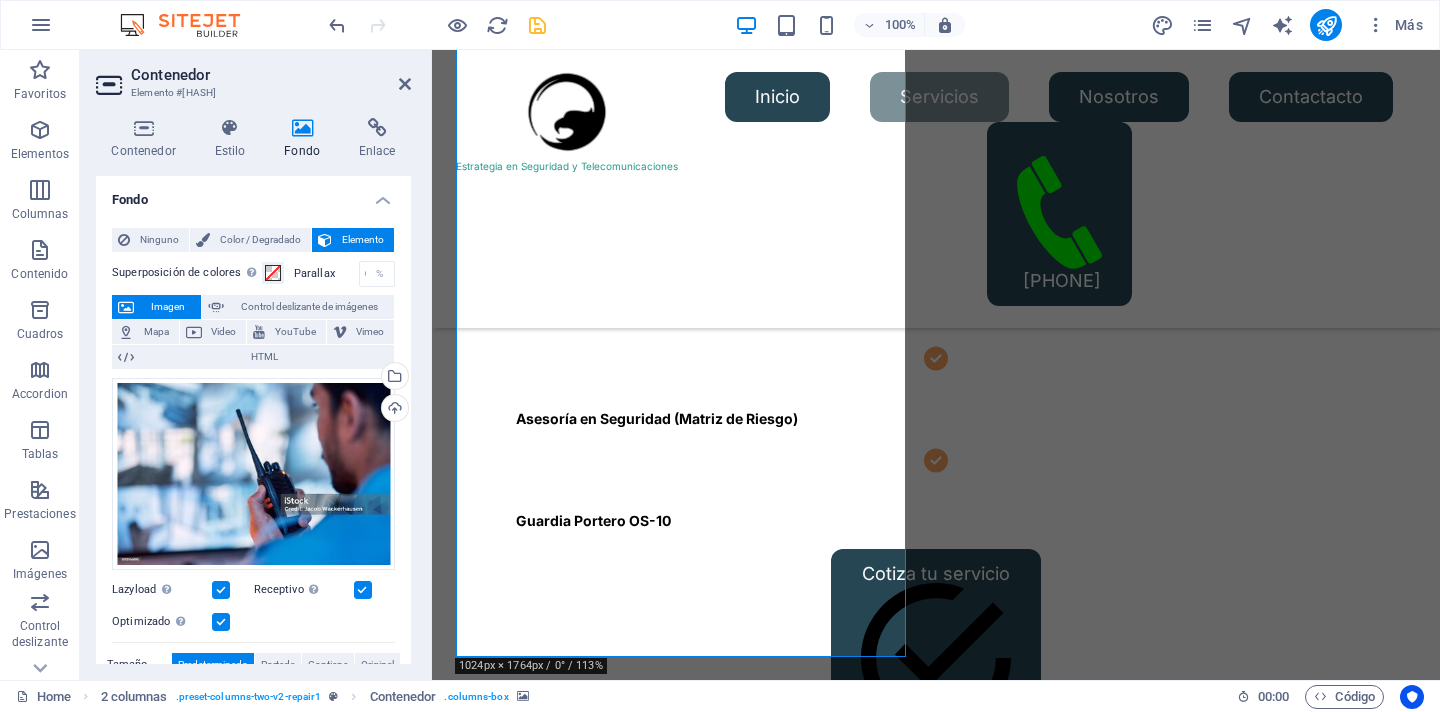 click at bounding box center [537, 25] 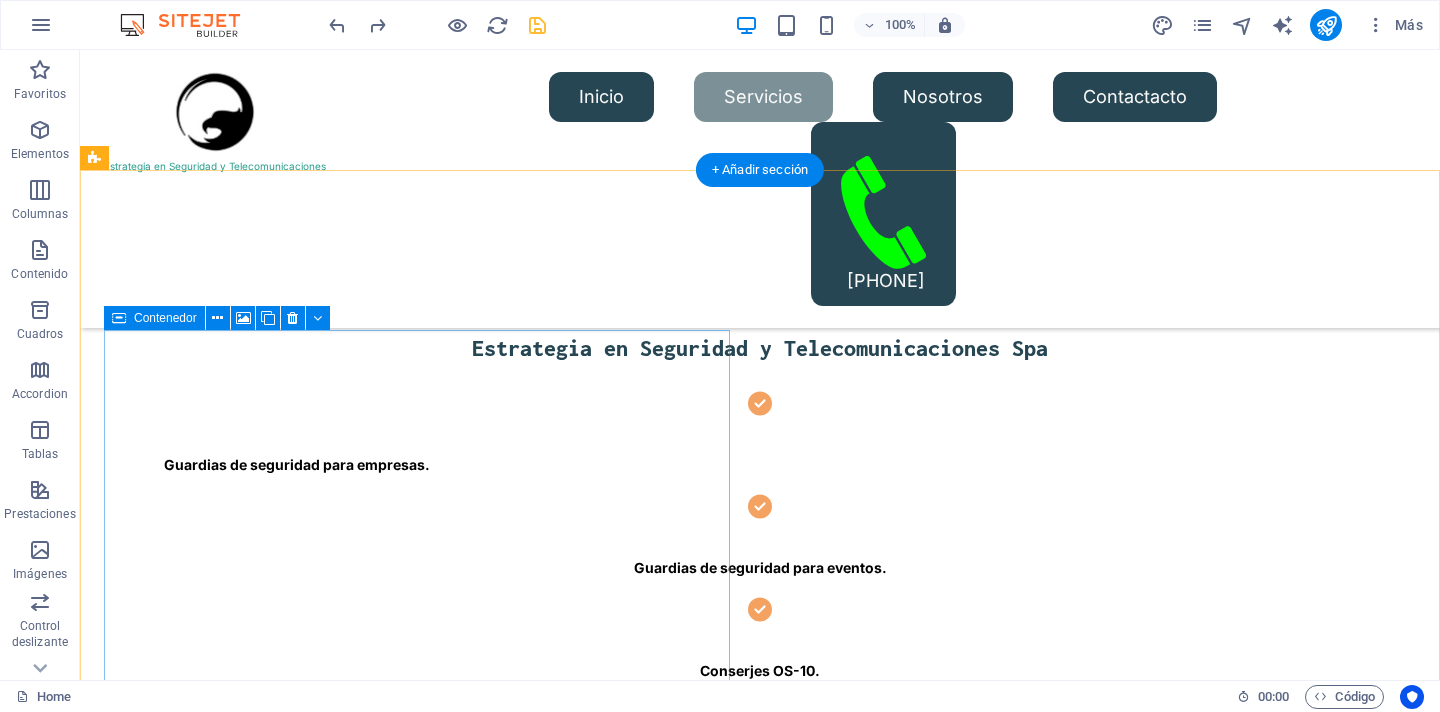 scroll, scrollTop: 490, scrollLeft: 0, axis: vertical 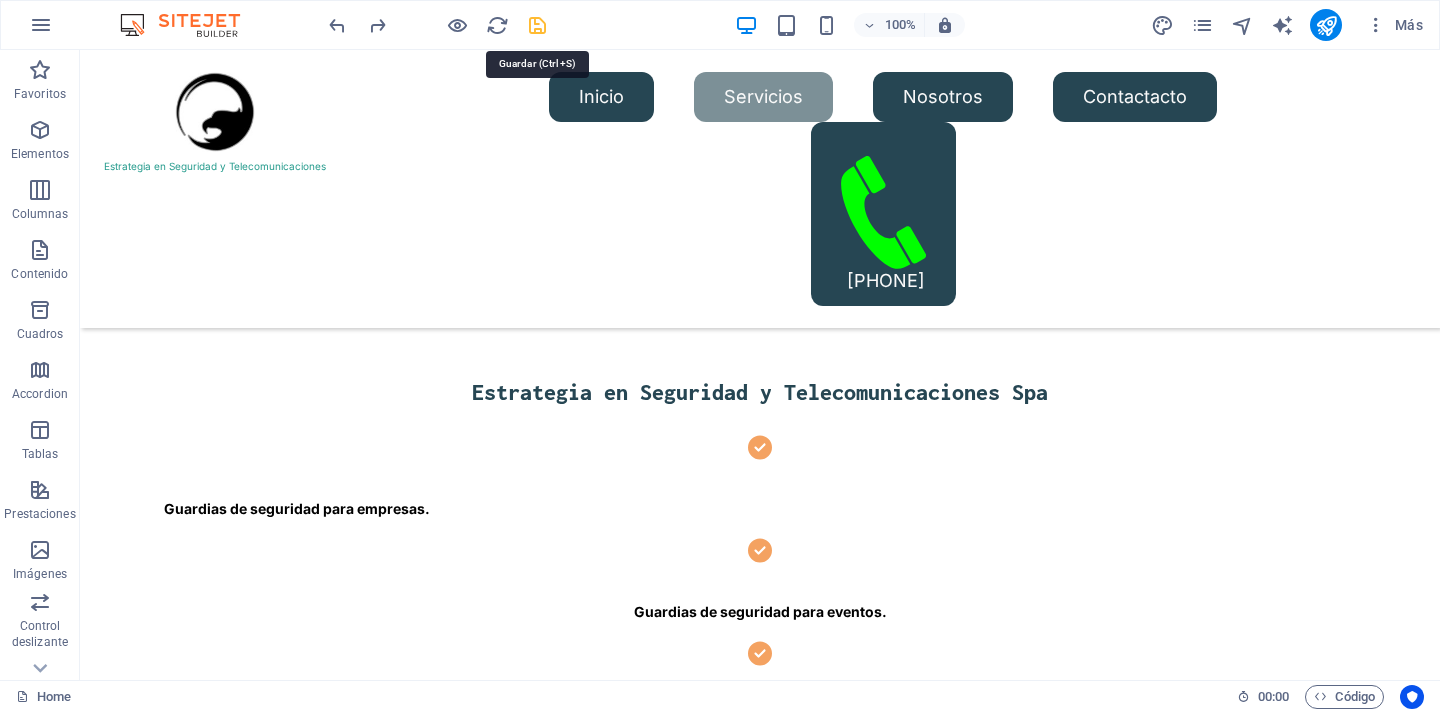 click at bounding box center [537, 25] 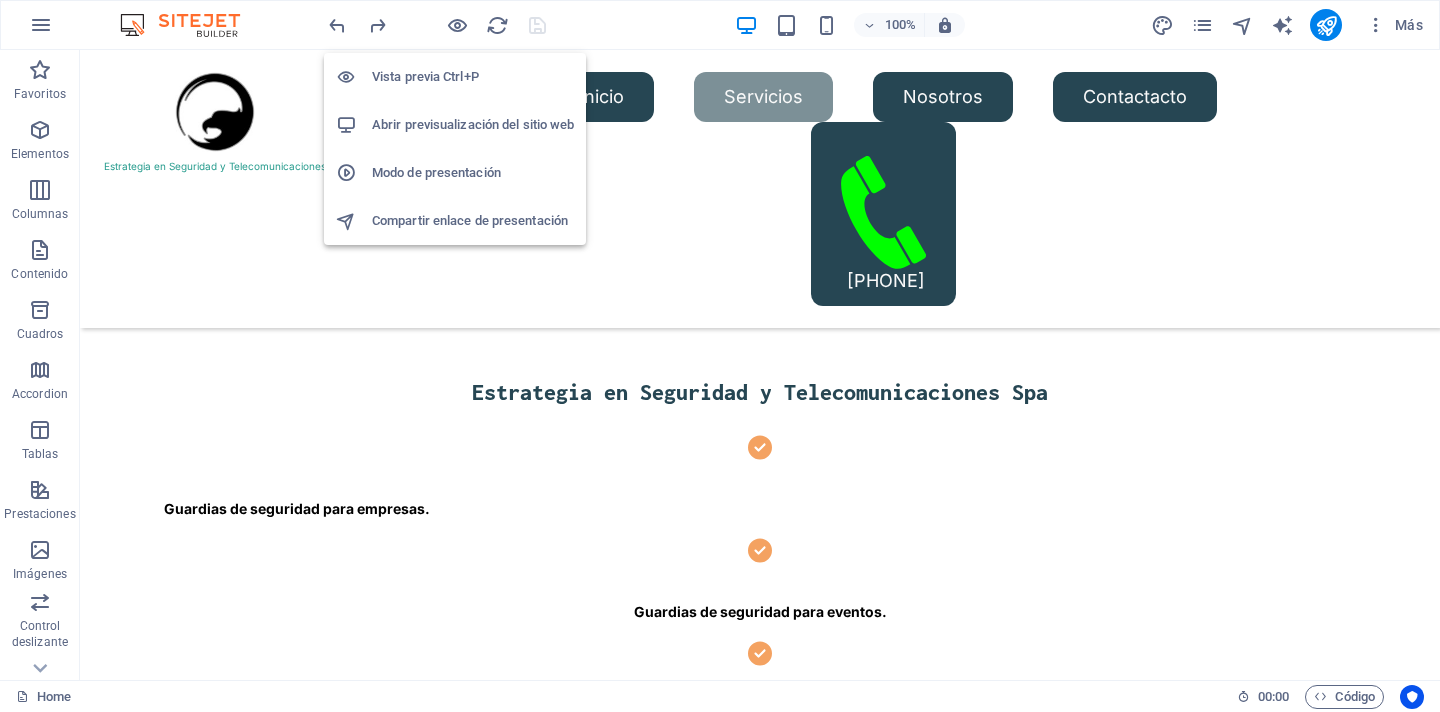 click on "Abrir previsualización del sitio web" at bounding box center (473, 125) 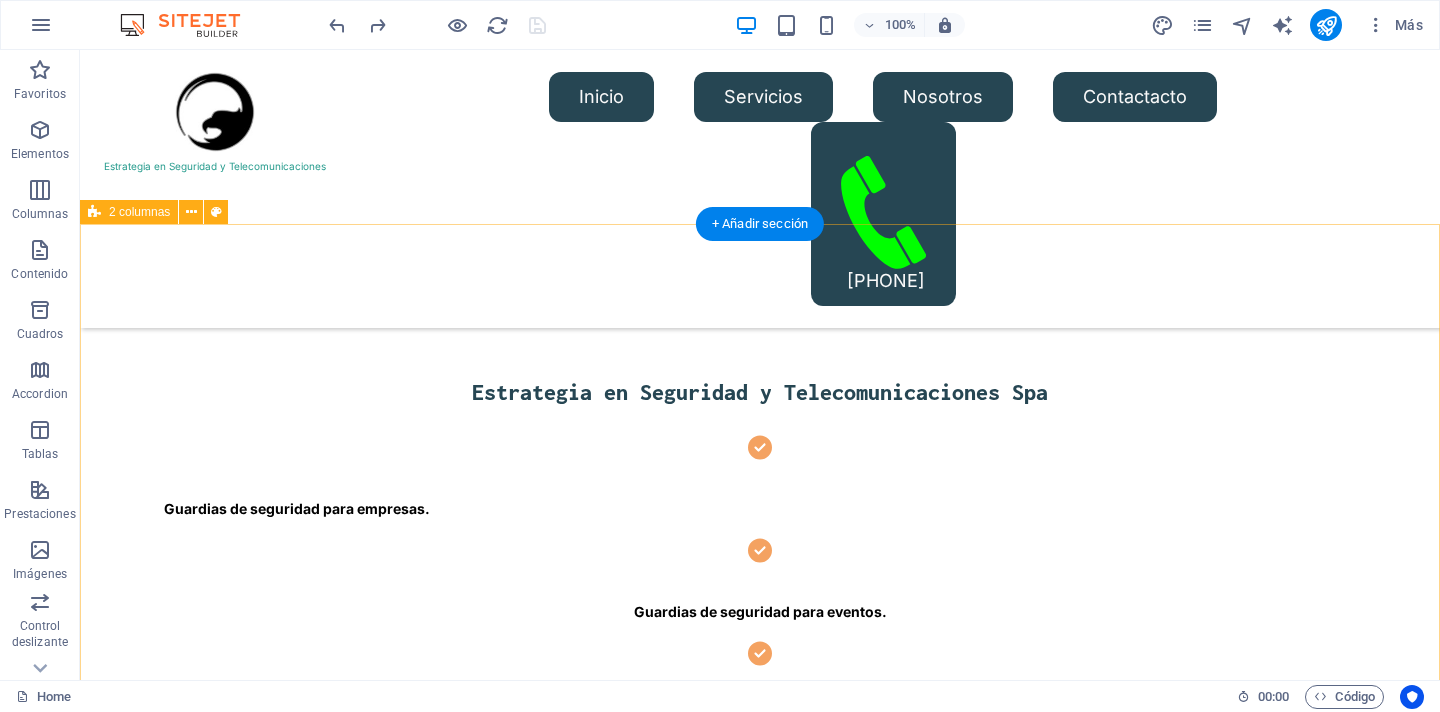 scroll, scrollTop: 0, scrollLeft: 0, axis: both 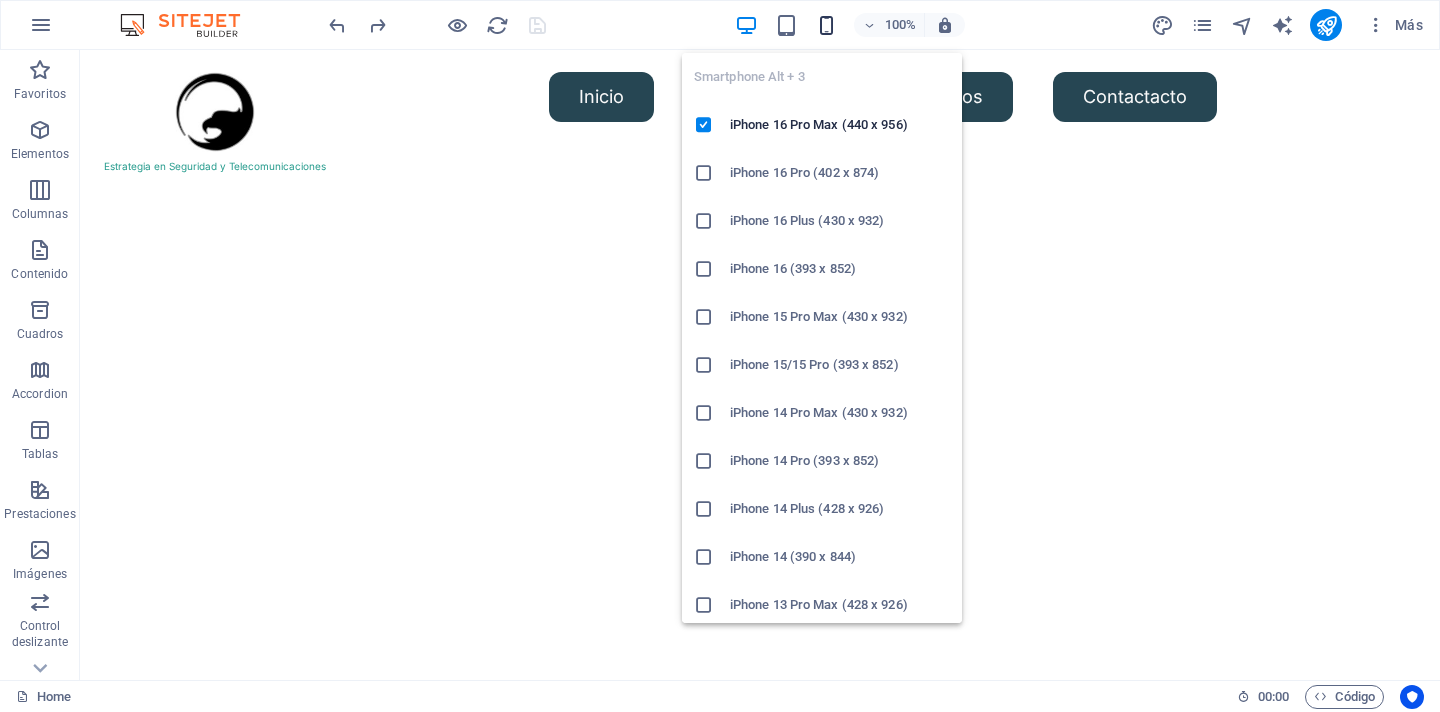 click at bounding box center (826, 25) 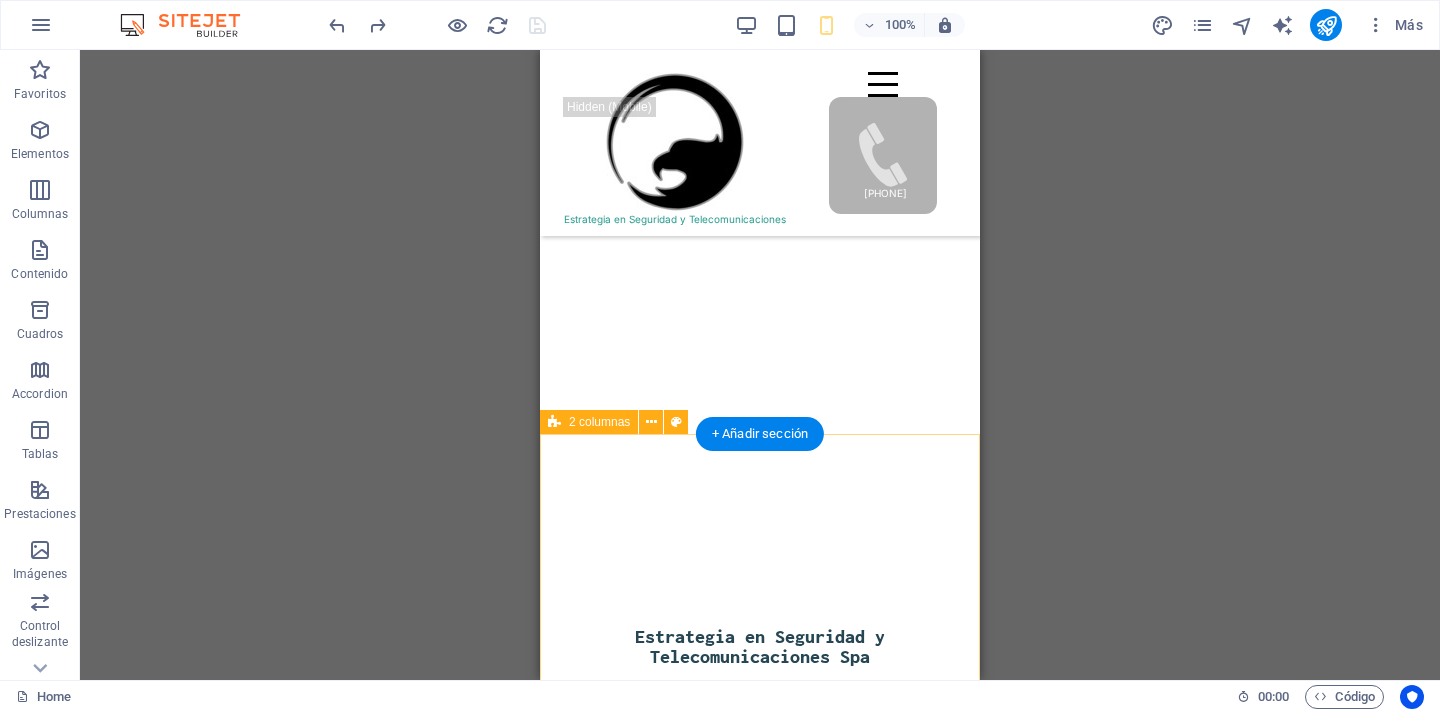 scroll, scrollTop: 0, scrollLeft: 0, axis: both 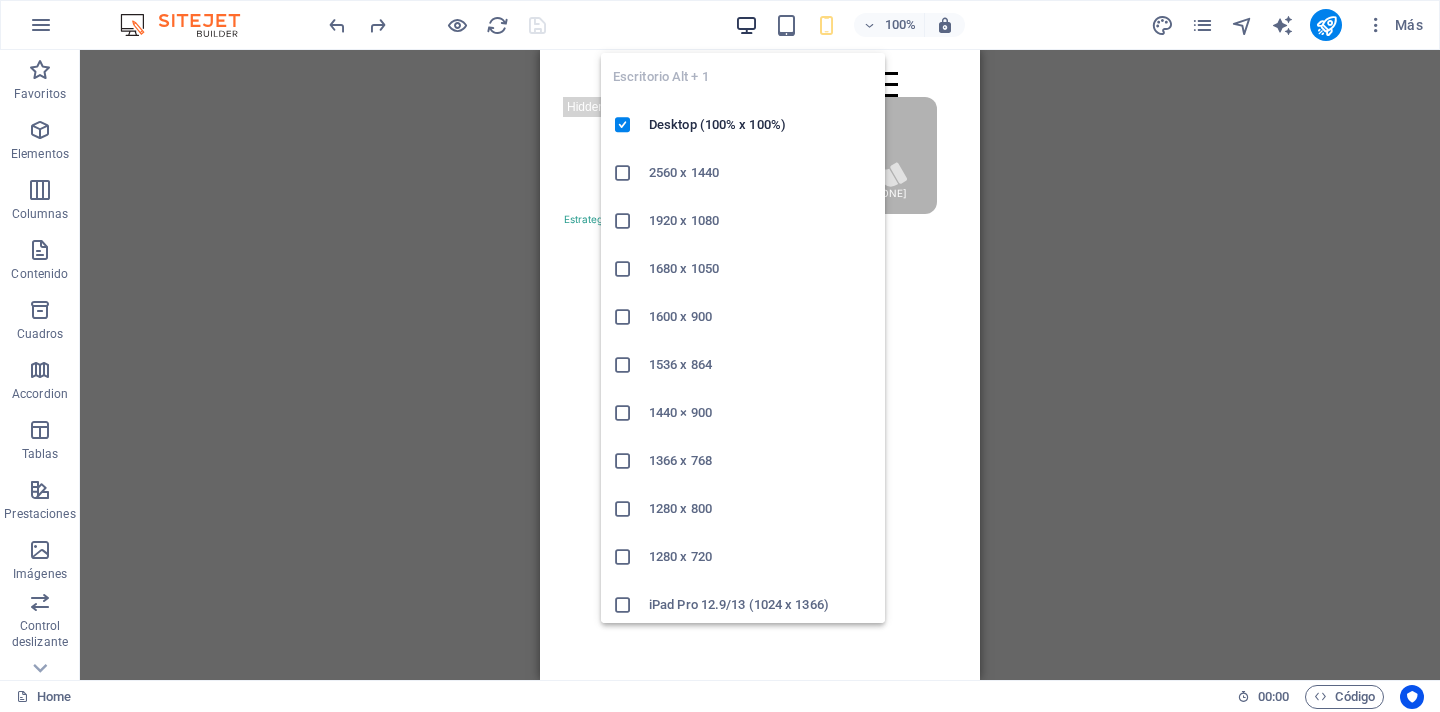 click at bounding box center (746, 25) 